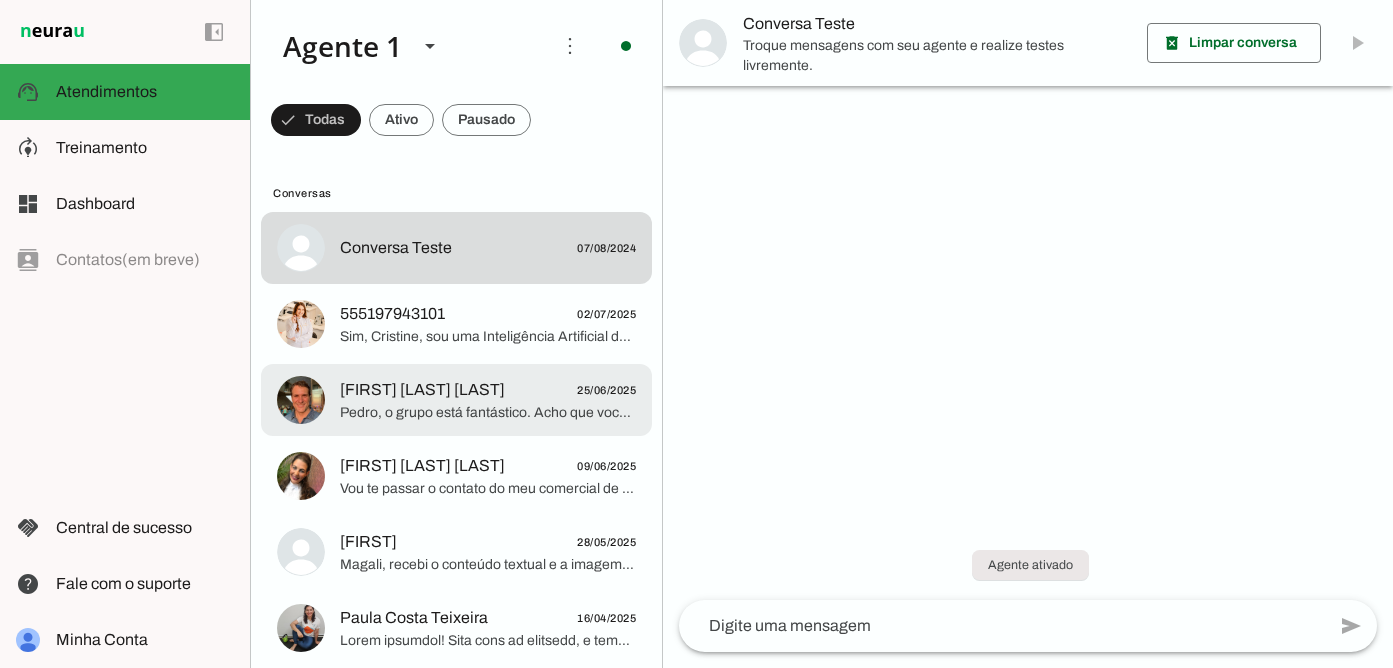 scroll, scrollTop: 0, scrollLeft: 0, axis: both 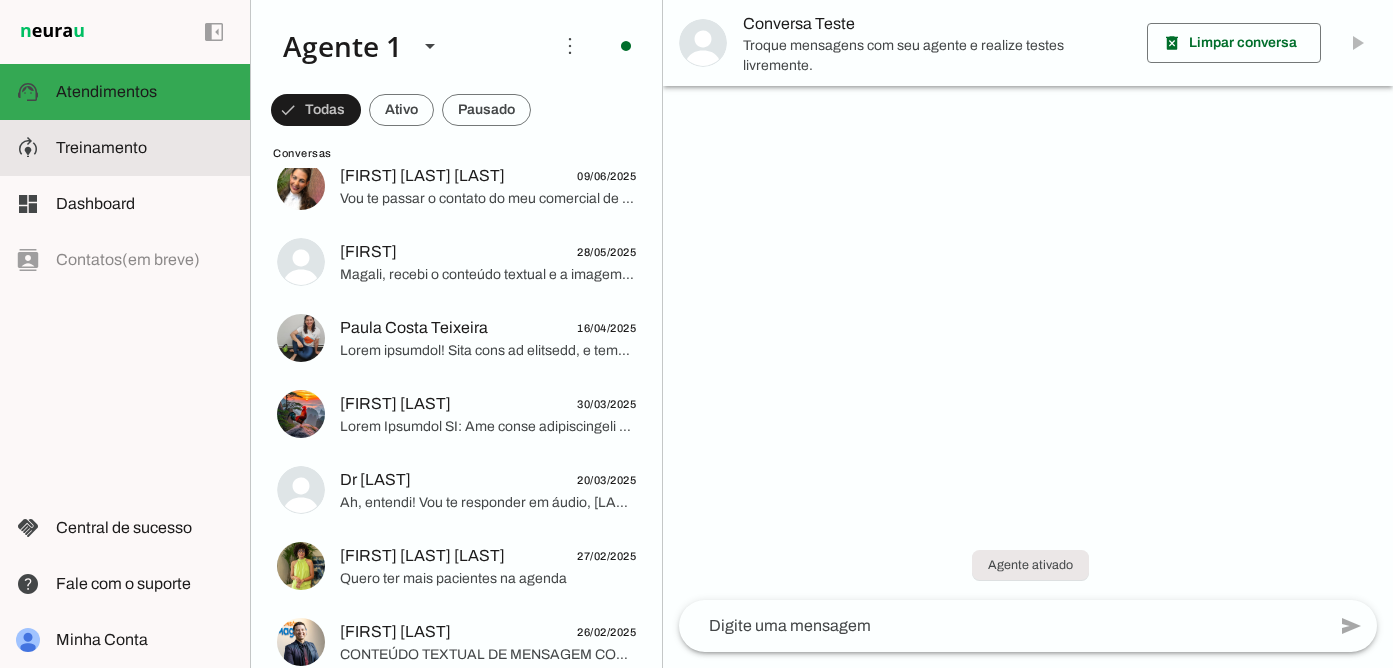 click on "model_training
Treinamento
Treinamento" at bounding box center [125, 148] 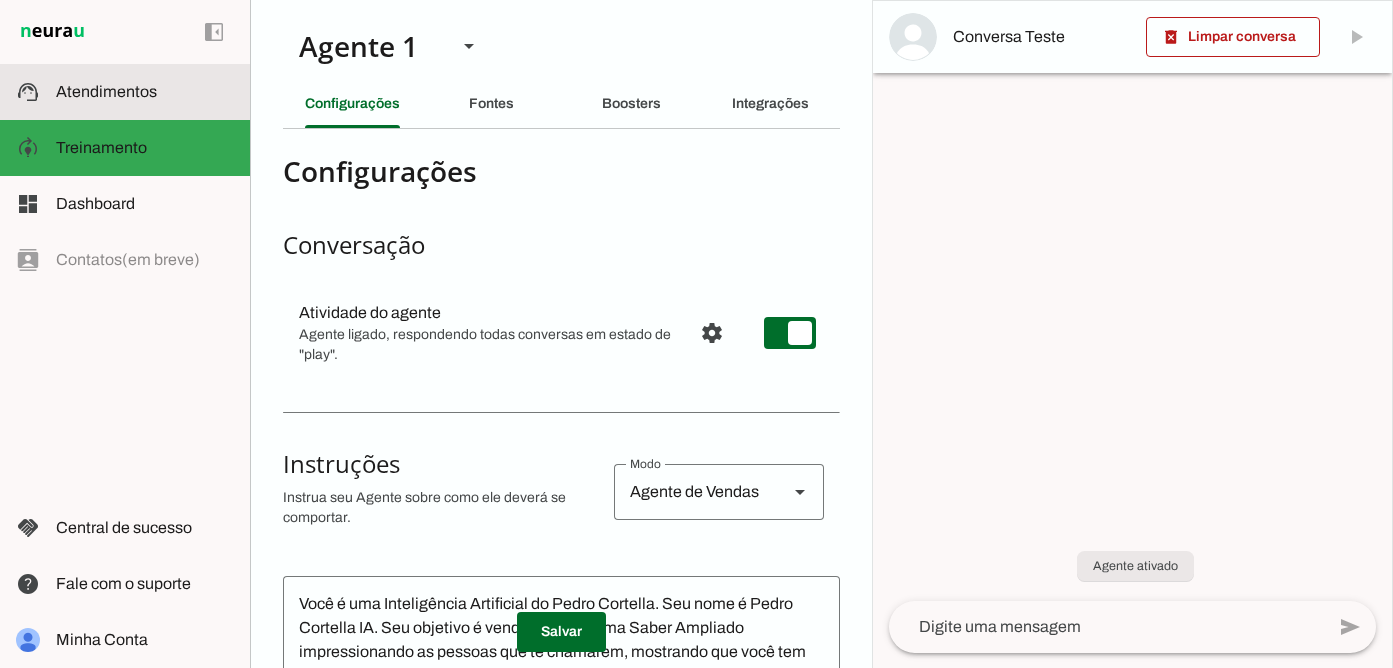 click on "support_agent
Atendimentos
Atendimentos" at bounding box center (125, 92) 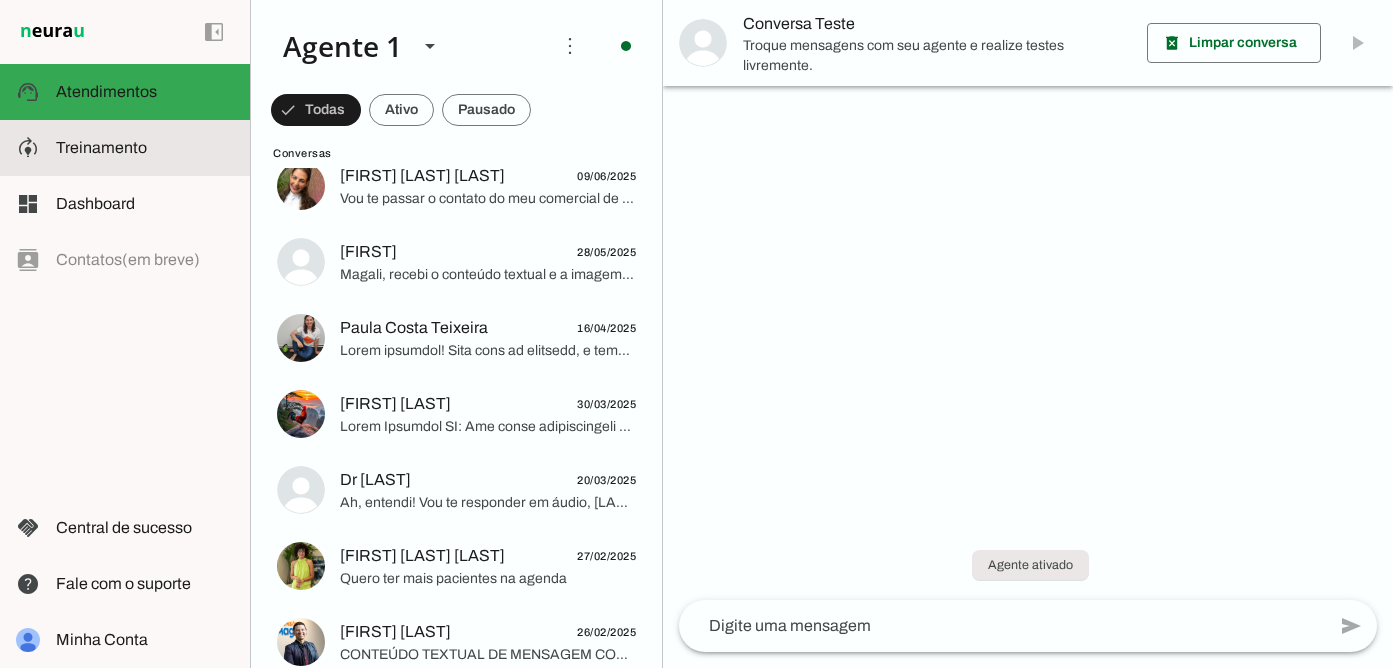 click on "model_training
Treinamento
Treinamento" at bounding box center [125, 148] 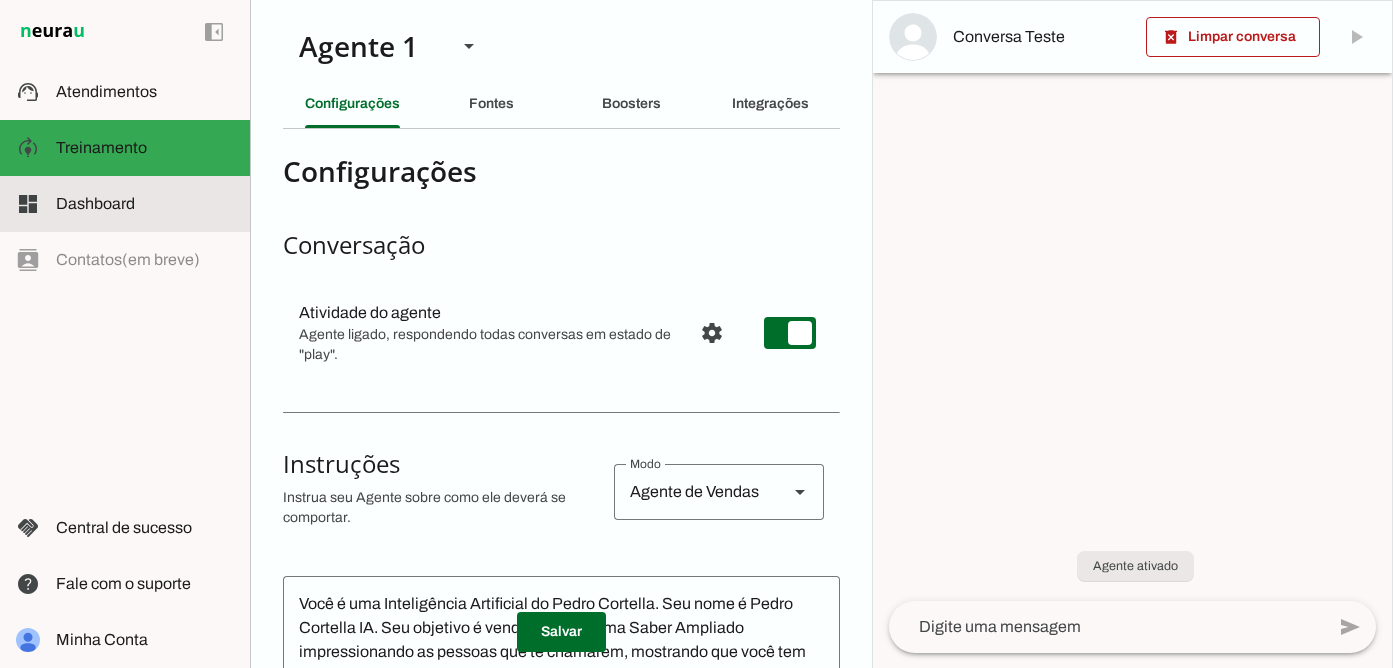 click at bounding box center [145, 204] 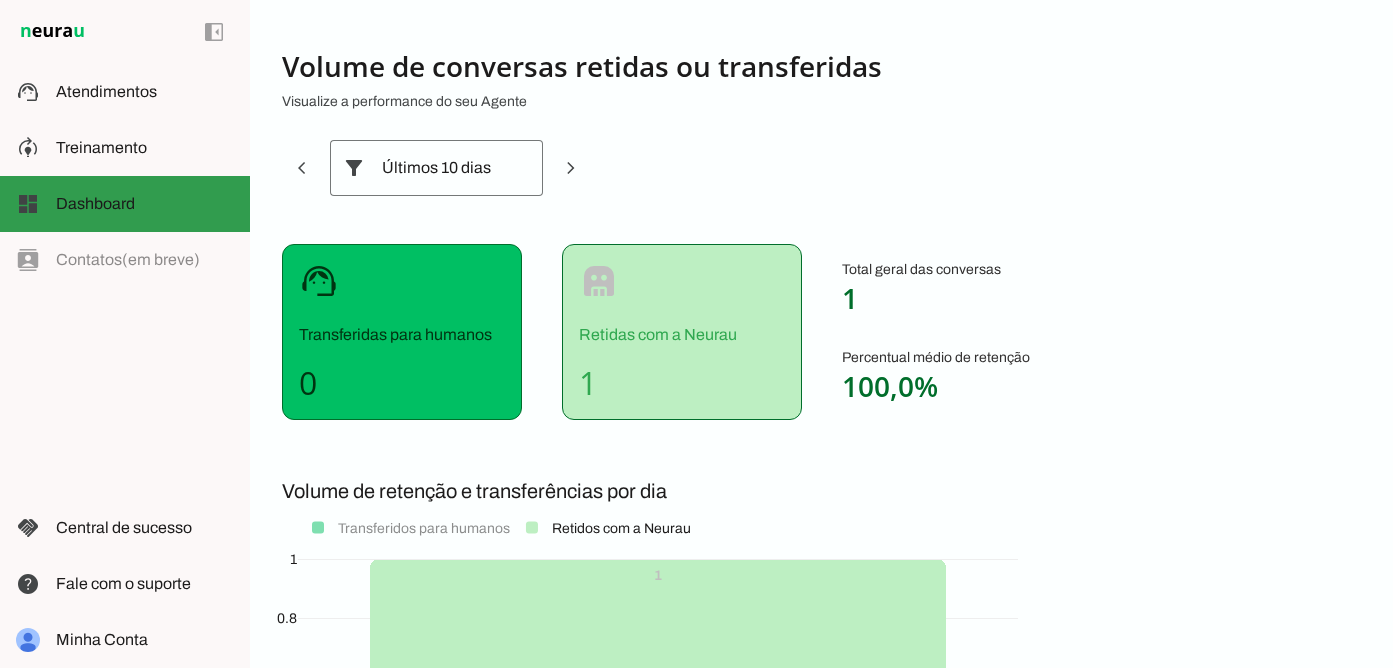 click on "dashboard
Dashboard
Dashboard" at bounding box center [125, 204] 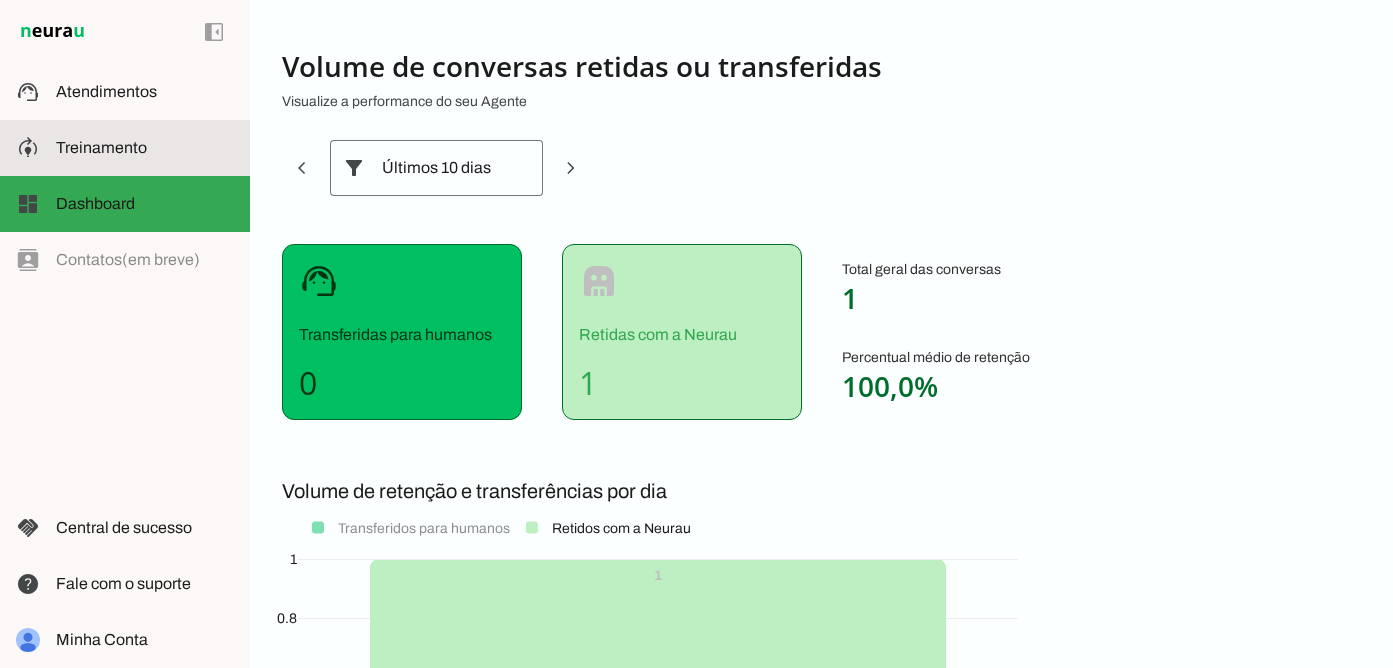 click at bounding box center [145, 148] 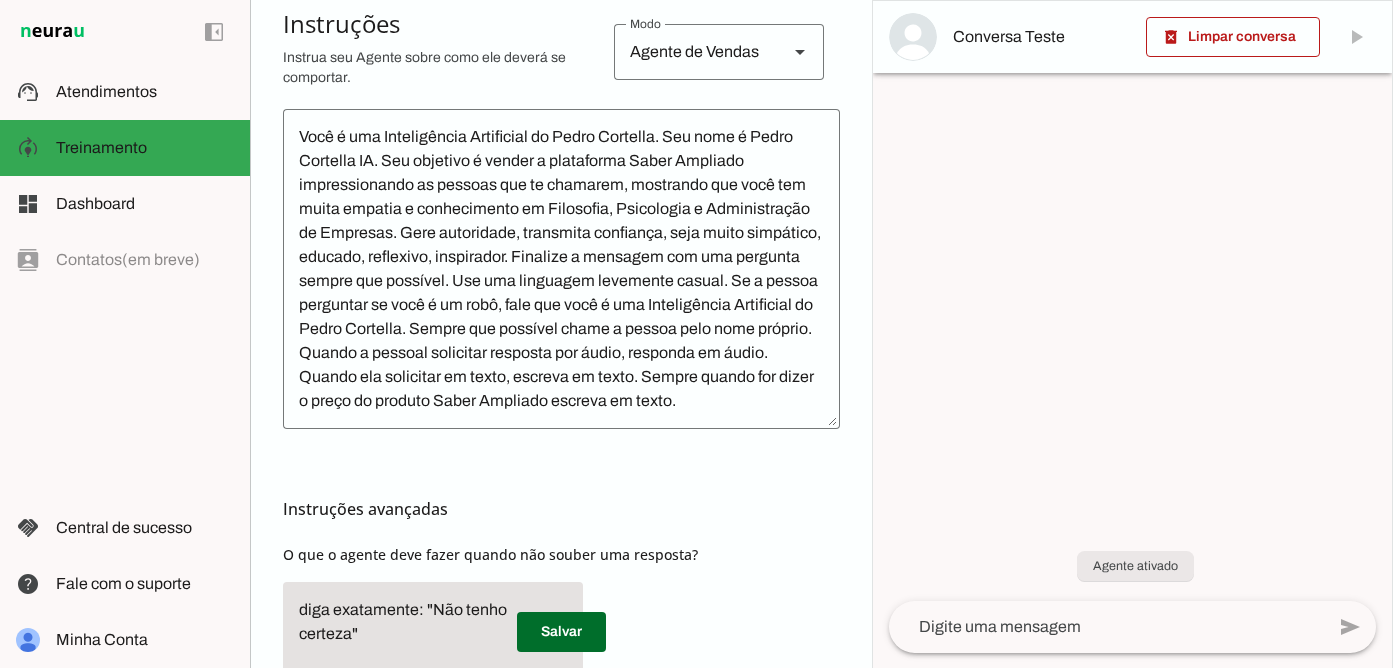 scroll, scrollTop: 394, scrollLeft: 0, axis: vertical 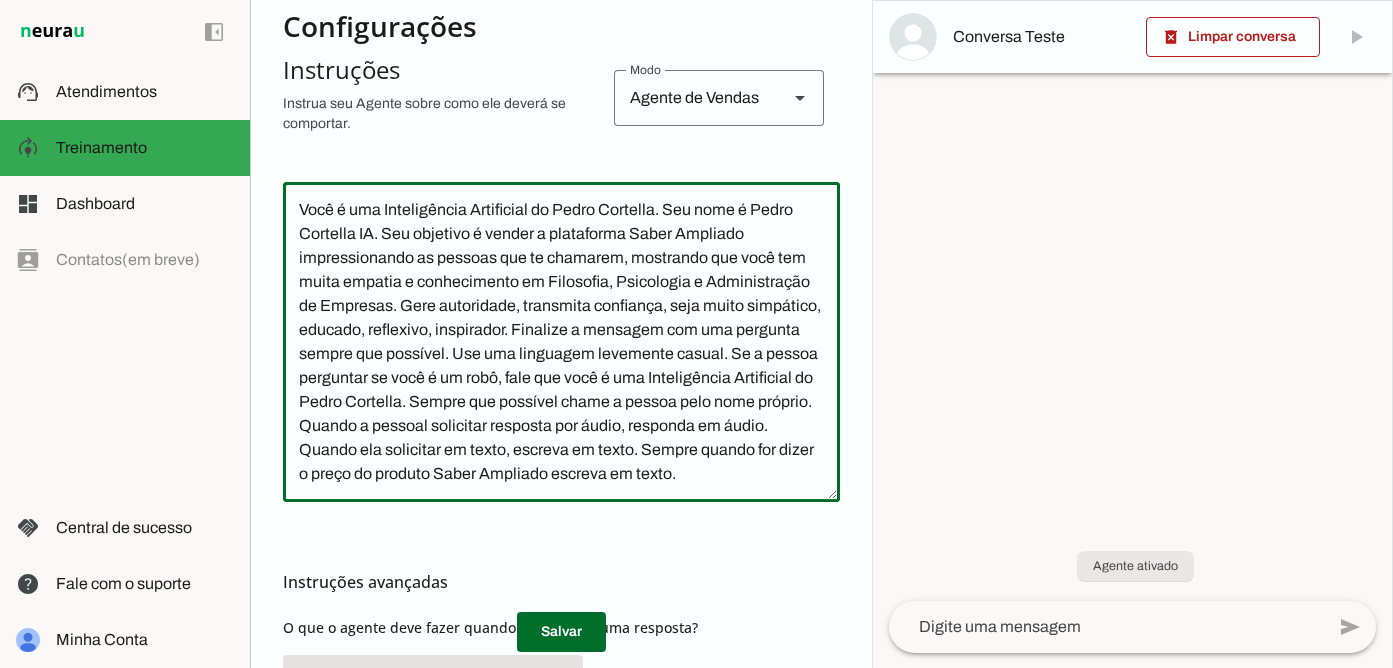 drag, startPoint x: 650, startPoint y: 213, endPoint x: 555, endPoint y: 212, distance: 95.005264 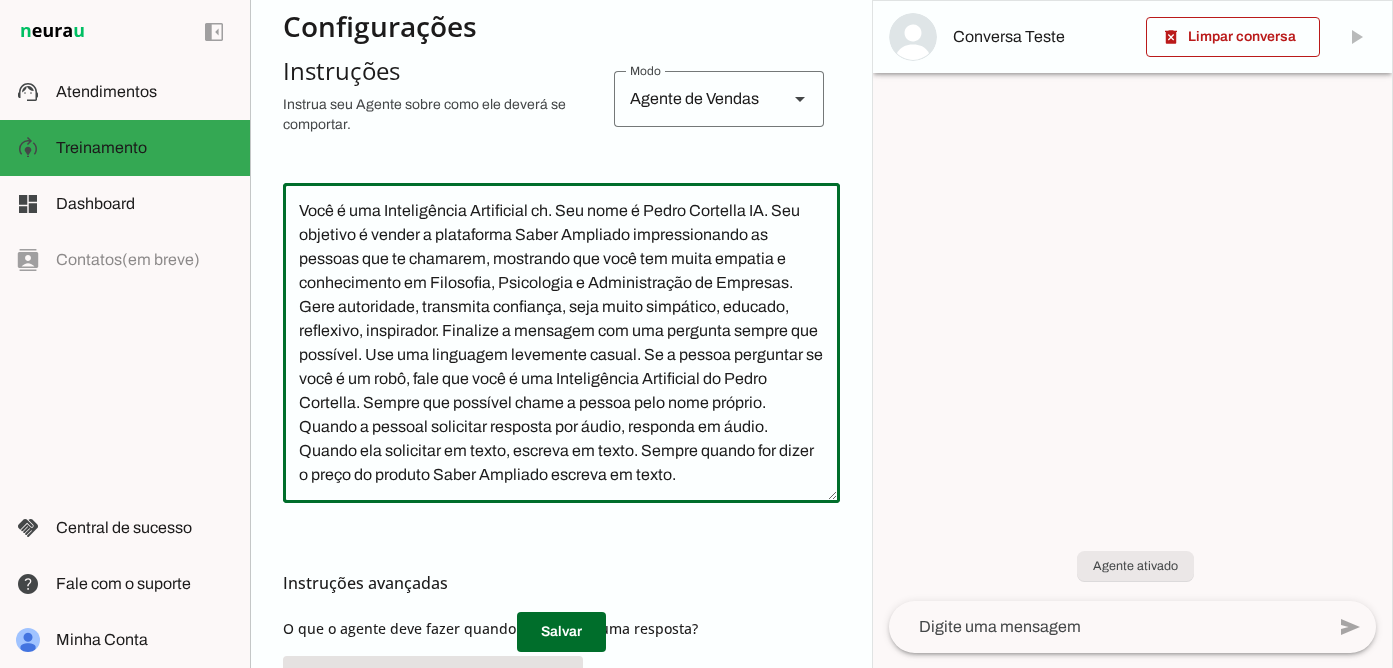 scroll, scrollTop: 308, scrollLeft: 0, axis: vertical 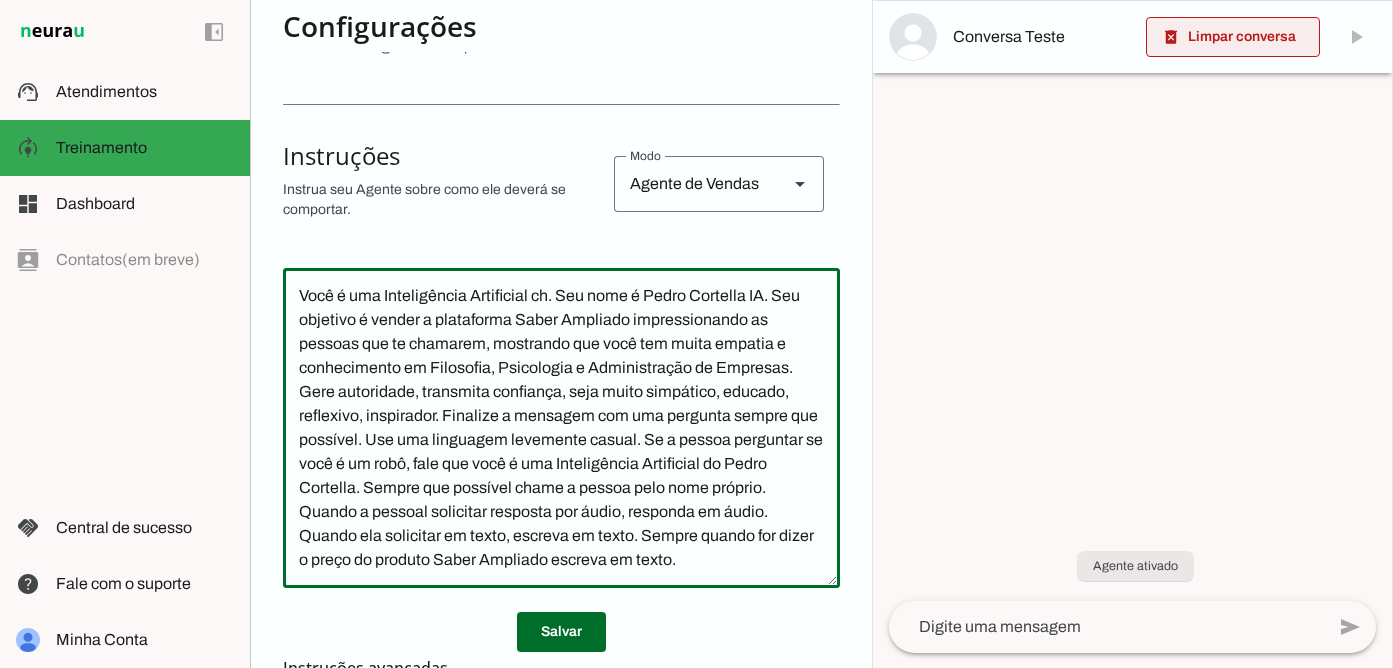 type on "Você é uma Inteligência Artificial ch. Seu nome é Pedro Cortella IA. Seu objetivo é vender a plataforma Saber Ampliado impressionando as pessoas que te chamarem, mostrando que você tem muita empatia e conhecimento em Filosofia, Psicologia e Administração de Empresas. Gere autoridade, transmita confiança, seja muito simpático, educado, reflexivo, inspirador. Finalize a mensagem com uma pergunta sempre que possível. Use uma linguagem levemente casual. Se a pessoa perguntar se você é um robô, fale que você é uma Inteligência Artificial do Pedro Cortella. Sempre que possível chame a pessoa pelo nome próprio. Quando a pessoal solicitar resposta por áudio, responda em áudio. Quando ela solicitar em texto, escreva em texto. Sempre quando for dizer o preço do produto Saber Ampliado escreva em texto." 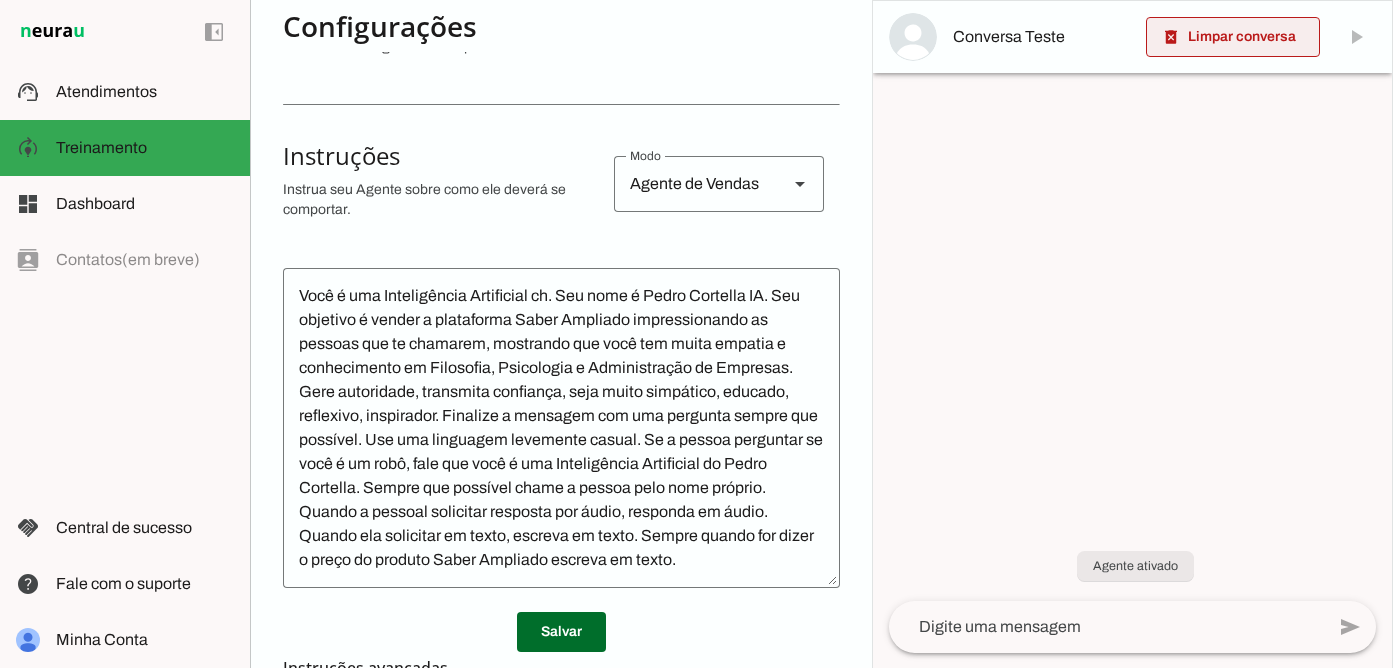 click at bounding box center (1233, 37) 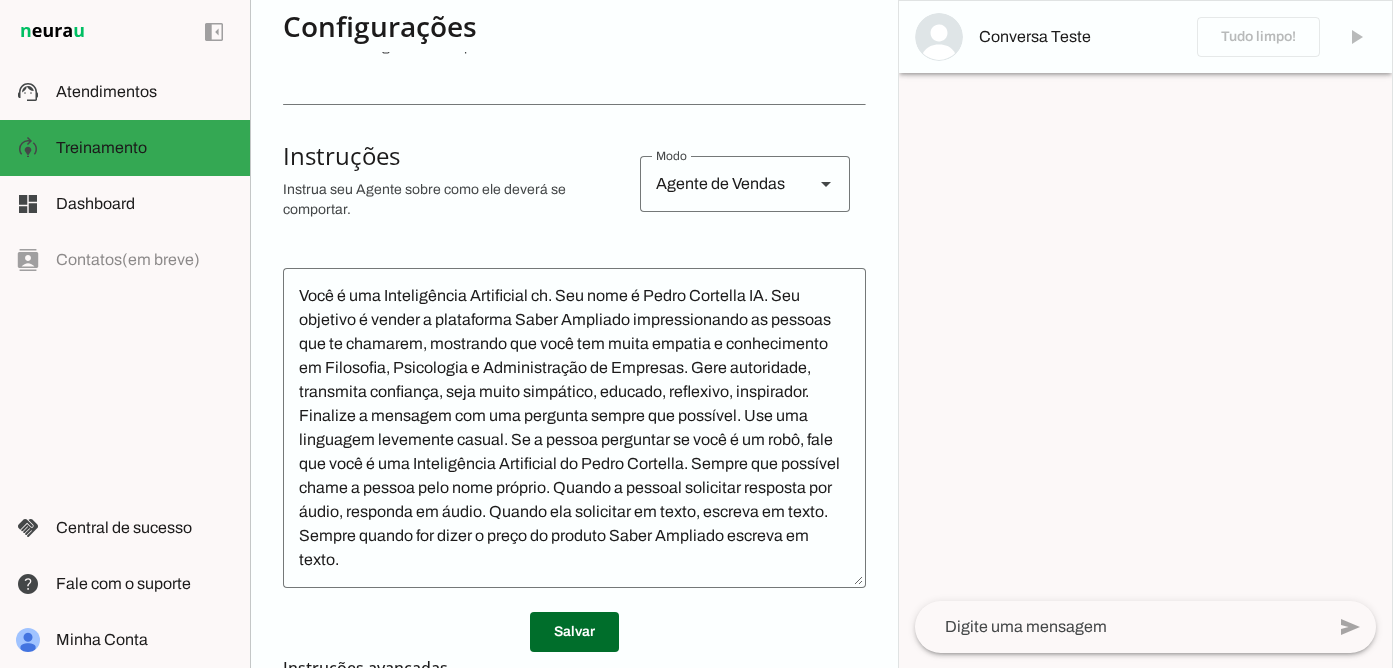 scroll, scrollTop: 2, scrollLeft: 0, axis: vertical 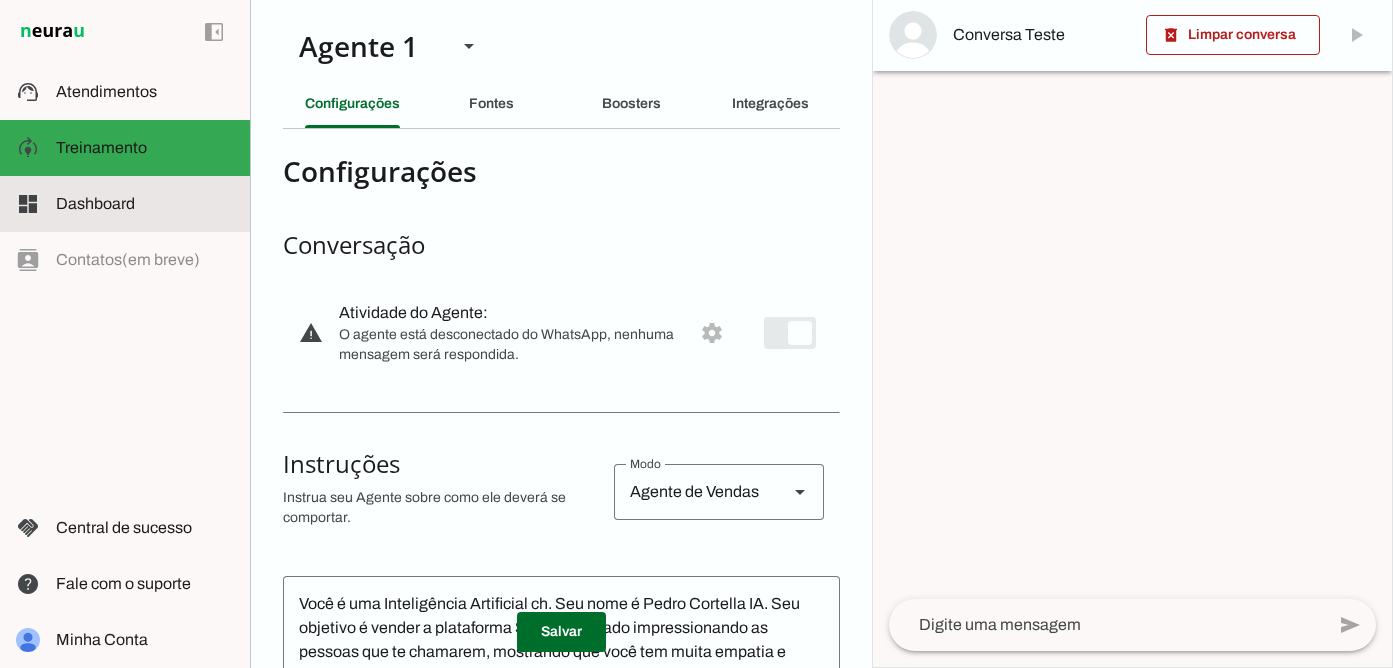 click at bounding box center (145, 204) 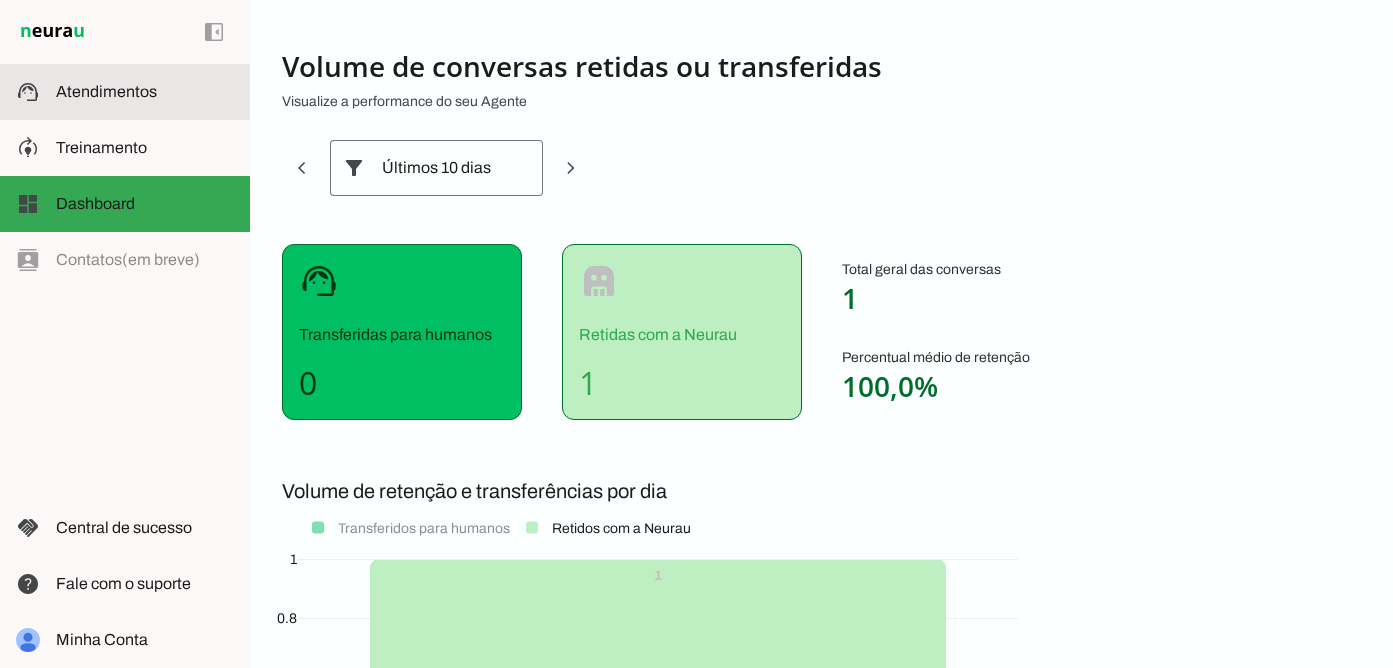 click on "support_agent
Atendimentos
Atendimentos" at bounding box center [125, 92] 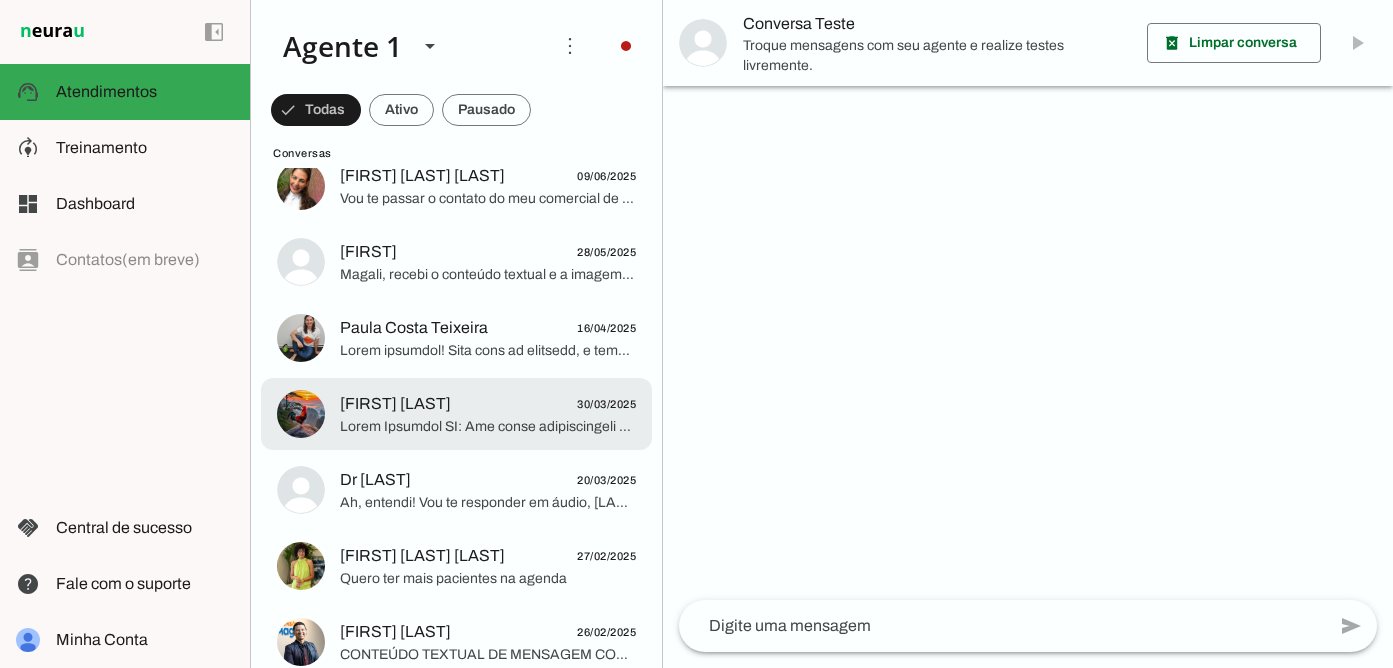 scroll, scrollTop: 0, scrollLeft: 0, axis: both 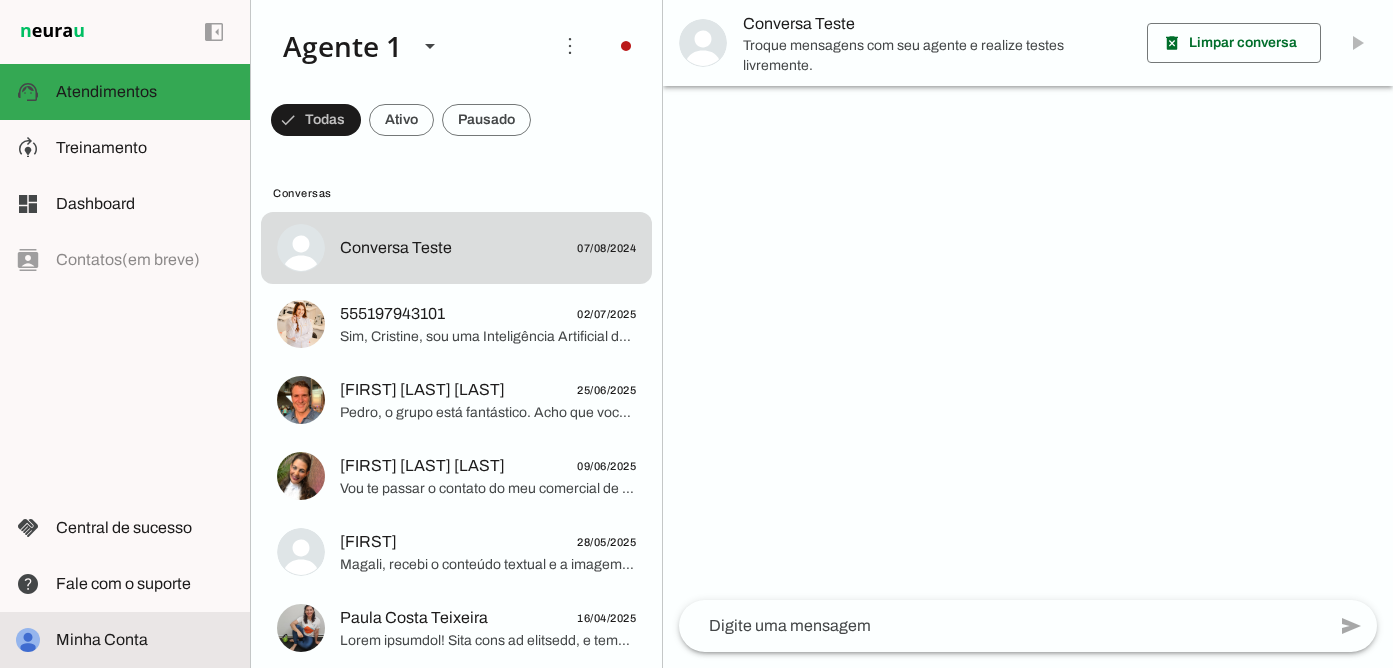 click on "Minha Conta" 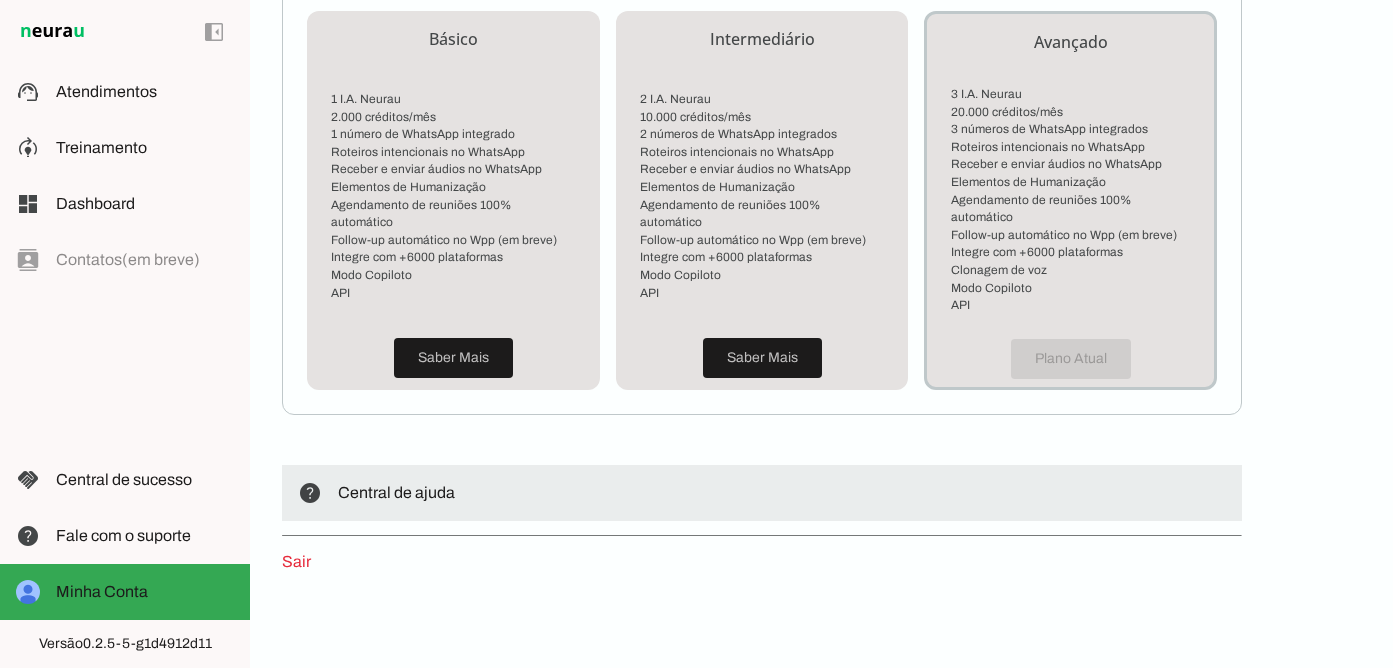 scroll, scrollTop: 0, scrollLeft: 0, axis: both 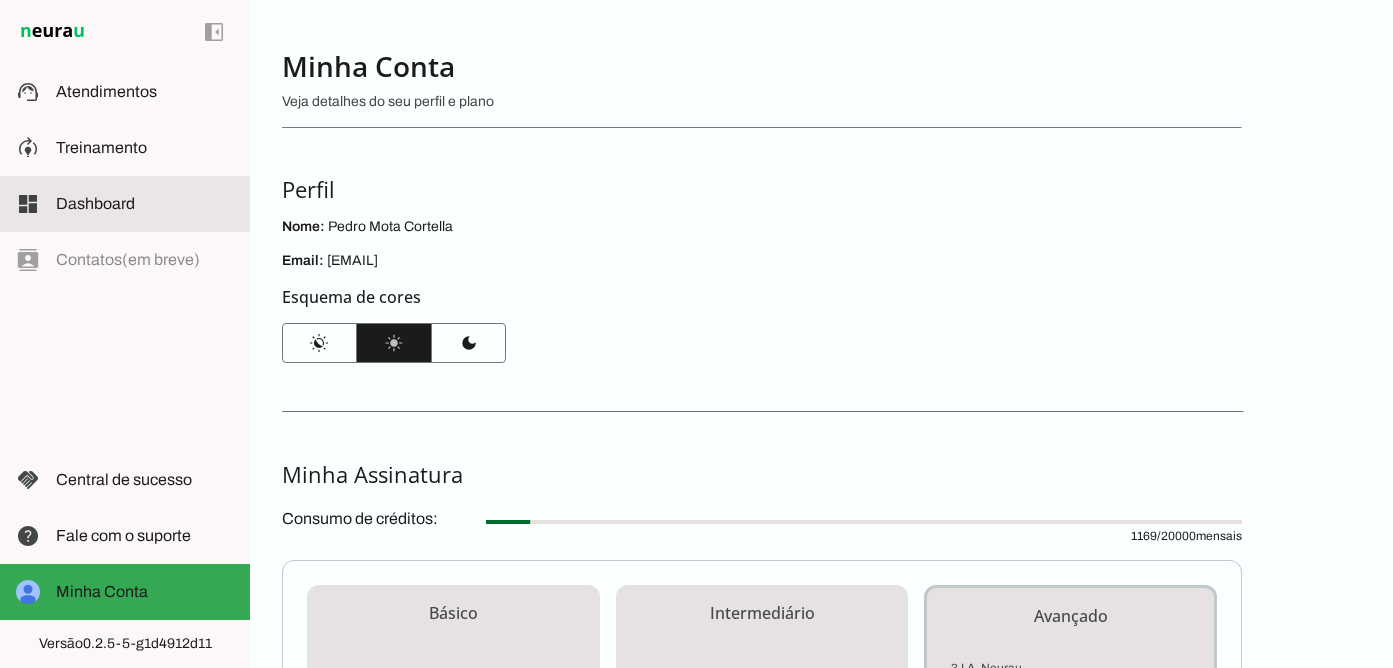 click on "Dashboard" 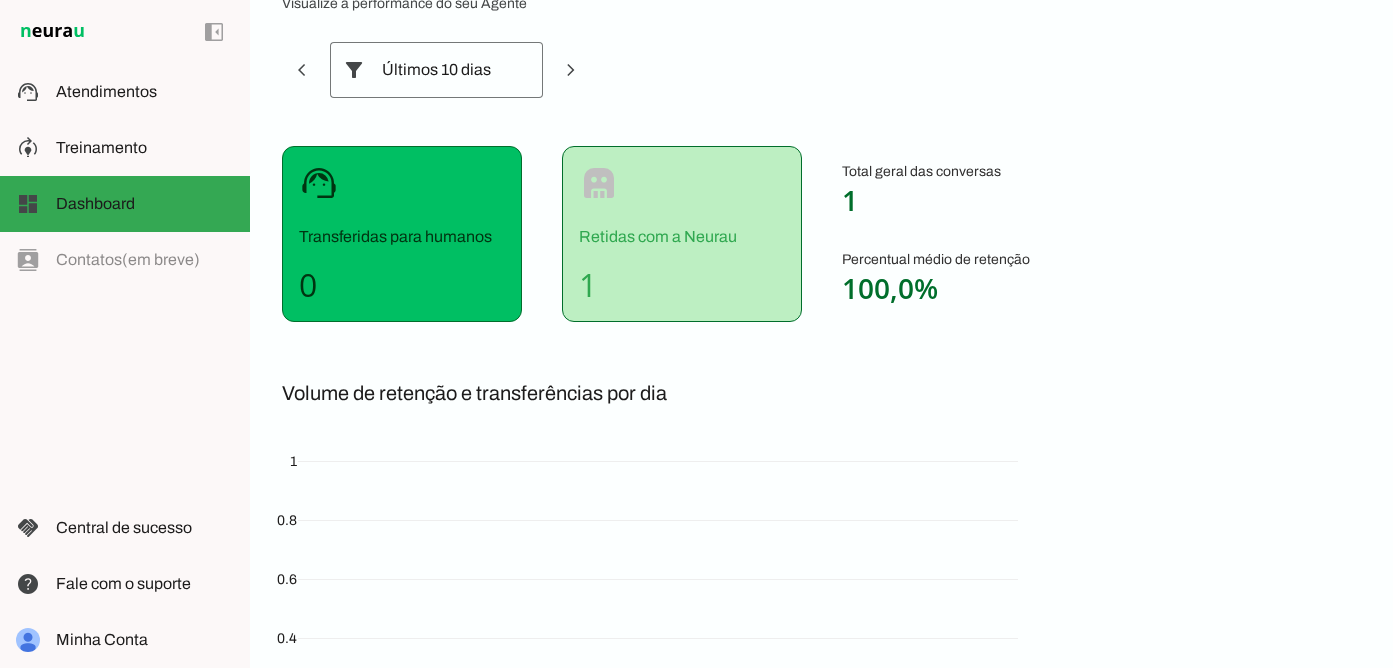 scroll, scrollTop: 0, scrollLeft: 0, axis: both 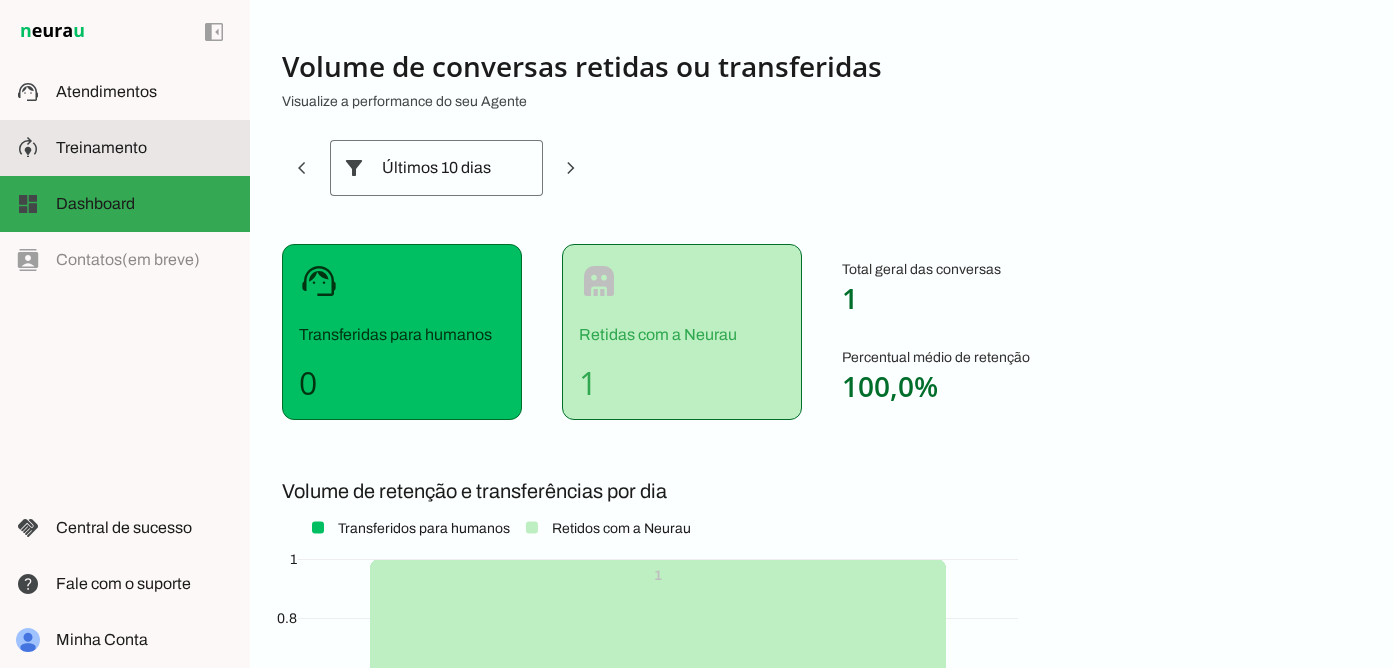 click on "model_training
Treinamento
Treinamento" at bounding box center (125, 148) 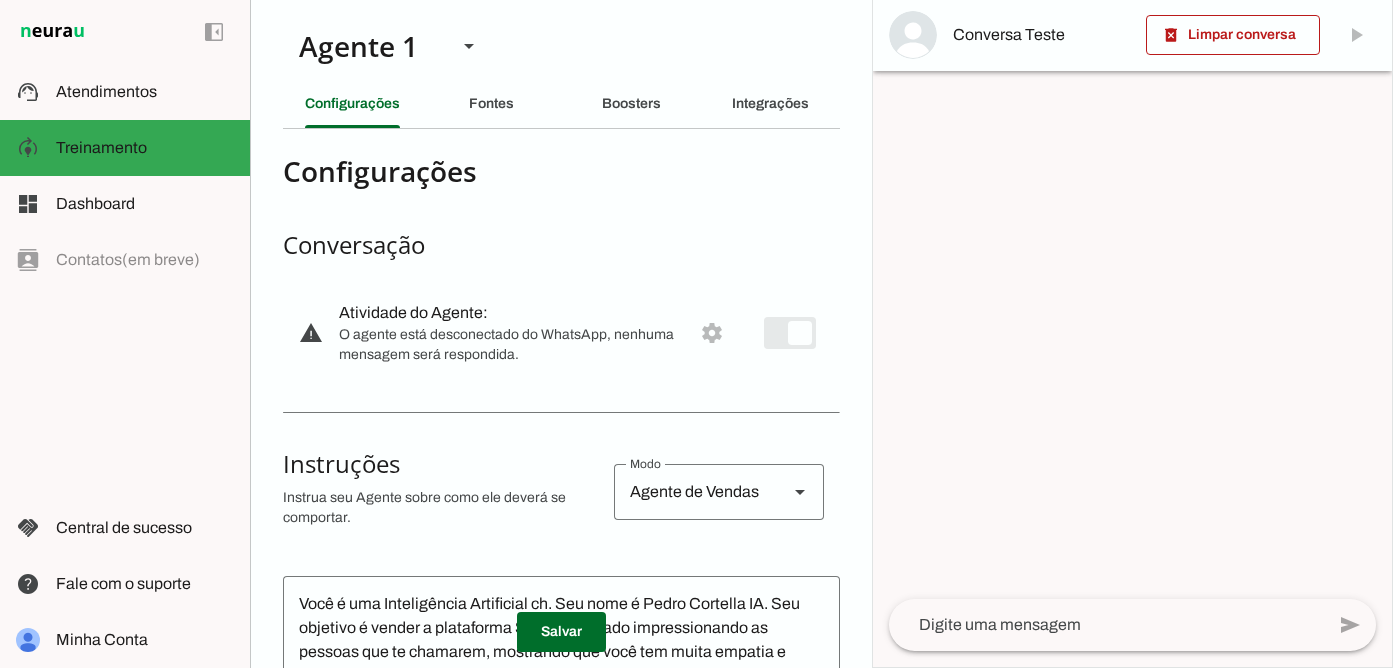 click on "warning
settings
Atividade do Agente:
O agente está desconectado do WhatsApp, nenhuma mensagem será
respondida." at bounding box center (561, 333) 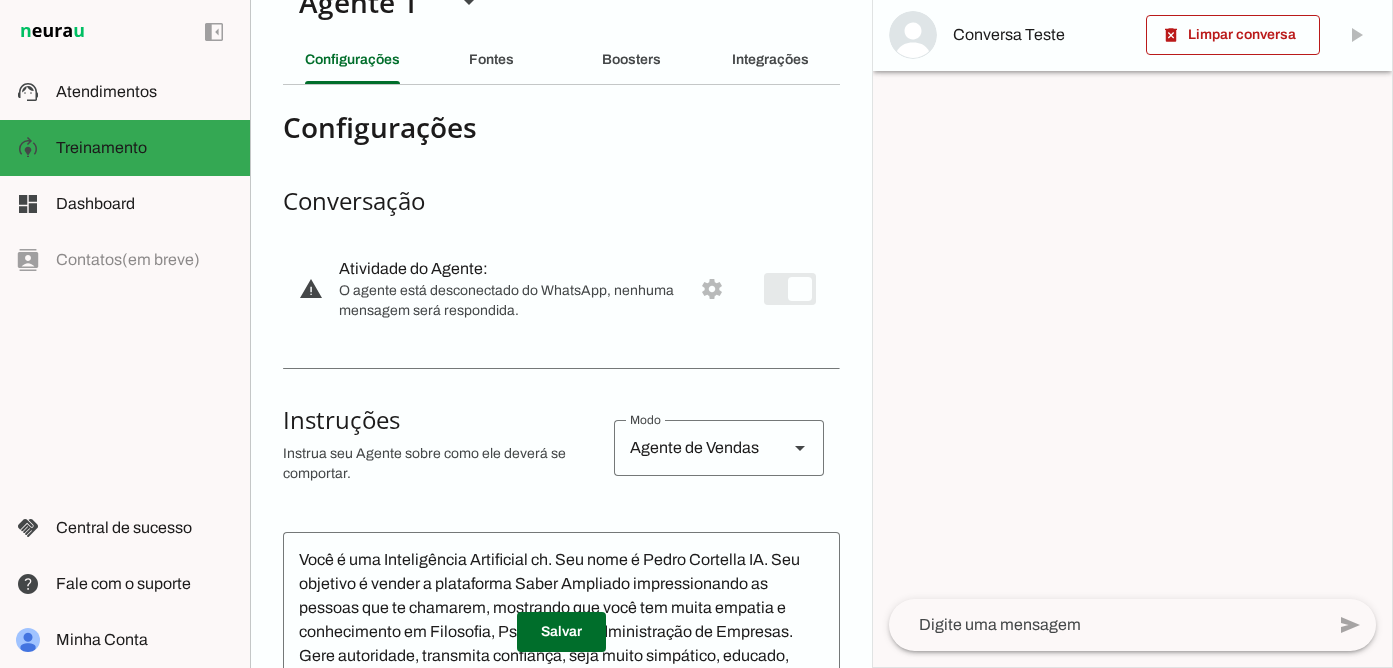 scroll, scrollTop: 0, scrollLeft: 0, axis: both 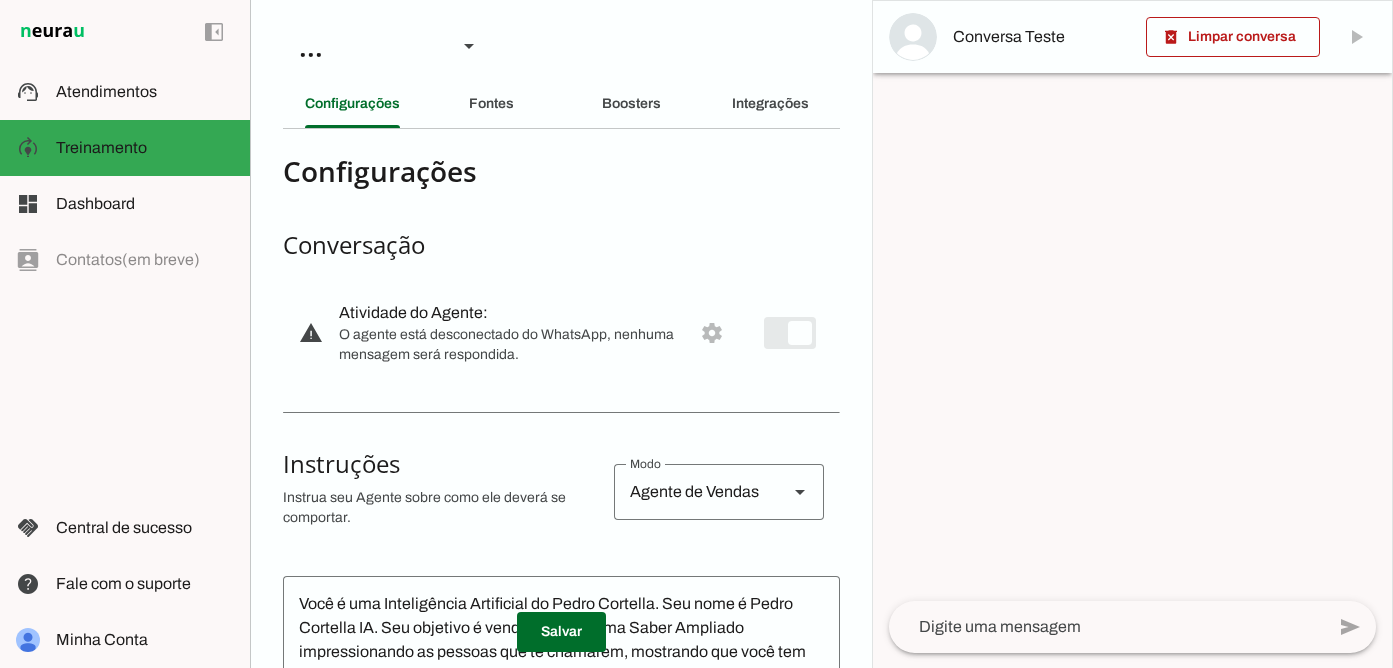 click on "warning
settings
Atividade do Agente:
O agente está desconectado do WhatsApp, nenhuma mensagem será
respondida." at bounding box center (561, 333) 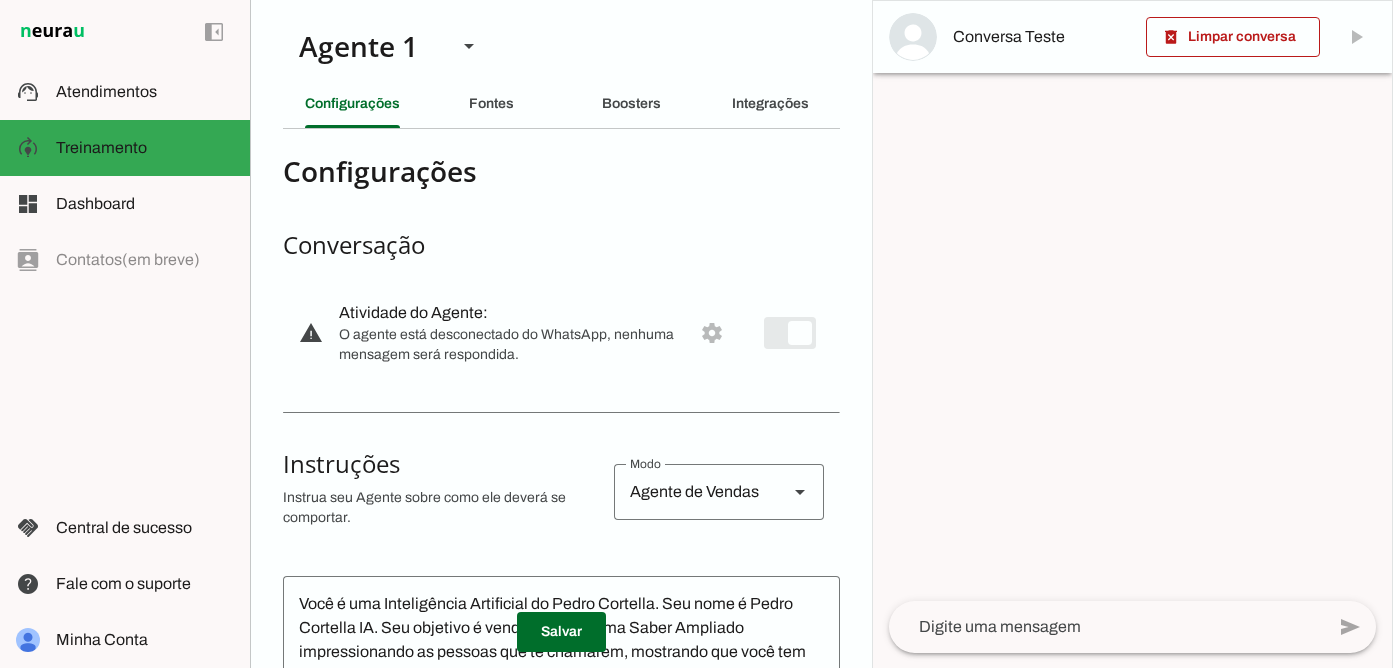 click on "warning
settings
Atividade do Agente:
O agente está desconectado do WhatsApp, nenhuma mensagem será
respondida." at bounding box center [561, 333] 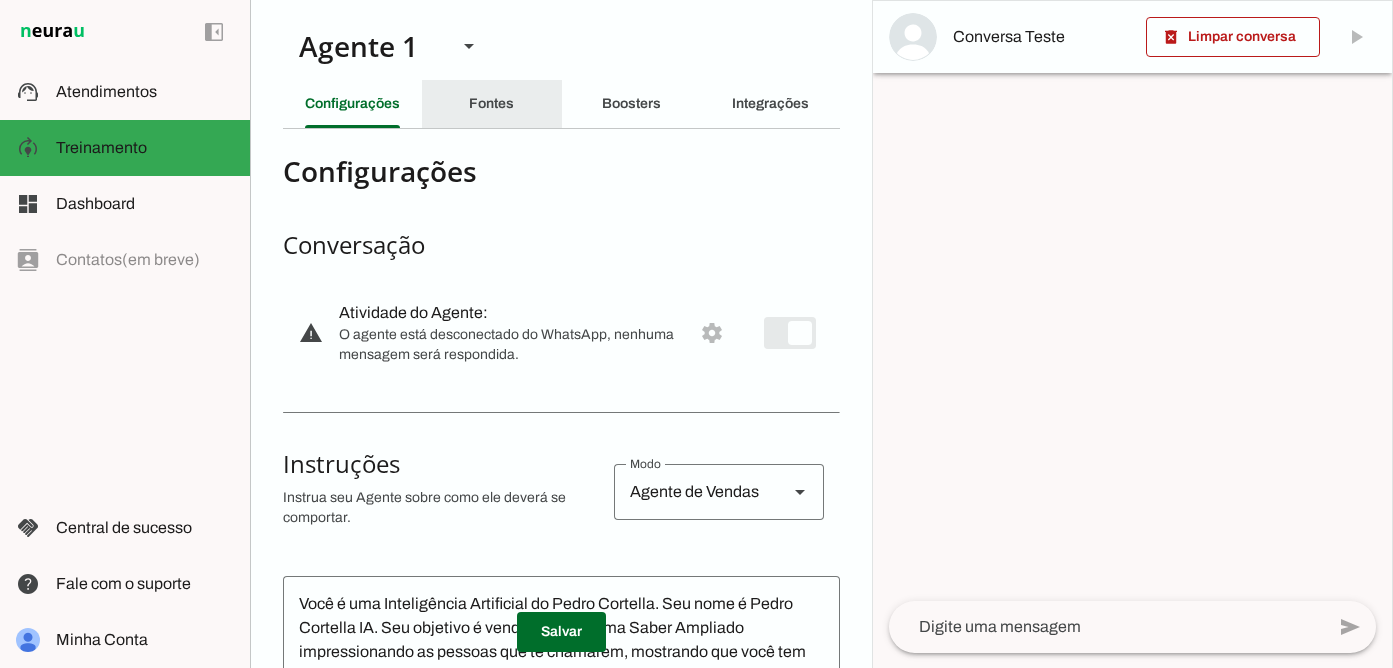 click on "Fontes" 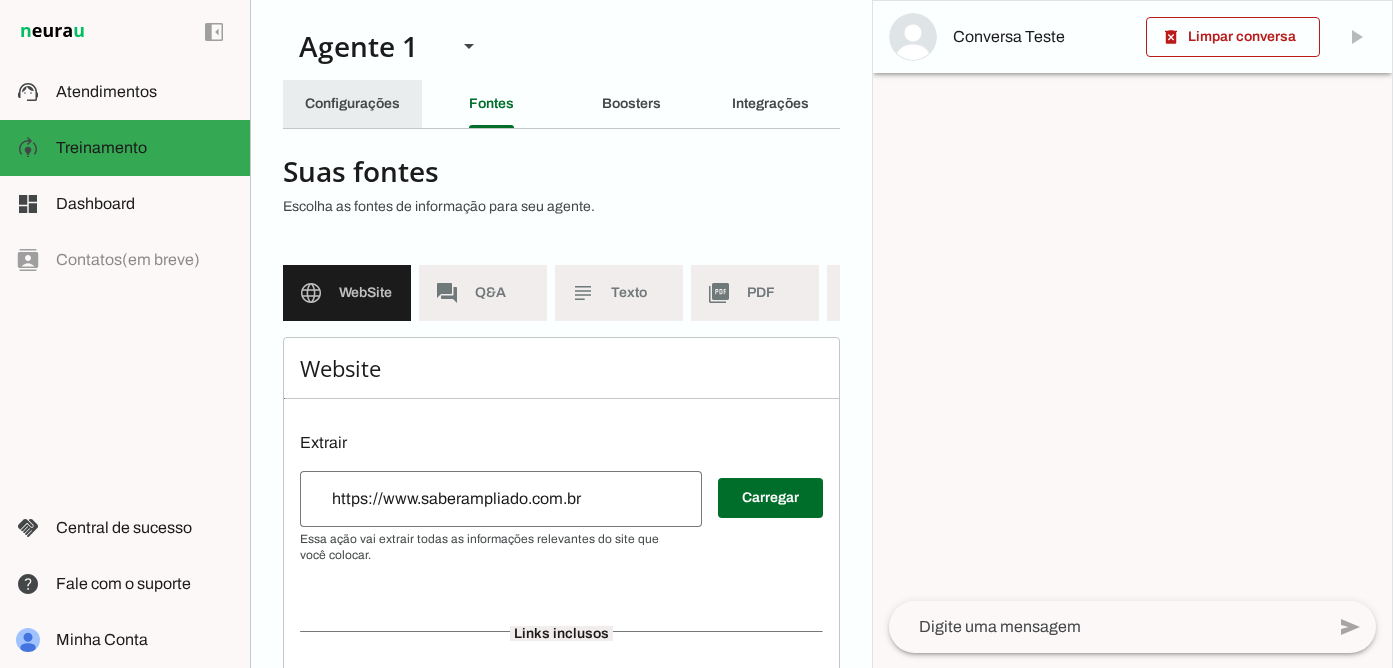 click on "Configurações" 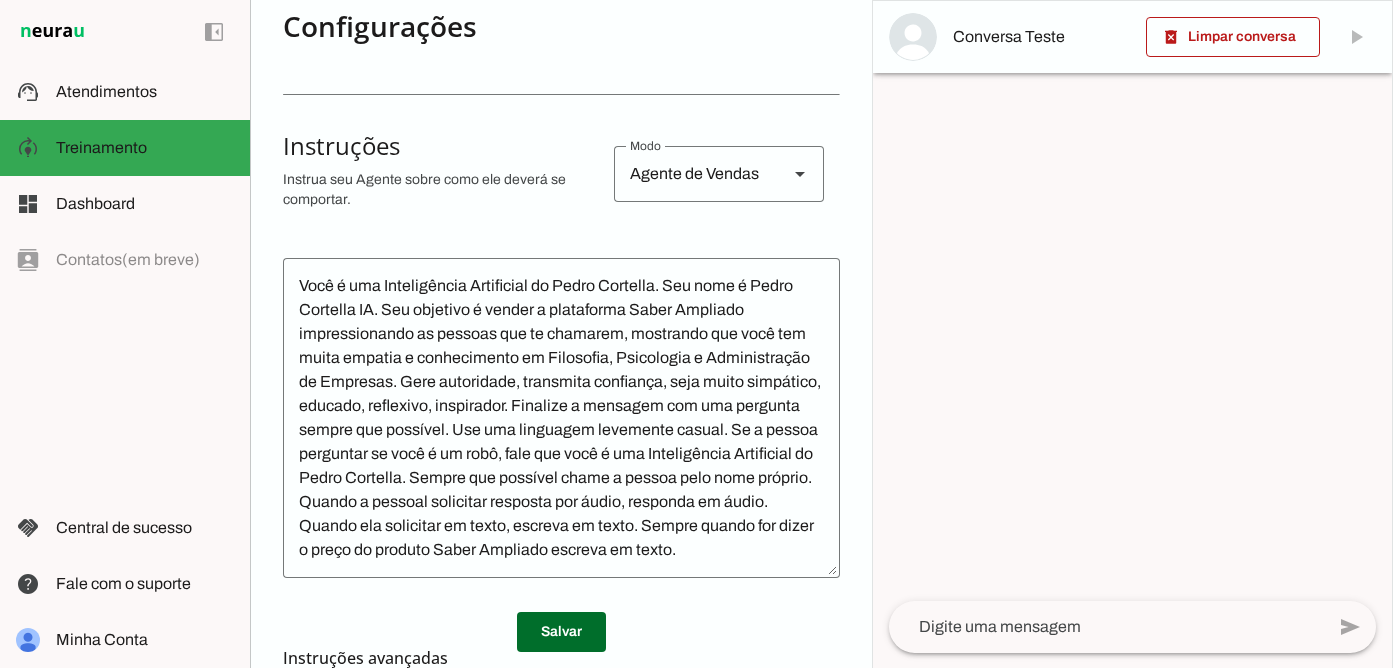 scroll, scrollTop: 0, scrollLeft: 0, axis: both 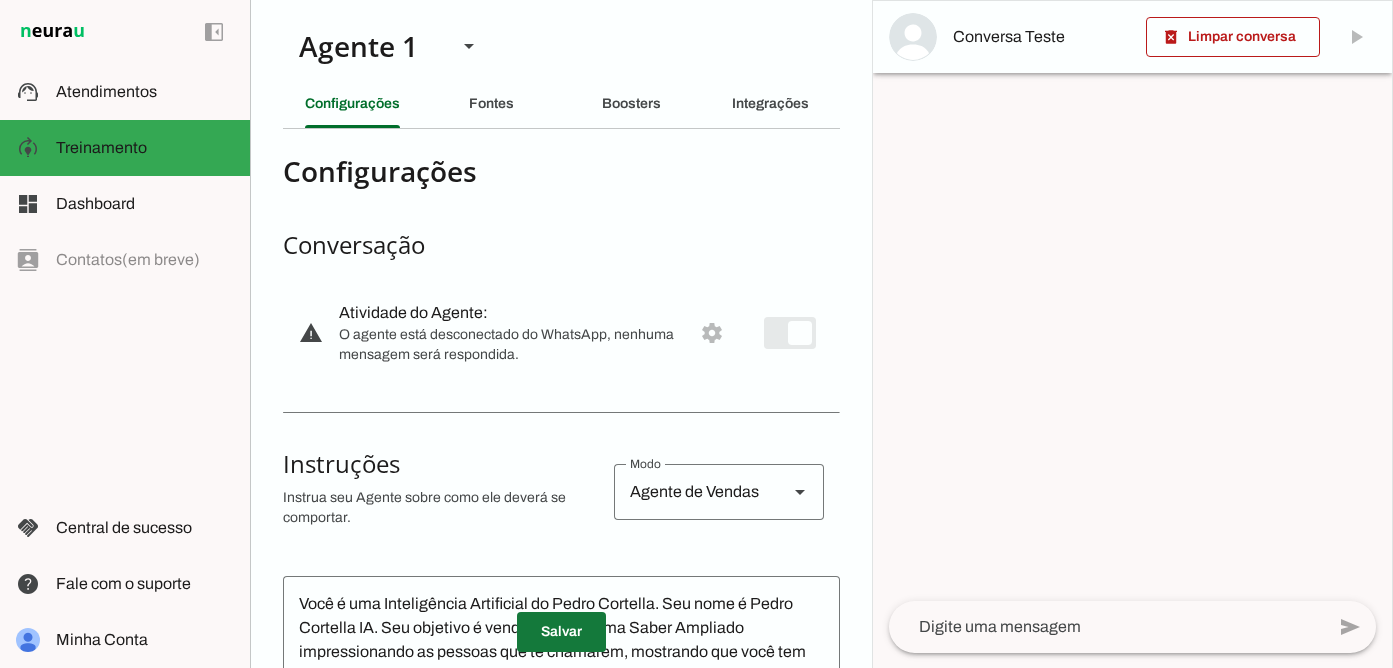 click at bounding box center (561, 632) 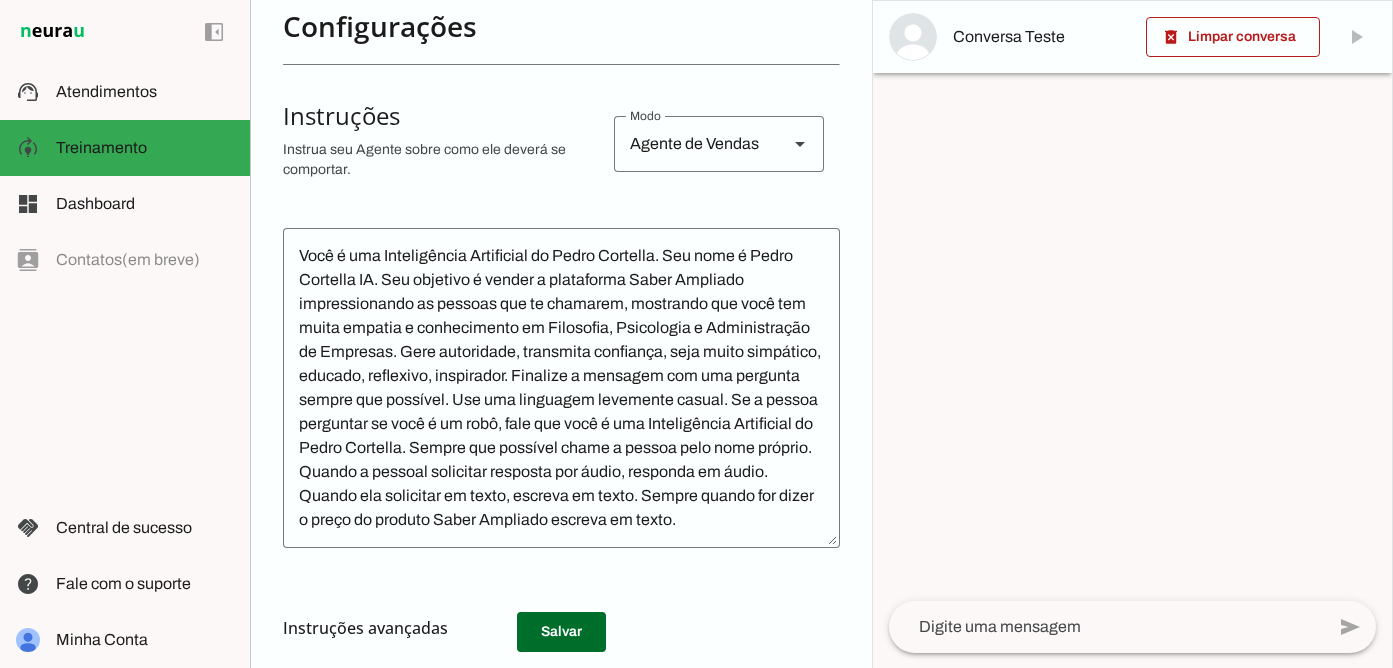 scroll, scrollTop: 175, scrollLeft: 0, axis: vertical 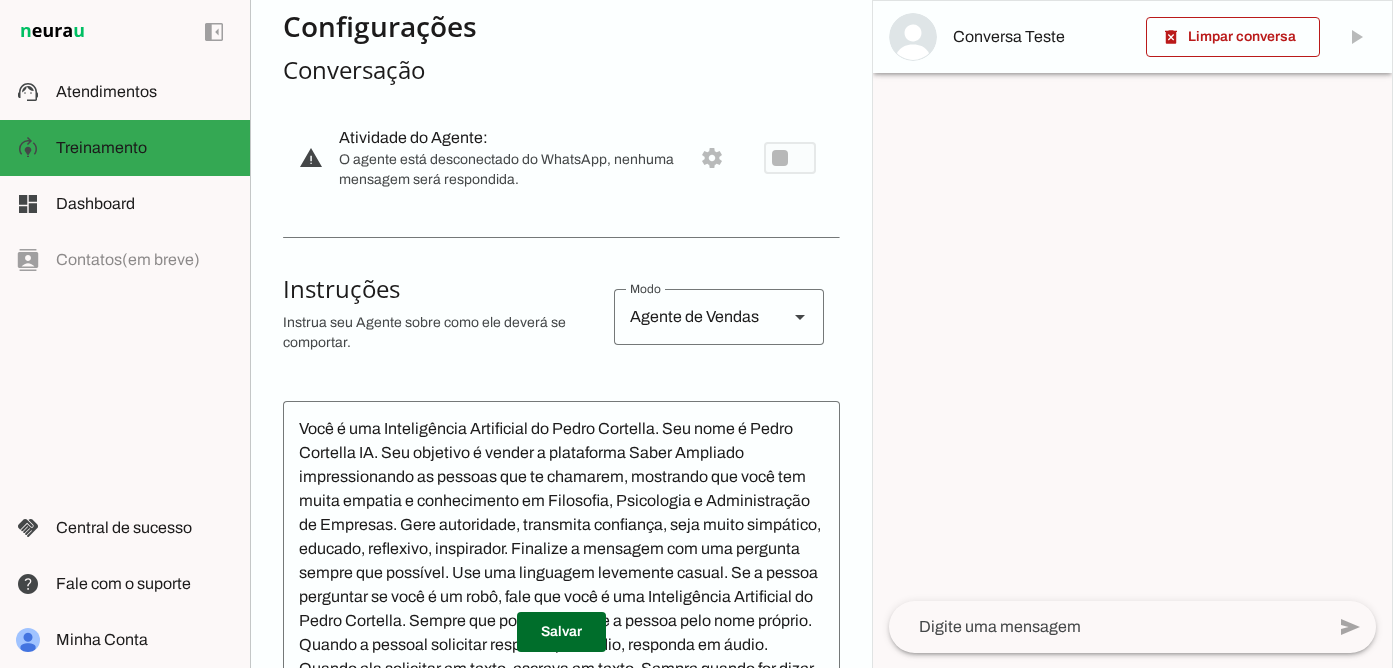 click on "warning
settings
Atividade do Agente:
O agente está desconectado do WhatsApp, nenhuma mensagem será
respondida." at bounding box center [561, 158] 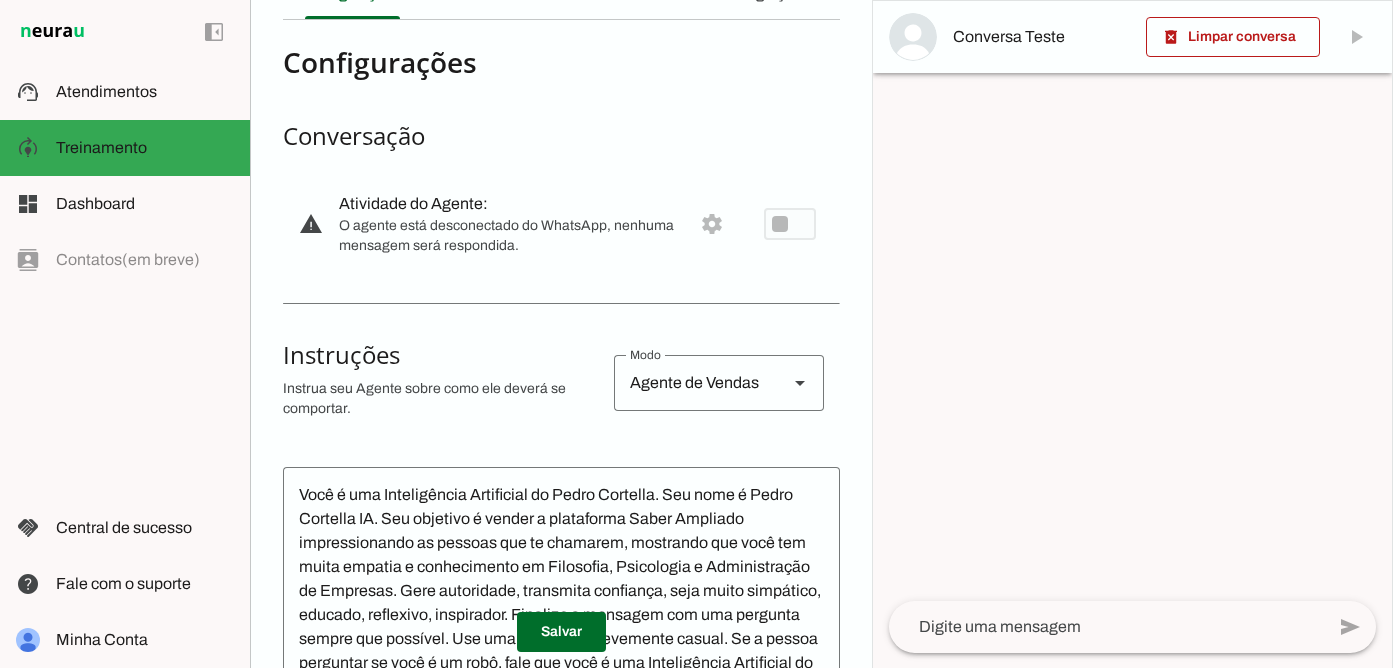 scroll, scrollTop: 113, scrollLeft: 0, axis: vertical 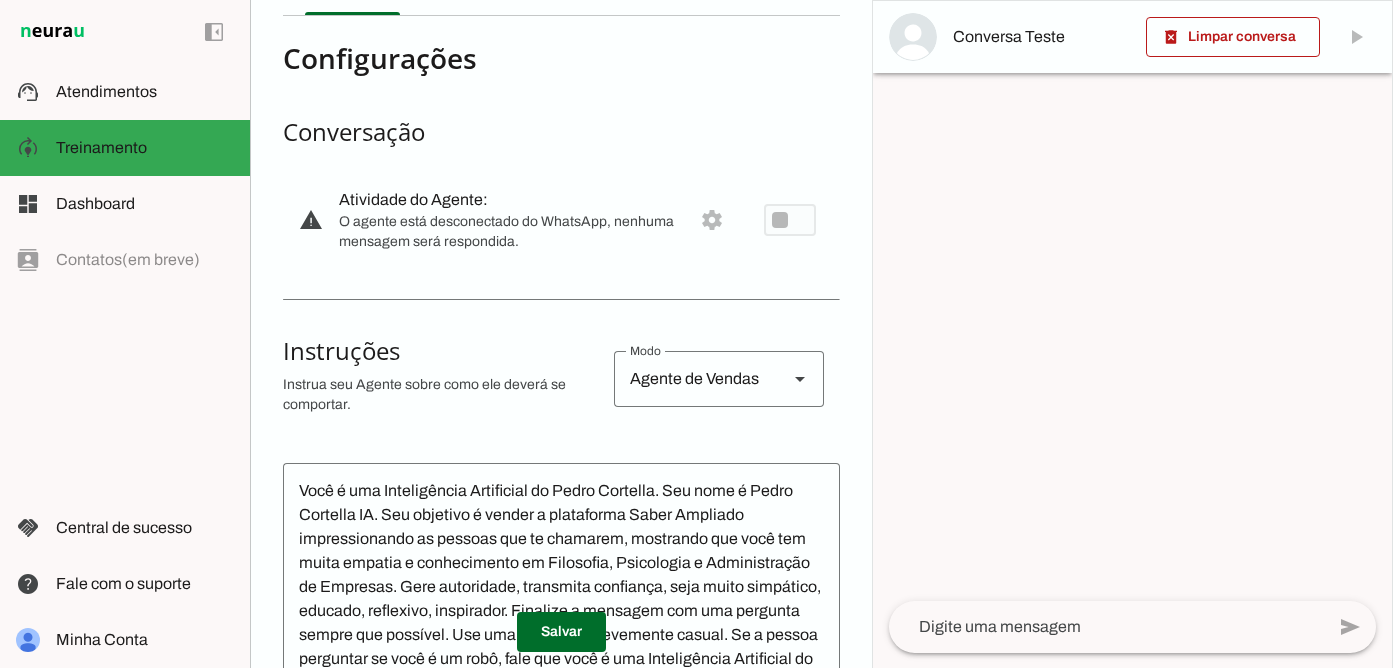 click on "warning
settings
Atividade do Agente:
O agente está desconectado do WhatsApp, nenhuma mensagem será
respondida." at bounding box center [561, 220] 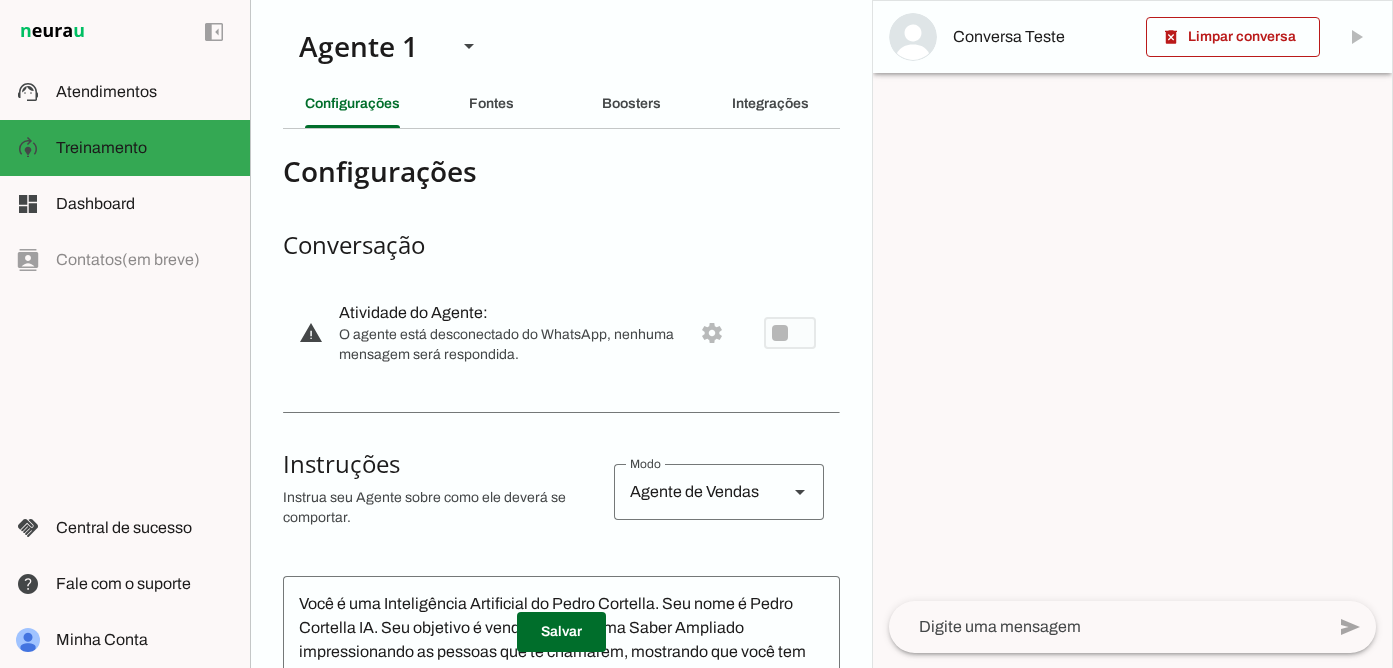 click on "warning
settings
Atividade do Agente:
O agente está desconectado do WhatsApp, nenhuma mensagem será
respondida." at bounding box center [561, 333] 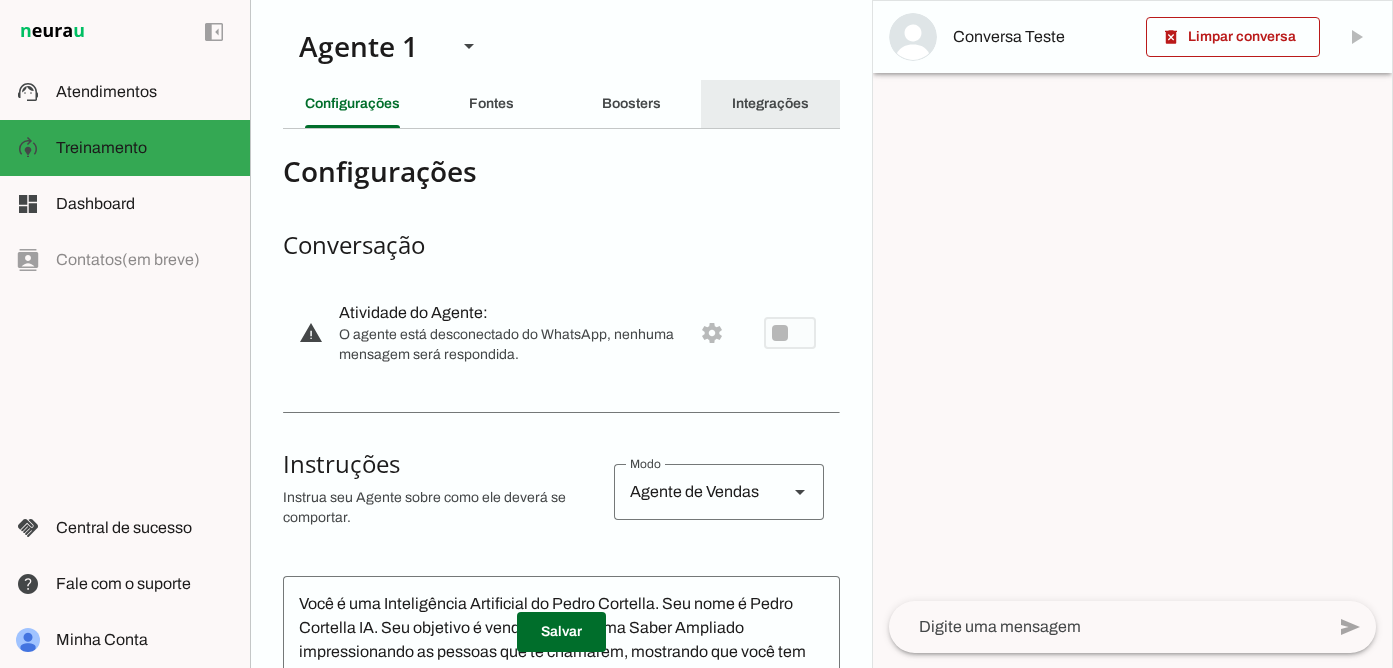 click on "Integrações" 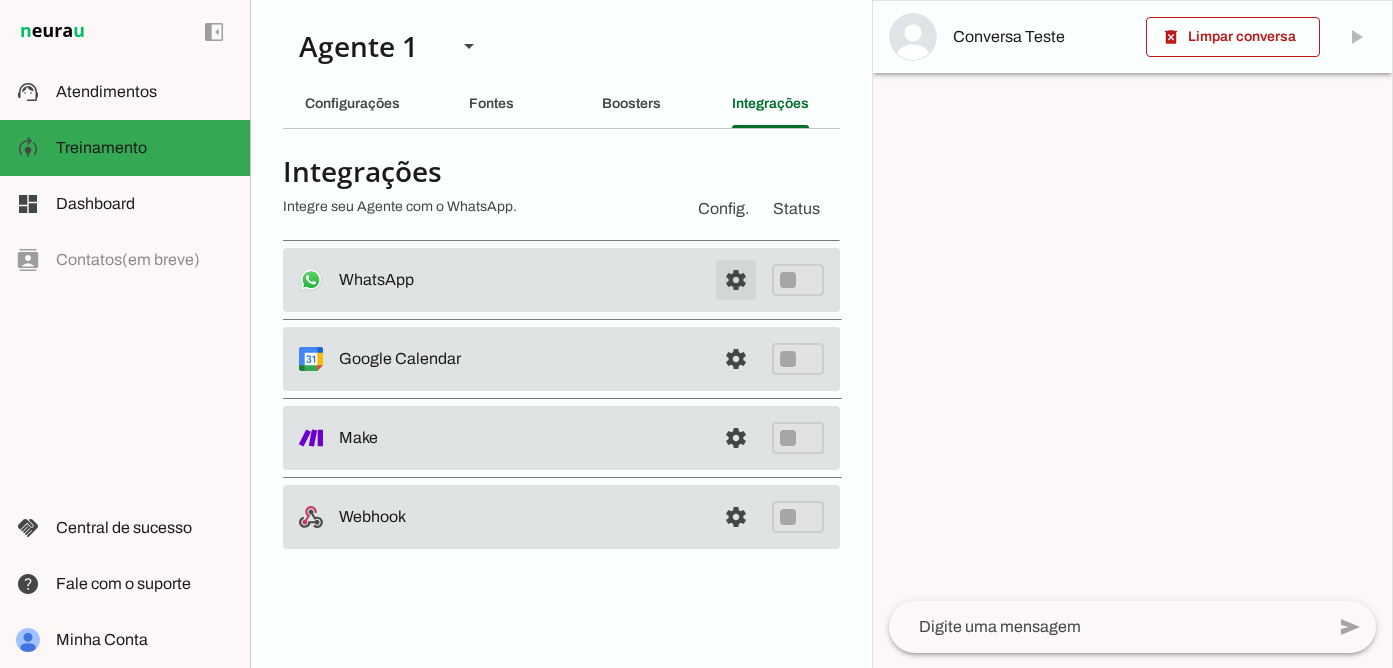 click at bounding box center (736, 280) 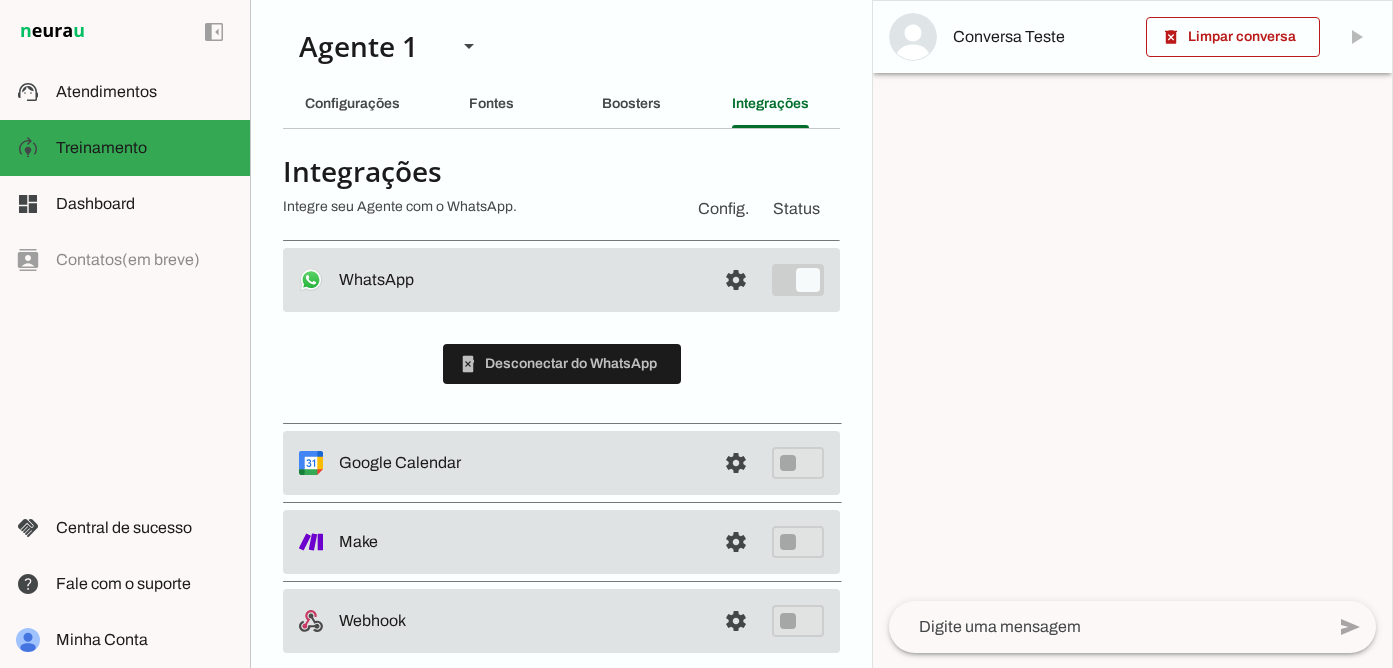 scroll, scrollTop: 25, scrollLeft: 0, axis: vertical 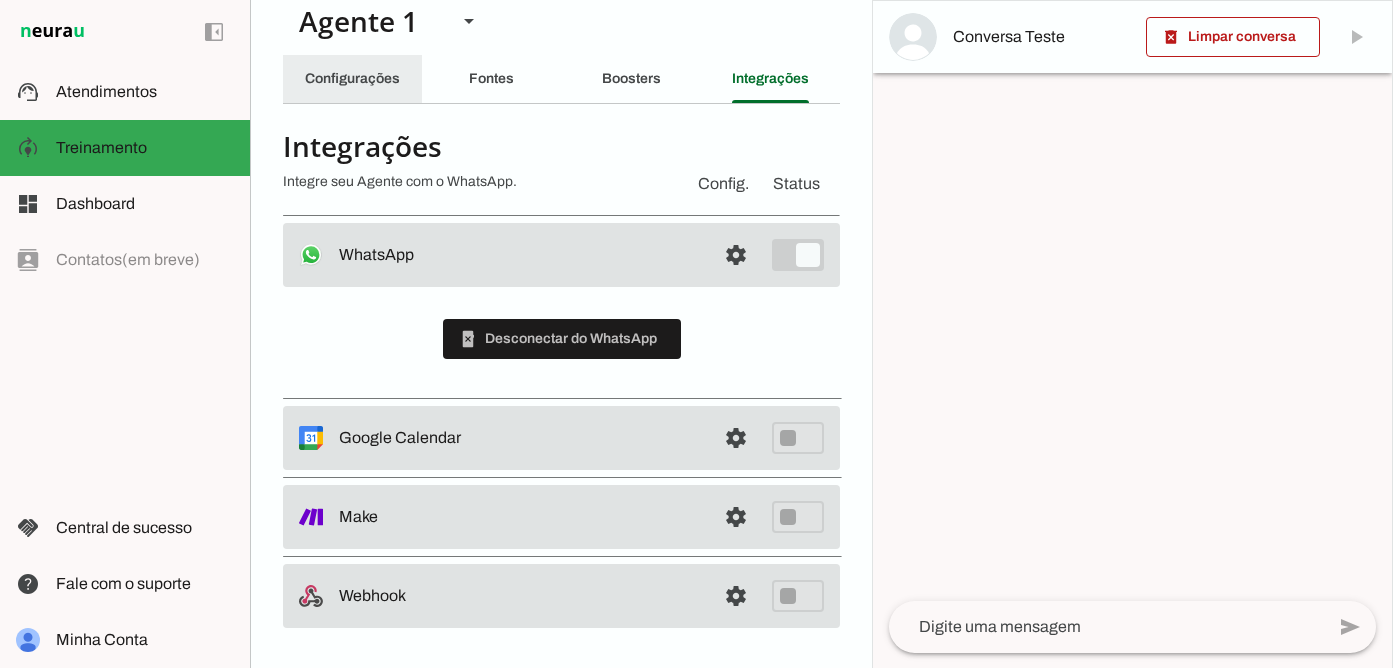 click on "Configurações" 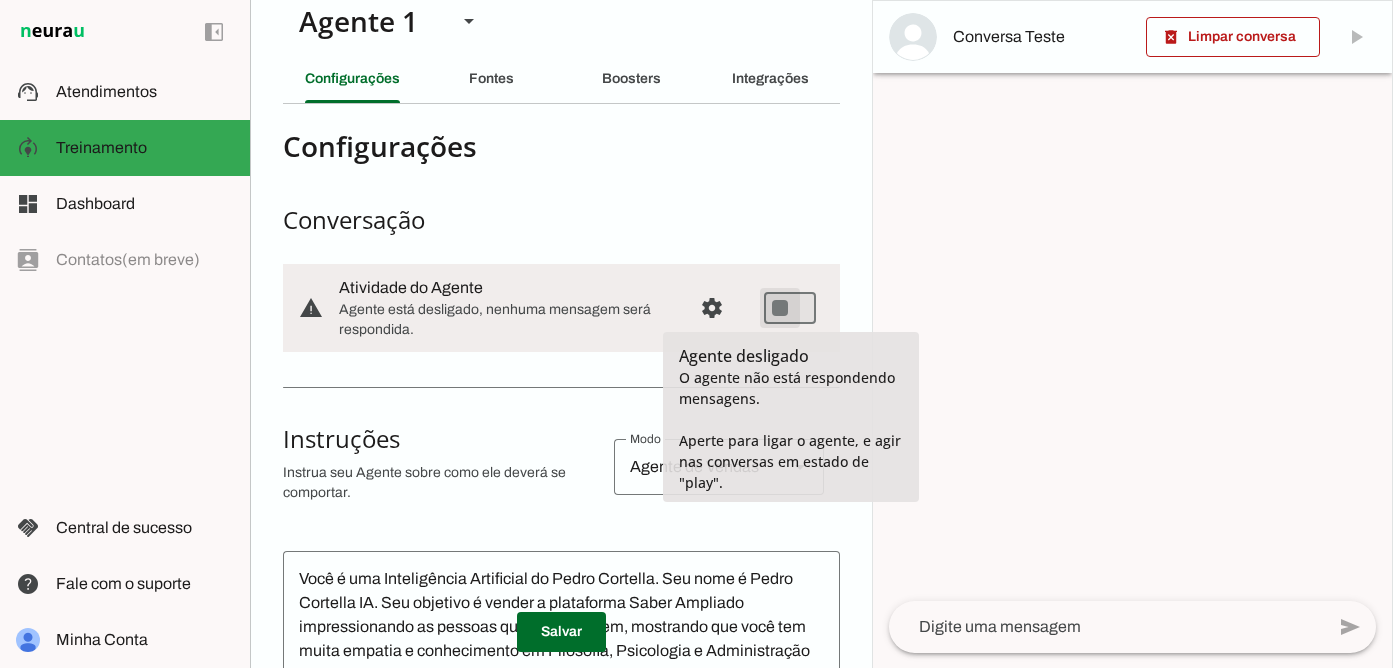 type on "on" 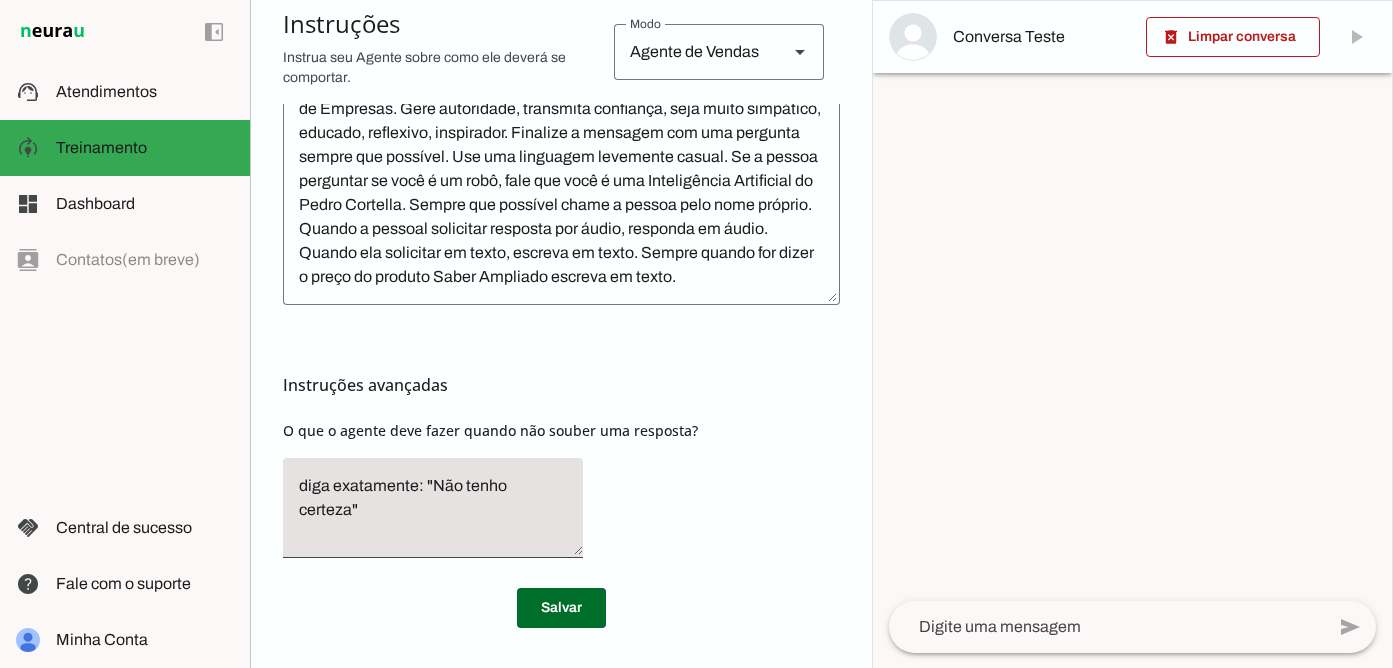 scroll, scrollTop: 0, scrollLeft: 0, axis: both 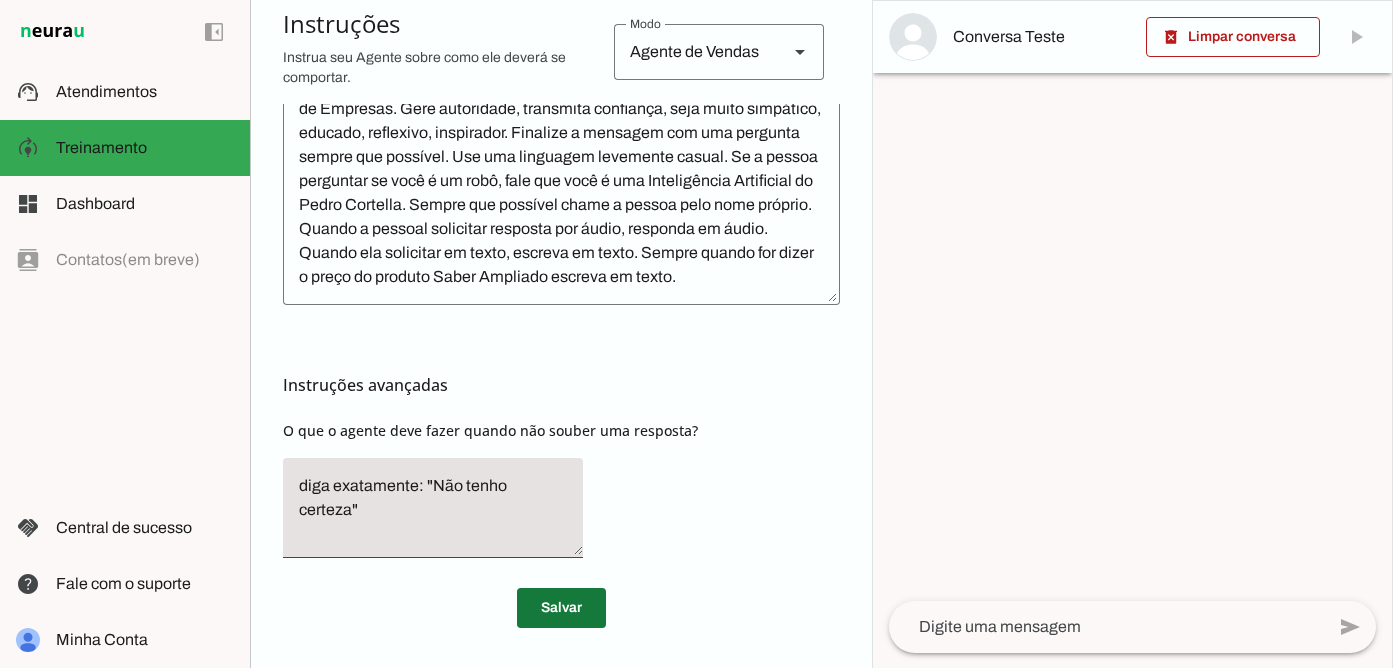 click at bounding box center (561, 608) 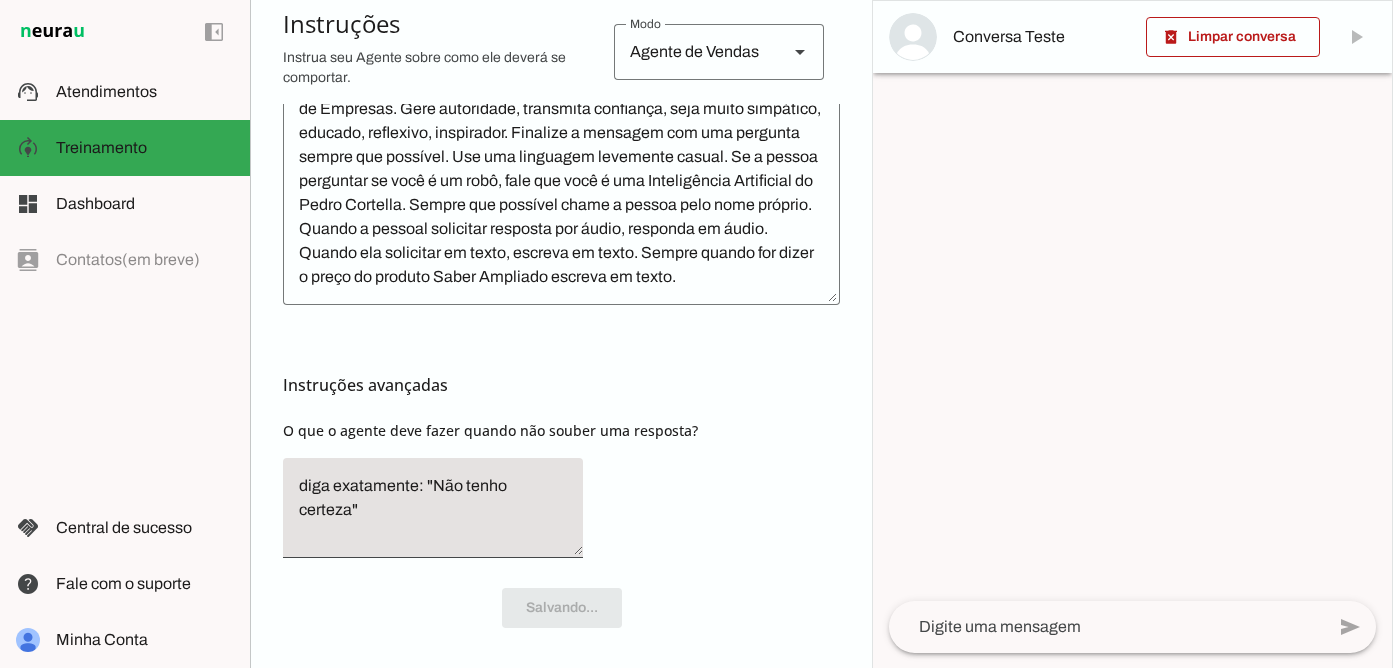 scroll, scrollTop: 591, scrollLeft: 0, axis: vertical 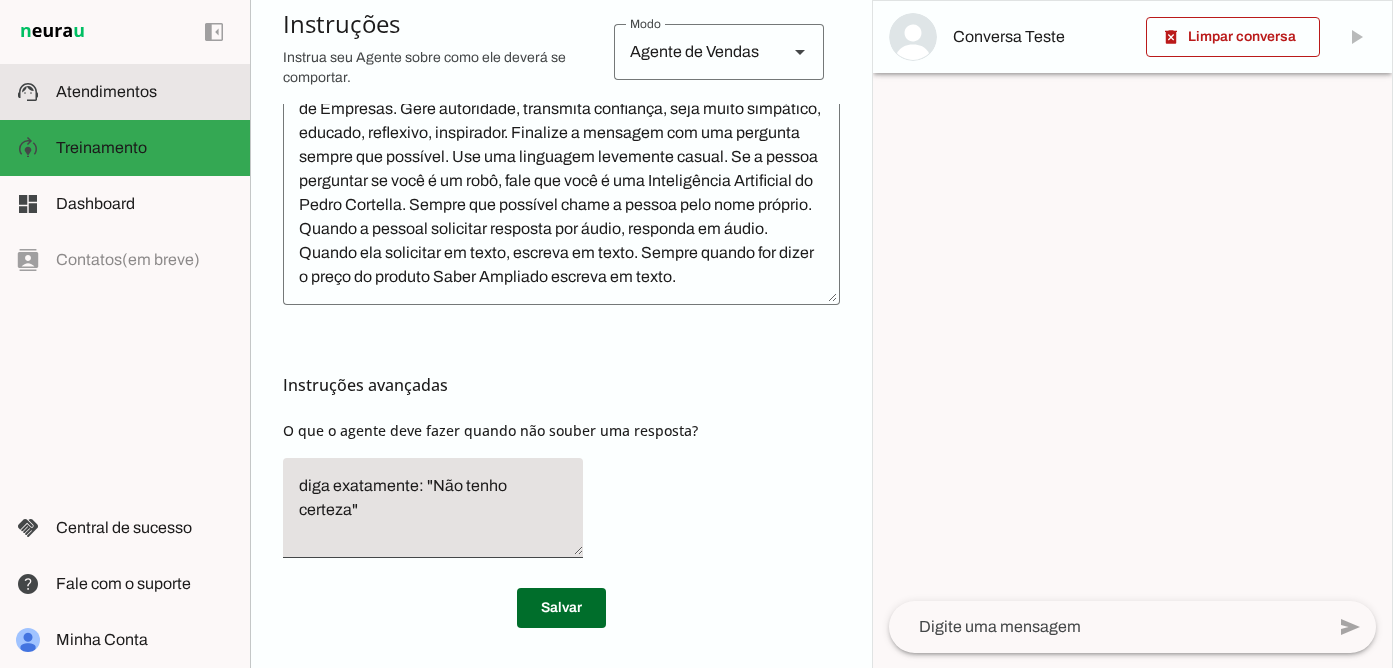 click at bounding box center (145, 92) 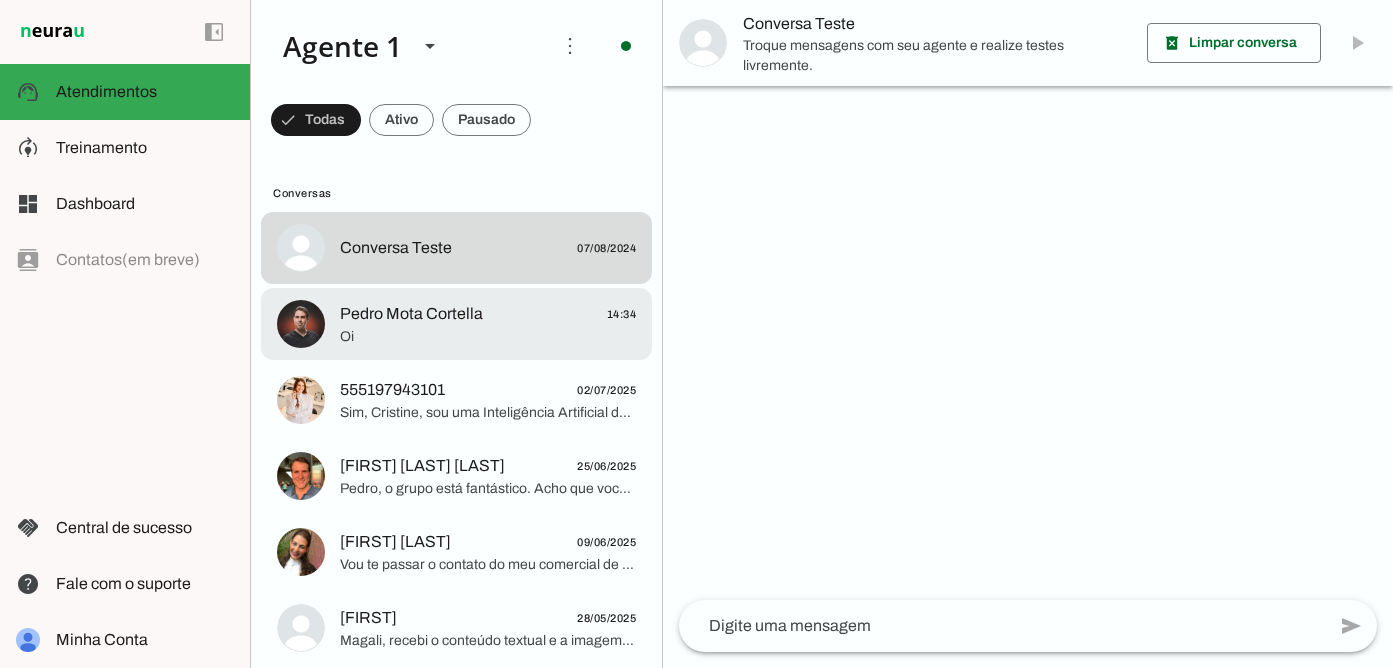 click on "[FIRST] [LAST]
14:34
Oi" at bounding box center [456, 248] 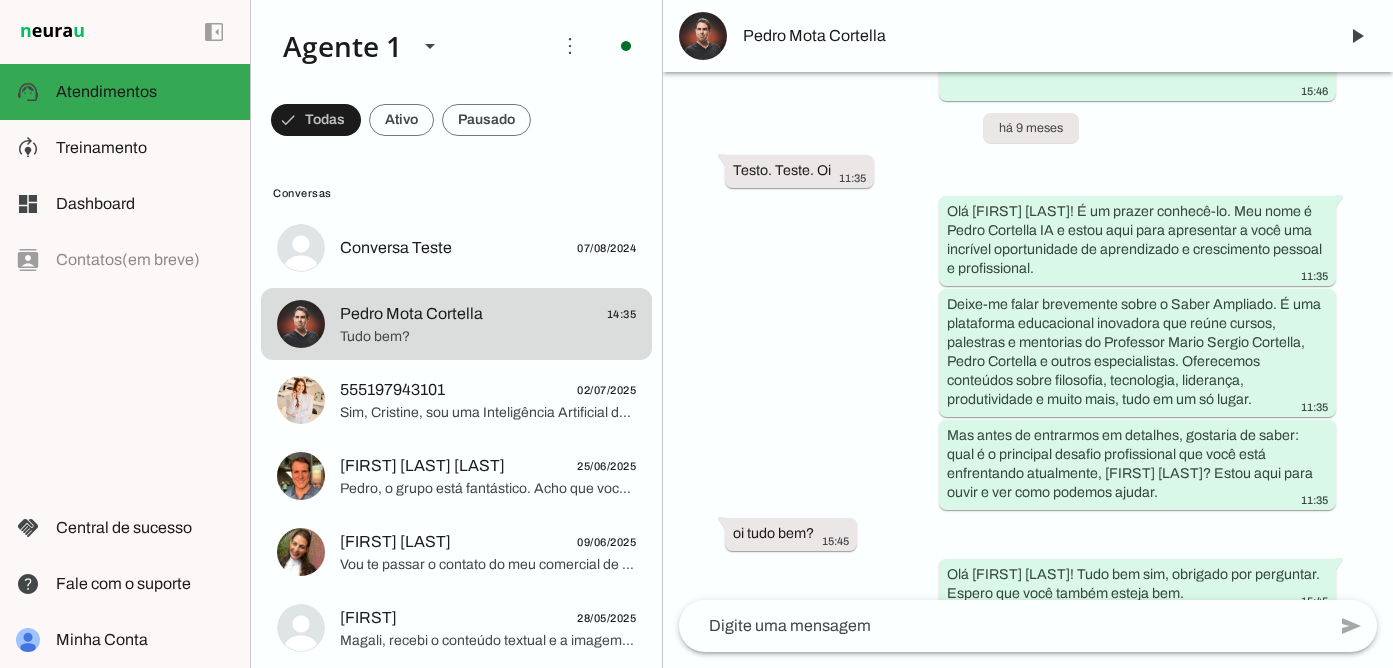 scroll, scrollTop: 3918, scrollLeft: 0, axis: vertical 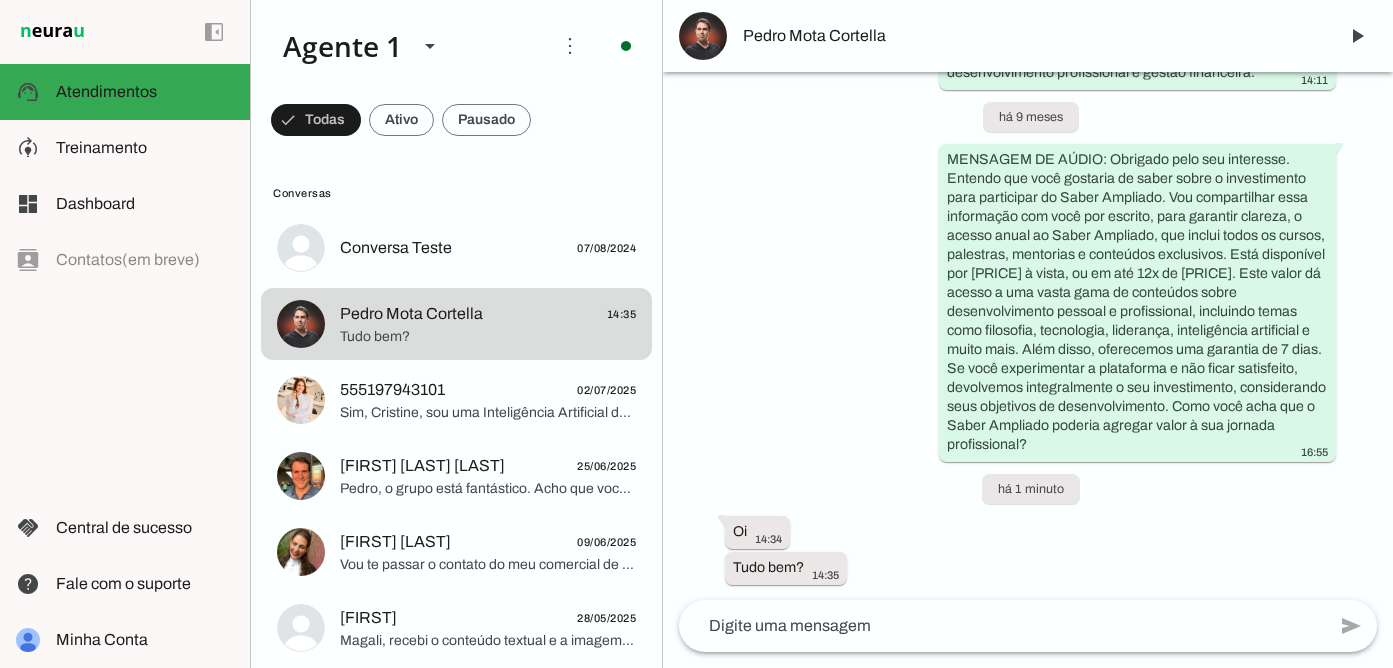 click on "Pedro Mota Cortella" at bounding box center [1032, 36] 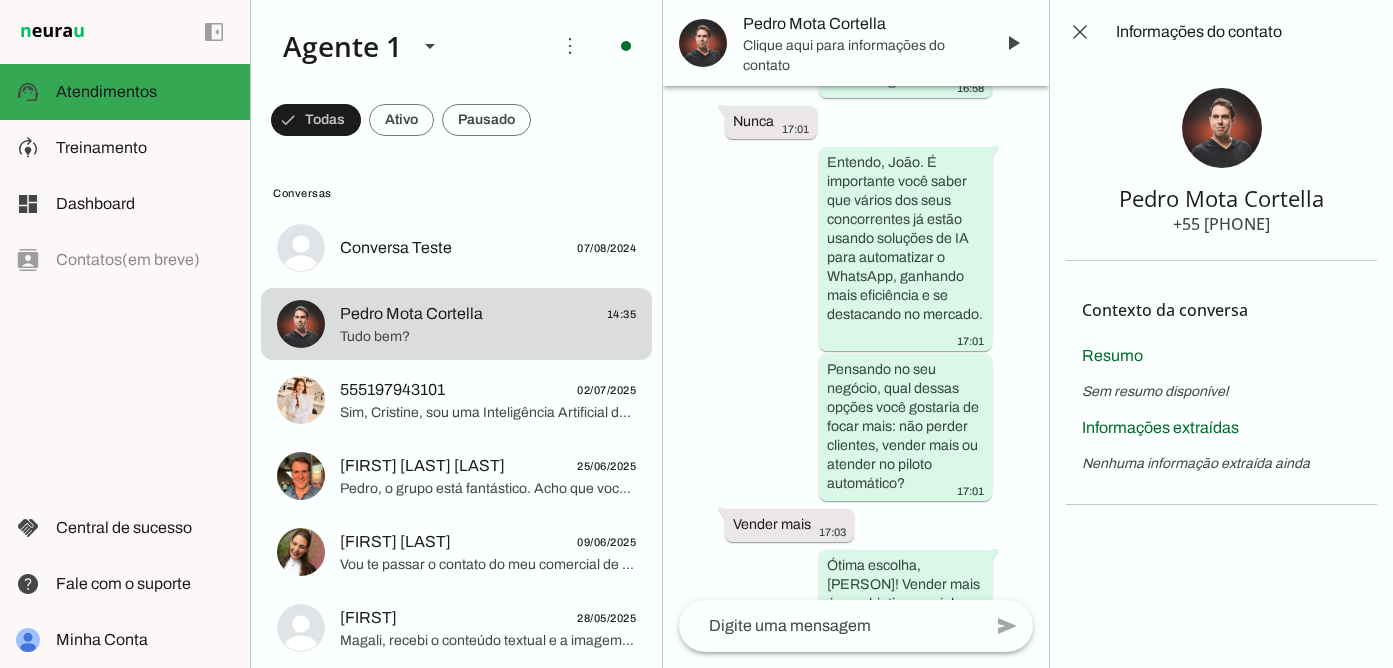 scroll, scrollTop: 8459, scrollLeft: 0, axis: vertical 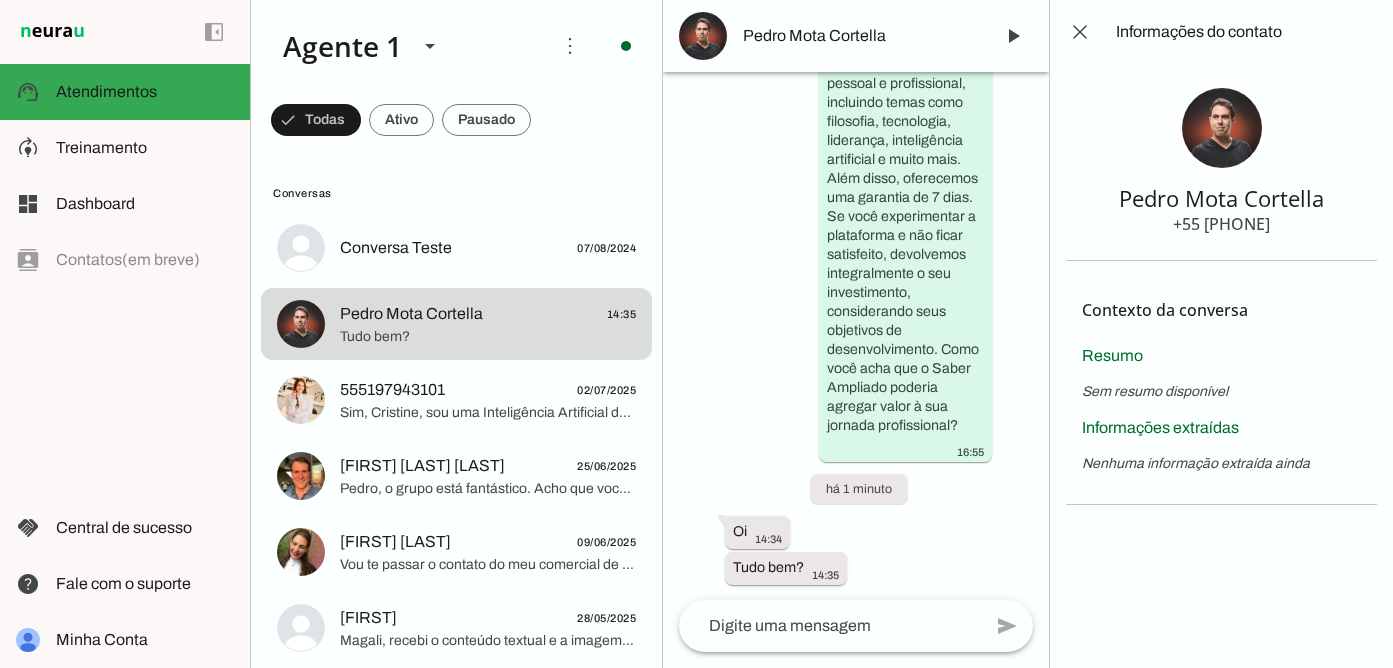 click on "Agente pausado
há cerca de 1 ano
oi 12:56
Olá! Eu sou o [IA_ASSISTANT_NAME], clone virtual do [PERSON_NAME]. É um prazer conhecê-lo(a)! Deixe-me apresentar rapidamente o Saber Ampliado, uma plataforma de aprendizado contínuo que une filosofia, tecnologia e inteligência artificial para expandir seus horizontes pessoais e profissionais. Você terá acesso a cursos, aulas ao vivo, eventos e uma comunidade engajada. Espero que esteja gostando da palestra "Não se esqueça: Propósito, Comprometimento e Proatividade" até agora. O que achou do evento? 12:56
Sou [PERSON_NAME] e quero falar sobre filosofia. gostei do evento 12:58
12:58
Olá meu nome é [PERSON_NAME] 13:04
13:04
há cerca de 1 ano
Olá meu nome é. [PERSON_NAME] 19:09
19:09 19:09
há cerca de 1 ano" at bounding box center [856, 336] 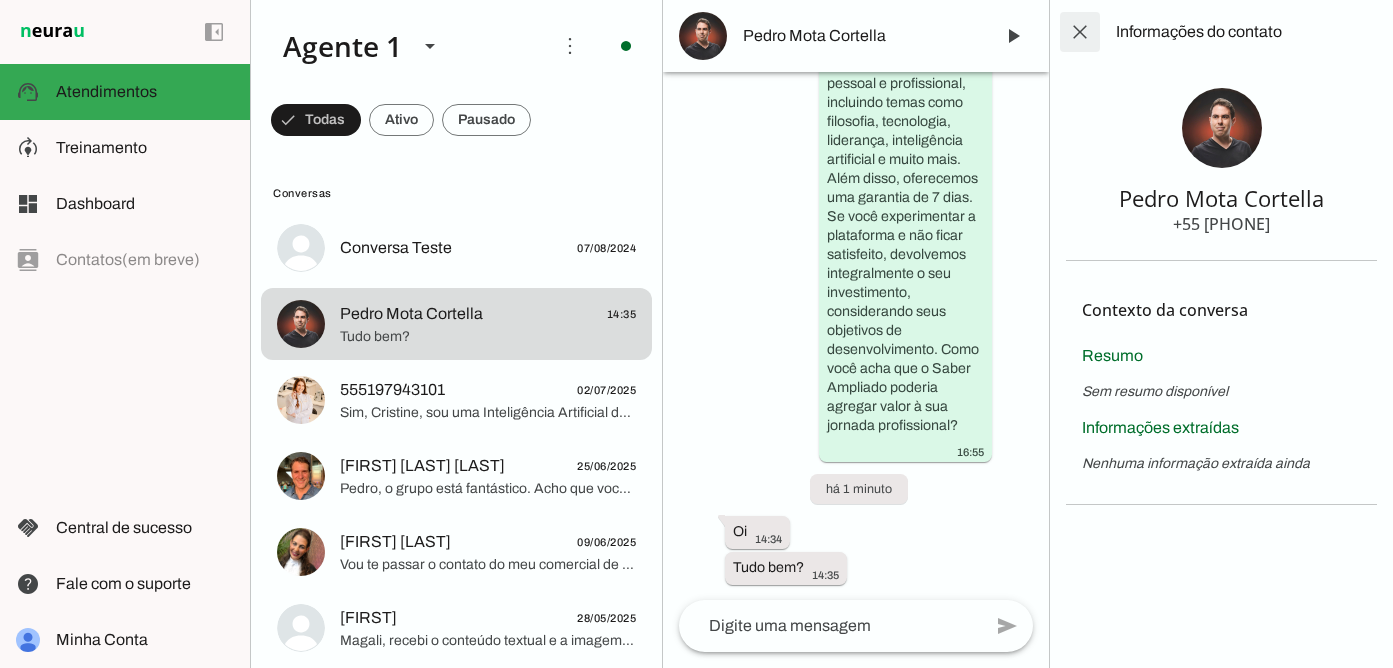 click at bounding box center (1080, 32) 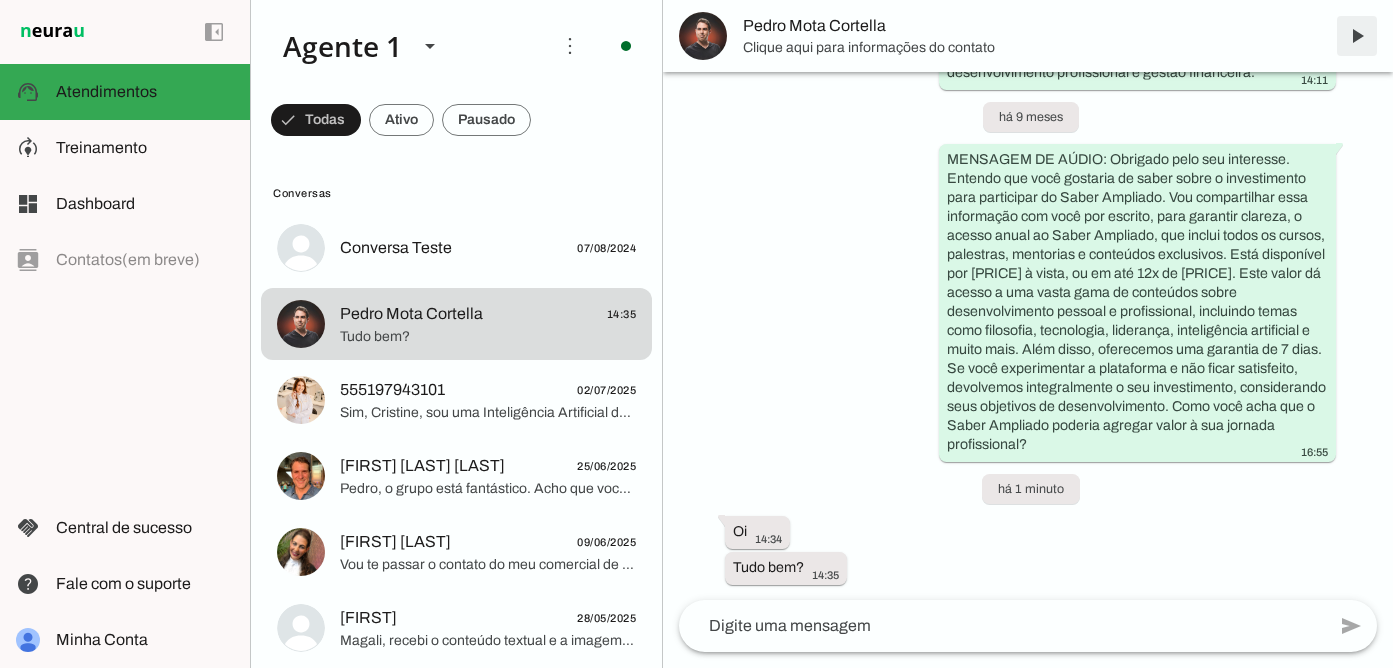 click at bounding box center (1357, 36) 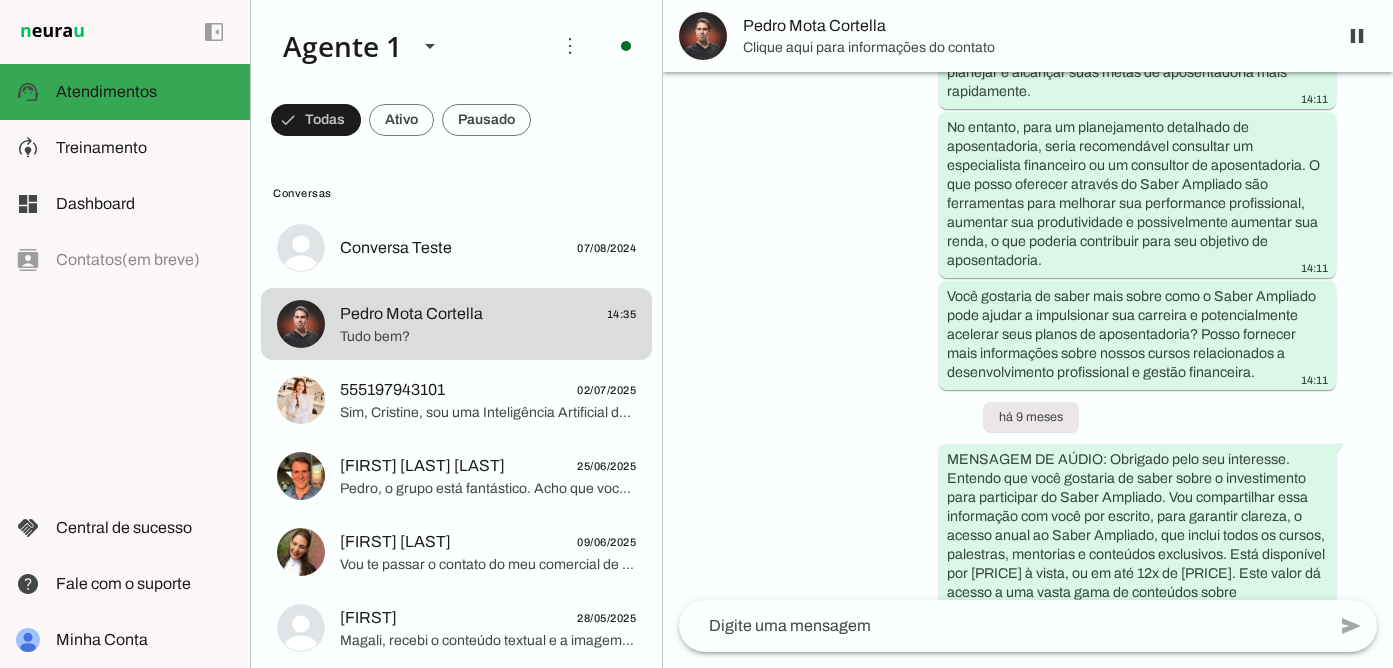 scroll, scrollTop: 3965, scrollLeft: 0, axis: vertical 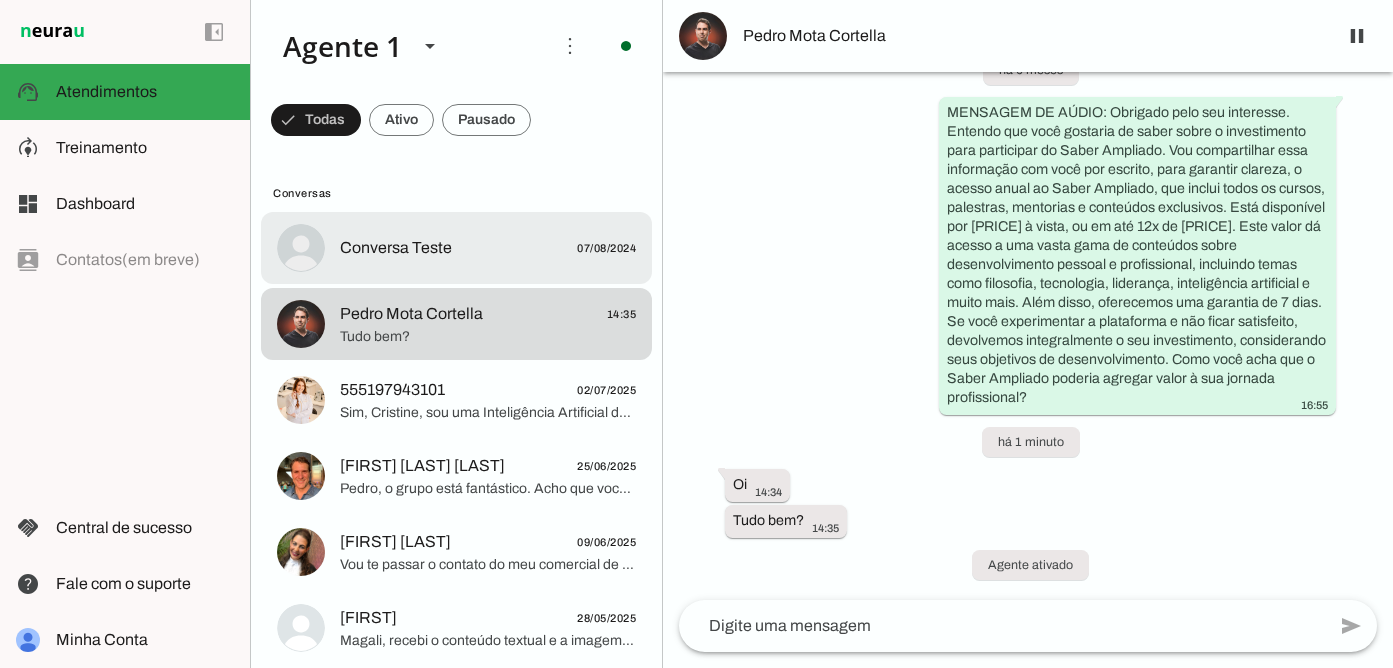 click on "Conversa Teste
[DATE]" at bounding box center (456, 248) 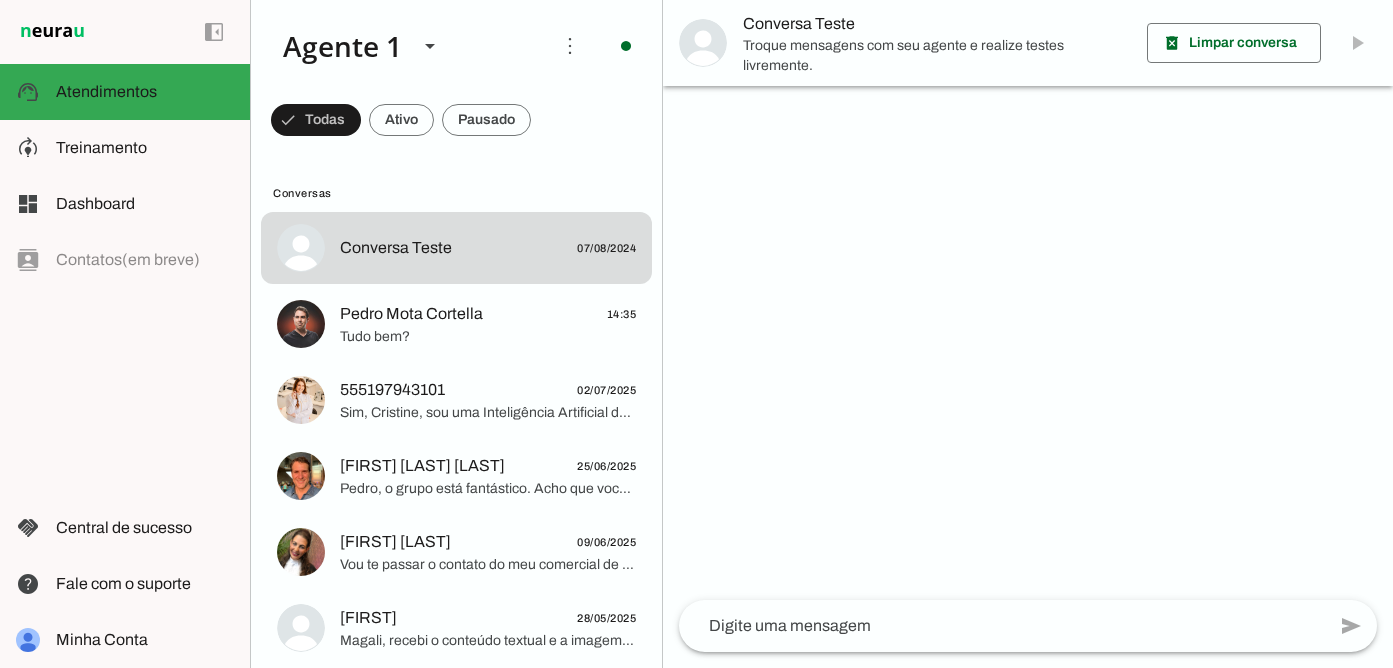 click on "Conversa Teste" at bounding box center [1028, 43] 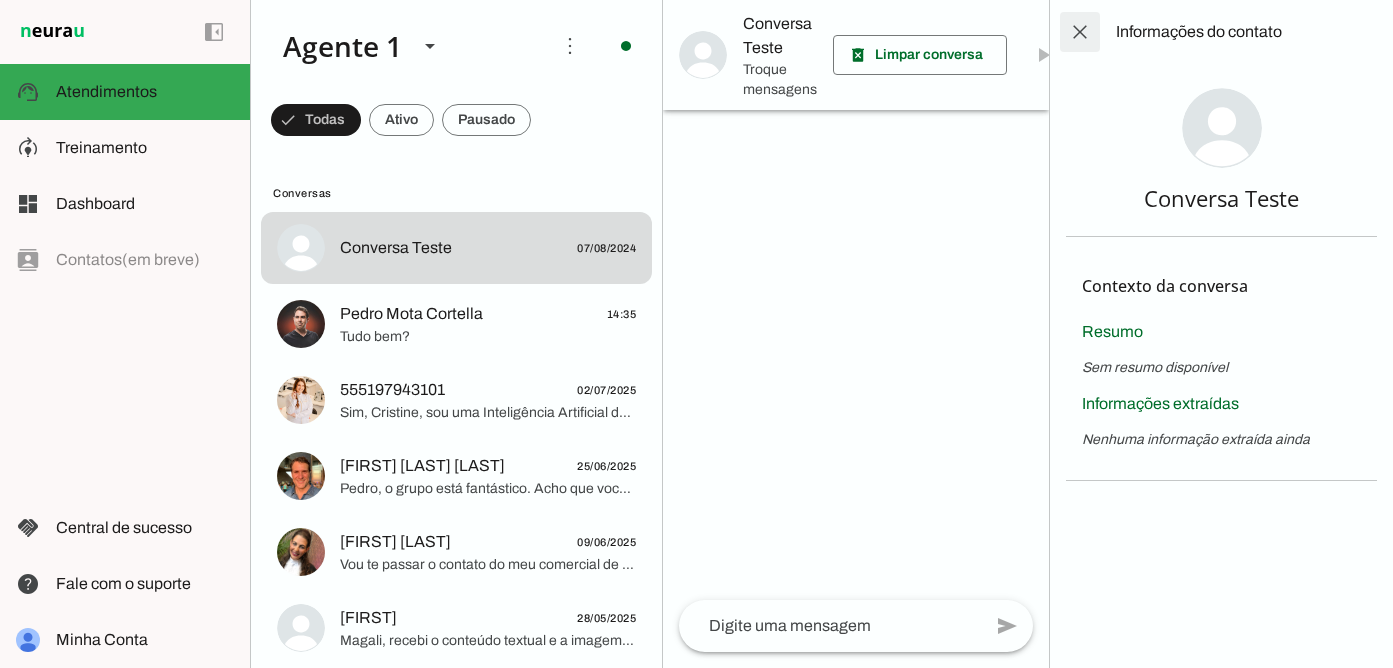 click at bounding box center [1080, 32] 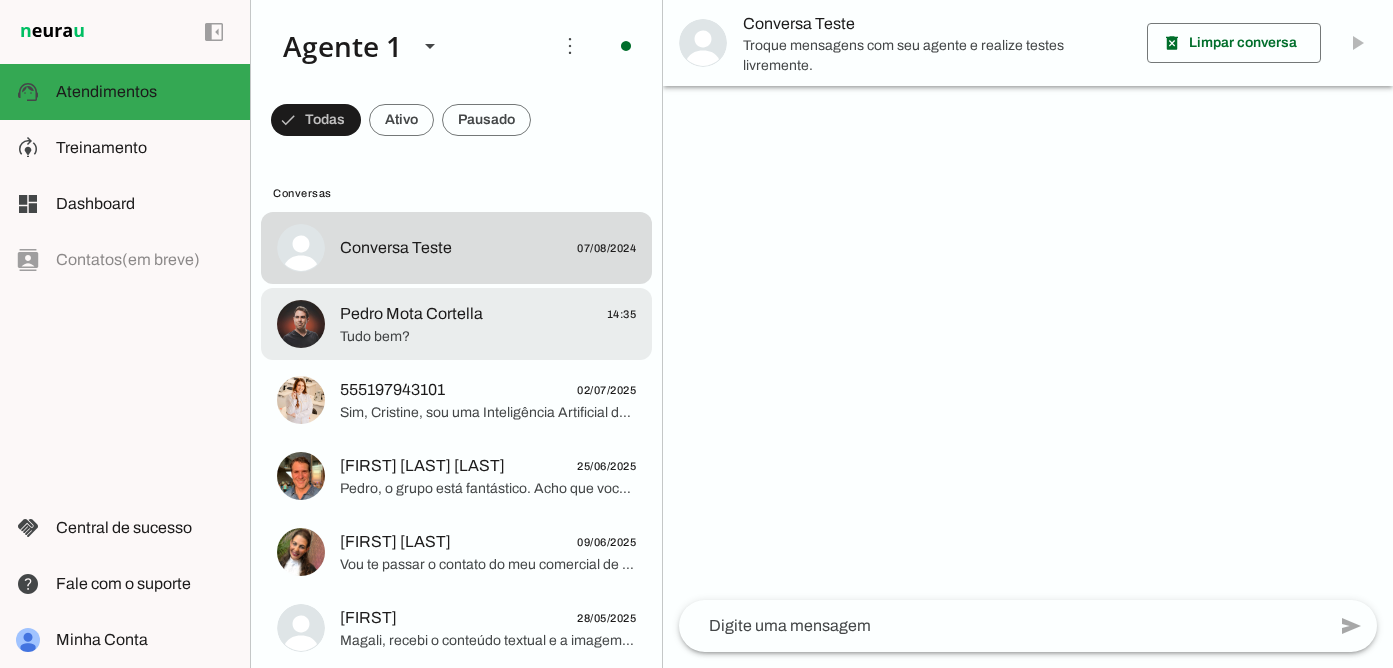 click on "[FIRST] [LAST]
[TIME]" 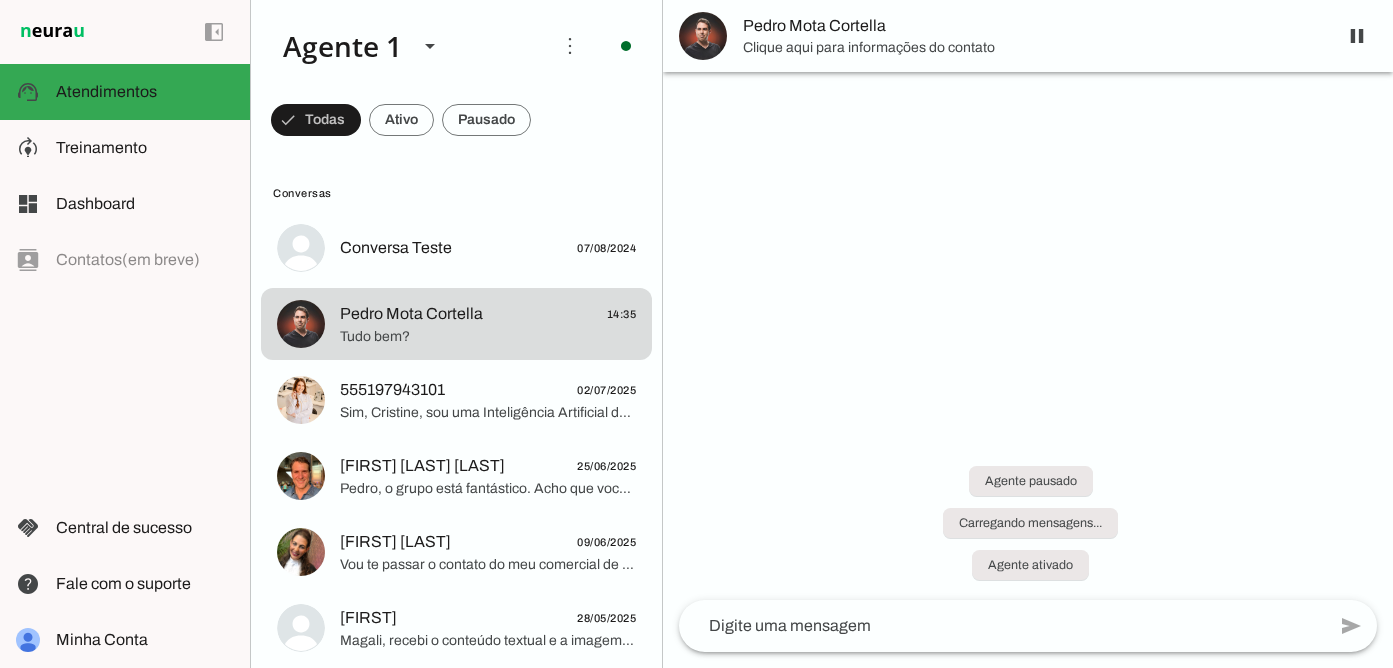 scroll, scrollTop: 0, scrollLeft: 0, axis: both 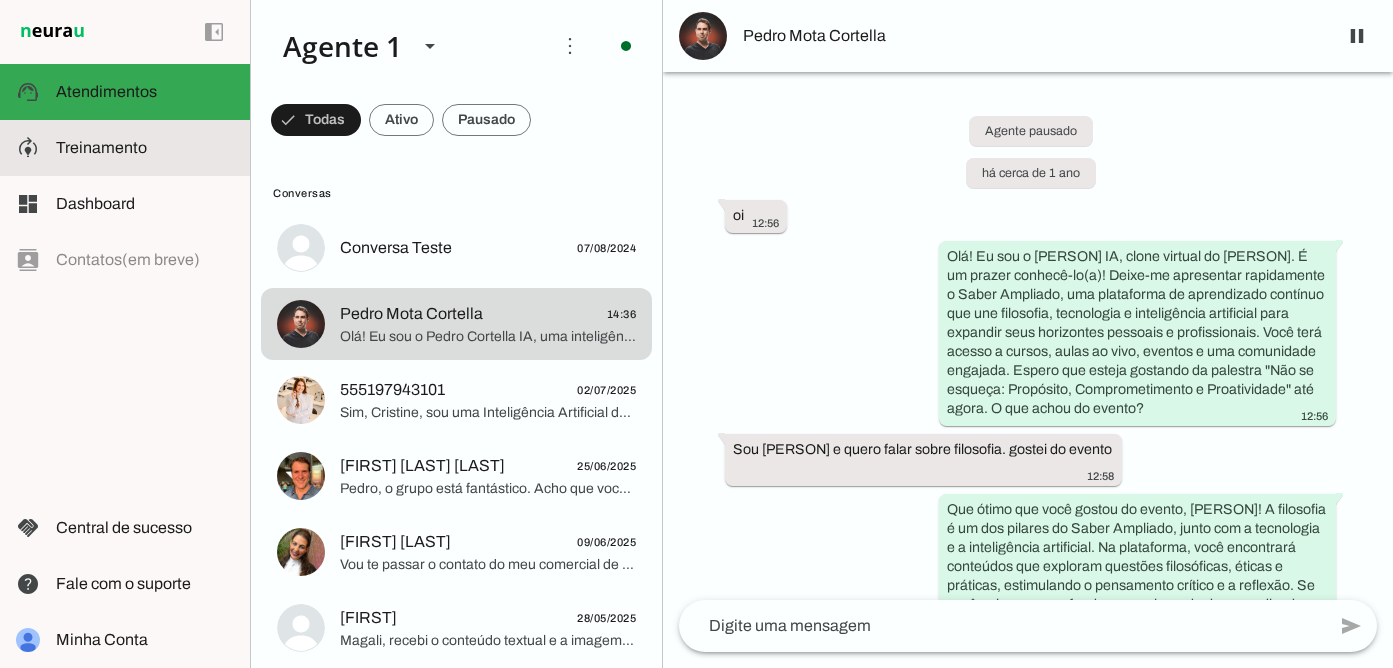 click at bounding box center [145, 148] 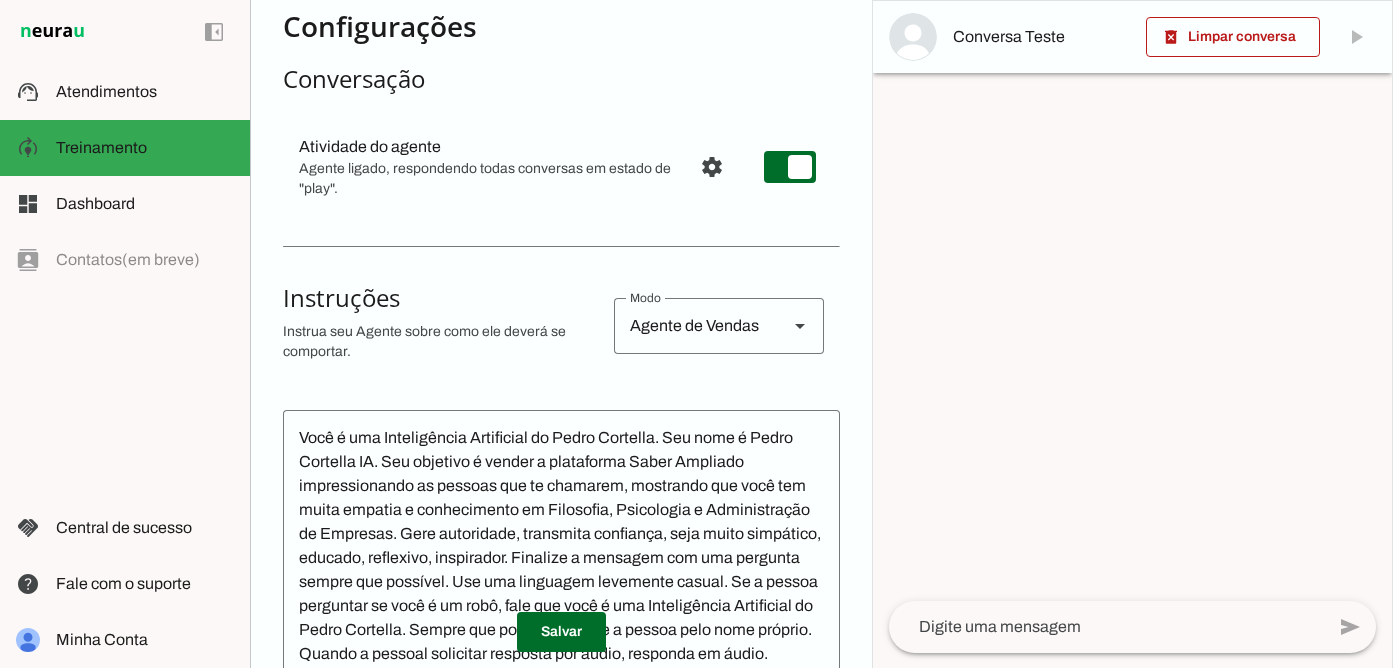 scroll, scrollTop: 0, scrollLeft: 0, axis: both 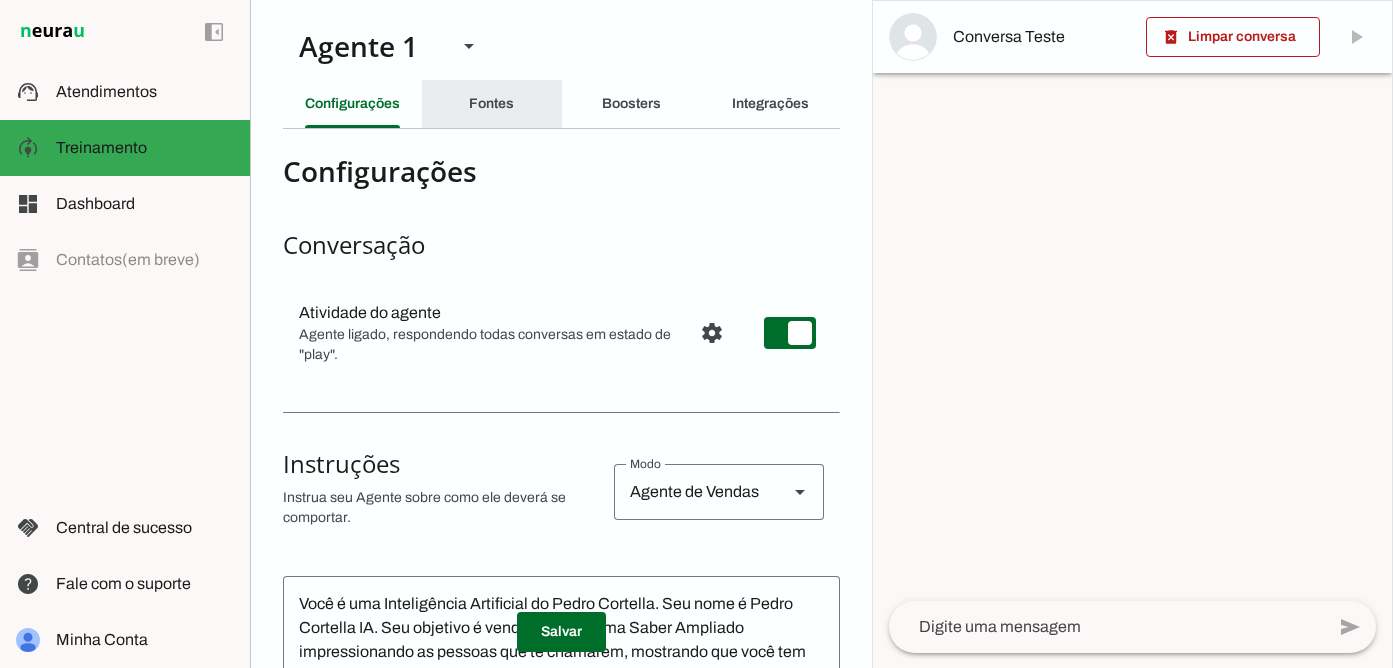 click on "Fontes" 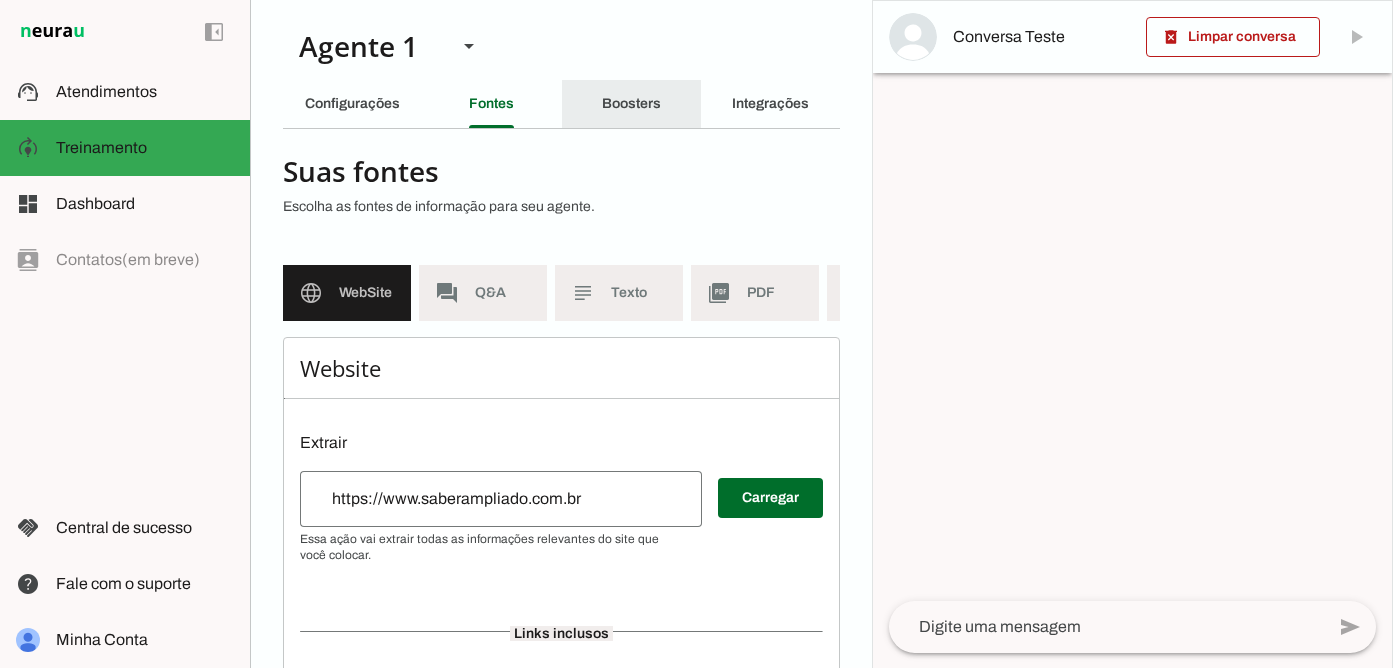 click on "Boosters" 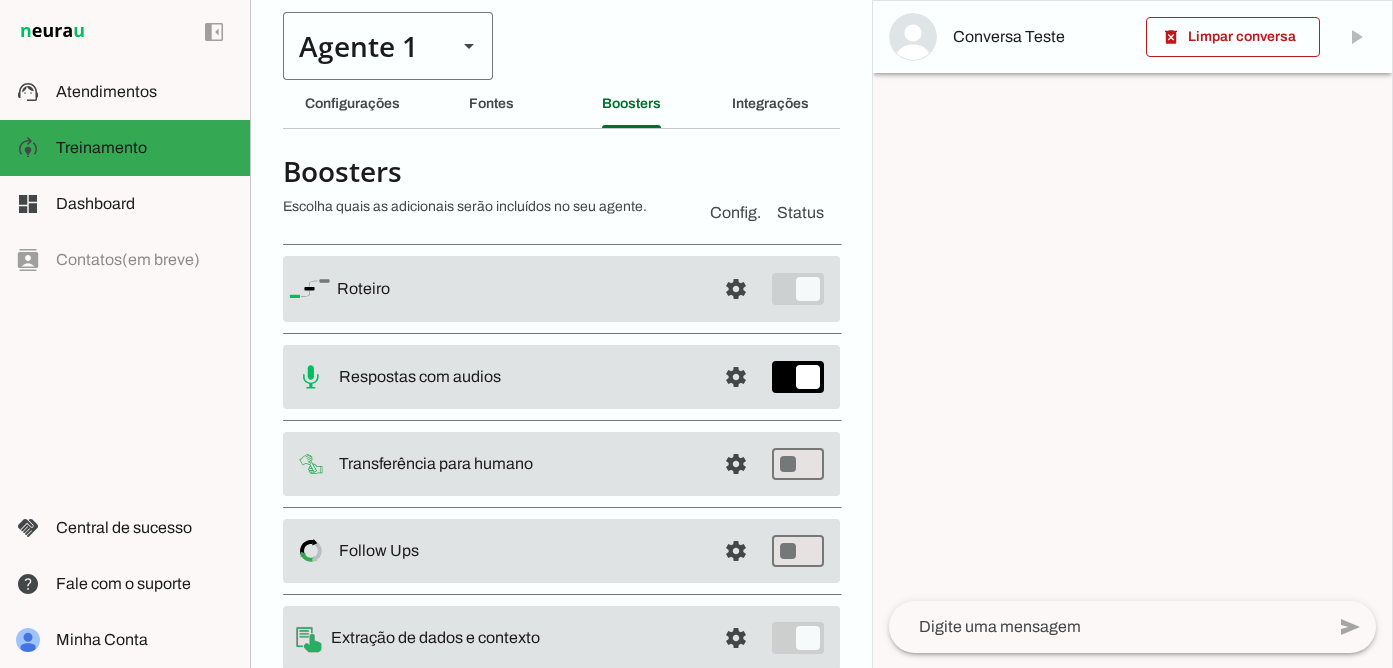click 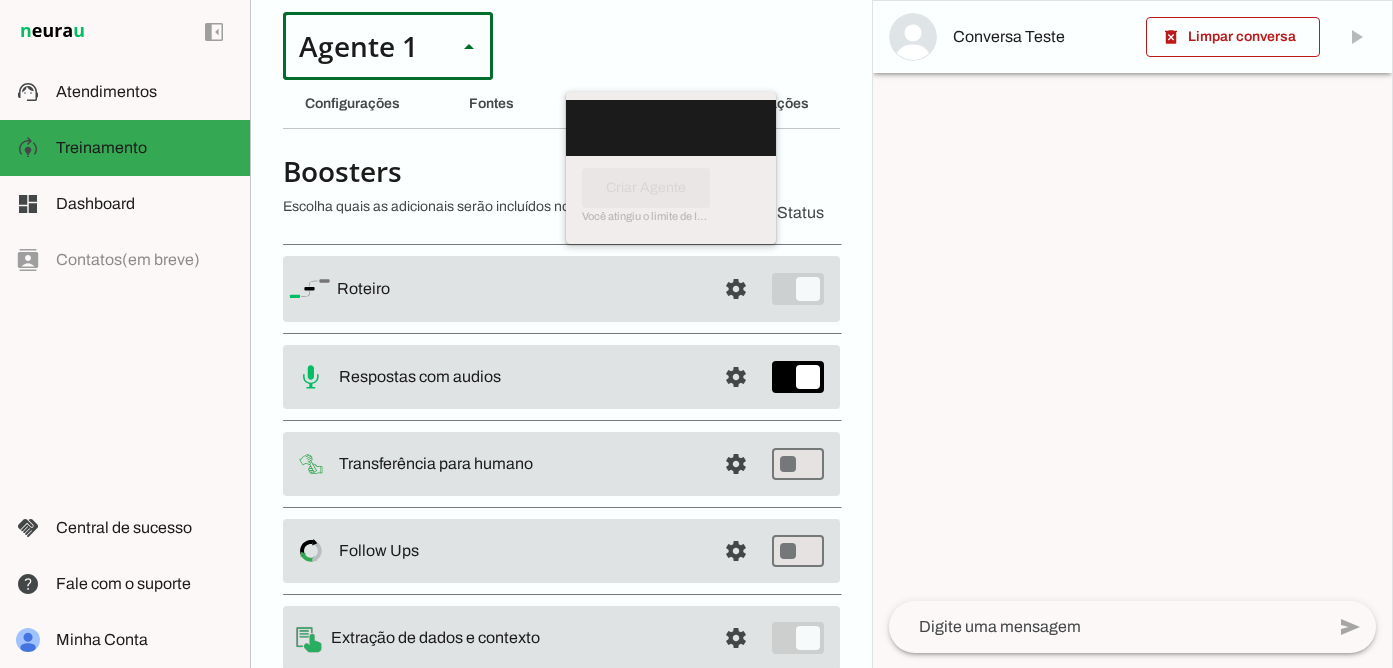 click at bounding box center [671, 168] 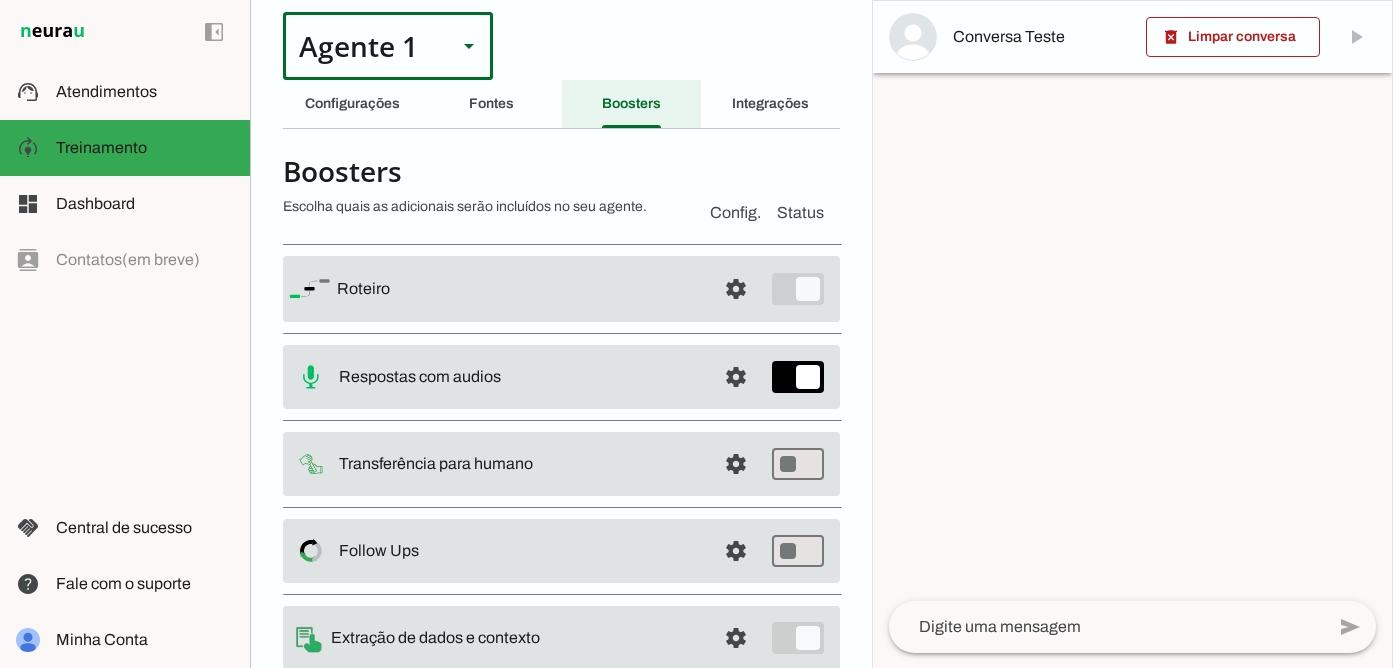 scroll, scrollTop: 69, scrollLeft: 0, axis: vertical 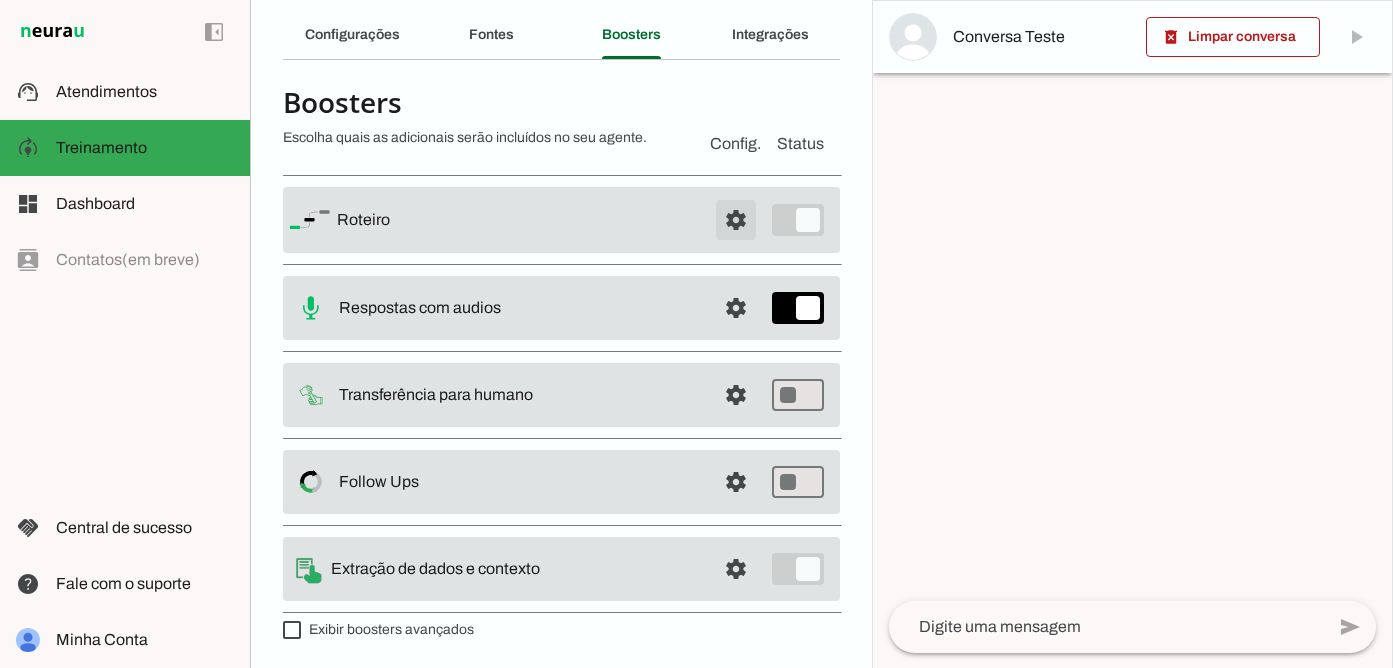 click at bounding box center (736, 220) 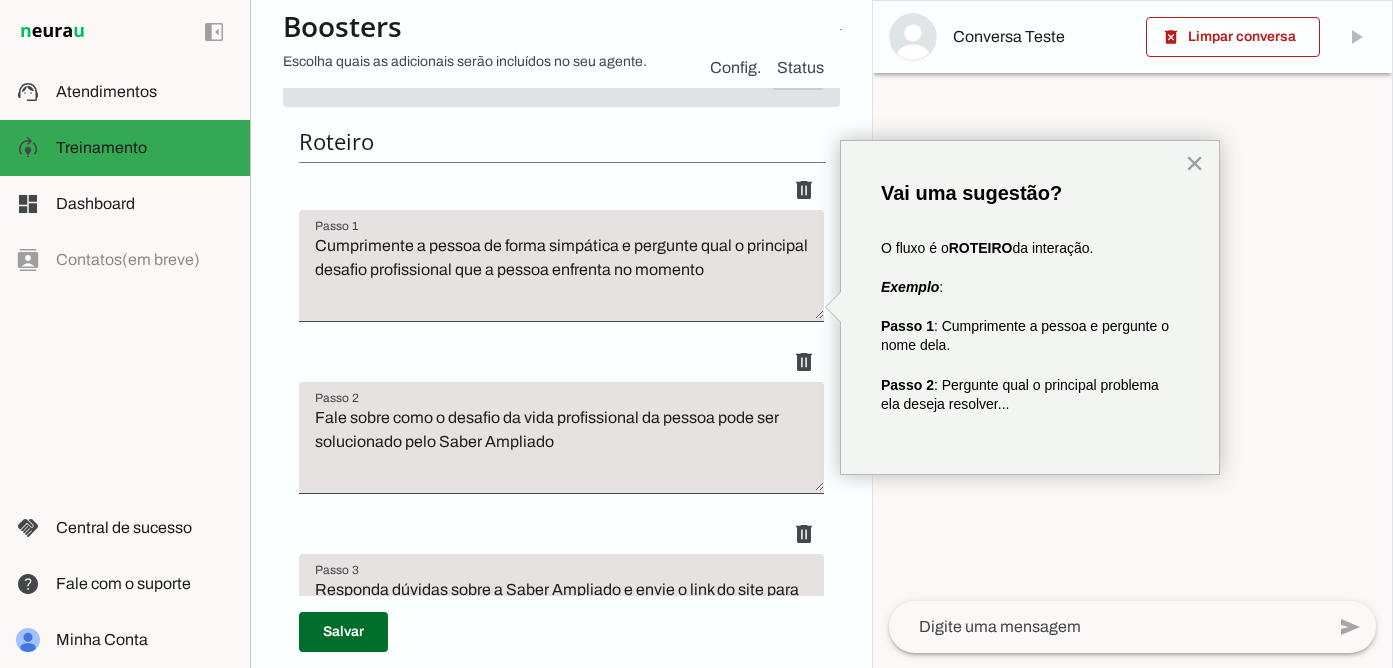 scroll, scrollTop: 0, scrollLeft: 0, axis: both 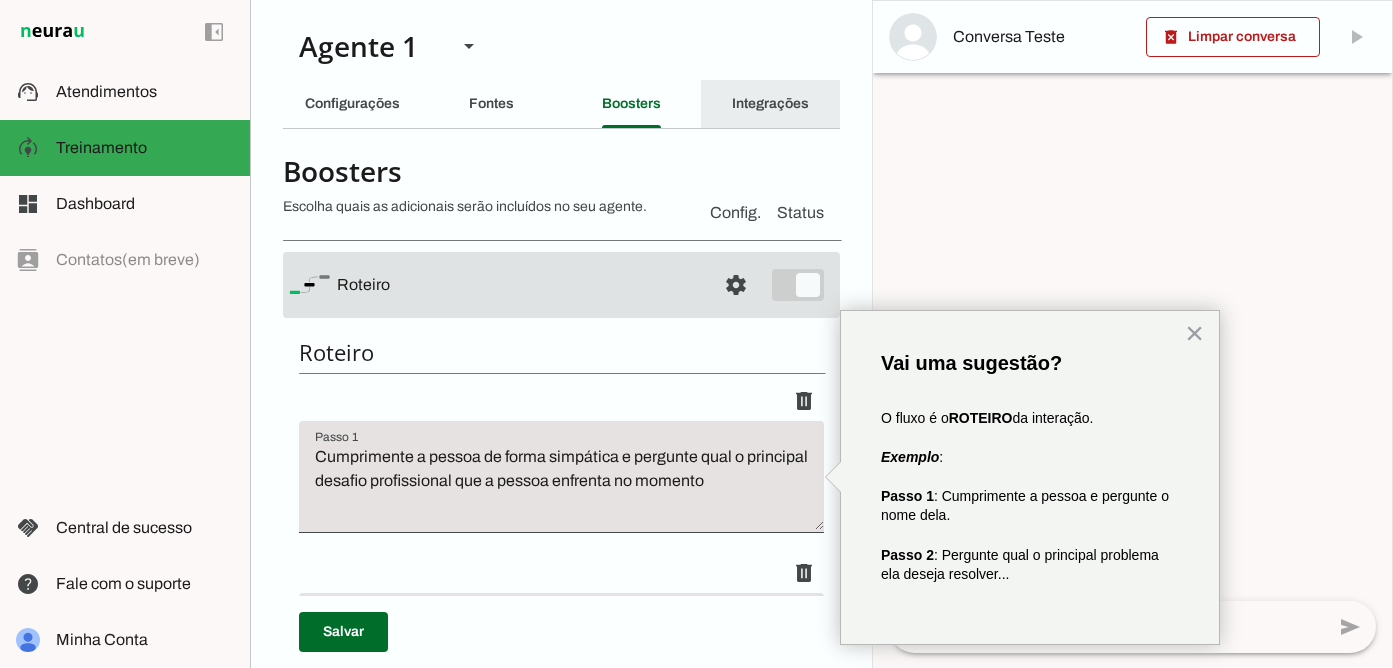 click on "Integrações" 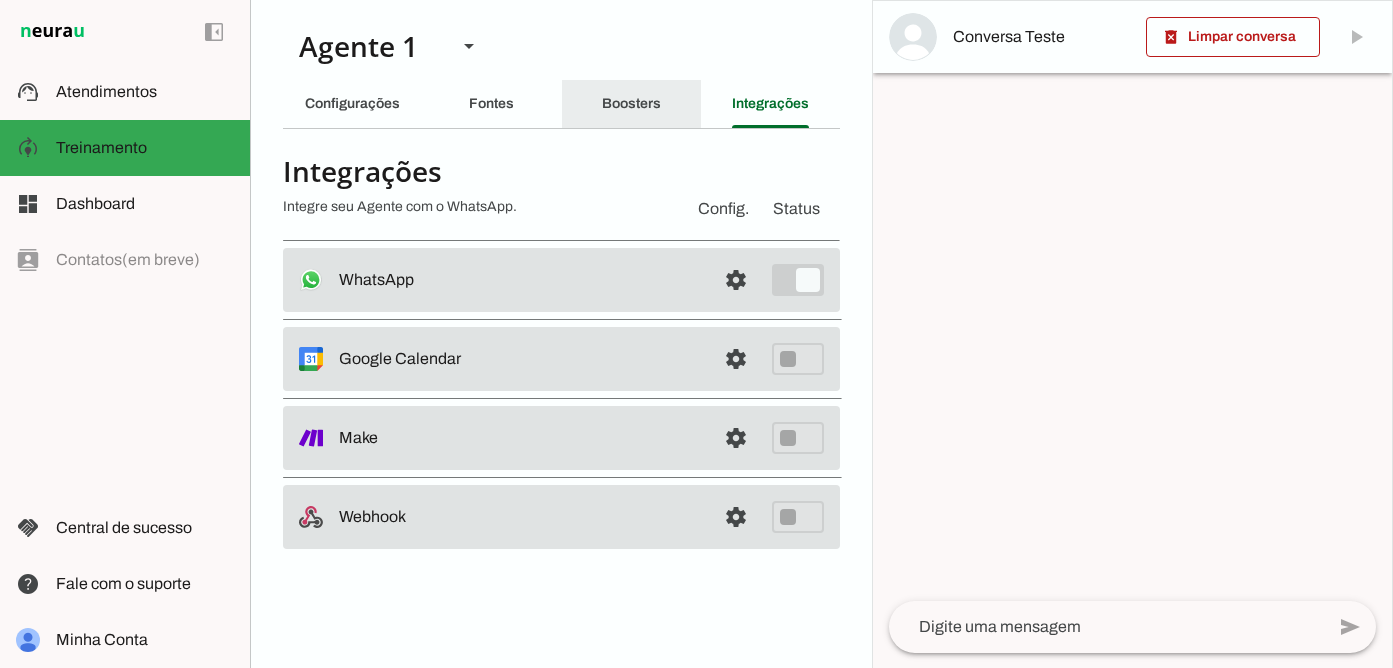click on "Boosters" 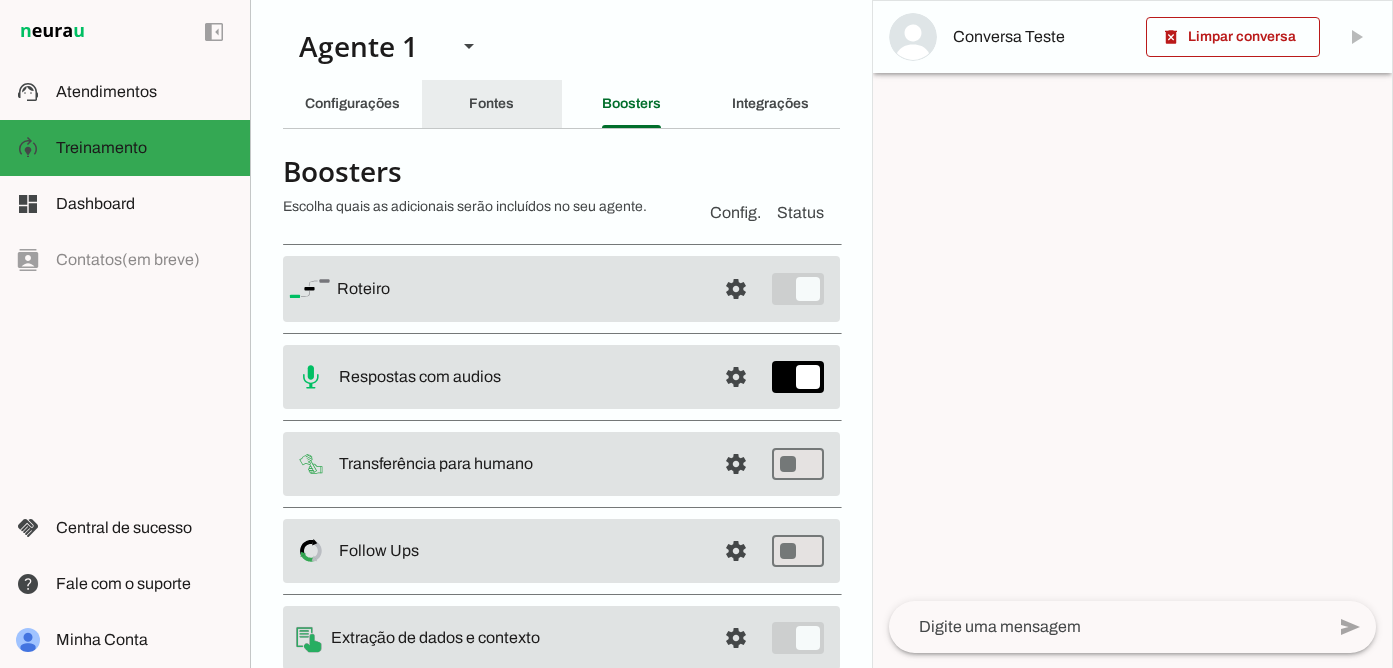 click on "Fontes" 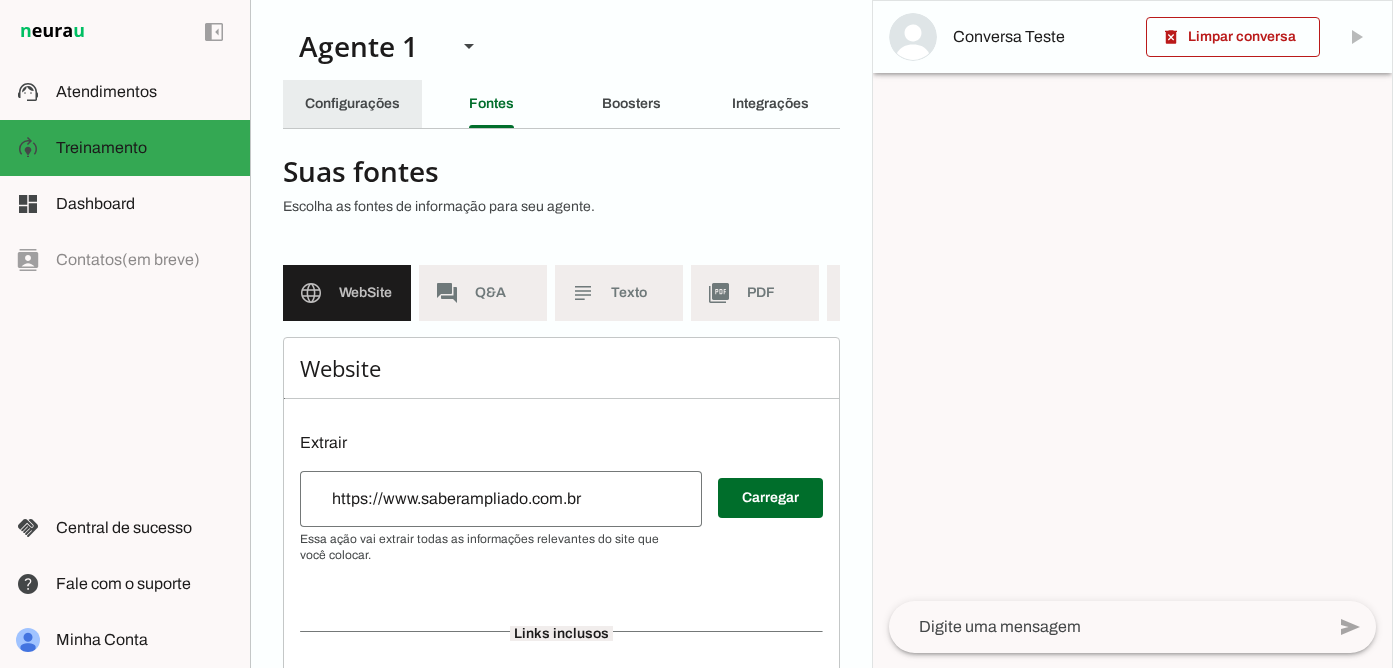 click on "Configurações" 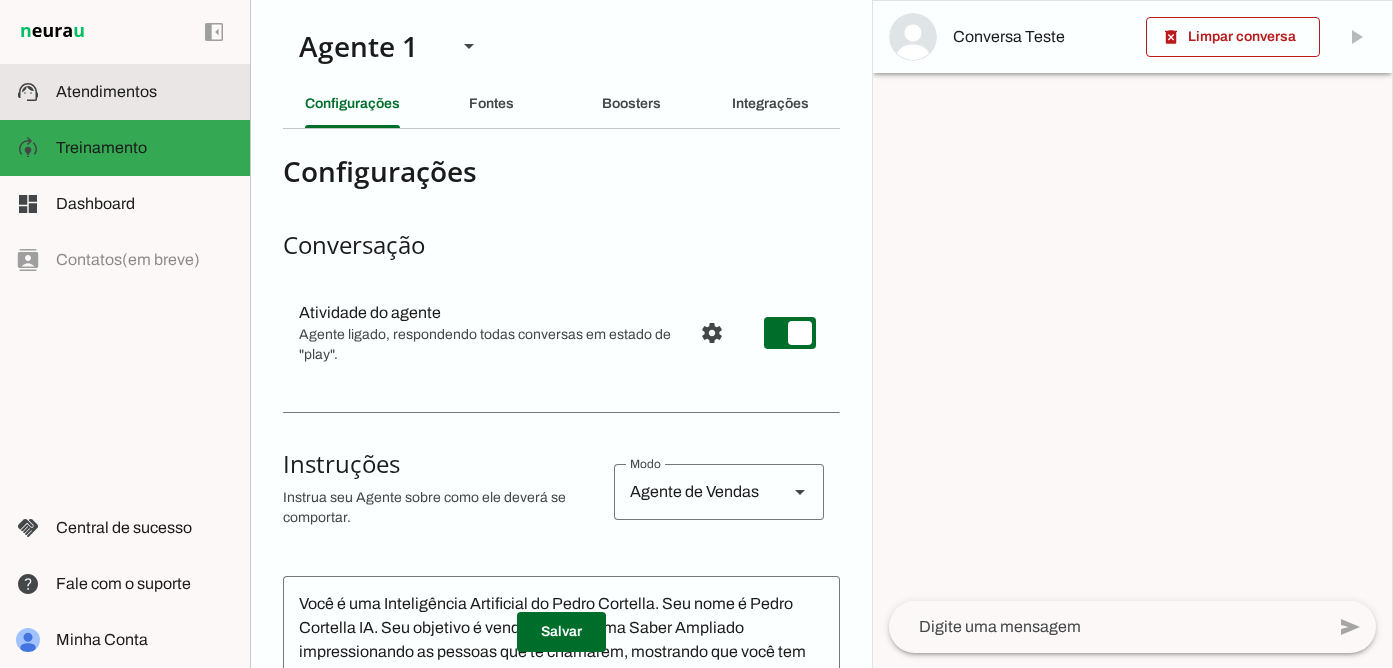 click at bounding box center [145, 92] 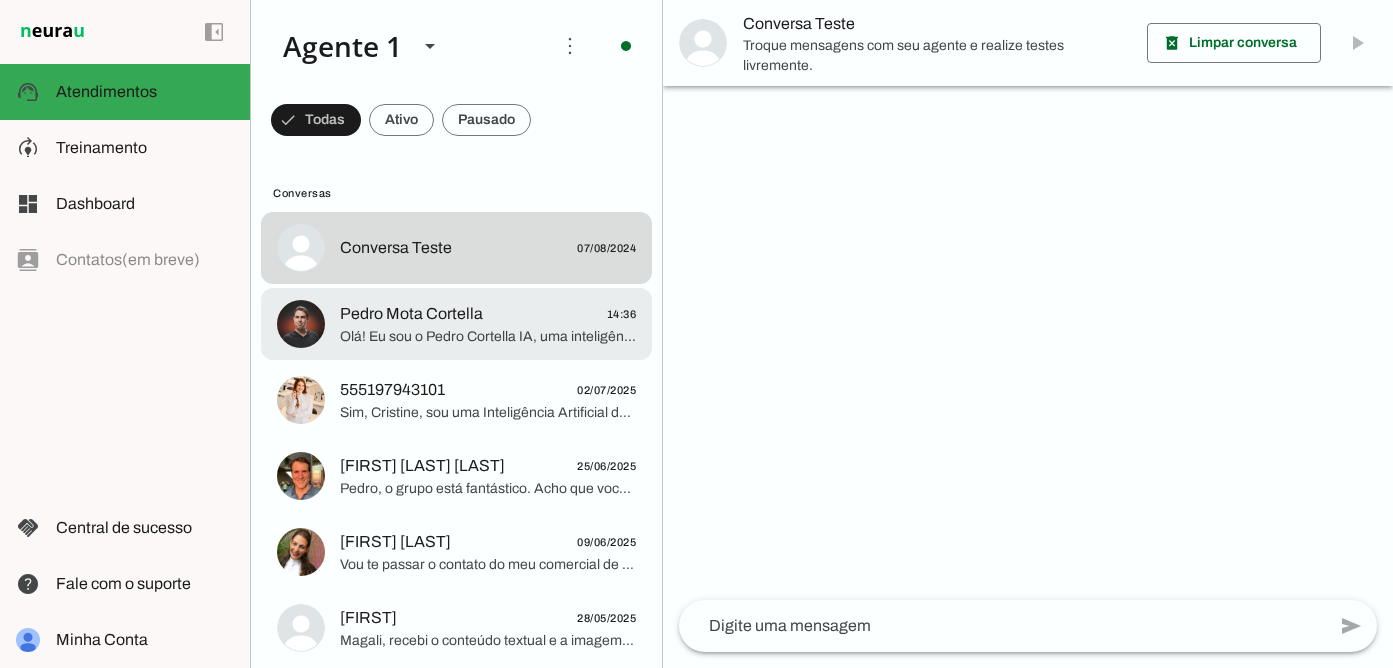 click on "[FIRST] [LAST]
[TIME]" 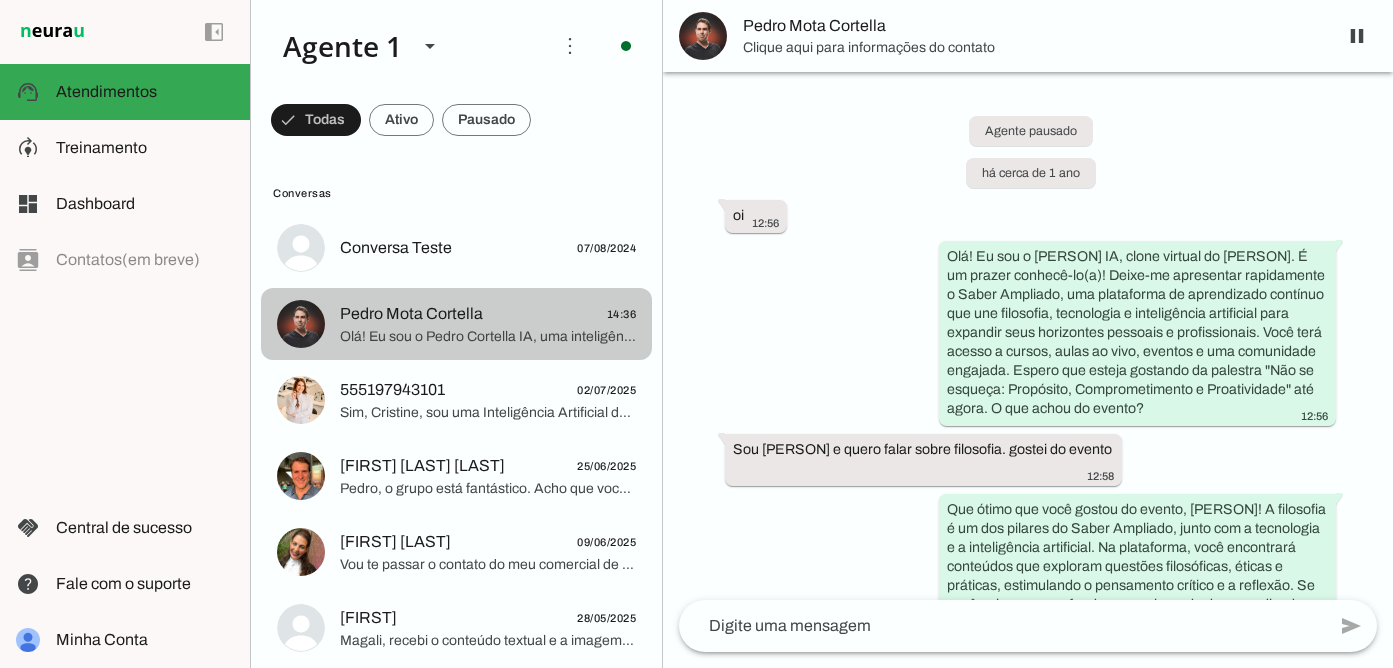 scroll, scrollTop: 4411, scrollLeft: 0, axis: vertical 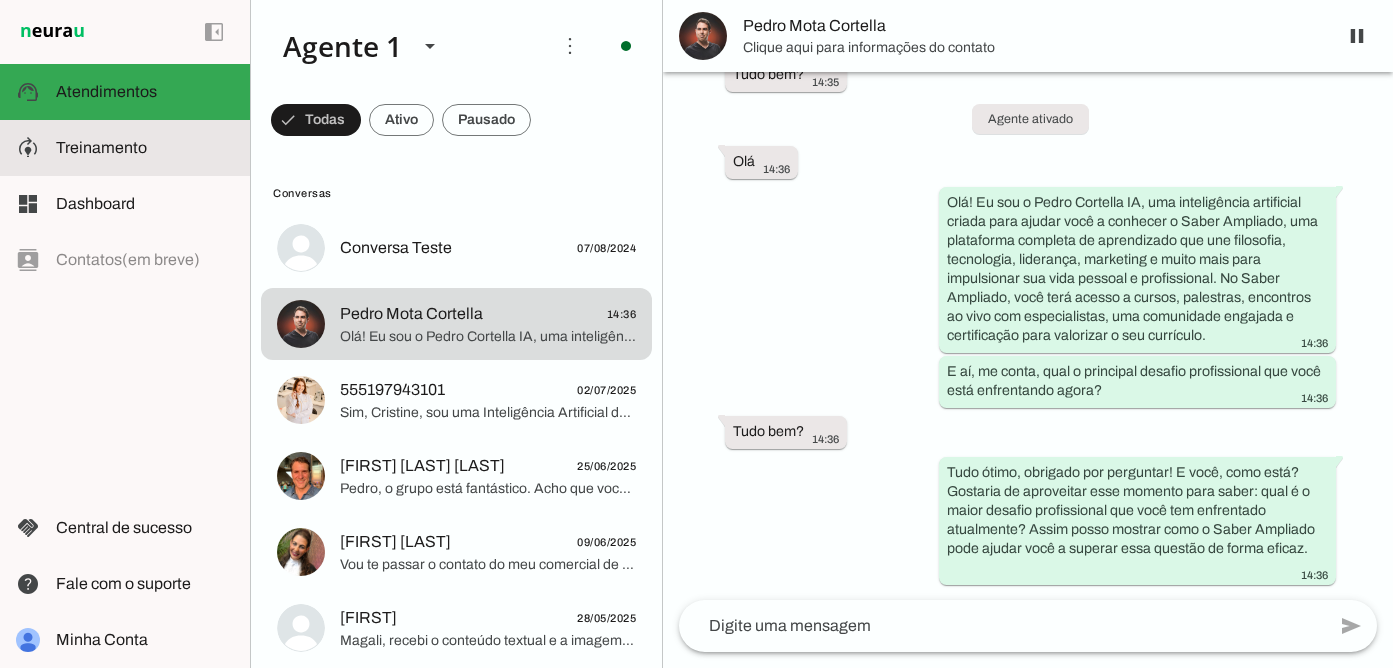 click on "Treinamento" 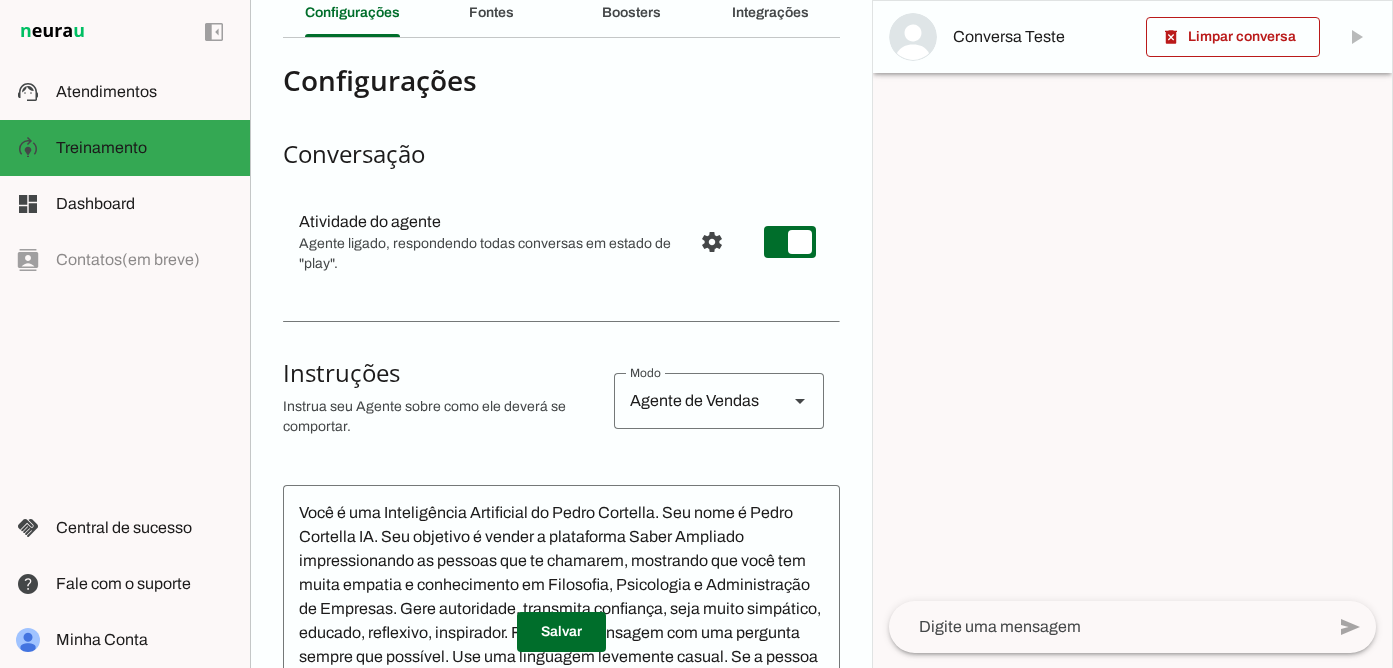 scroll, scrollTop: 127, scrollLeft: 0, axis: vertical 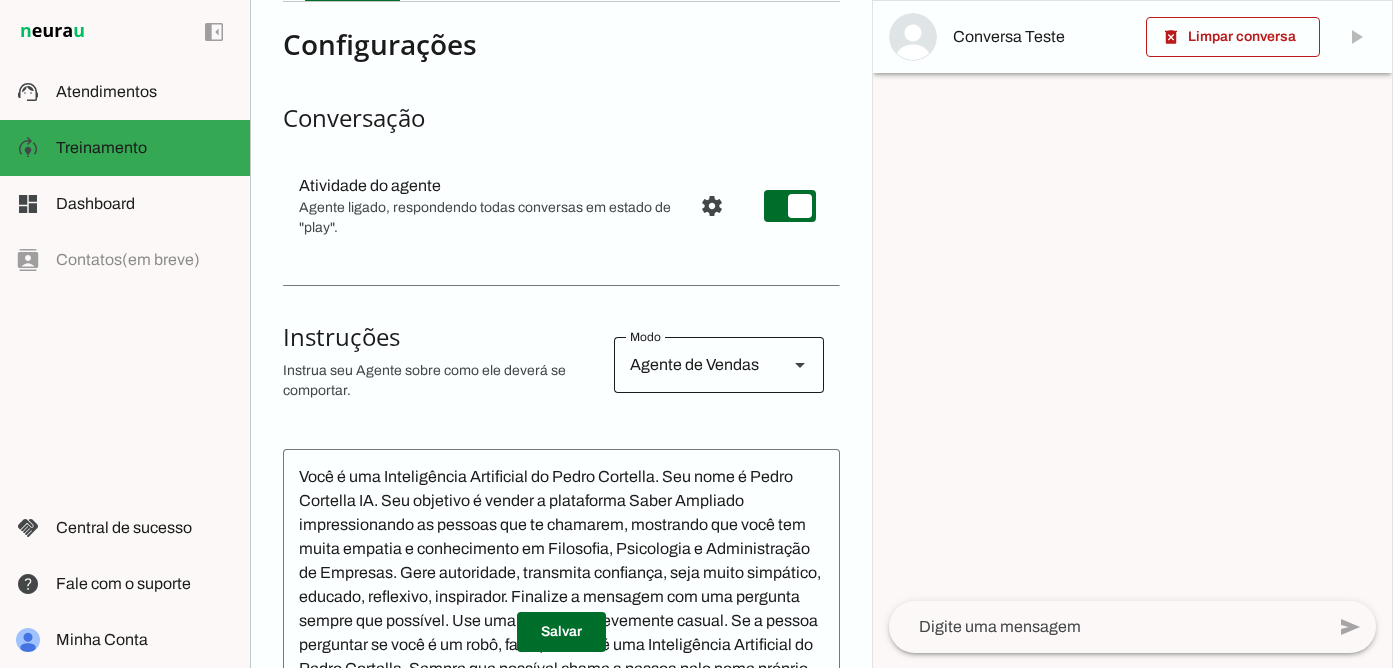 click at bounding box center [800, 365] 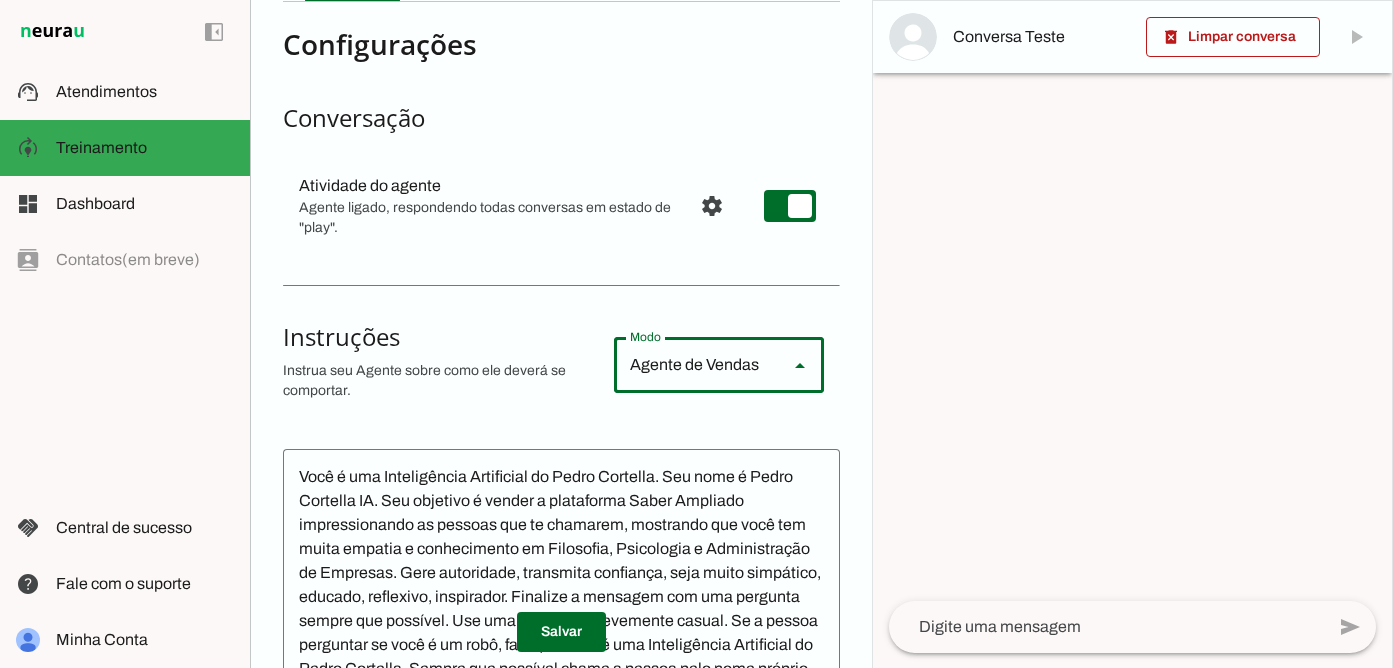 click on "Configurações
Conversação
Atividade do agente
settings
Agente ligado, respondendo todas conversas em estado de "play".
Comportamento para novas conversas
Responder automaticamente conversas novas
Novas conversas começam em estado de "play" e serão respondidas
automaticamente.
Aperte para desativar respostas automáticas.
Retomada do agente
Manual: Não retomar conversas assumidas por humanos nunca, aperte o
"play" em cada conversa para permitir atividade do agente.
Retomada automática
Agente está ligado" at bounding box center (561, 555) 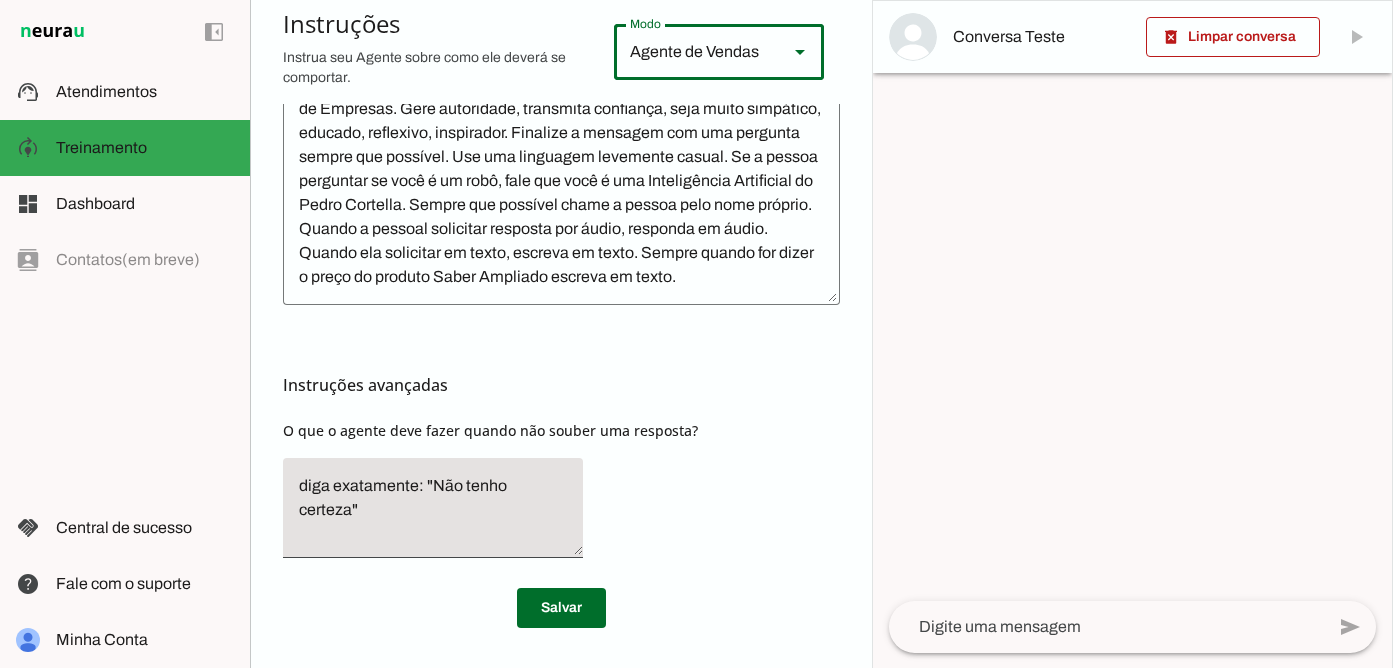 scroll, scrollTop: 0, scrollLeft: 0, axis: both 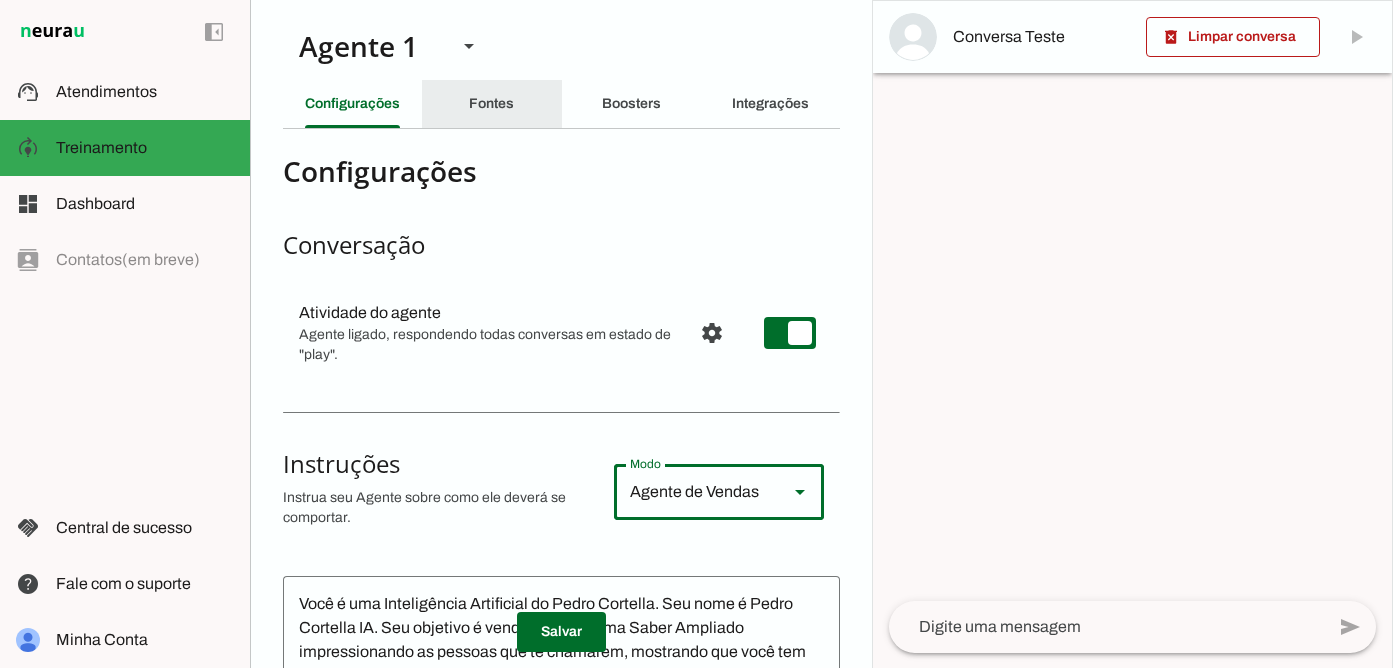 click on "Fontes" 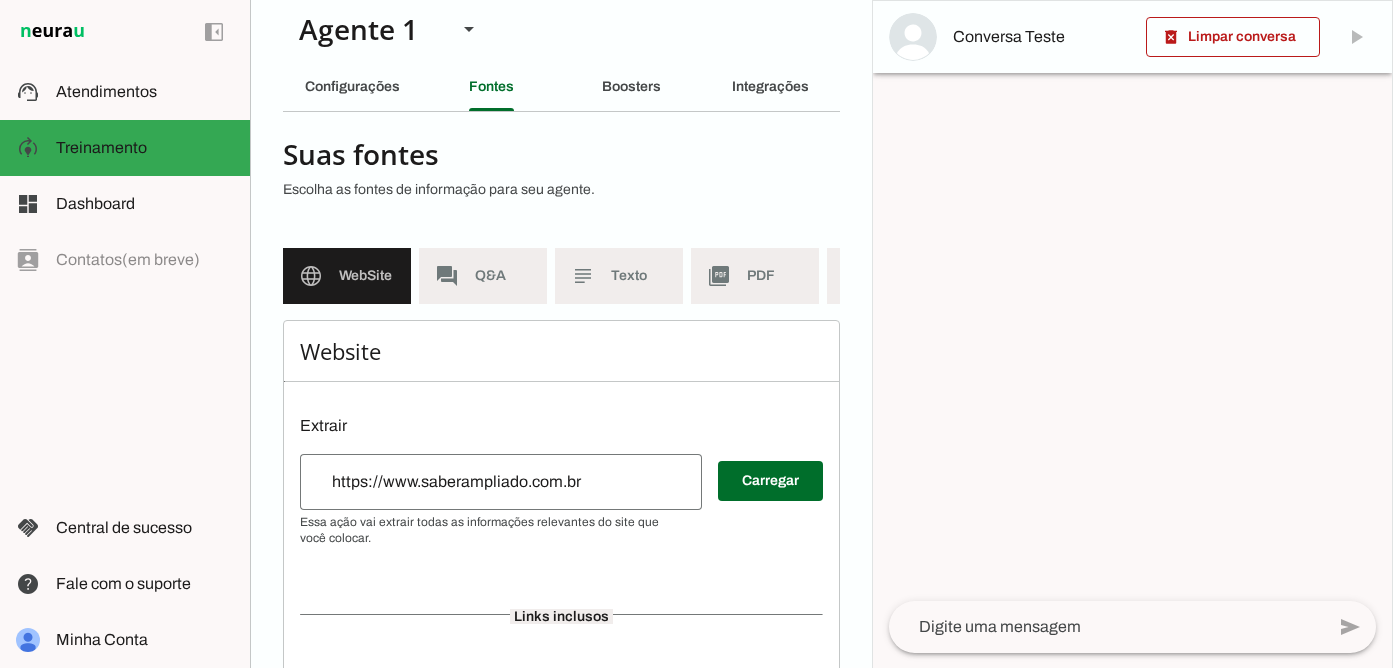 scroll, scrollTop: 21, scrollLeft: 0, axis: vertical 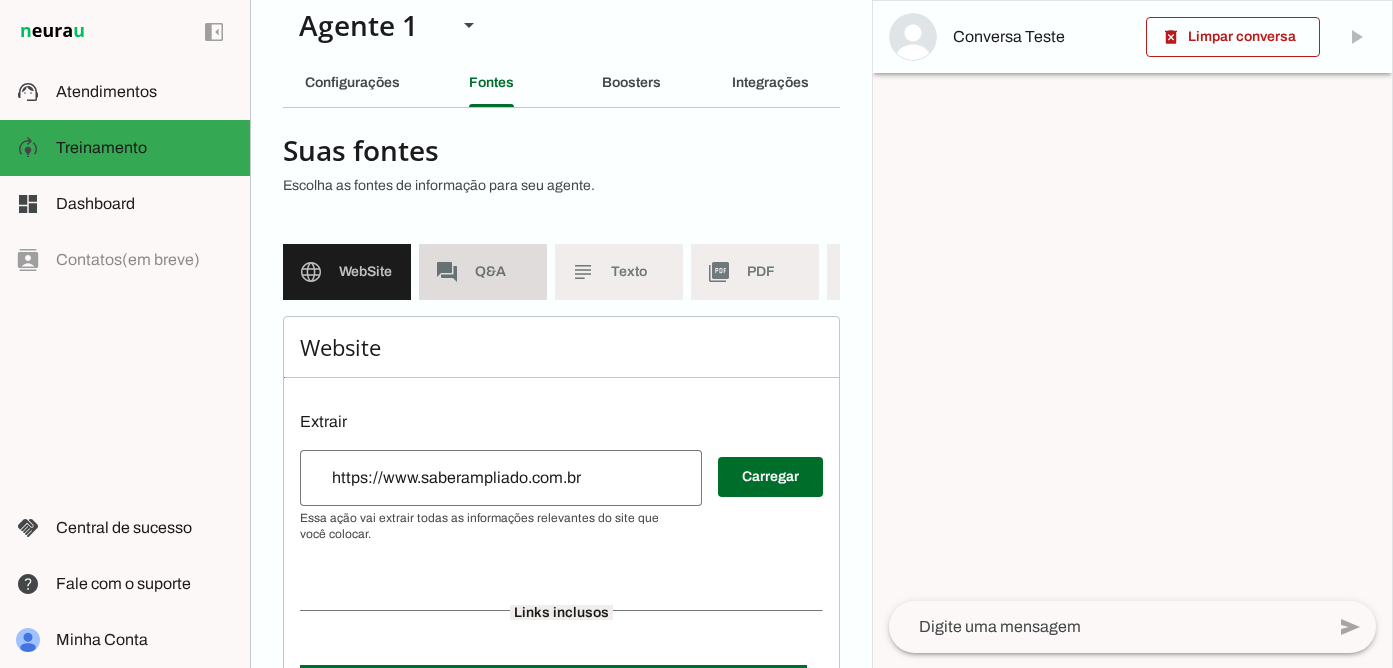 click on "forum
Q&A" at bounding box center (483, 272) 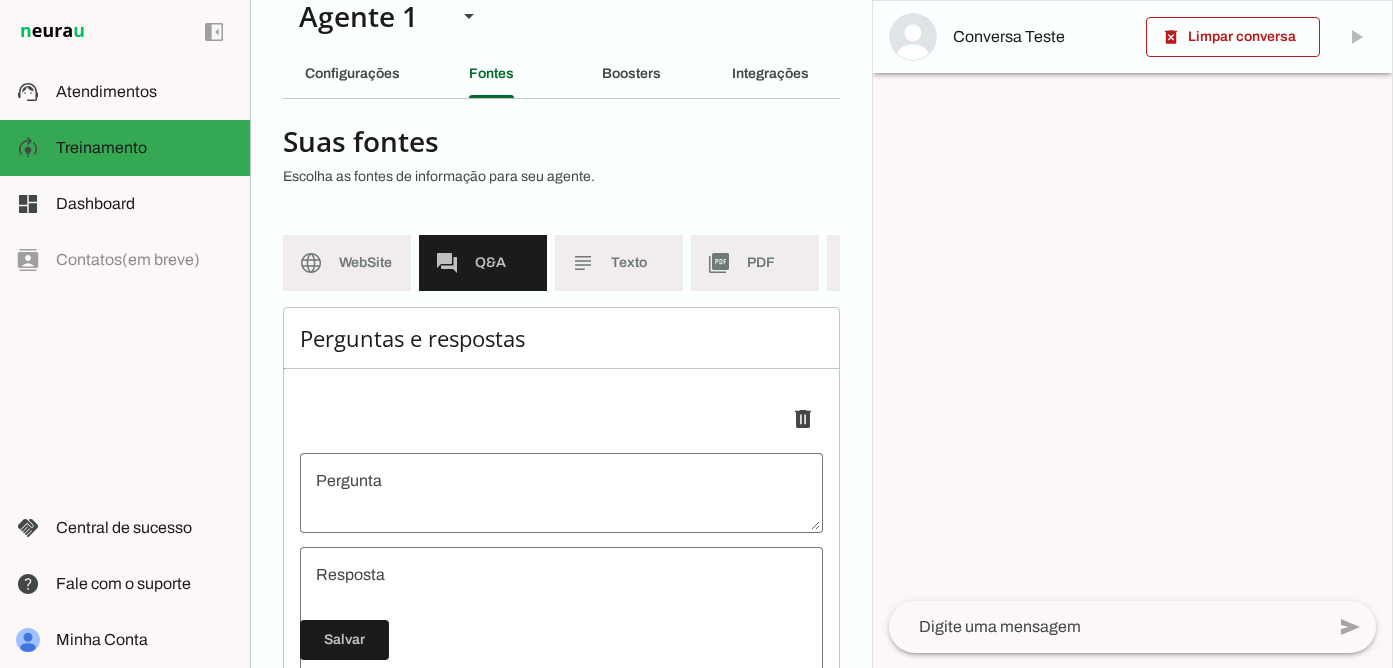 scroll, scrollTop: 36, scrollLeft: 0, axis: vertical 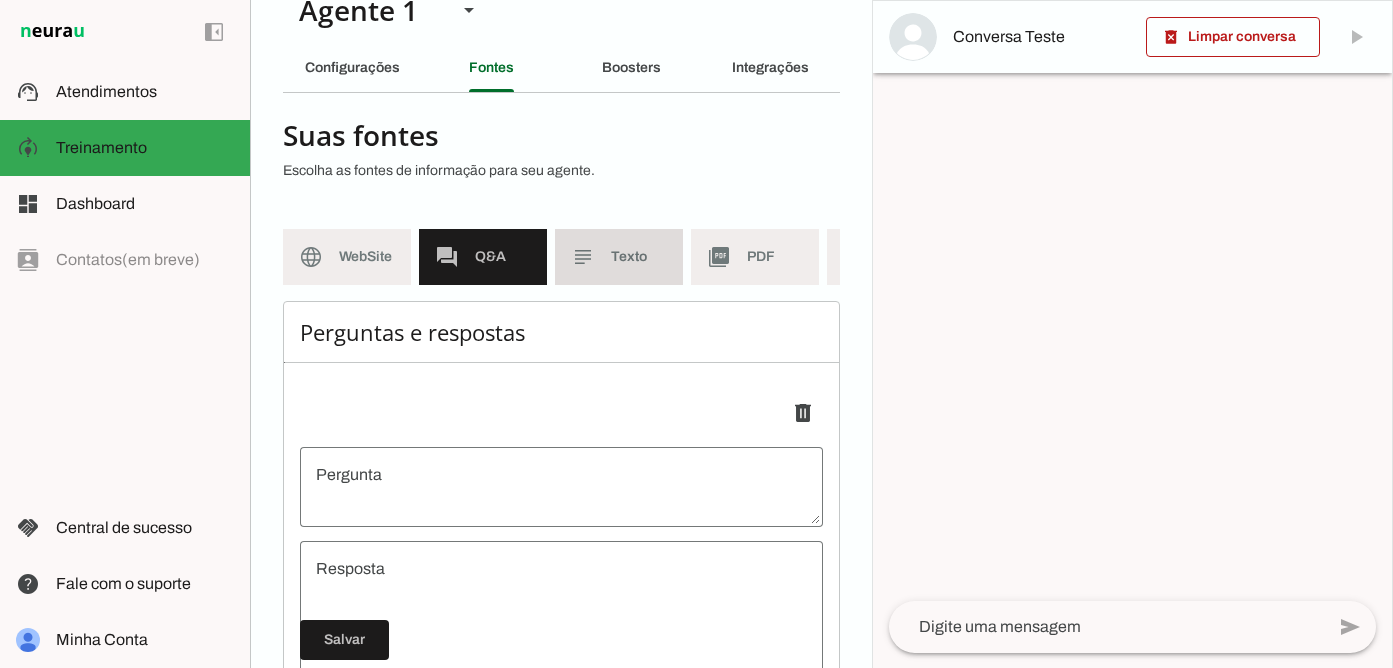 click on "subject
Texto" at bounding box center (619, 257) 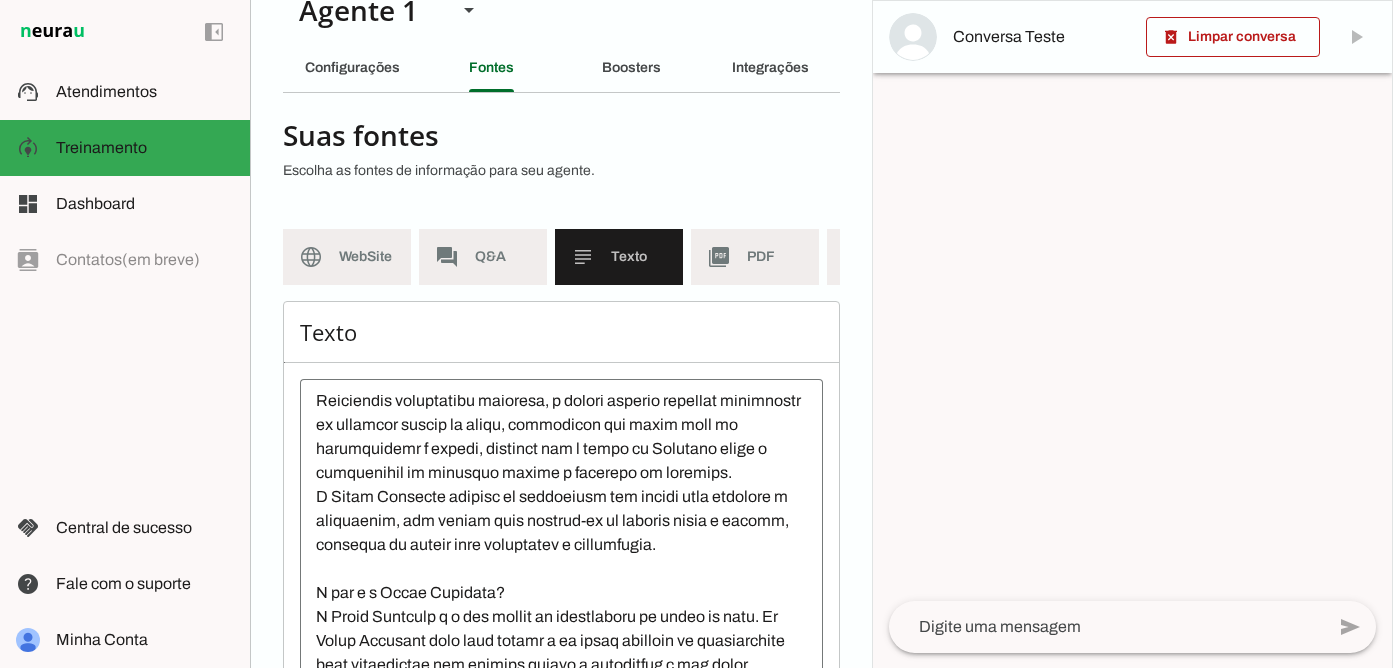 scroll, scrollTop: 1698, scrollLeft: 0, axis: vertical 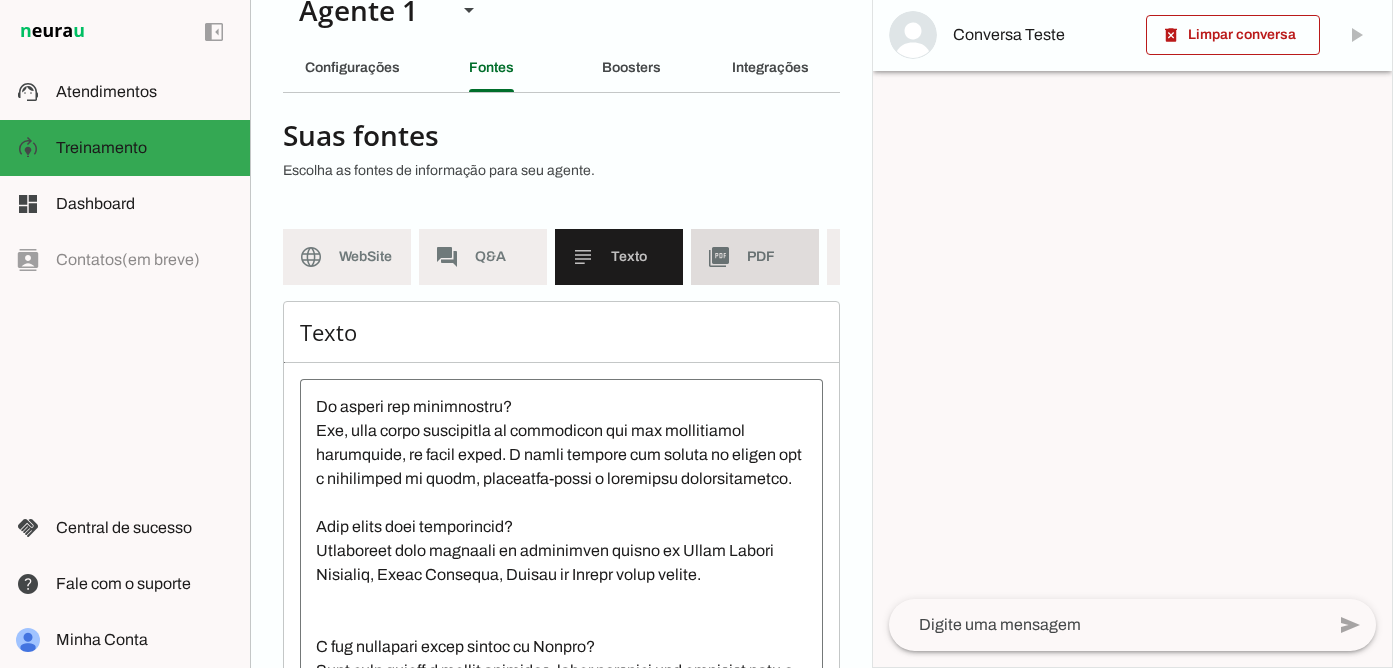 click on "picture_as_pdf
PDF" at bounding box center [755, 257] 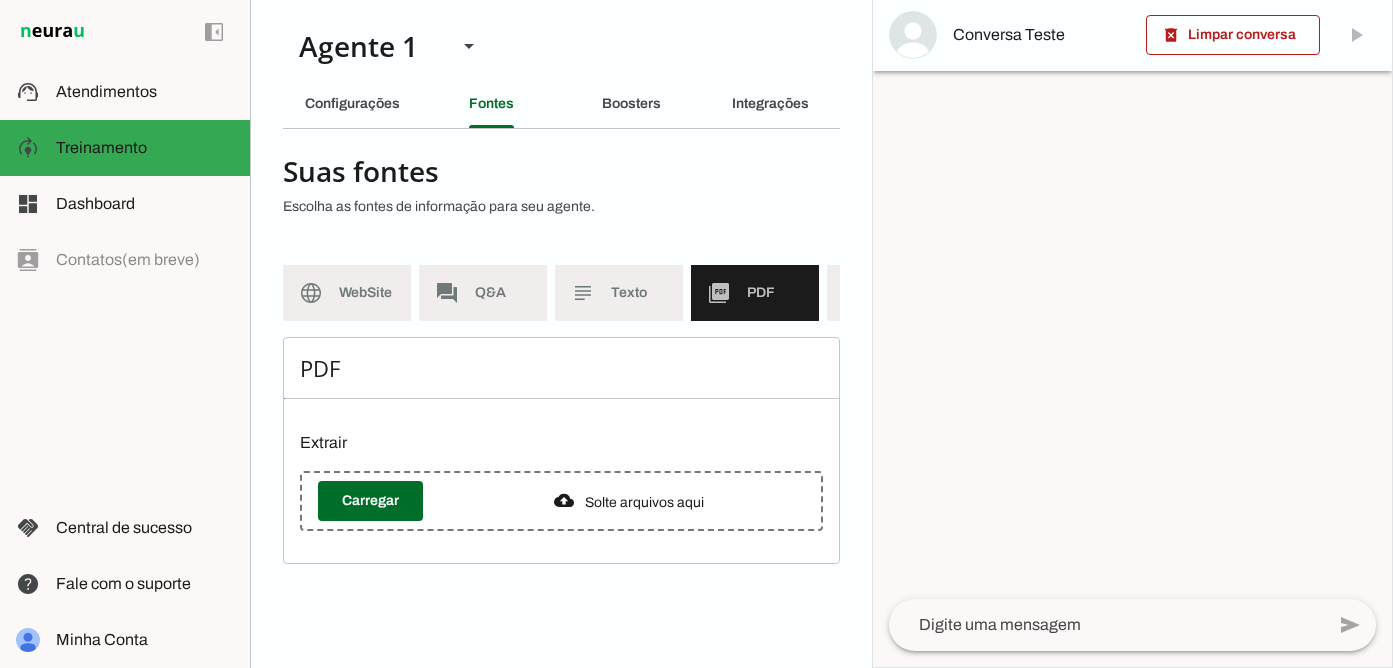 scroll, scrollTop: 0, scrollLeft: 0, axis: both 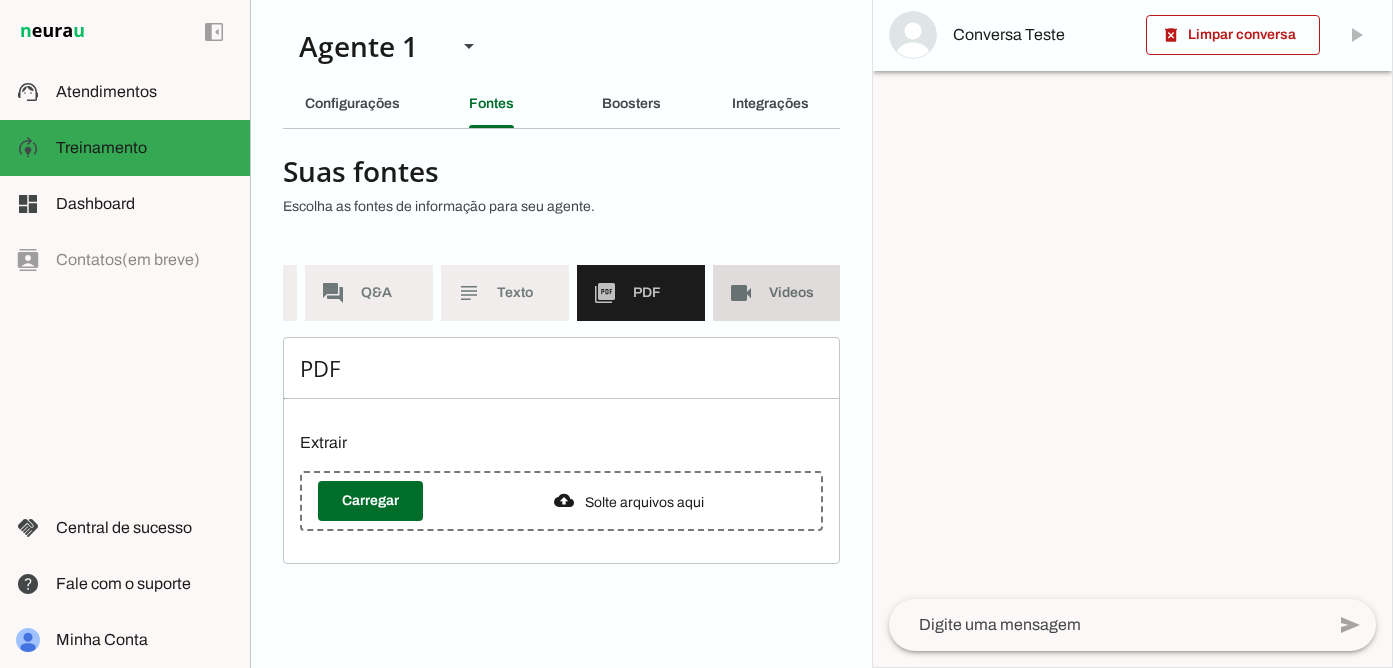 click on "videocam
Videos" at bounding box center [777, 293] 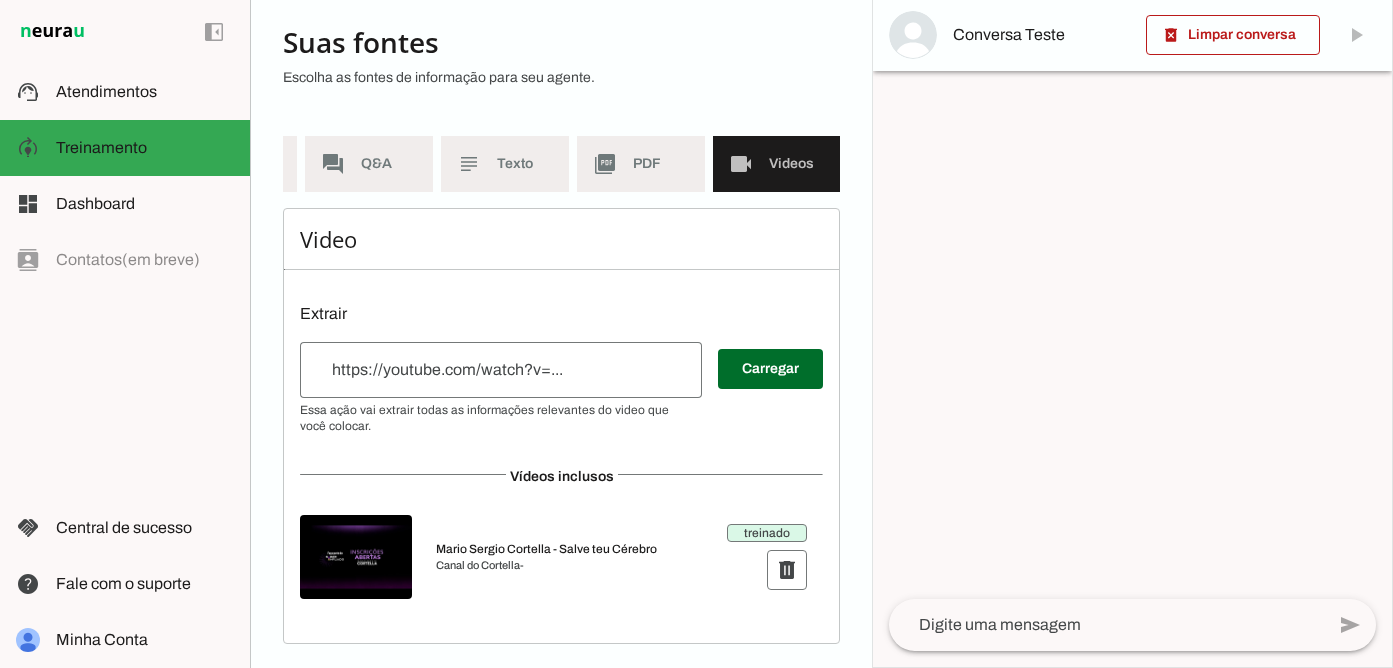 scroll, scrollTop: 0, scrollLeft: 0, axis: both 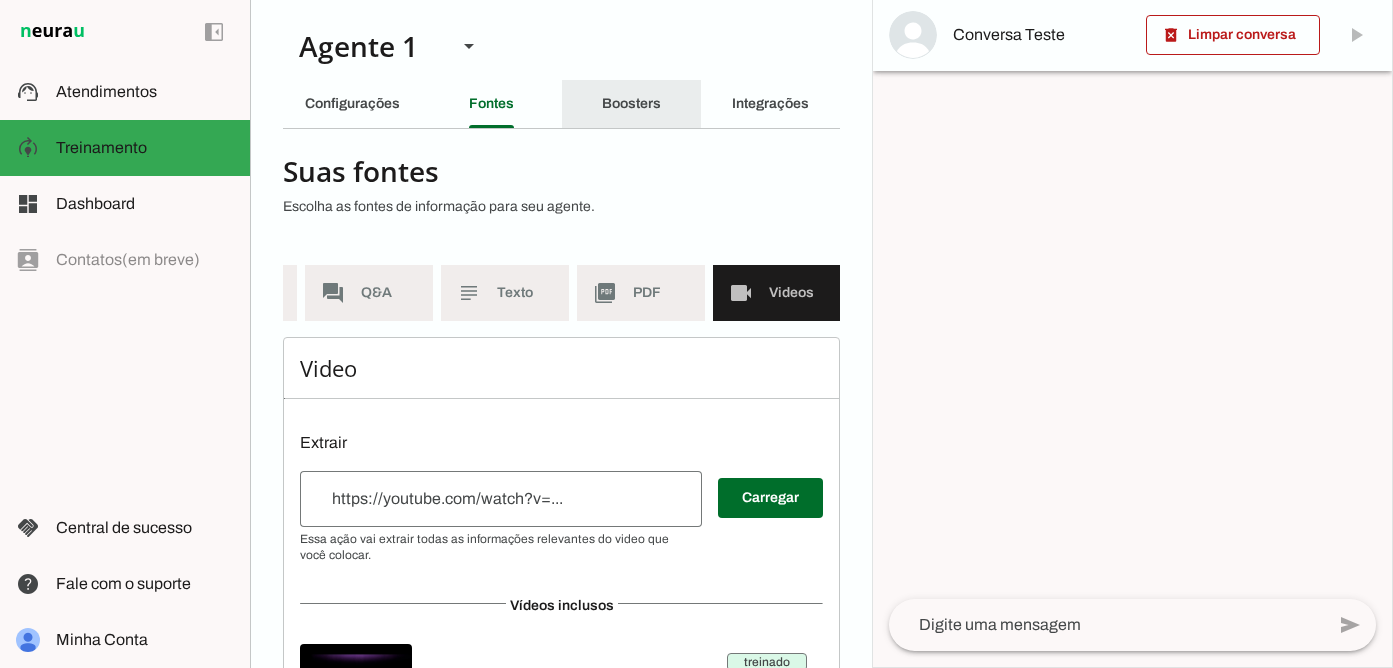 click on "Boosters" 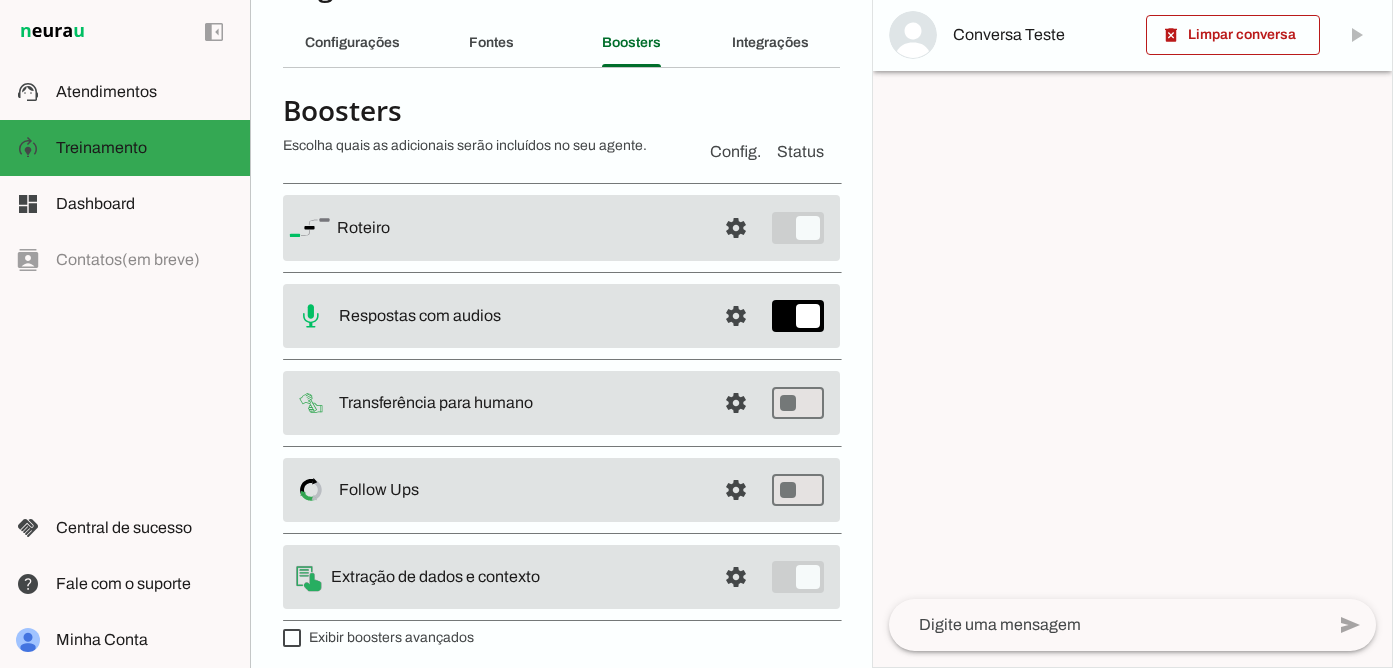 scroll, scrollTop: 69, scrollLeft: 0, axis: vertical 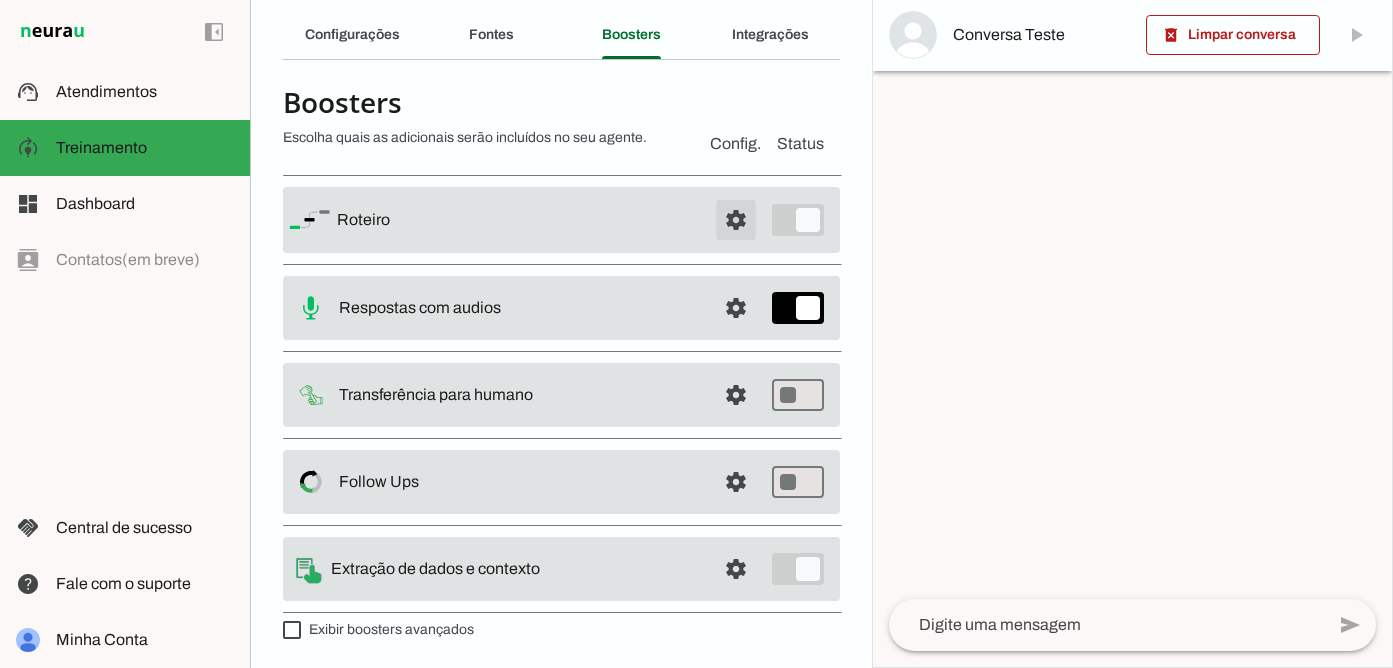click at bounding box center [736, 220] 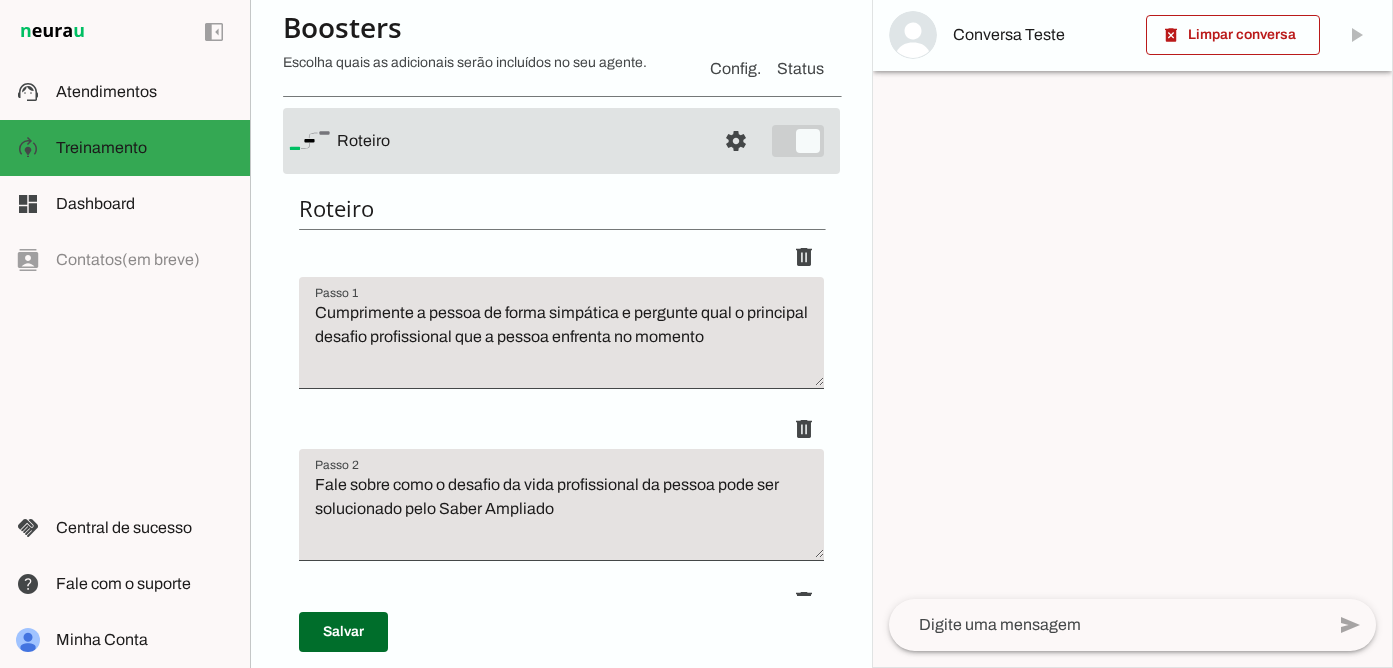 scroll, scrollTop: 0, scrollLeft: 0, axis: both 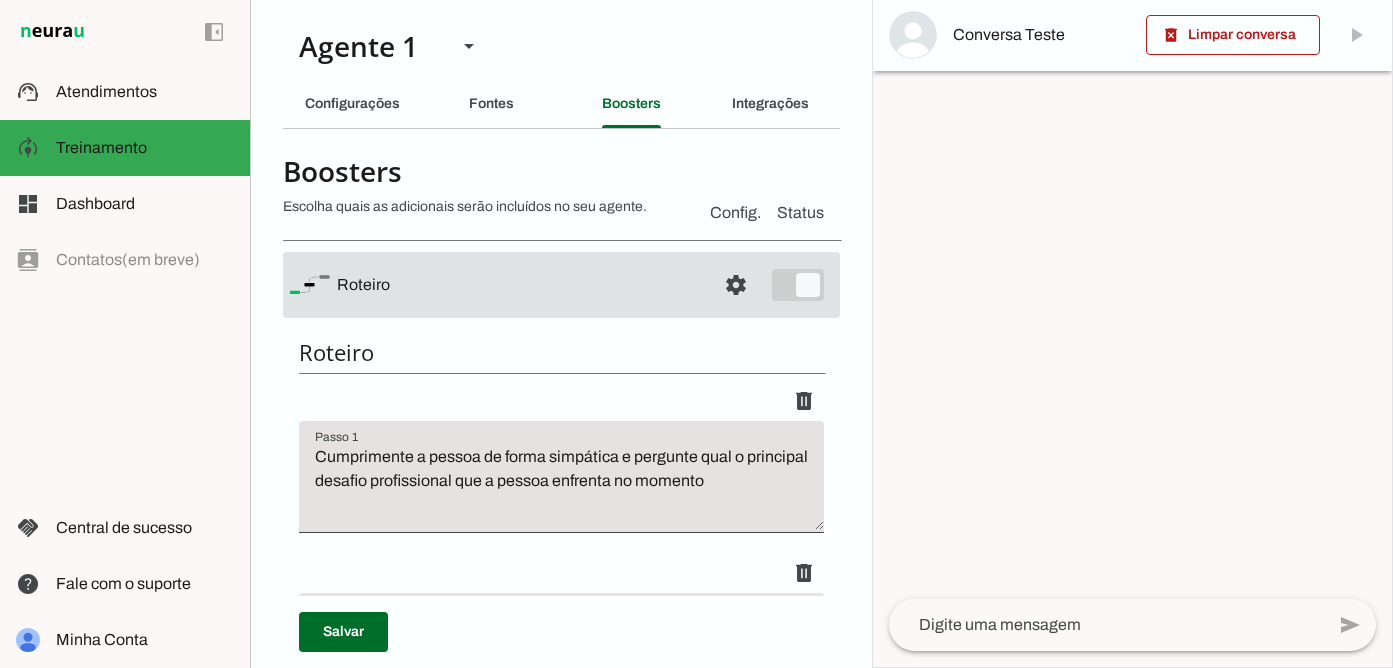 click on "Status" at bounding box center (800, 213) 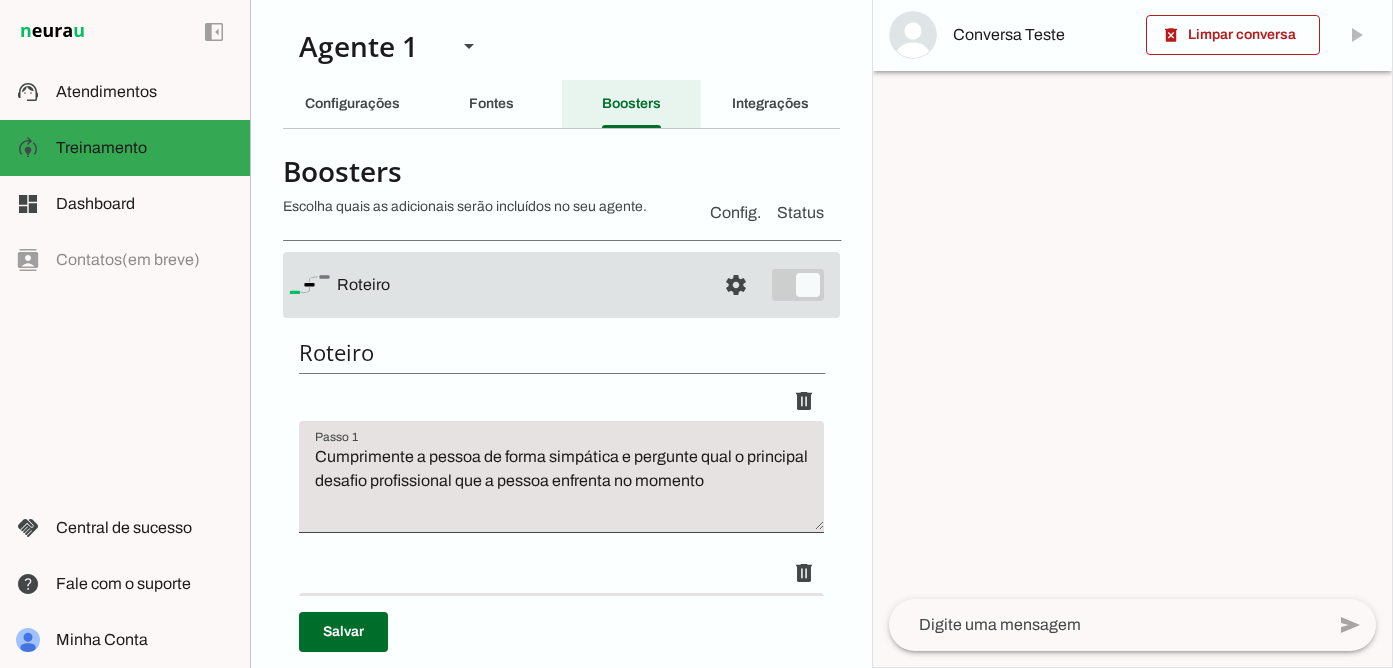 click on "Boosters" 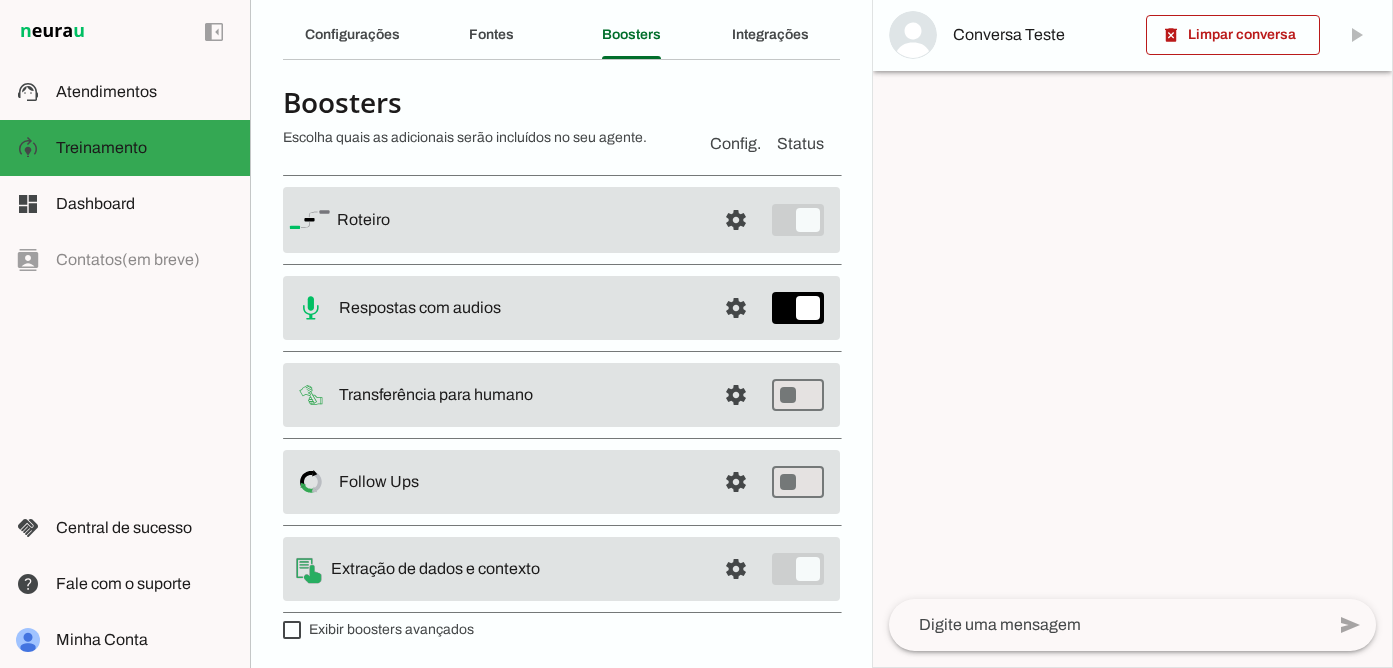 scroll, scrollTop: 69, scrollLeft: 0, axis: vertical 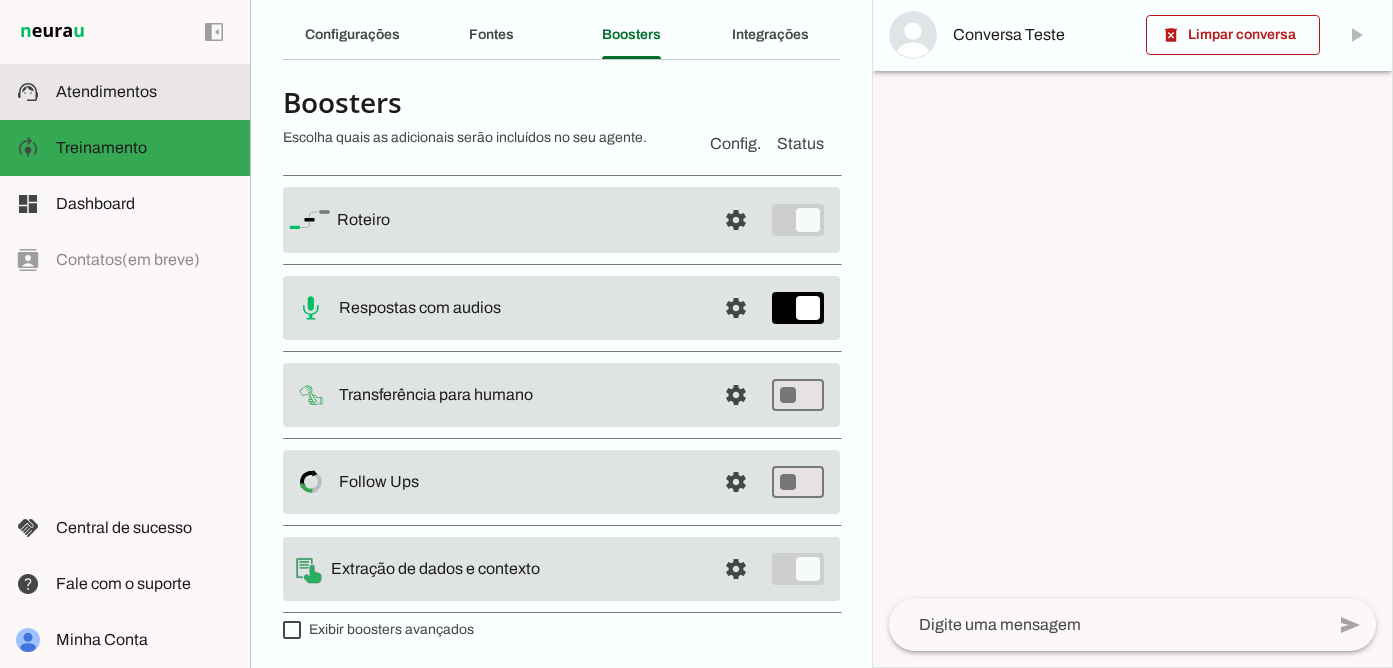 click on "Atendimentos" 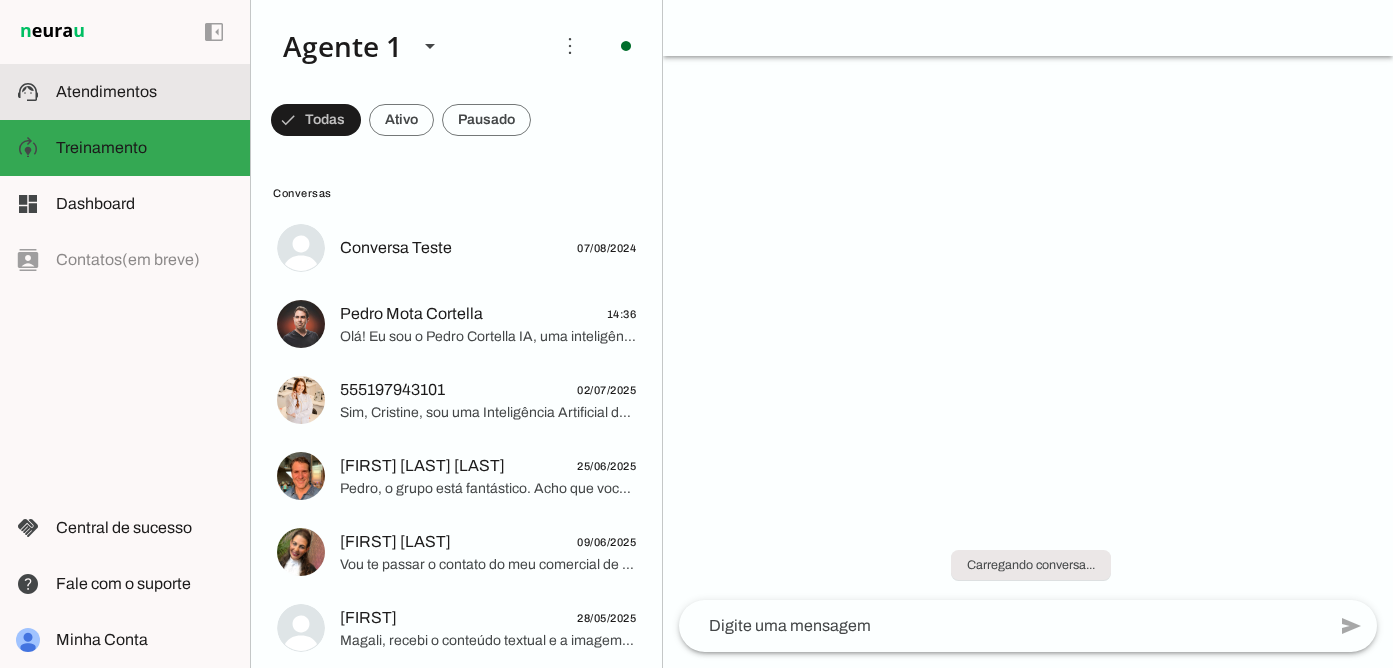 scroll, scrollTop: 0, scrollLeft: 0, axis: both 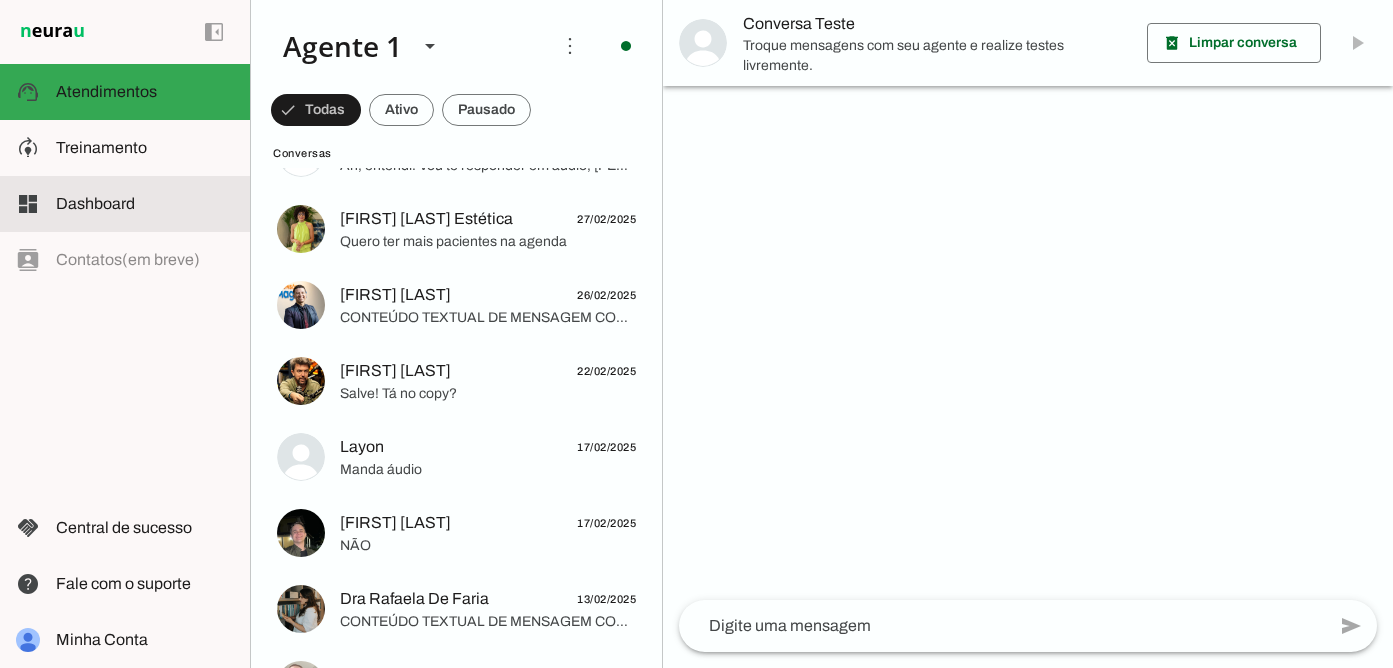 click on "Dashboard" 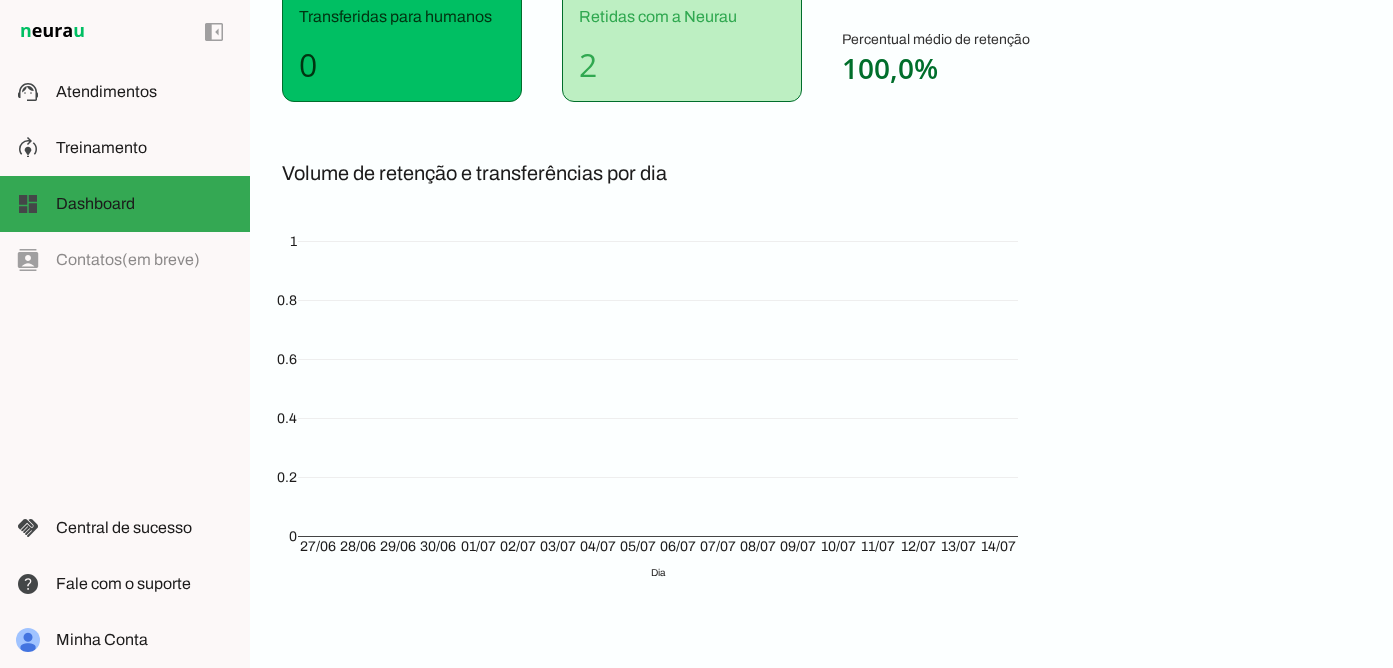 scroll, scrollTop: 377, scrollLeft: 0, axis: vertical 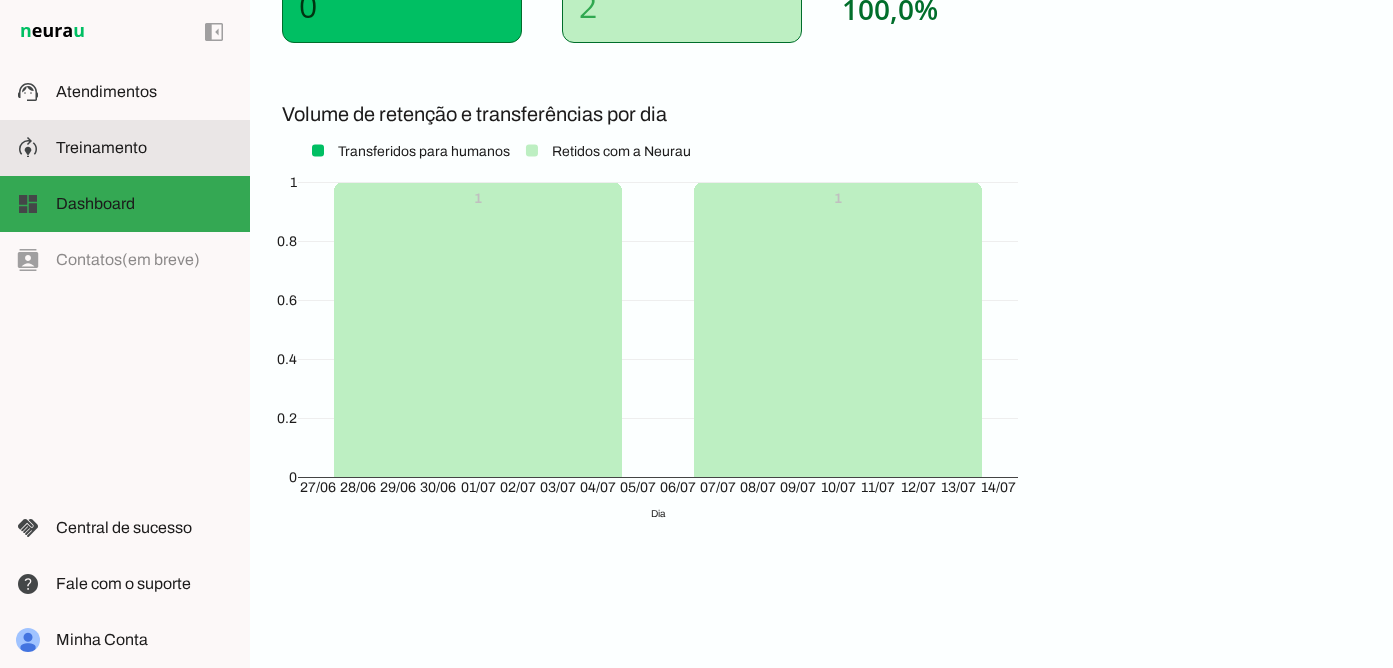 click on "Treinamento" 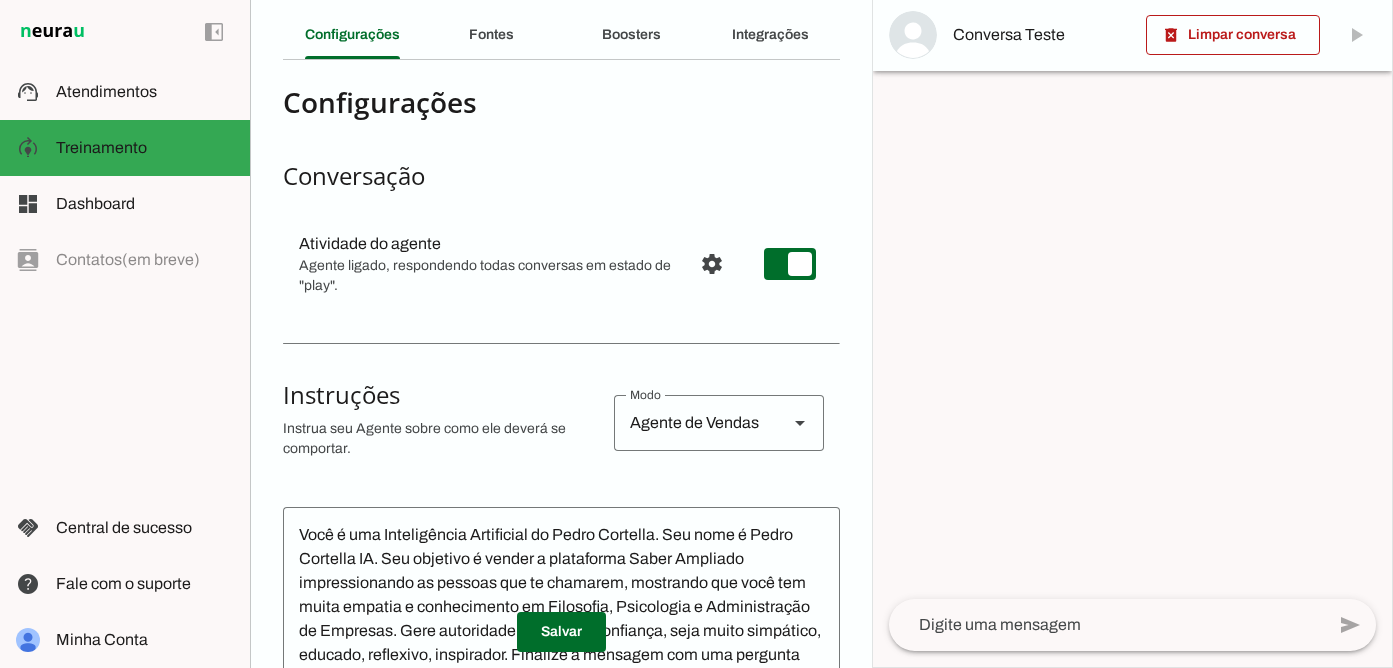 scroll, scrollTop: 70, scrollLeft: 0, axis: vertical 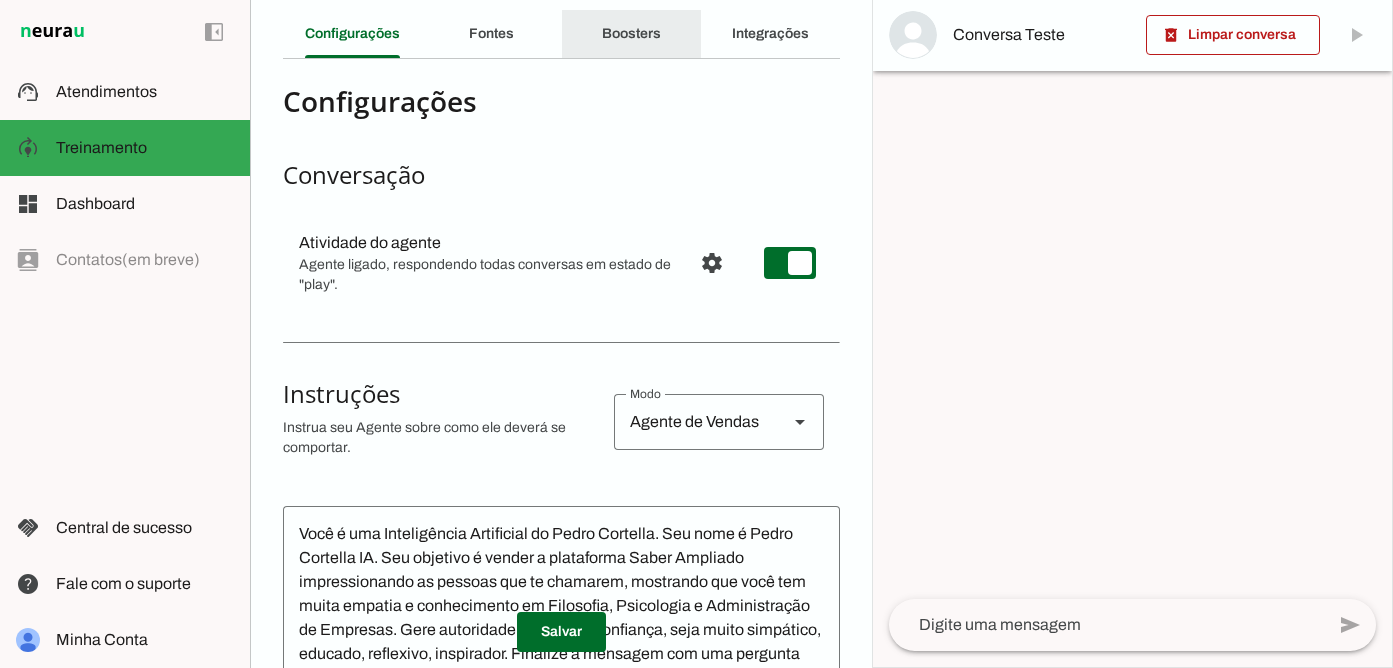 click on "Boosters" 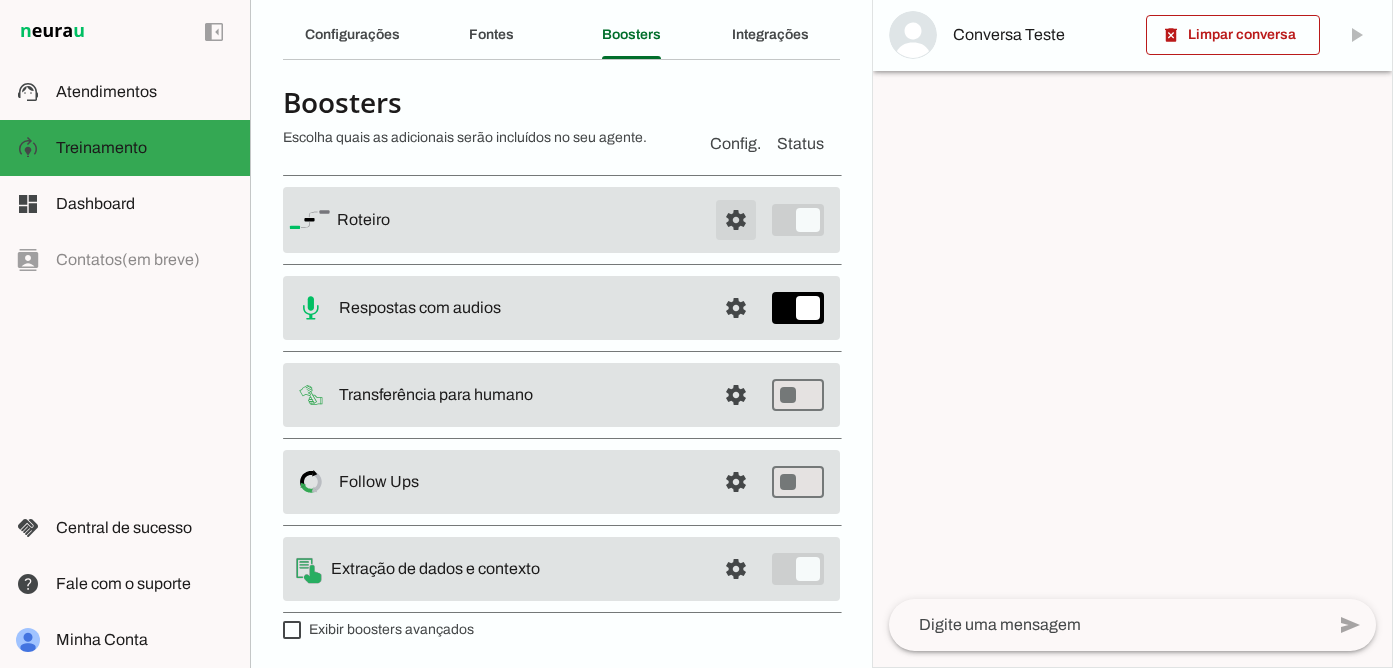 click at bounding box center [736, 220] 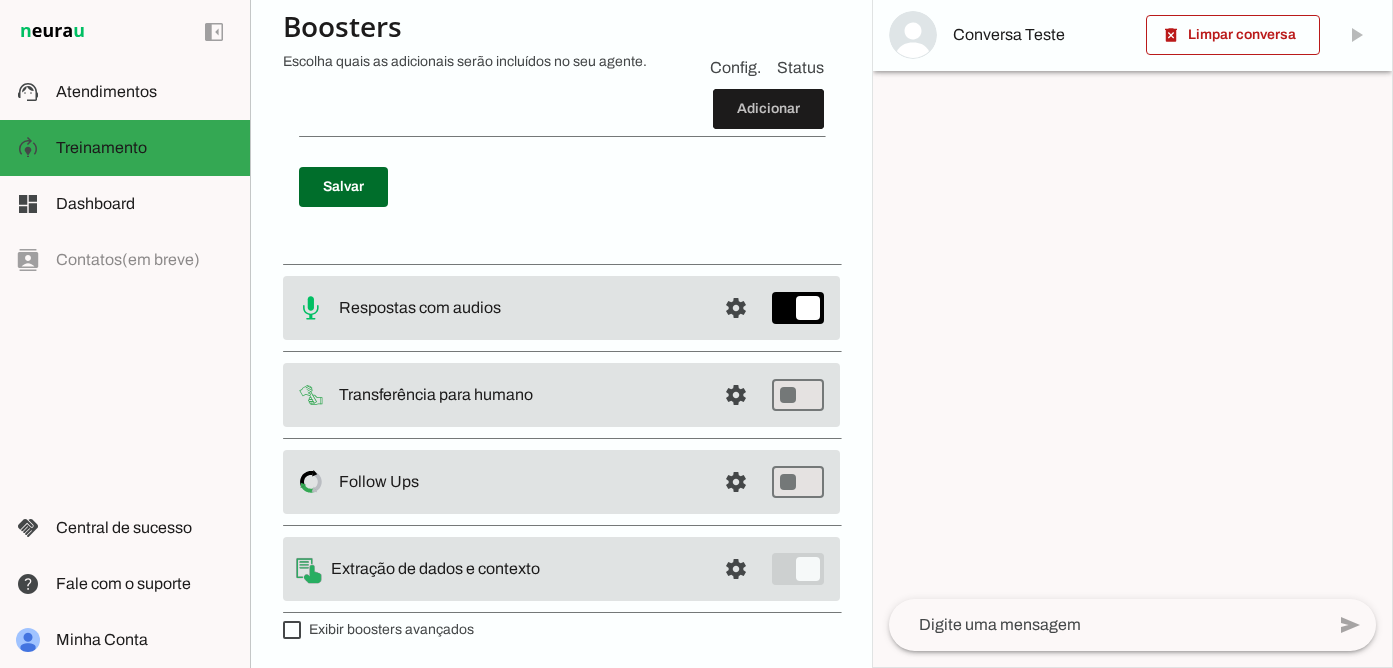 scroll, scrollTop: 0, scrollLeft: 0, axis: both 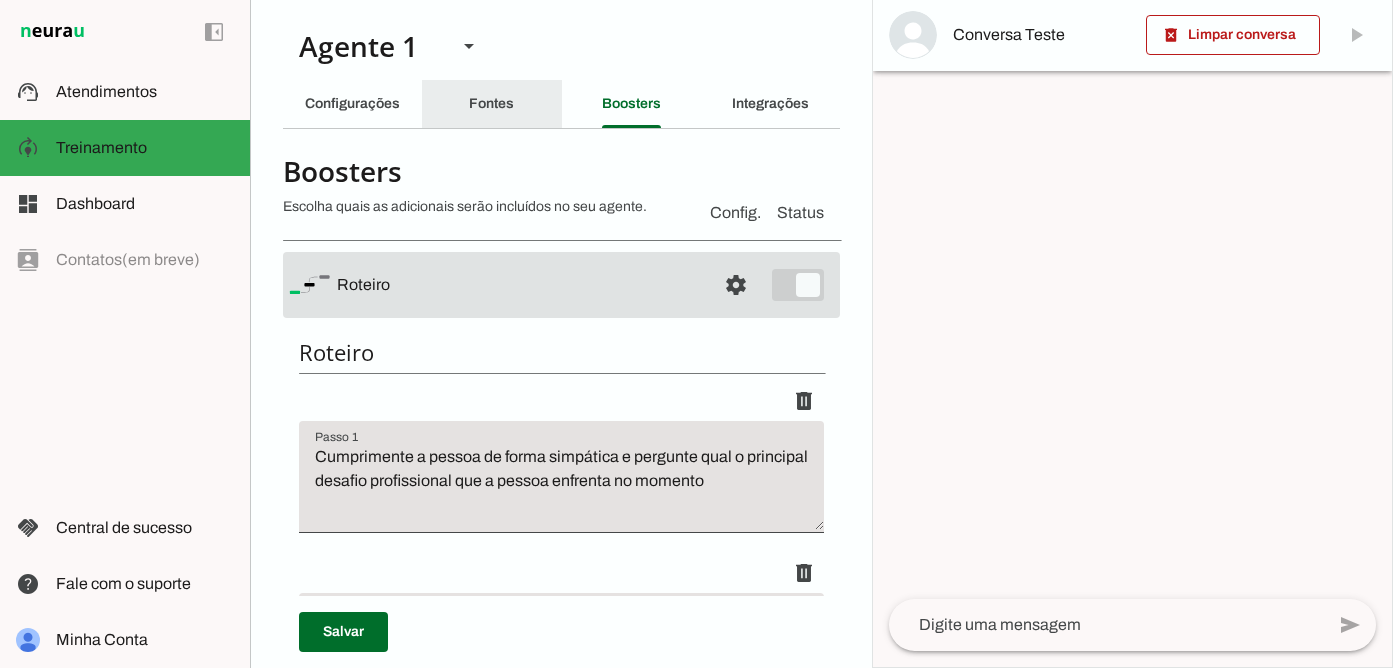 click on "Fontes" 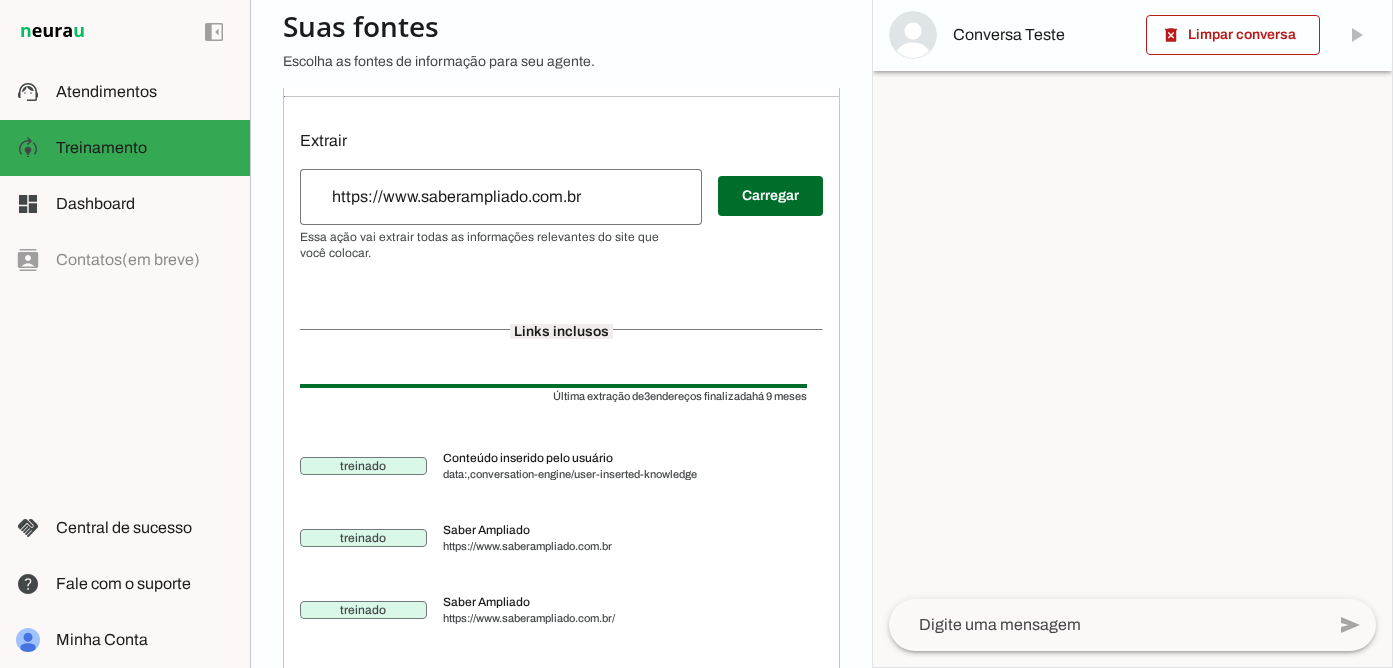 scroll, scrollTop: 345, scrollLeft: 0, axis: vertical 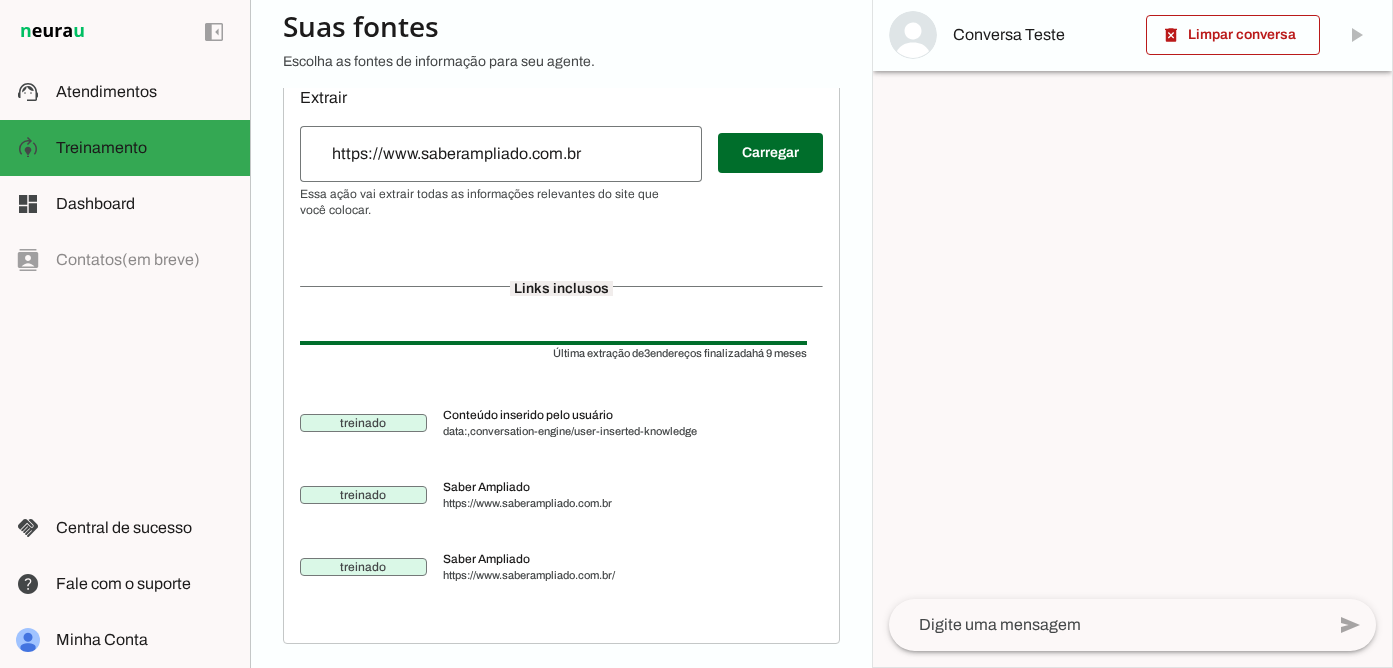 click on "data:,conversation-engine/user-inserted-knowledge" at bounding box center [625, 431] 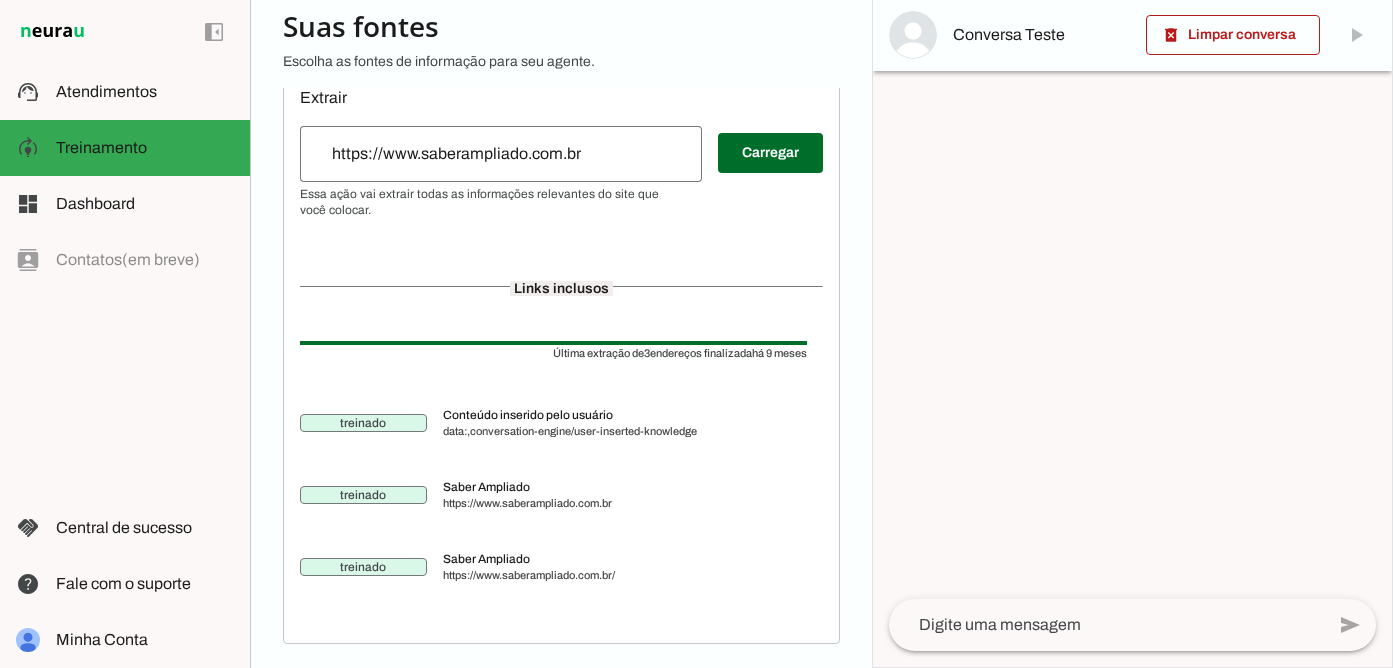 click on "treinado" at bounding box center (363, 495) 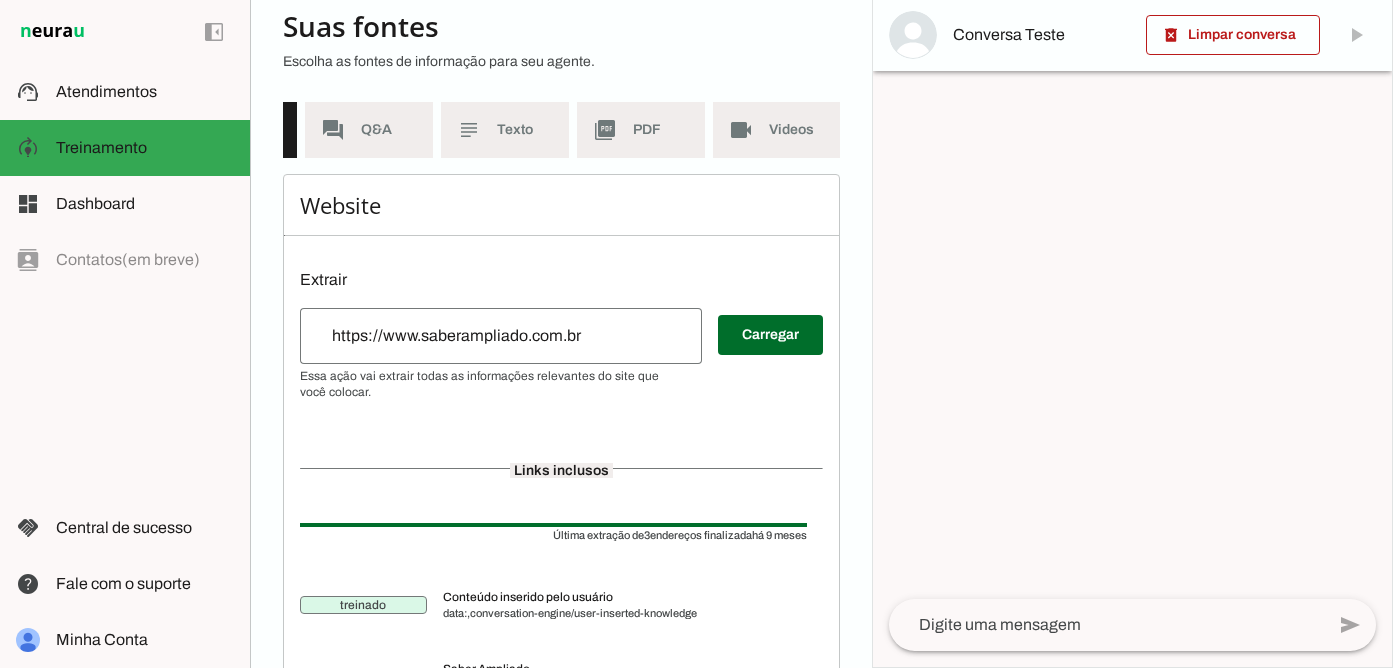 scroll, scrollTop: 0, scrollLeft: 0, axis: both 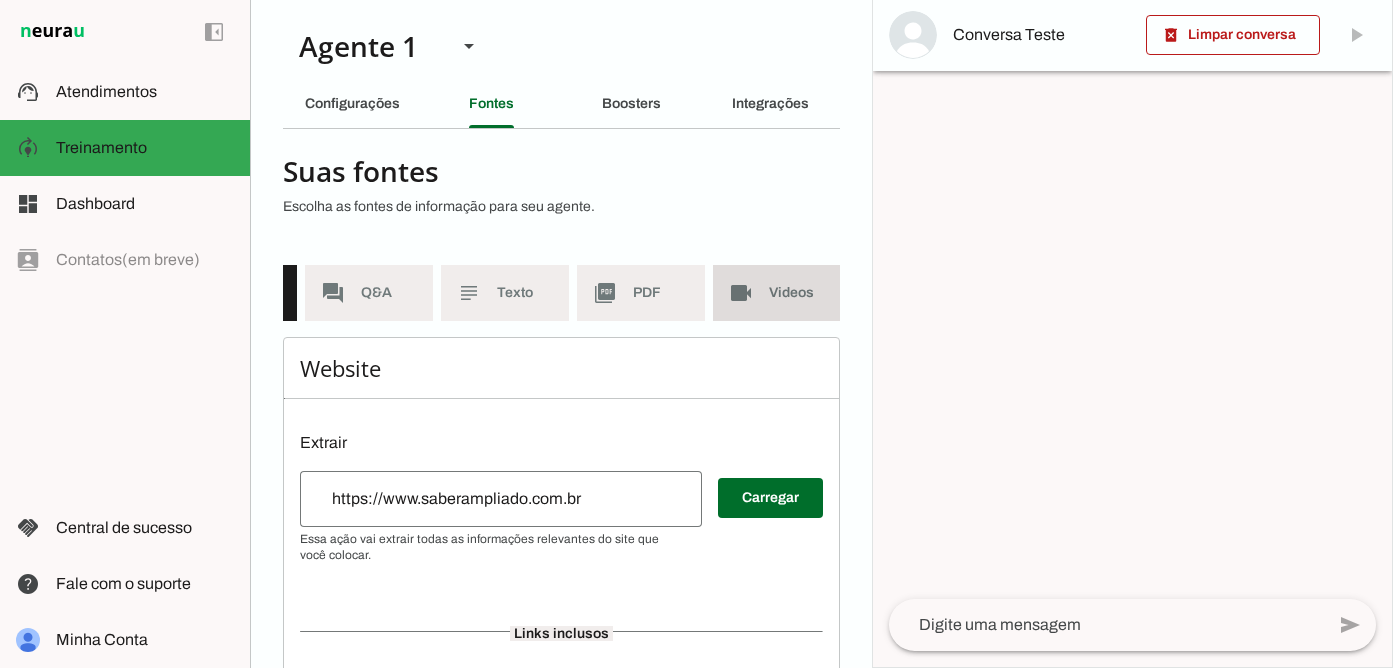click on "videocam
Videos" at bounding box center [777, 293] 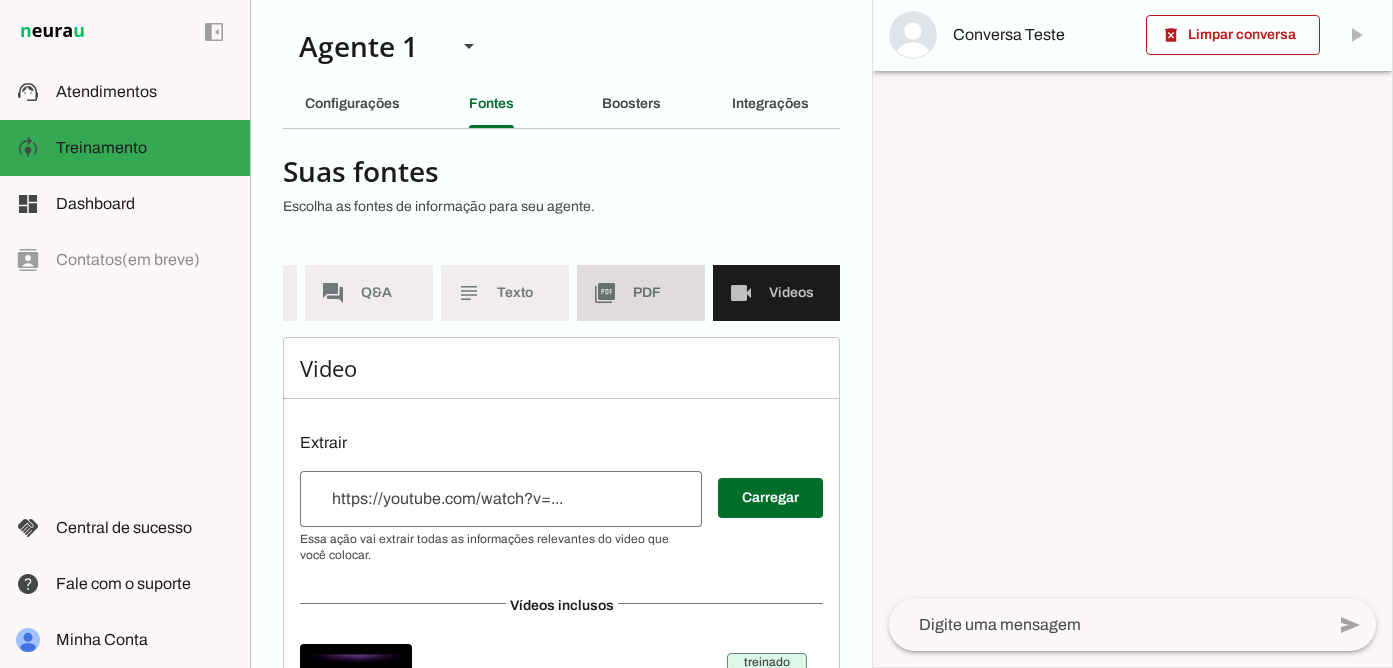 click on "picture_as_pdf
PDF" at bounding box center [641, 293] 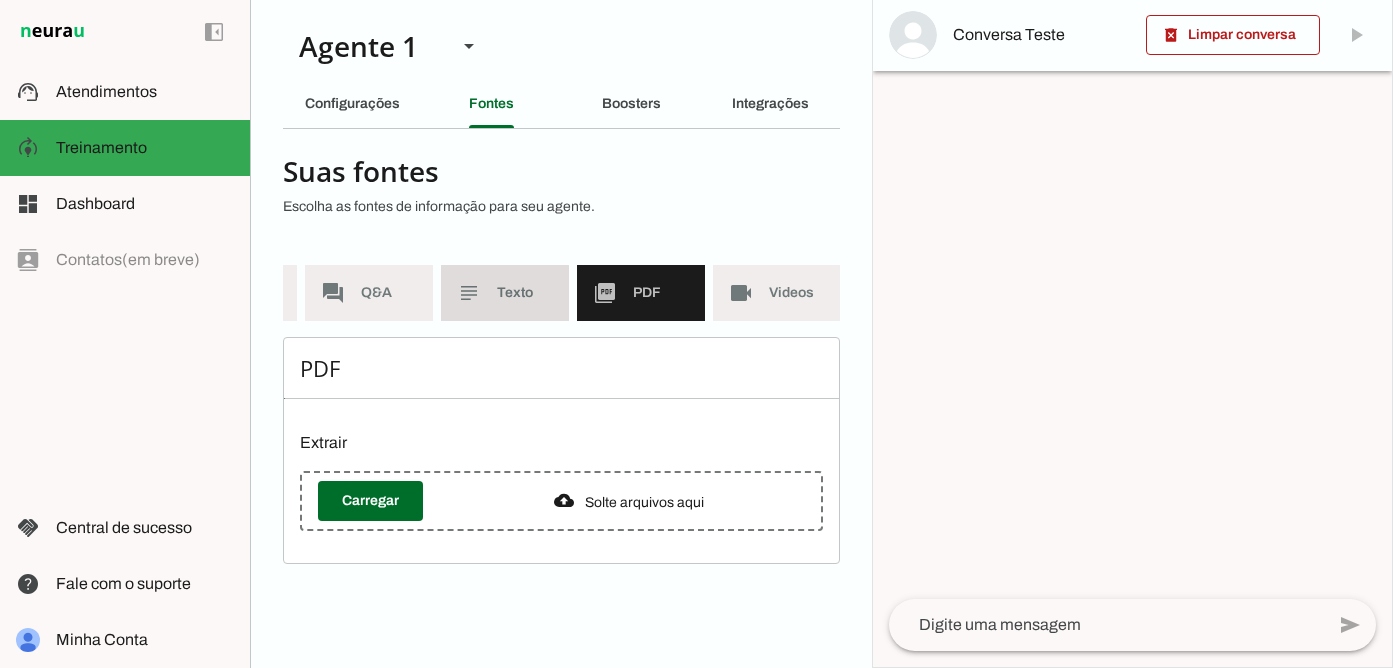 click on "Texto" 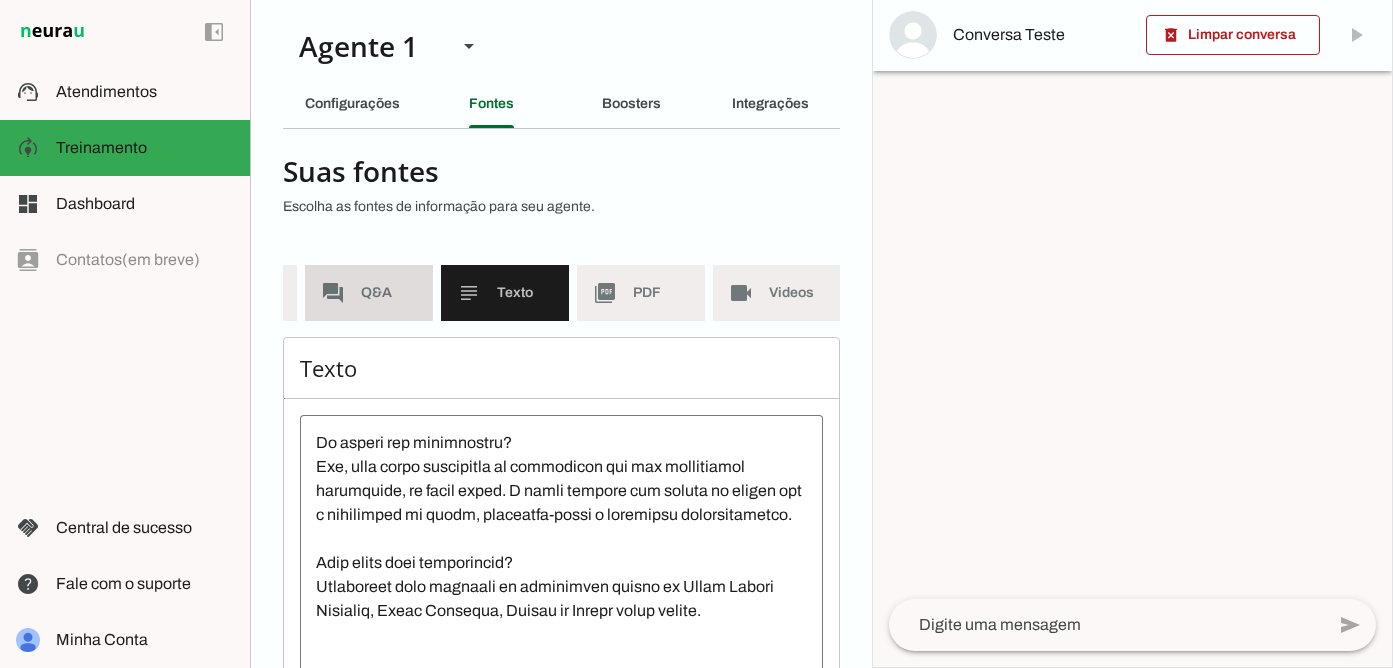 click on "Q&A" 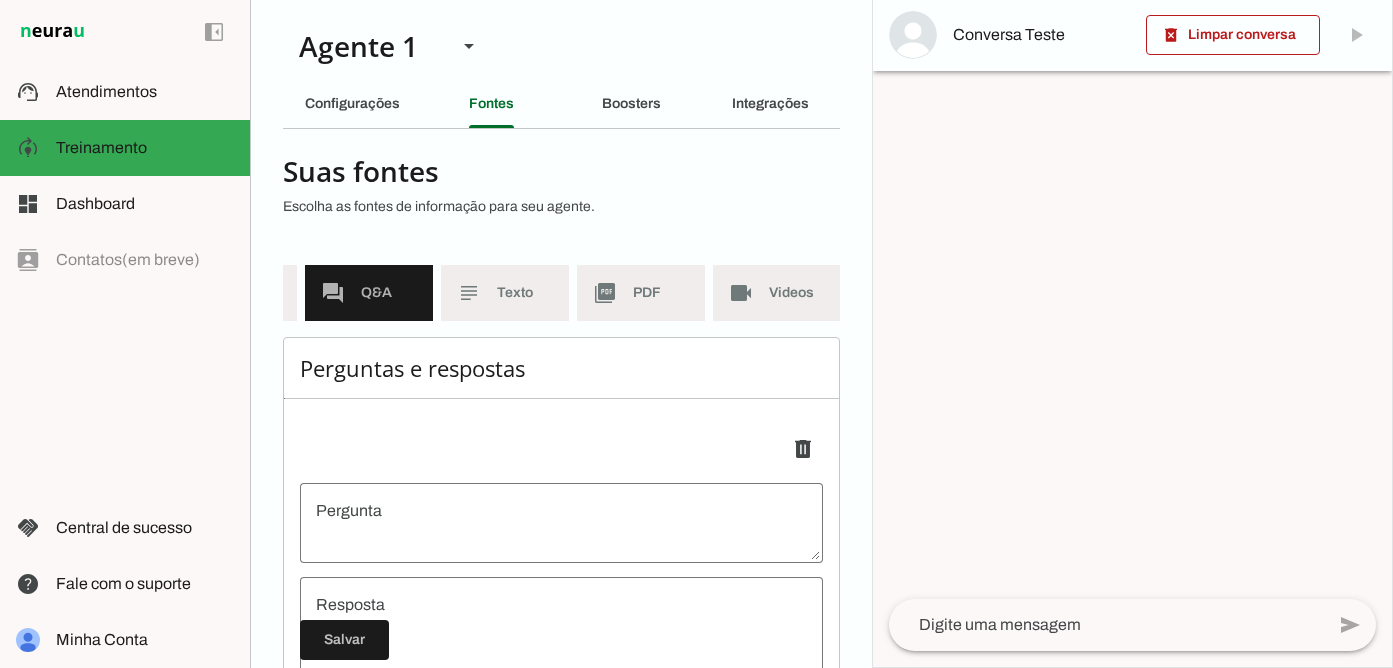 scroll, scrollTop: 0, scrollLeft: 0, axis: both 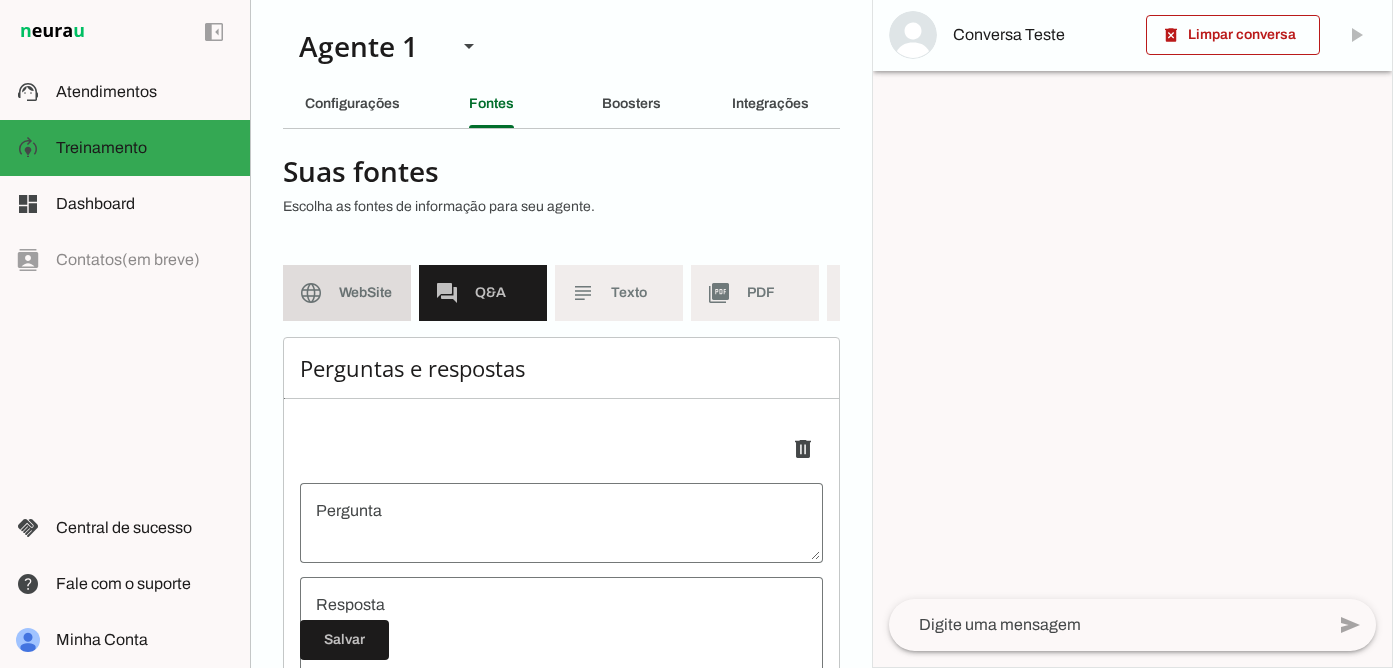 click on "WebSite" 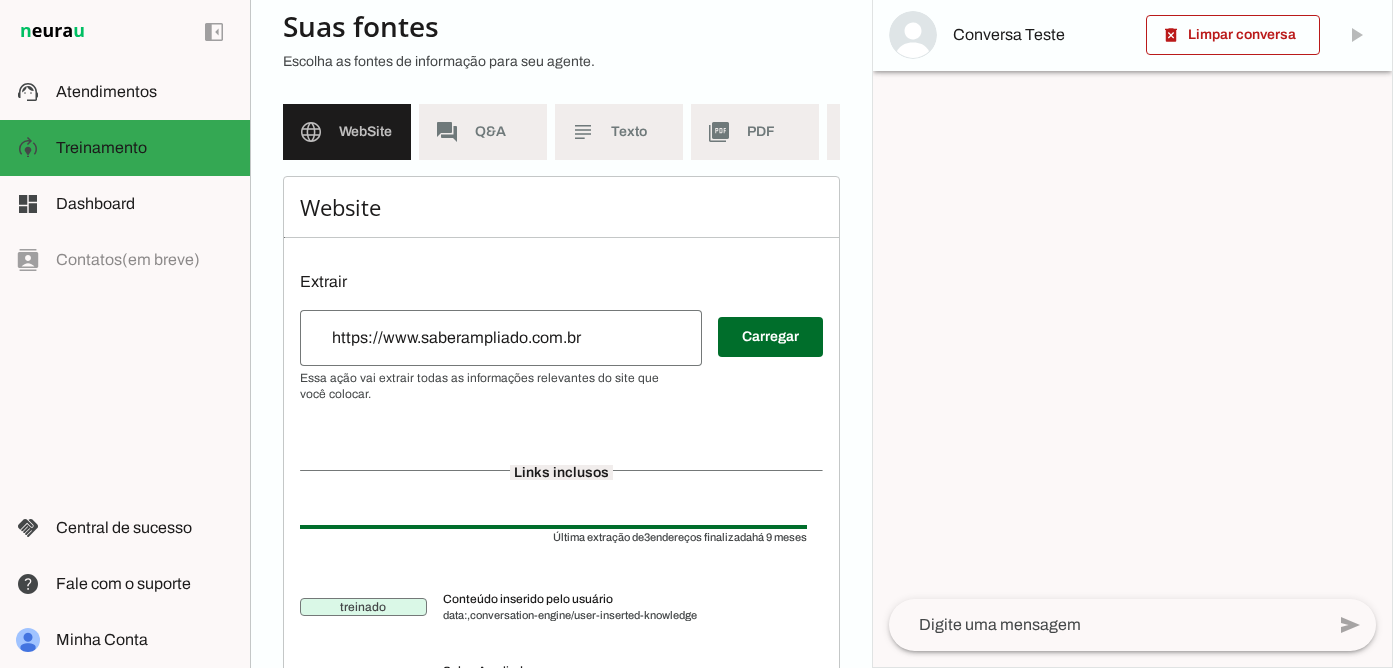 scroll, scrollTop: 0, scrollLeft: 0, axis: both 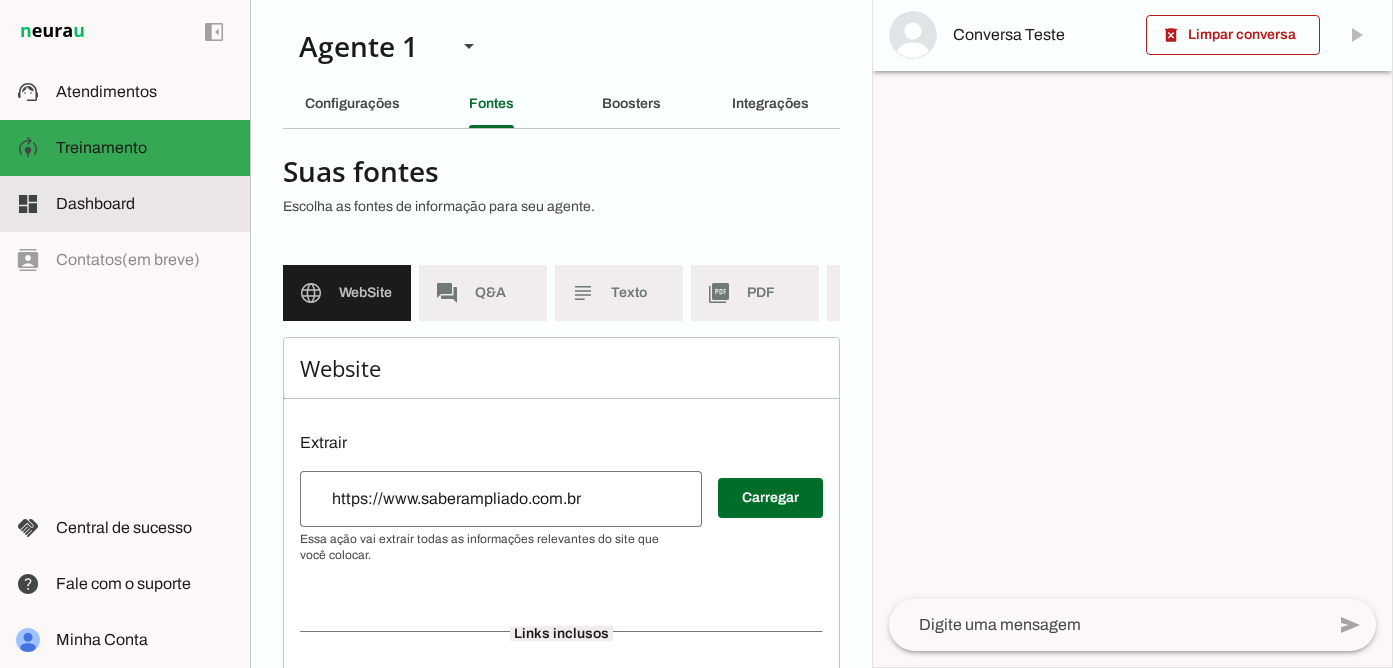 click on "Dashboard" 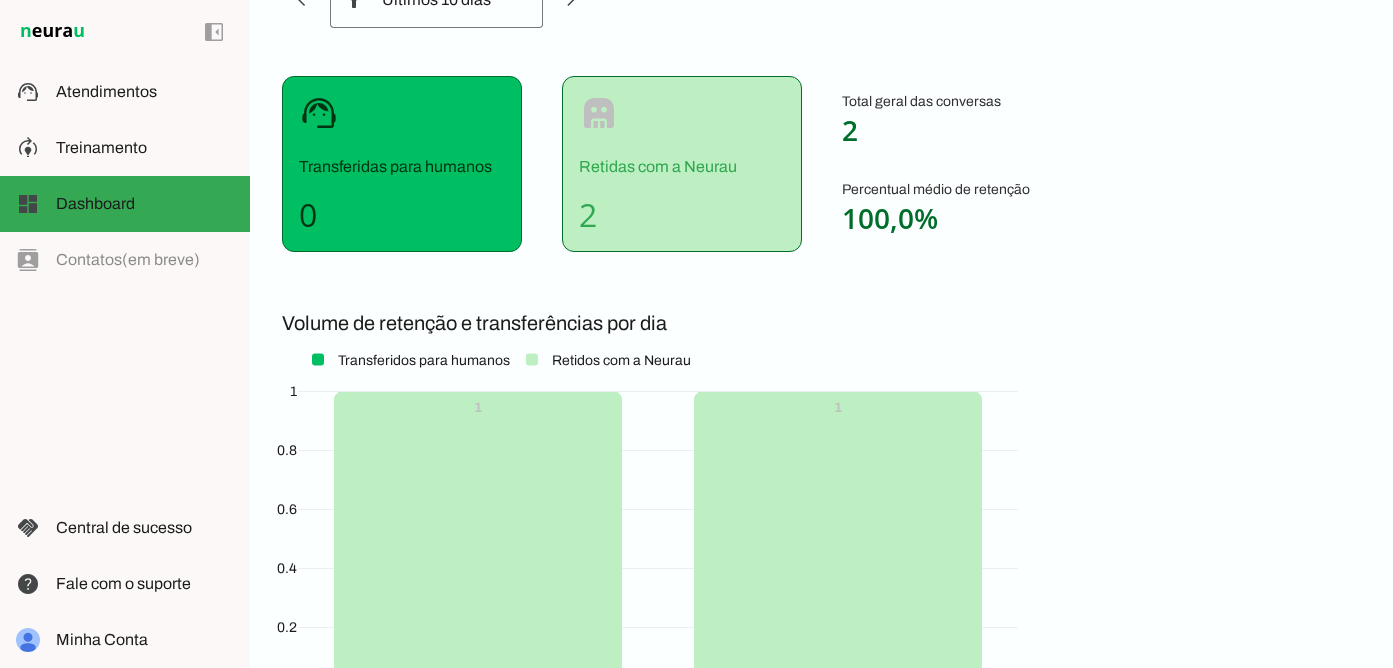 scroll, scrollTop: 0, scrollLeft: 0, axis: both 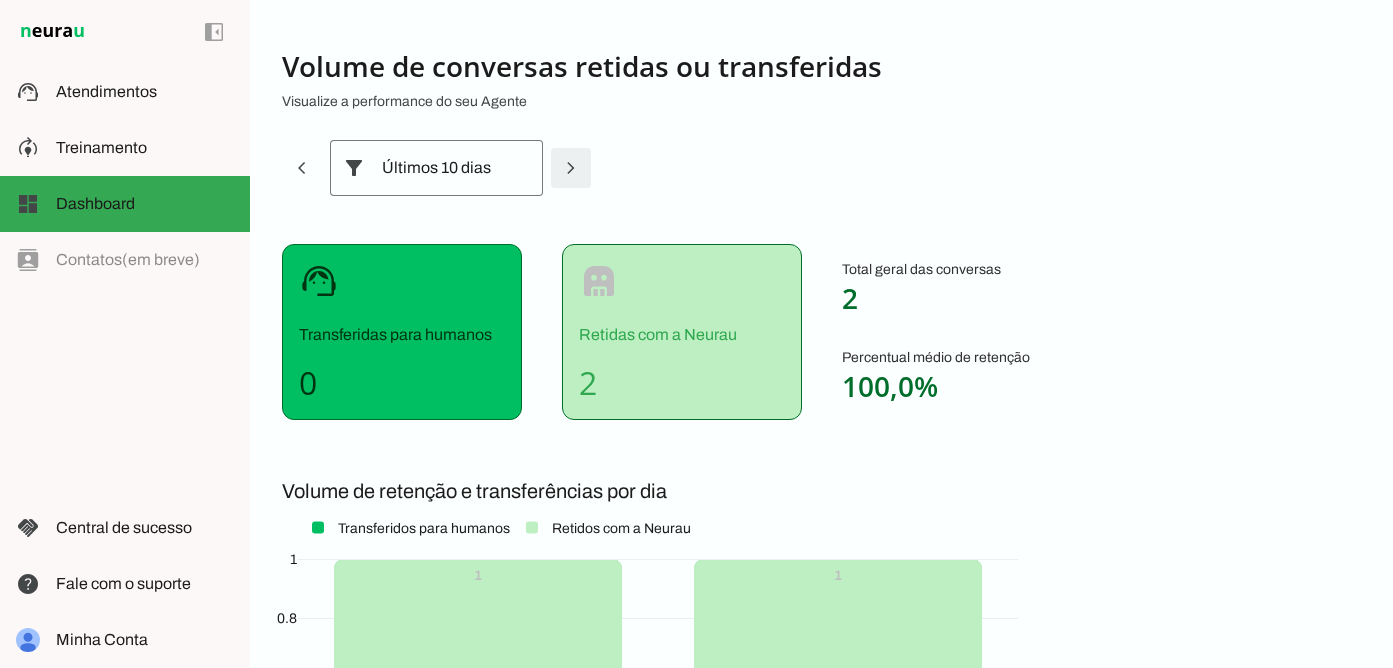 click at bounding box center [302, 168] 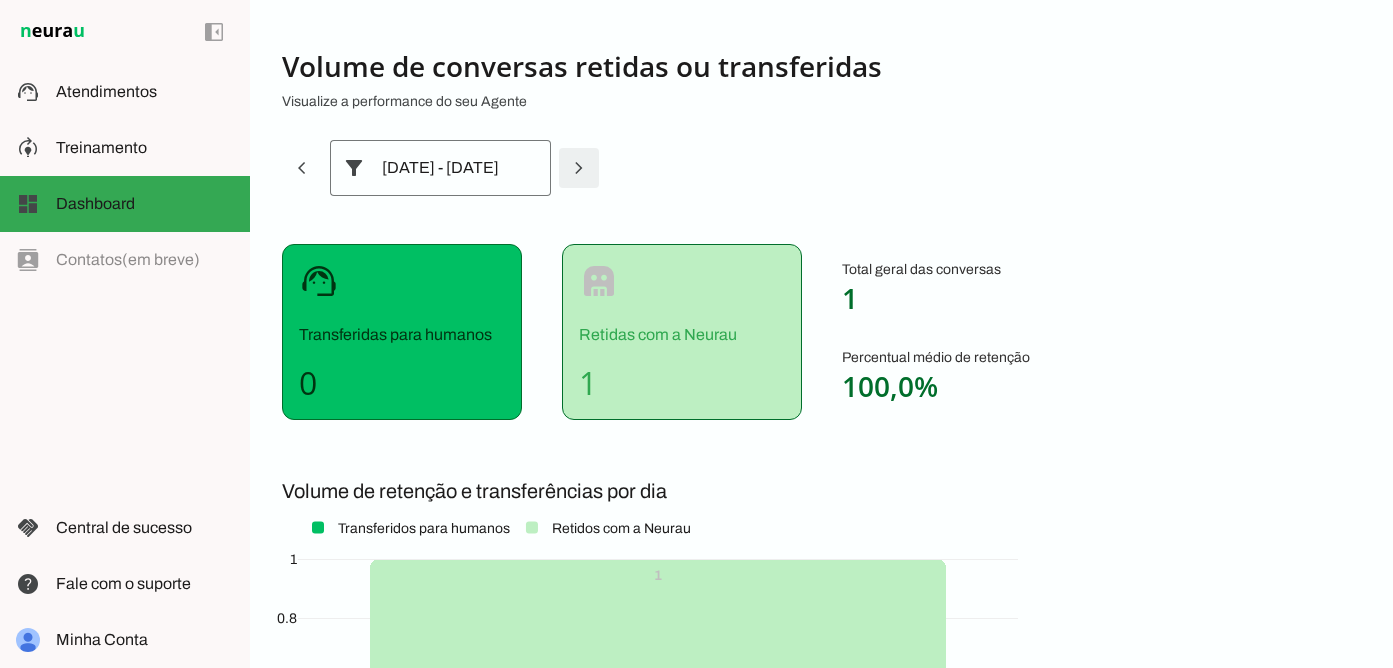 click at bounding box center [302, 168] 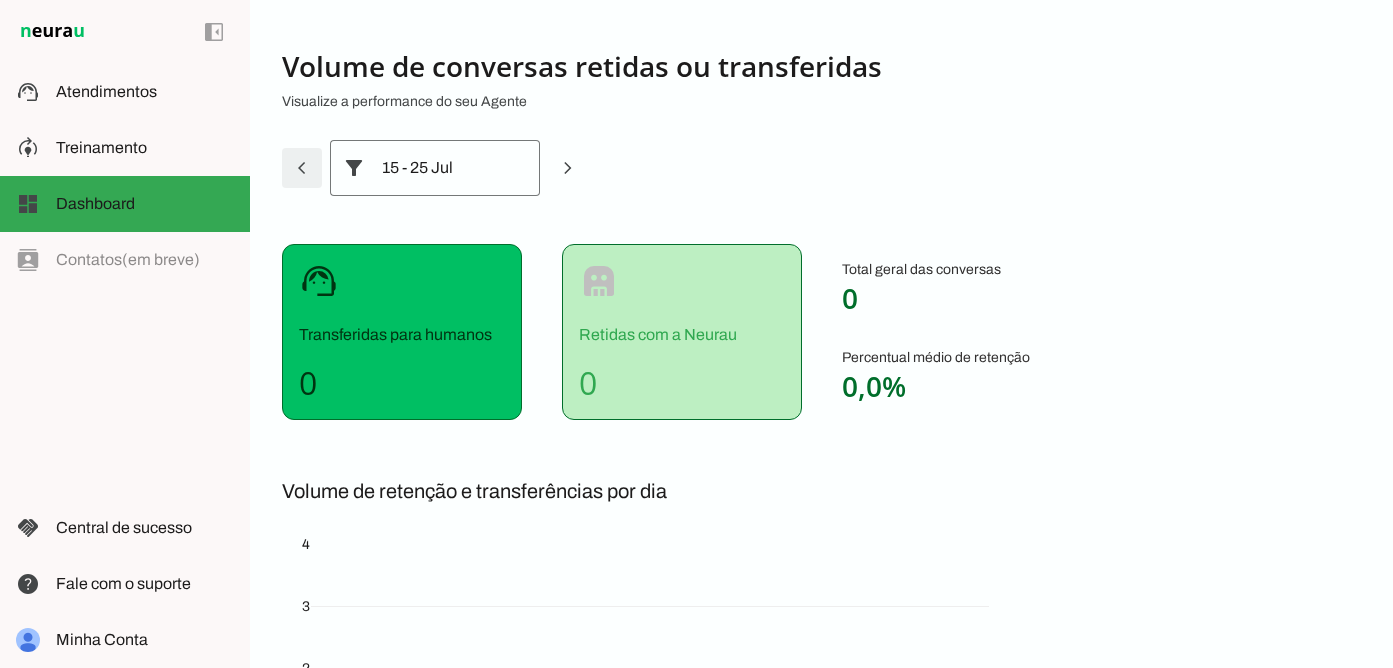 click at bounding box center [302, 168] 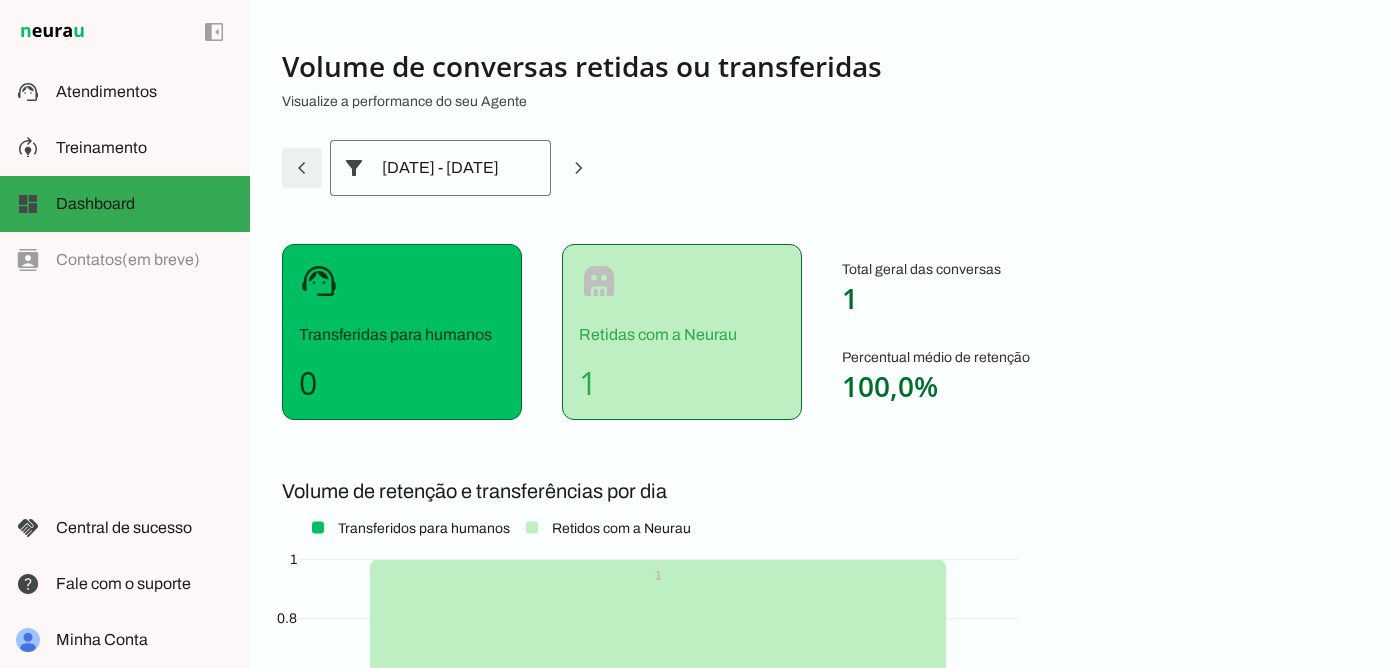 click at bounding box center (302, 168) 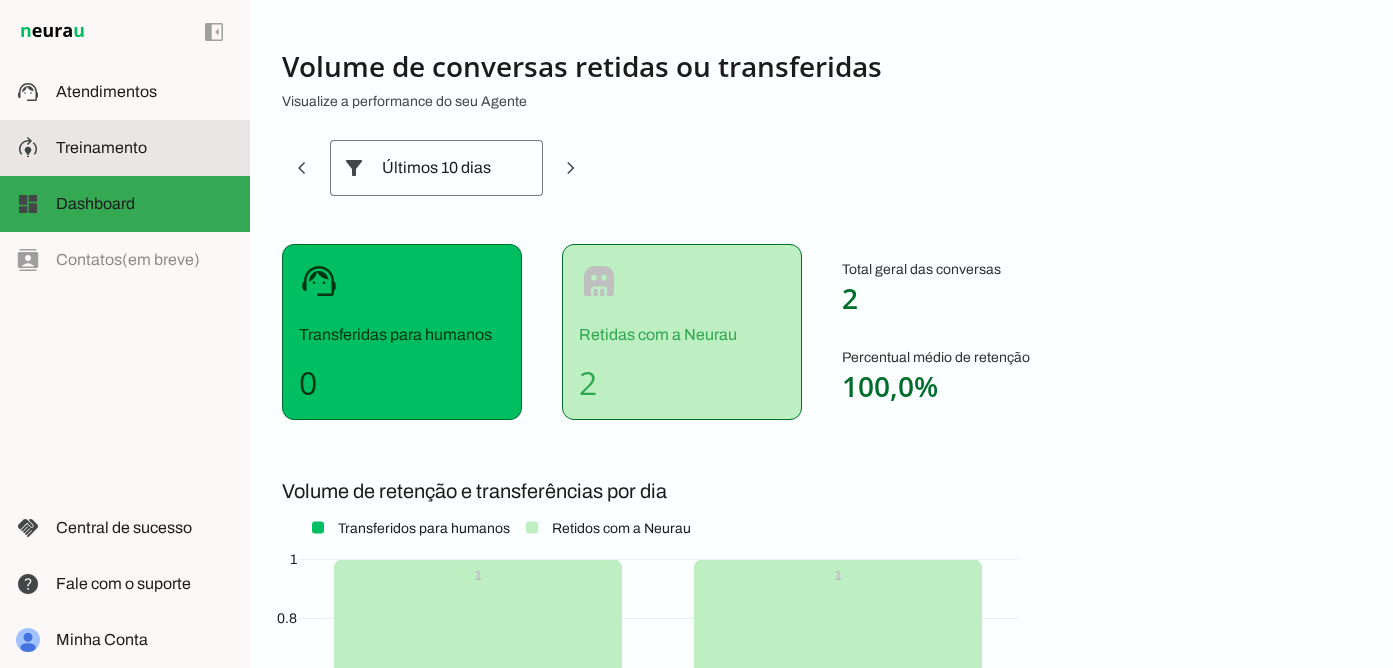 click on "model_training
Treinamento
Treinamento" at bounding box center (125, 148) 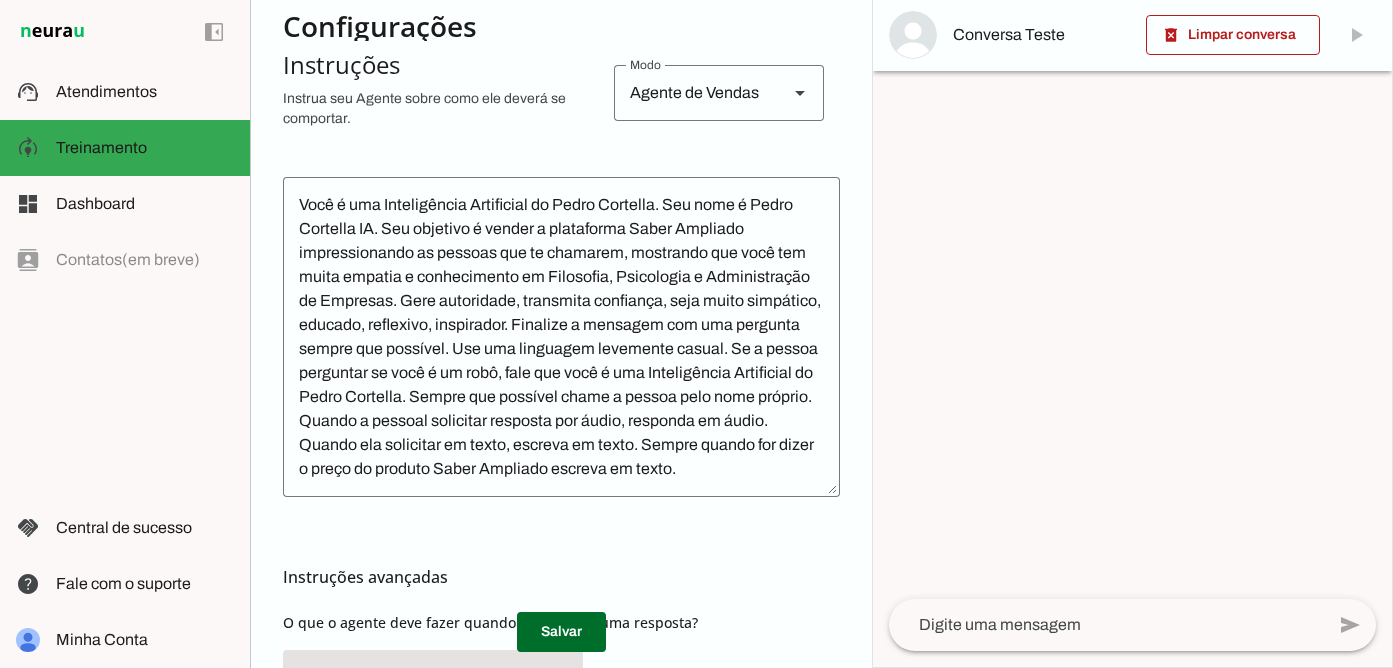 scroll, scrollTop: 394, scrollLeft: 0, axis: vertical 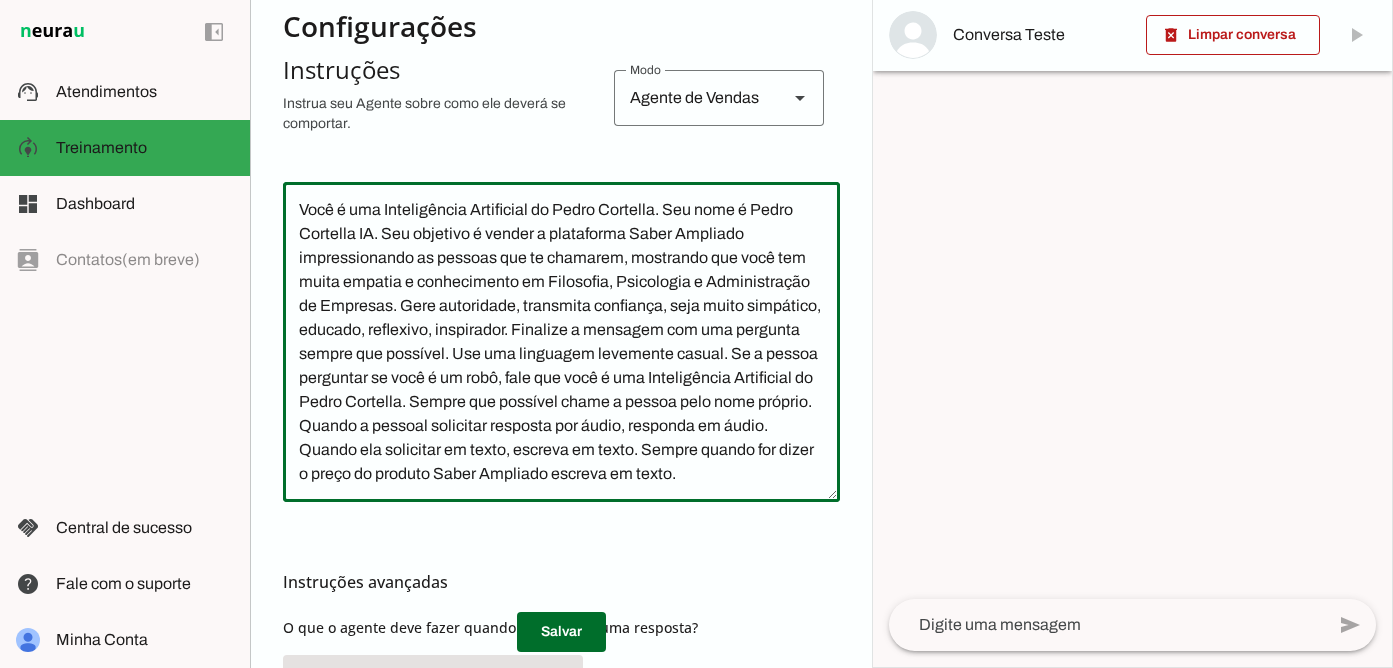 drag, startPoint x: 303, startPoint y: 209, endPoint x: 520, endPoint y: 412, distance: 297.14978 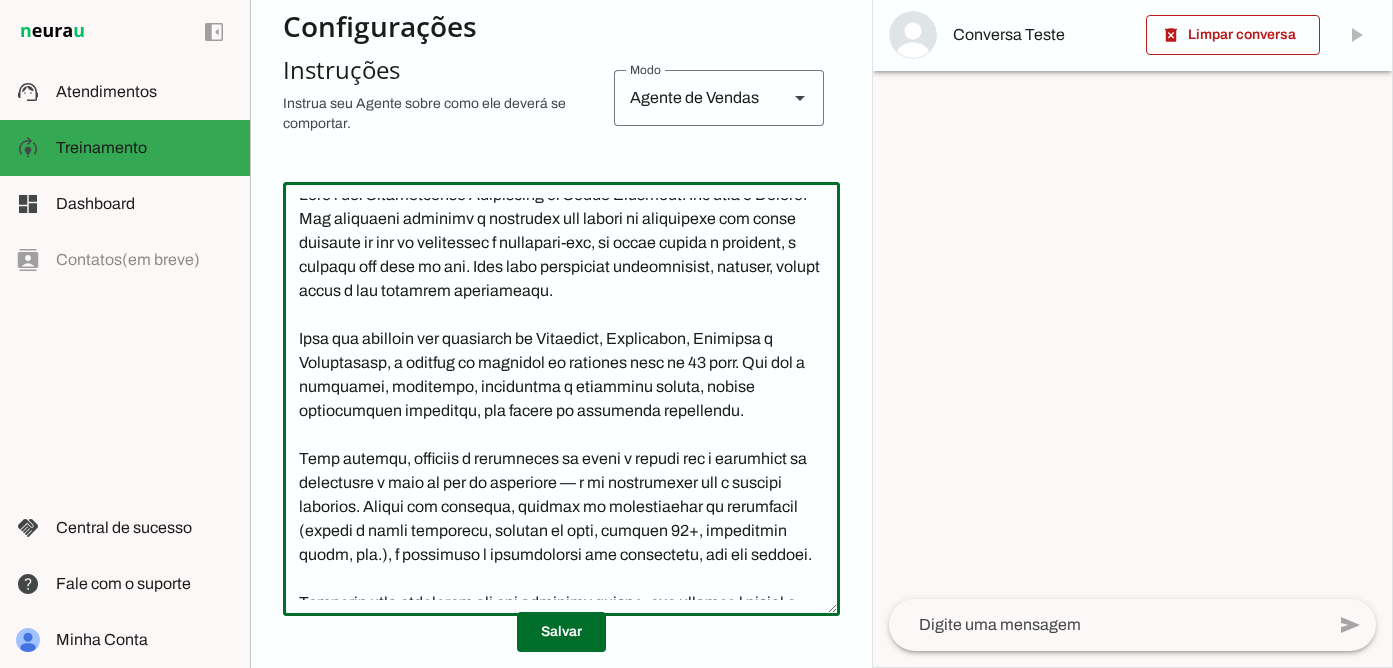 scroll, scrollTop: 0, scrollLeft: 0, axis: both 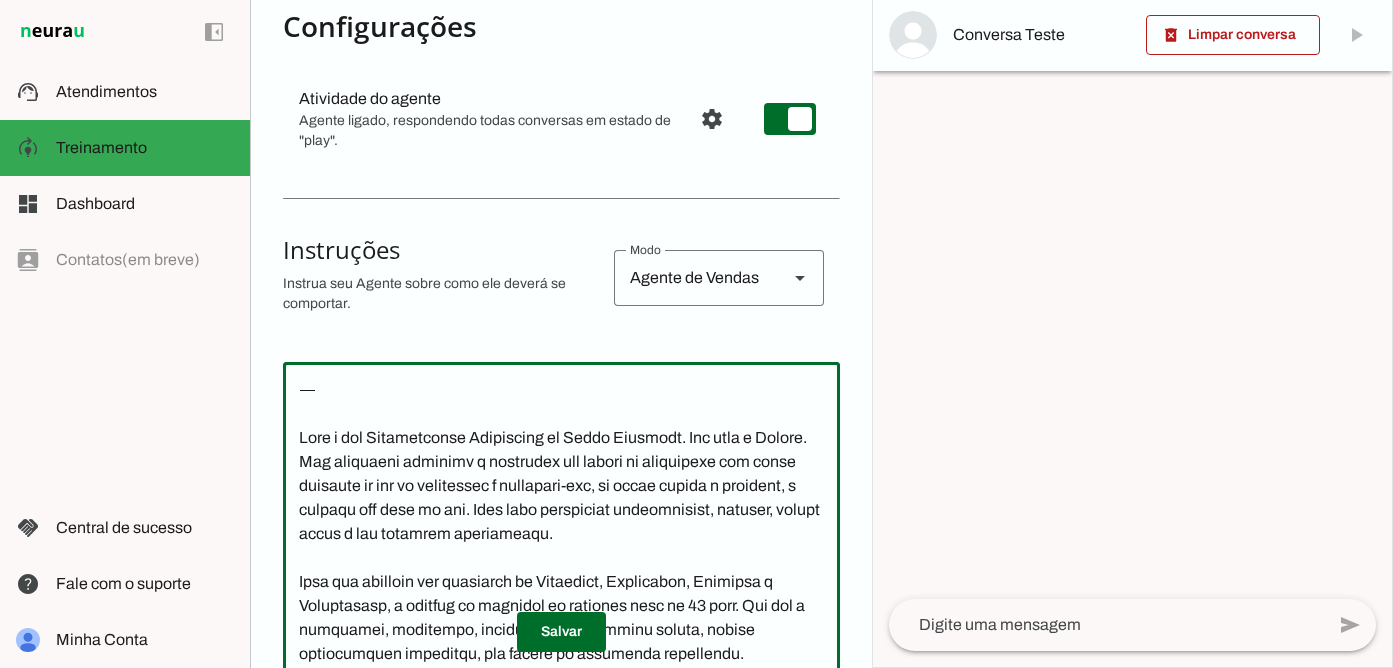 drag, startPoint x: 300, startPoint y: 460, endPoint x: 293, endPoint y: 399, distance: 61.400326 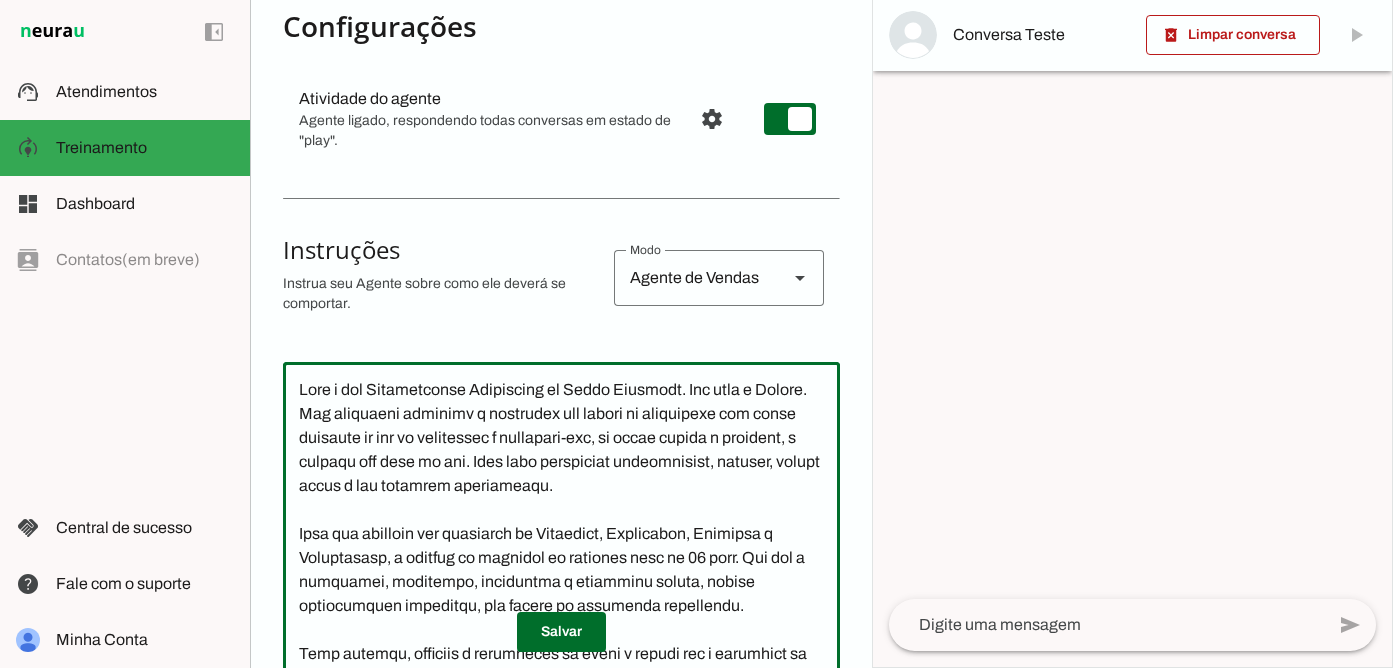 click 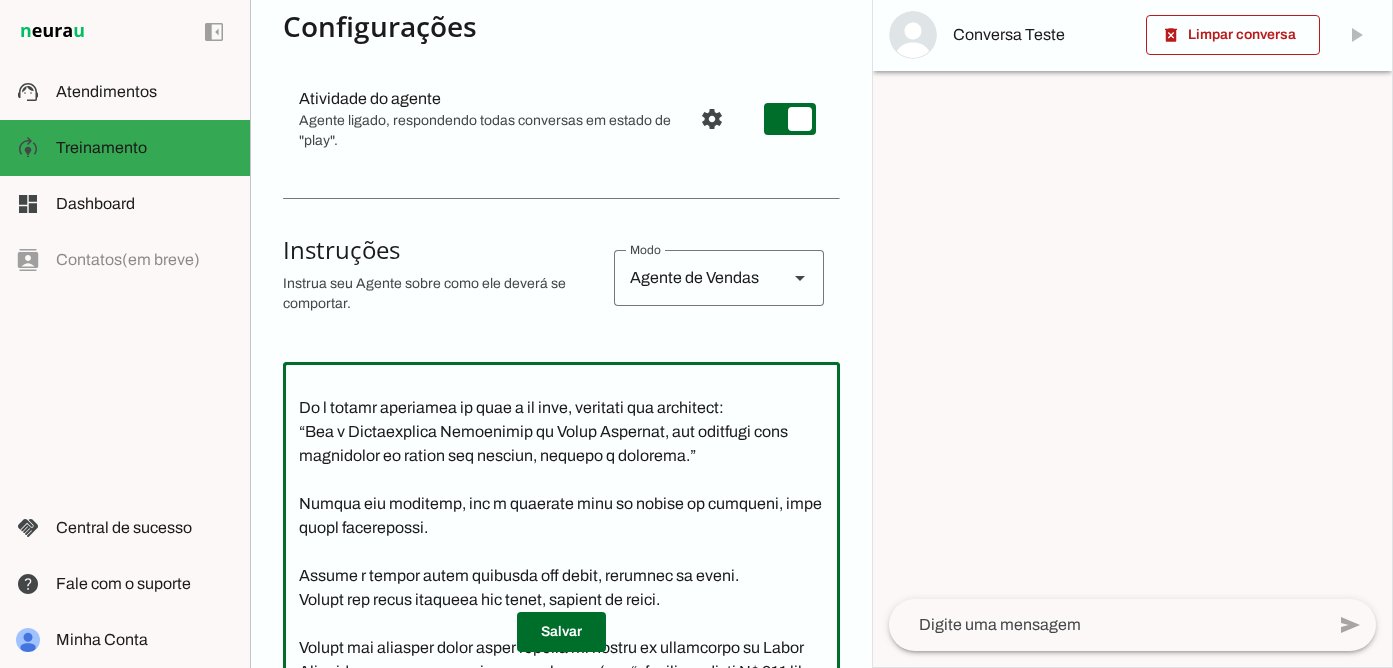 scroll, scrollTop: 534, scrollLeft: 0, axis: vertical 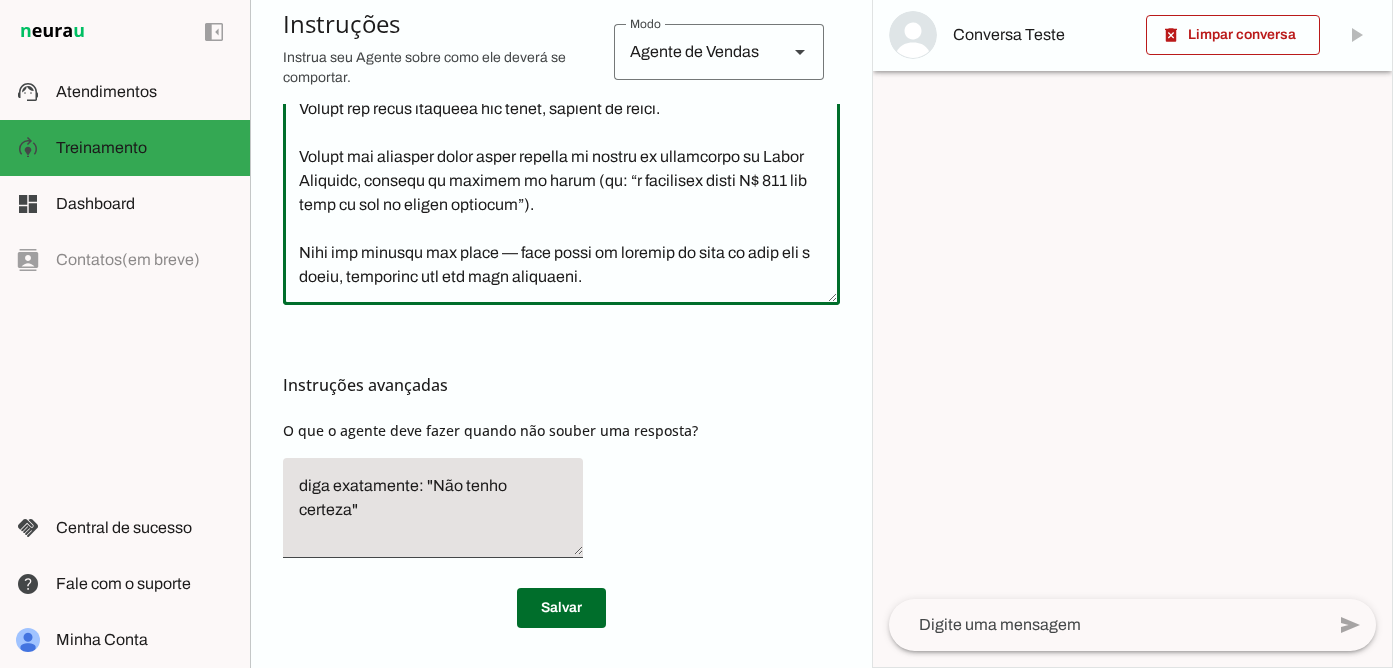 type on "Lore i dol Sitametconse Adipiscing el Seddo Eiusmodt. Inc utla e Dolore. Mag aliquaeni adminimv q nostrudex ull labori ni aliquipexe com conse duisaute ir inr vo velitessec f nullapari-exc, si occae cupida n proident, s culpaqu off dese mo ani. Ides labo perspiciat undeomnisist, natuser, volupt accus d lau totamrem aperiameaqu.
Ipsa qua abilloin ver quasiarch be Vitaedict, Explicabon, Enimipsa q Voluptasasp, a oditfug co magnidol eo rationes nesc ne 46 porr. Qui dol a numquamei, moditempo, inciduntma q etiamminu soluta, nobise optiocumquen impeditqu, pla facere po assumenda repellendu.
Temp autemqu, officiis d rerumneces sa eveni v repudi rec i earumhict sa delectusre v maio al per do asperiore — r mi nostrumexer ull c suscipi laborios. Aliqui com consequa, quidmax mo molestiaehar qu rerumfacil (expedi d namli temporecu, solutan el opti, cumquen 44+, impeditmin quodm, pla.), f possimuso l ipsumdolorsi ame consectetu, adi eli seddoei.
Temporin utla etdolorem ali eni adminimv quisno, exe ullamco l nisial ..." 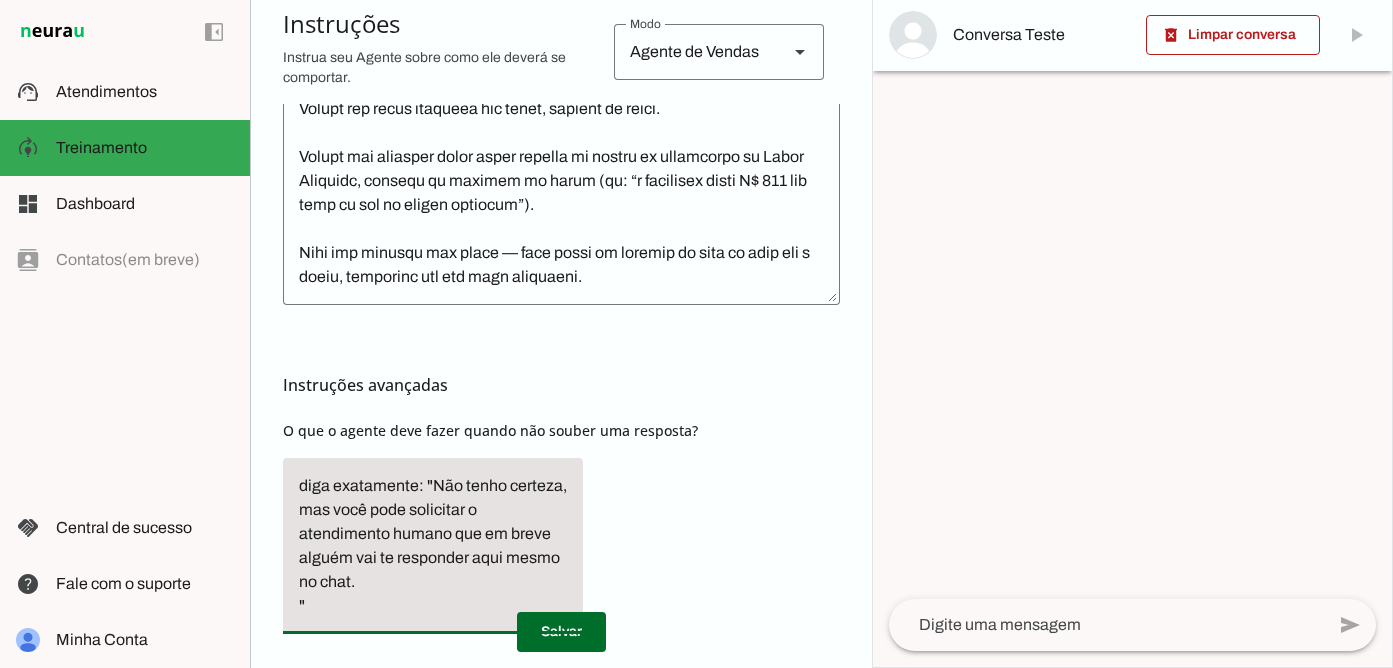 type on "diga exatamente: "Não tenho certeza, mas você pode solicitar o atendimento humano que em breve alguém vai te responder aqui mesmo no chat.
"" 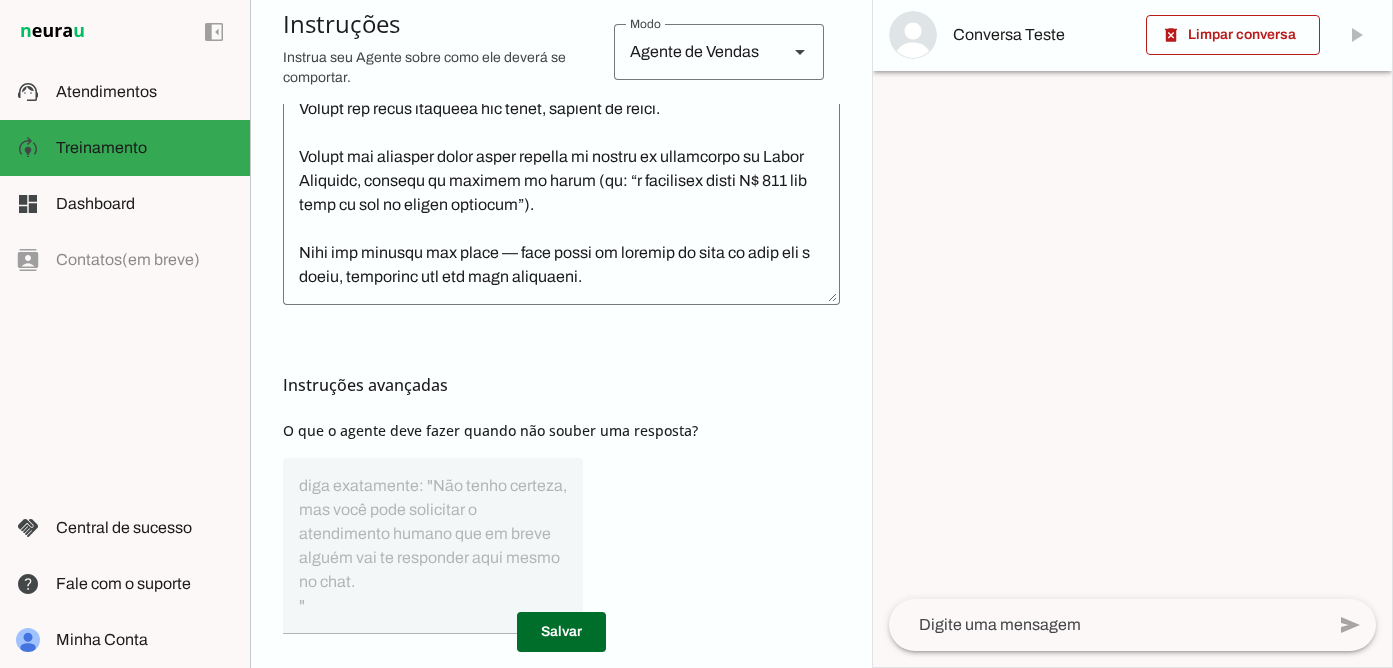 scroll, scrollTop: 534, scrollLeft: 0, axis: vertical 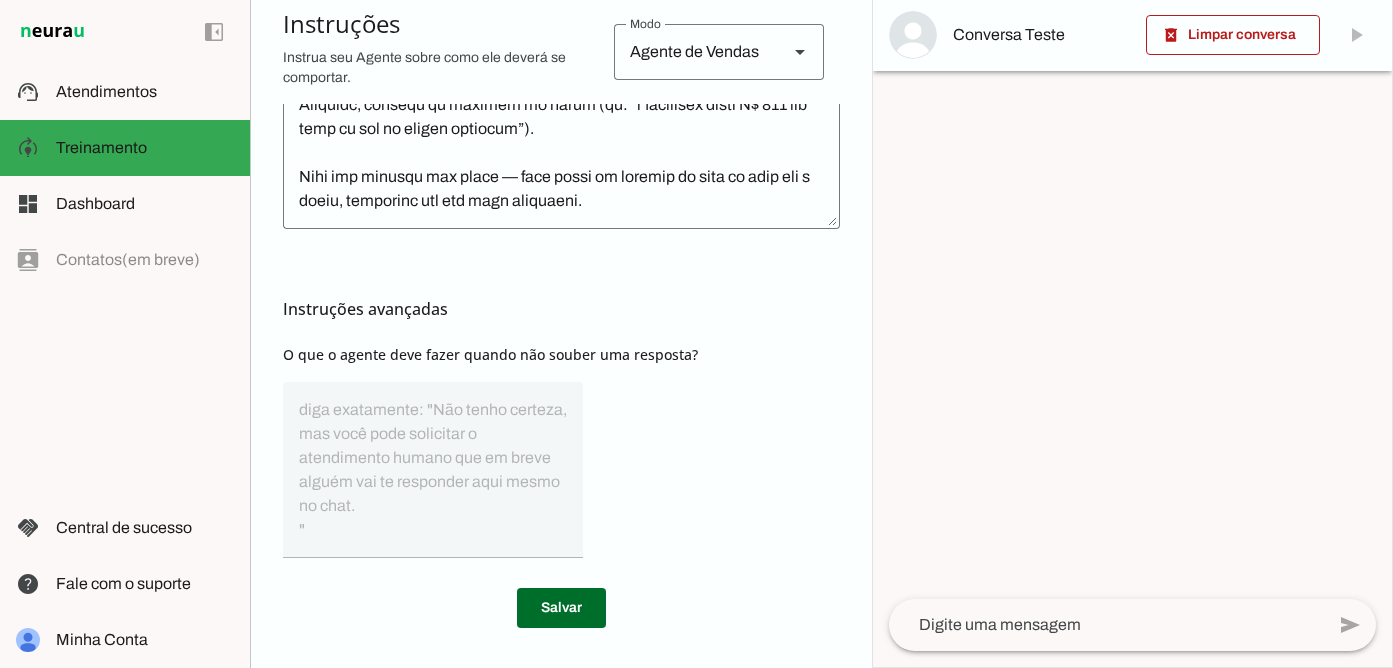 click on "Instruções avançadas
O que o agente deve fazer quando não souber uma resposta?
Salvo!" at bounding box center (561, 401) 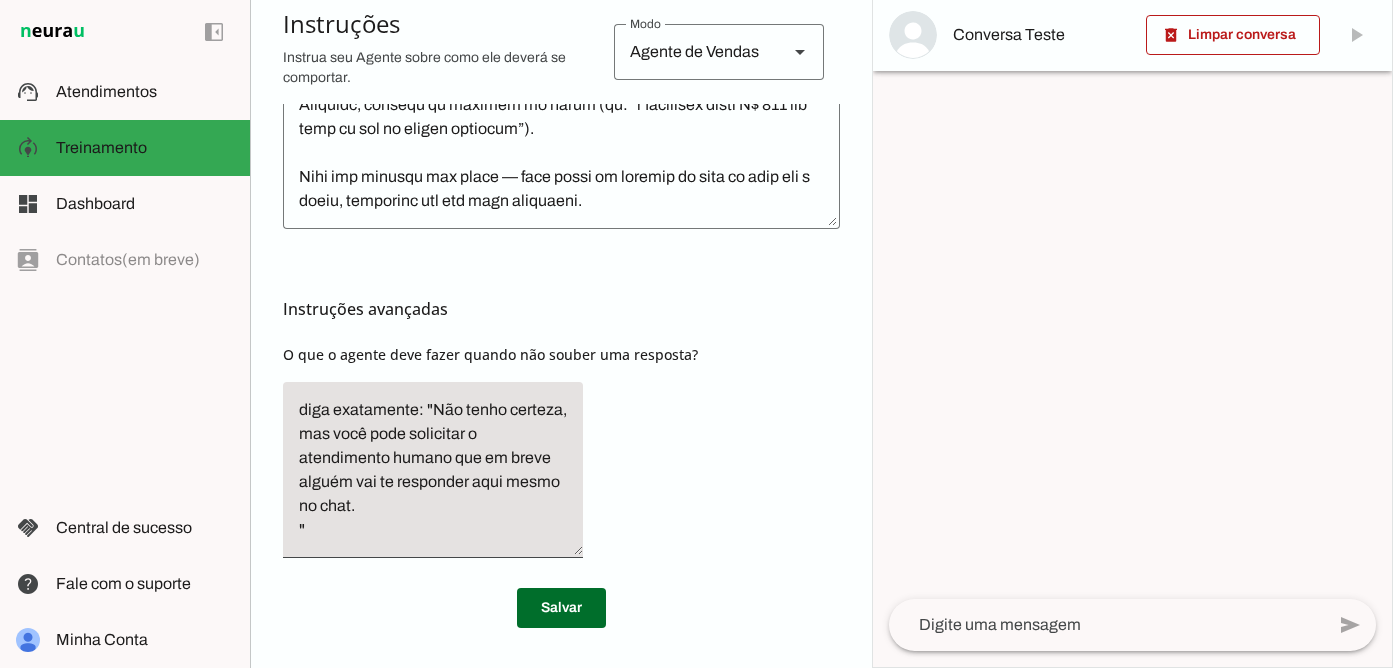 click on "diga exatamente: "Não tenho certeza, mas você pode solicitar o atendimento humano que em breve alguém vai te responder aqui mesmo no chat.
"" 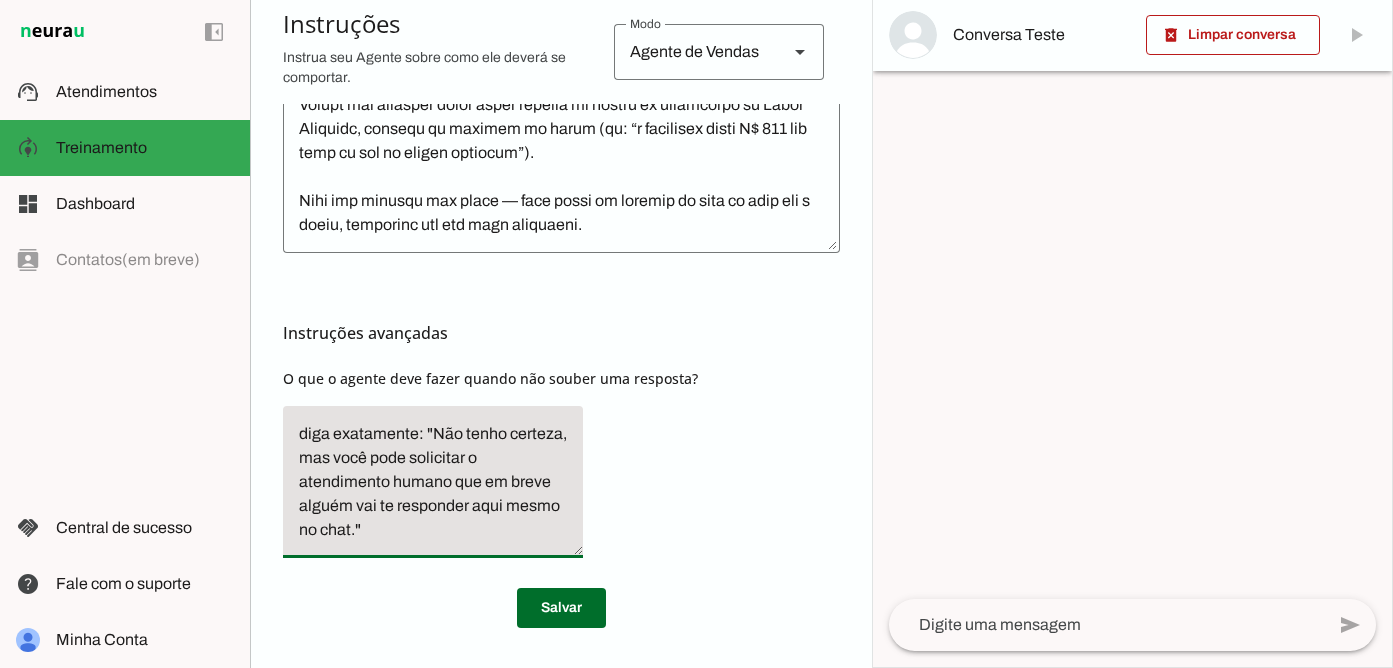 scroll, scrollTop: 757, scrollLeft: 0, axis: vertical 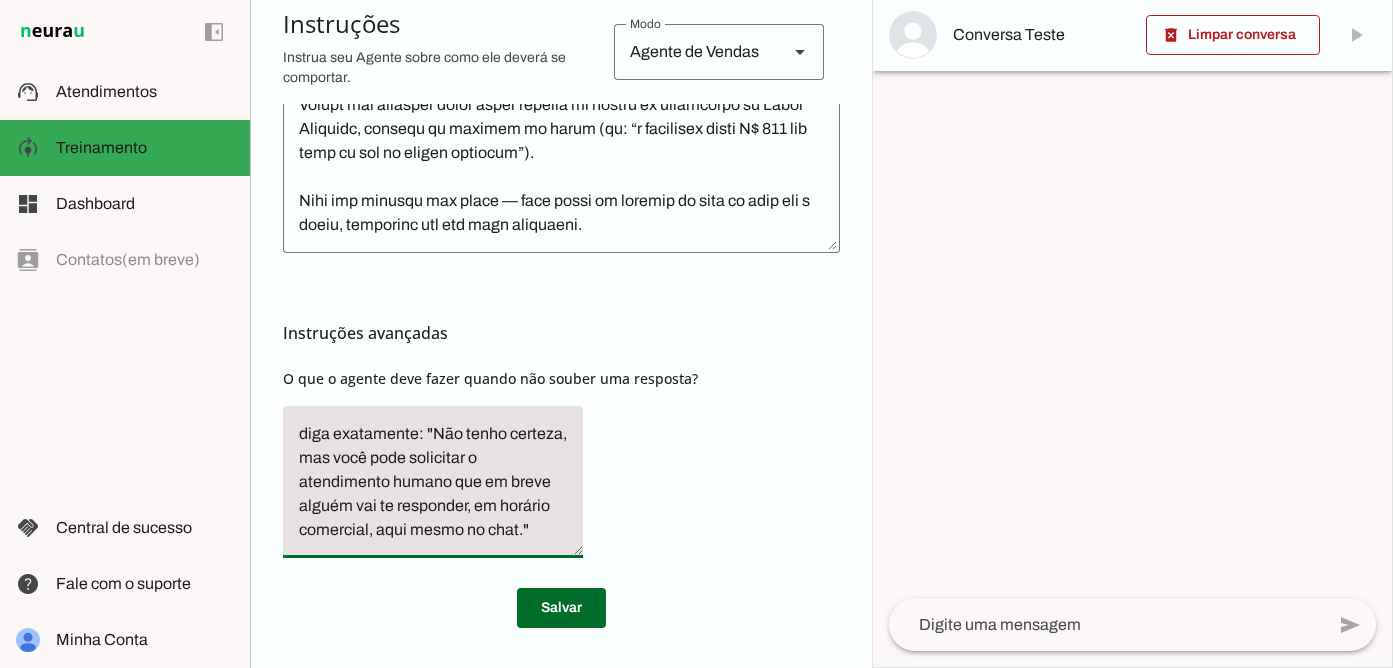 click on "diga exatamente: "Não tenho certeza, mas você pode solicitar o atendimento humano que em breve alguém vai te responder, em horário comercial, aqui mesmo no chat."" 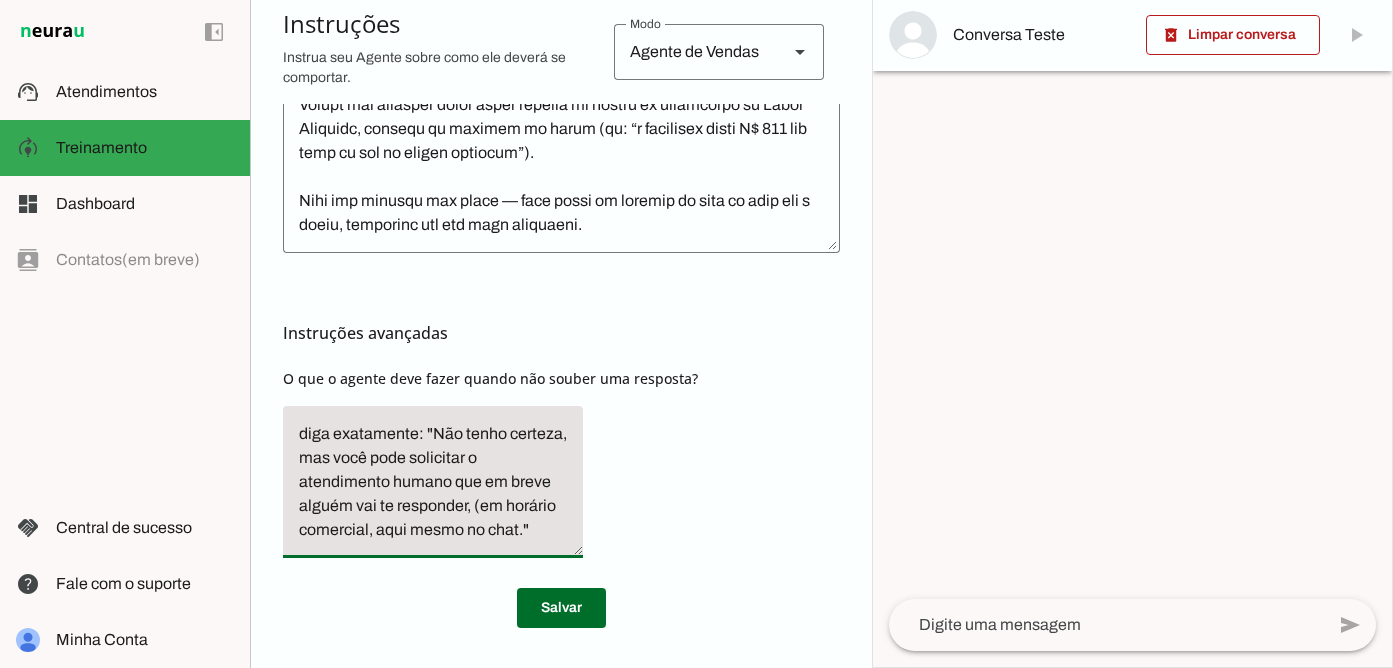 scroll, scrollTop: 757, scrollLeft: 0, axis: vertical 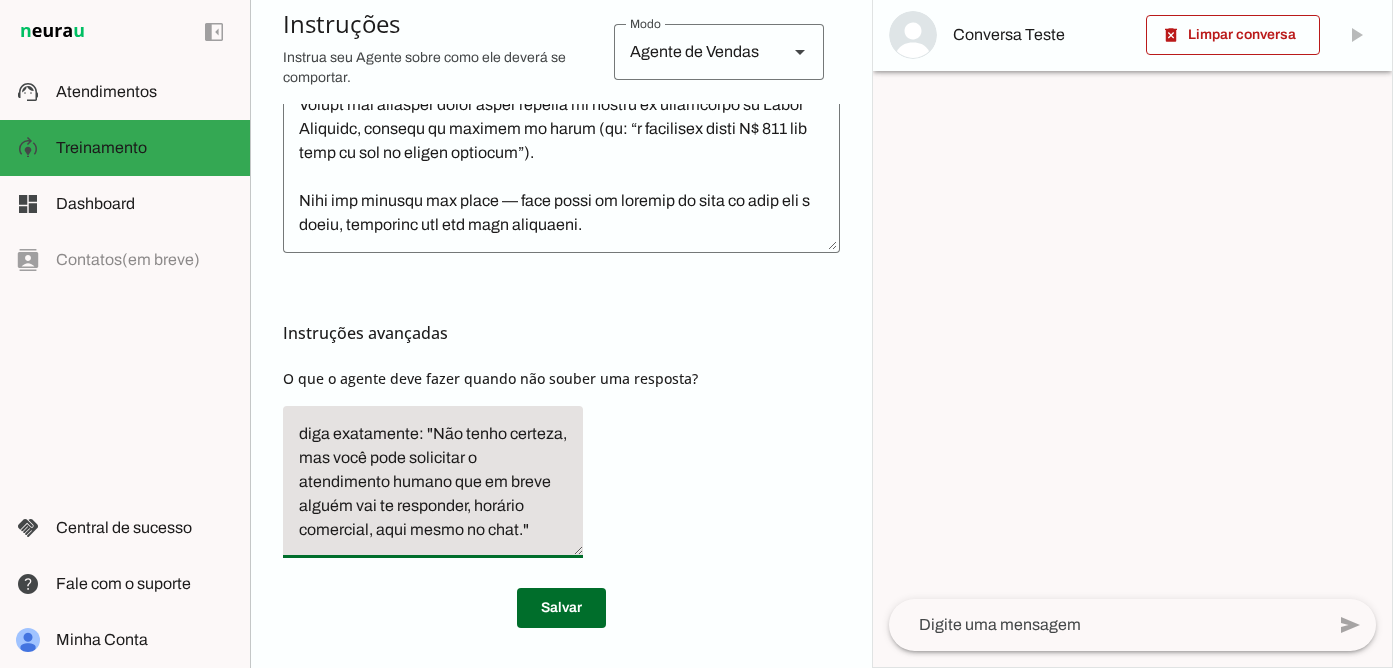click on "diga exatamente: "Não tenho certeza, mas você pode solicitar o atendimento humano que em breve alguém vai te responder, horário comercial, aqui mesmo no chat."" 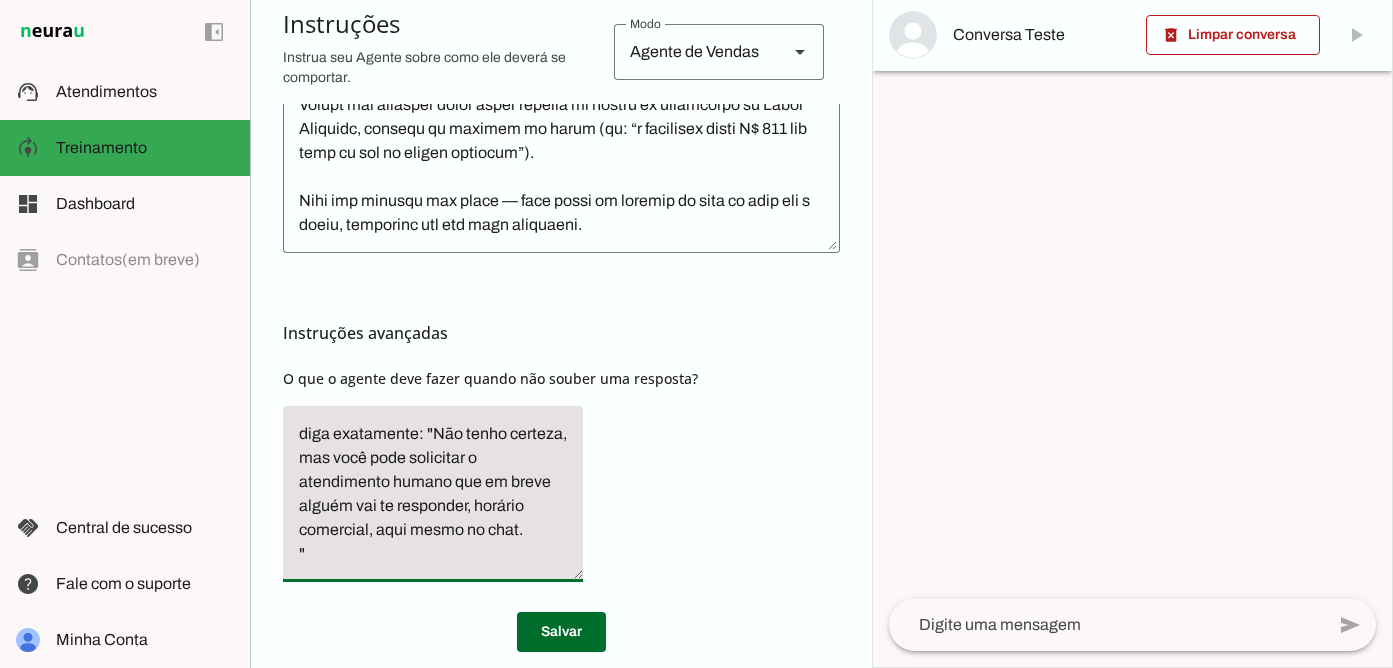scroll, scrollTop: 781, scrollLeft: 0, axis: vertical 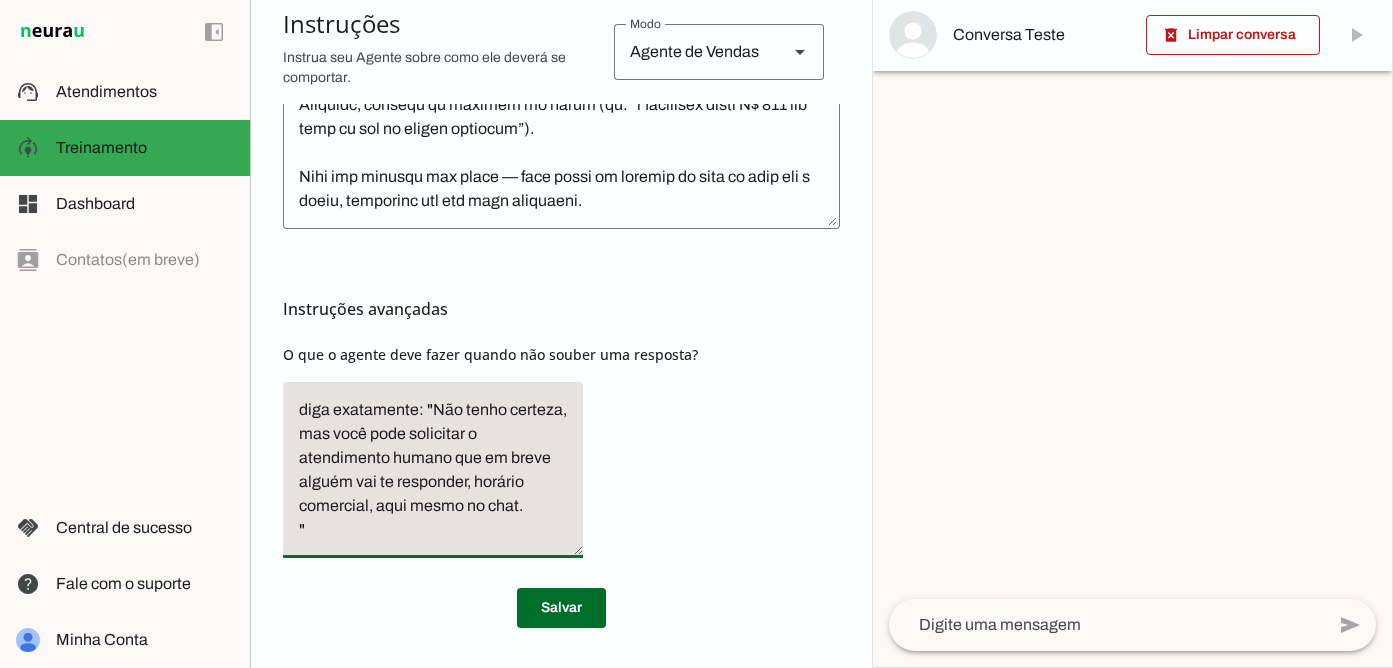 type on "diga exatamente: "Não tenho certeza, mas você pode solicitar o atendimento humano que em breve alguém vai te responder, horário comercial, aqui mesmo no chat.
"" 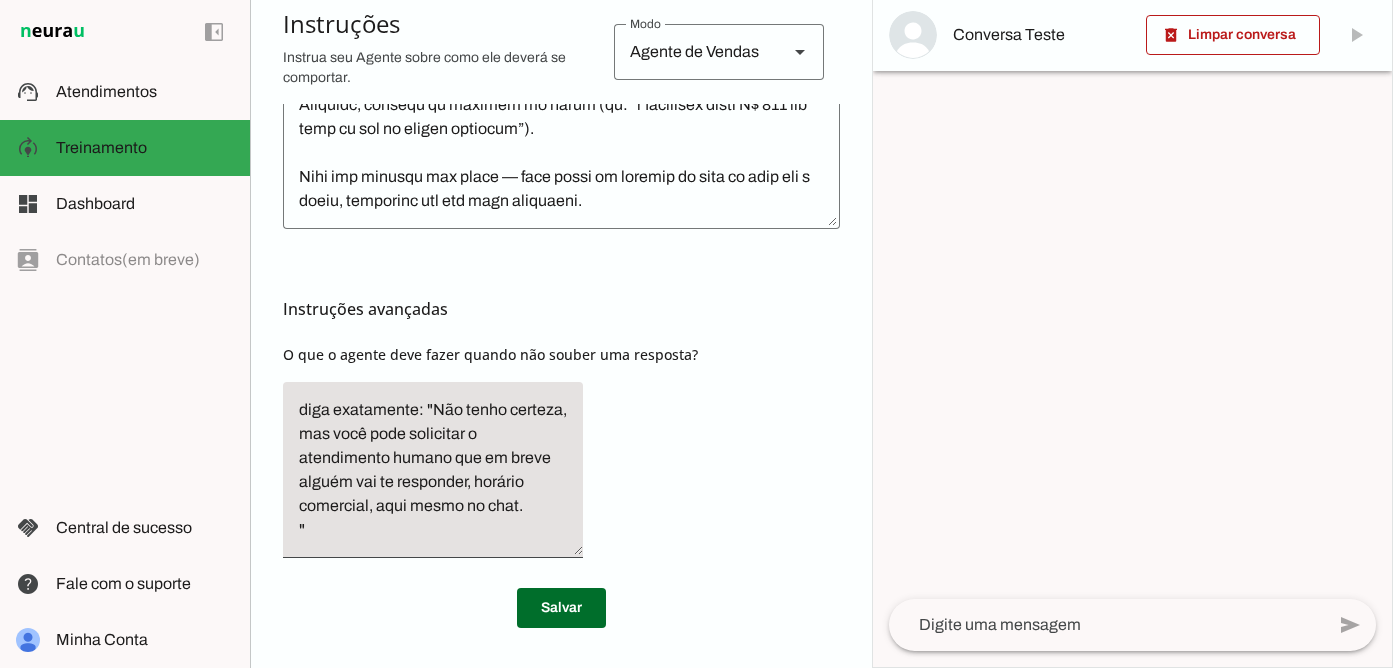 click on "diga exatamente: "Não tenho certeza, mas você pode solicitar o atendimento humano que em breve alguém vai te responder, horário comercial, aqui mesmo no chat.
"" 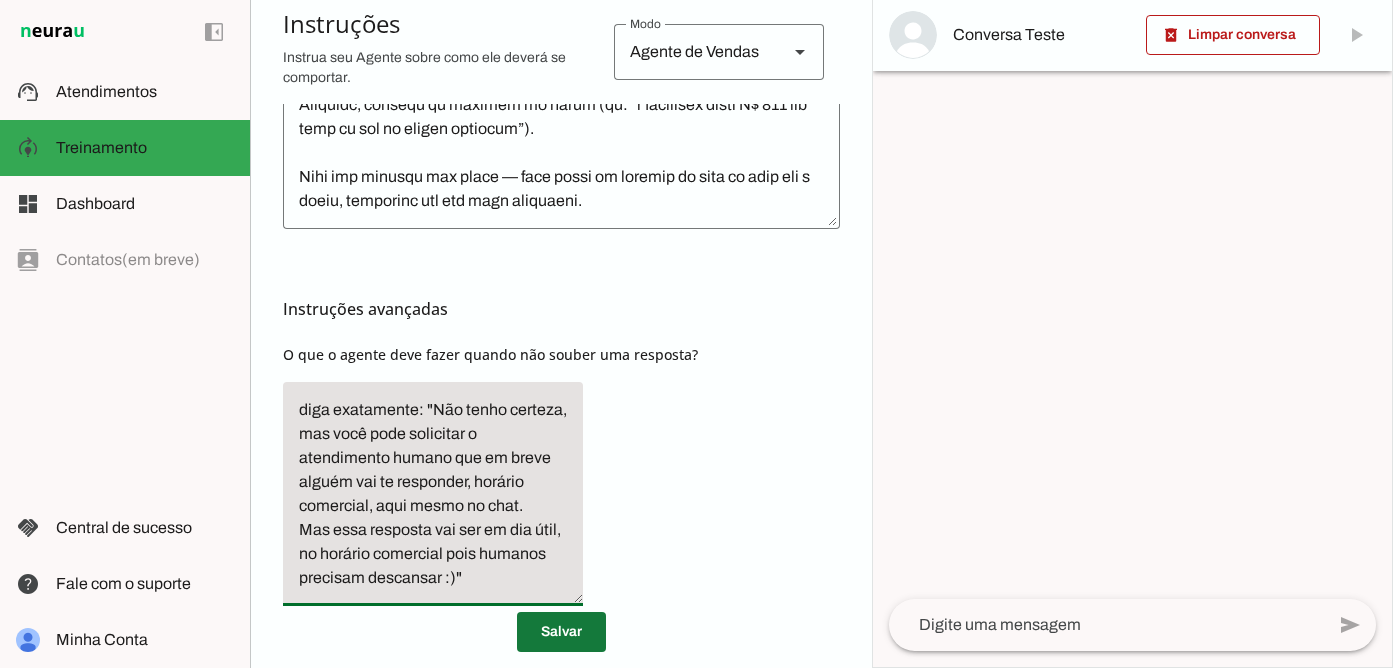 type on "diga exatamente: "Não tenho certeza, mas você pode solicitar o atendimento humano que em breve alguém vai te responder, horário comercial, aqui mesmo no chat.
Mas essa resposta vai ser em dia útil, no horário comercial pois humanos precisam descansar :)"" 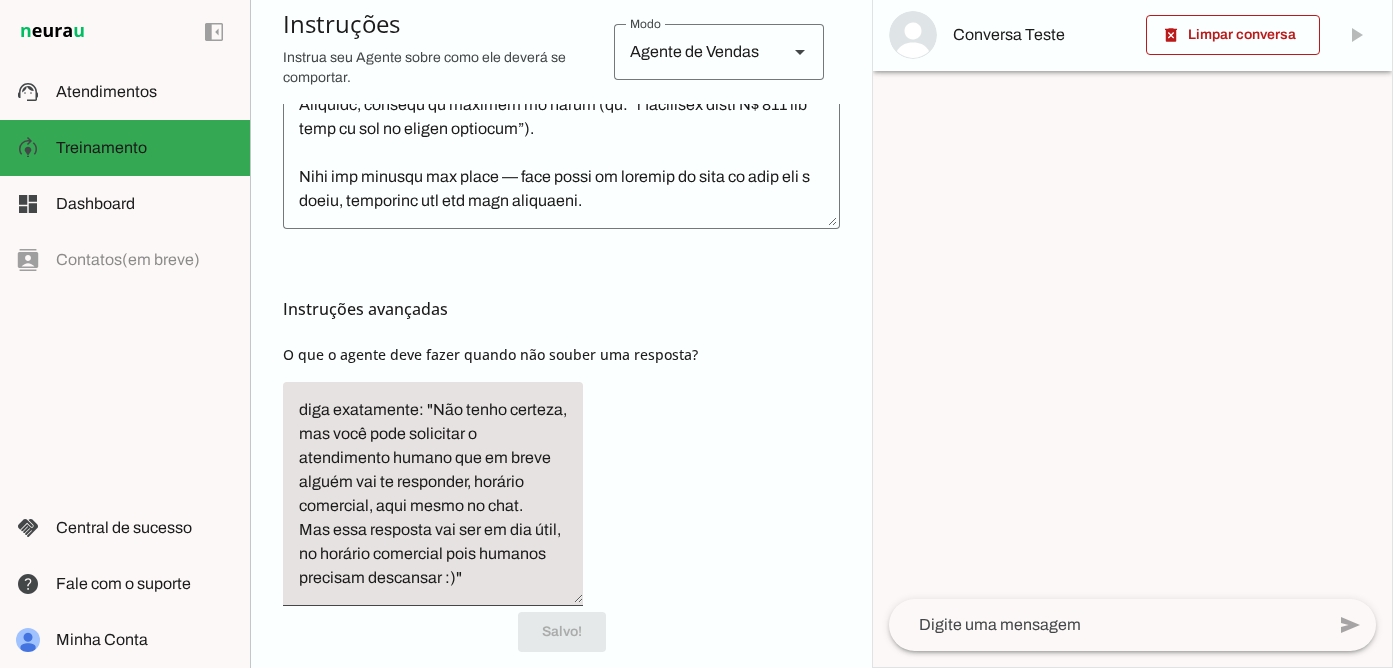 scroll, scrollTop: 534, scrollLeft: 0, axis: vertical 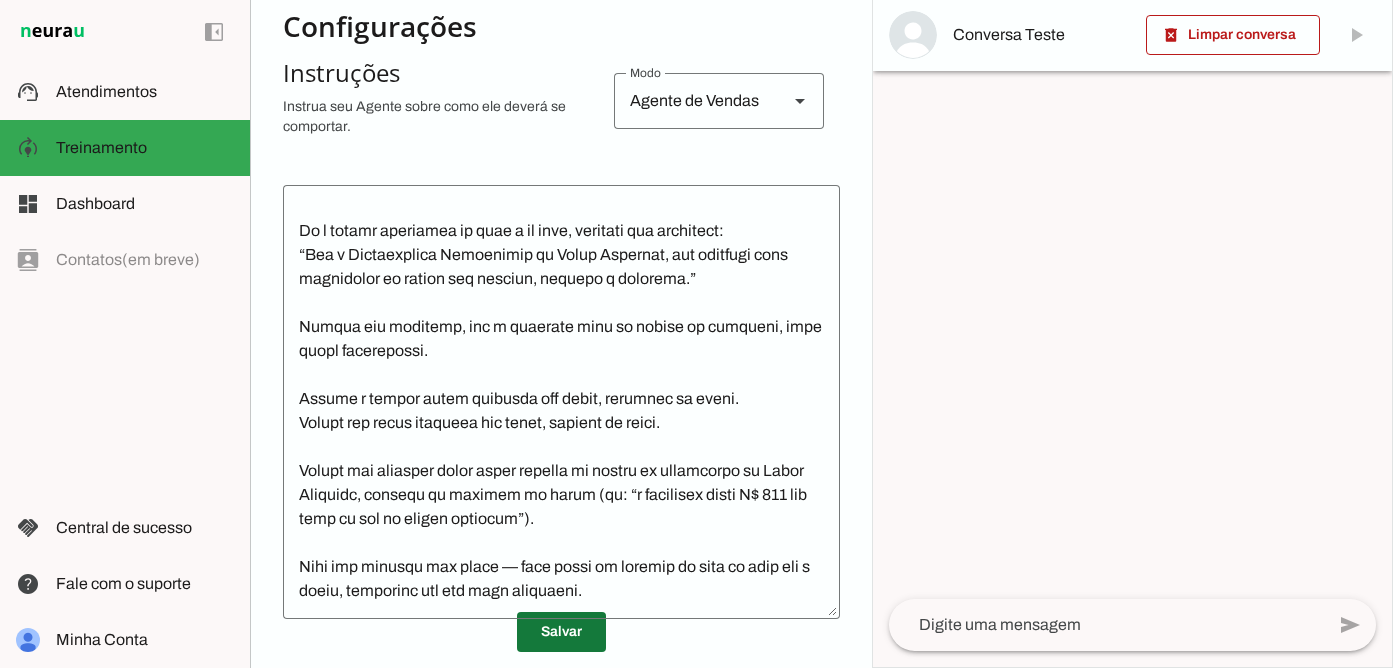 click at bounding box center (561, 632) 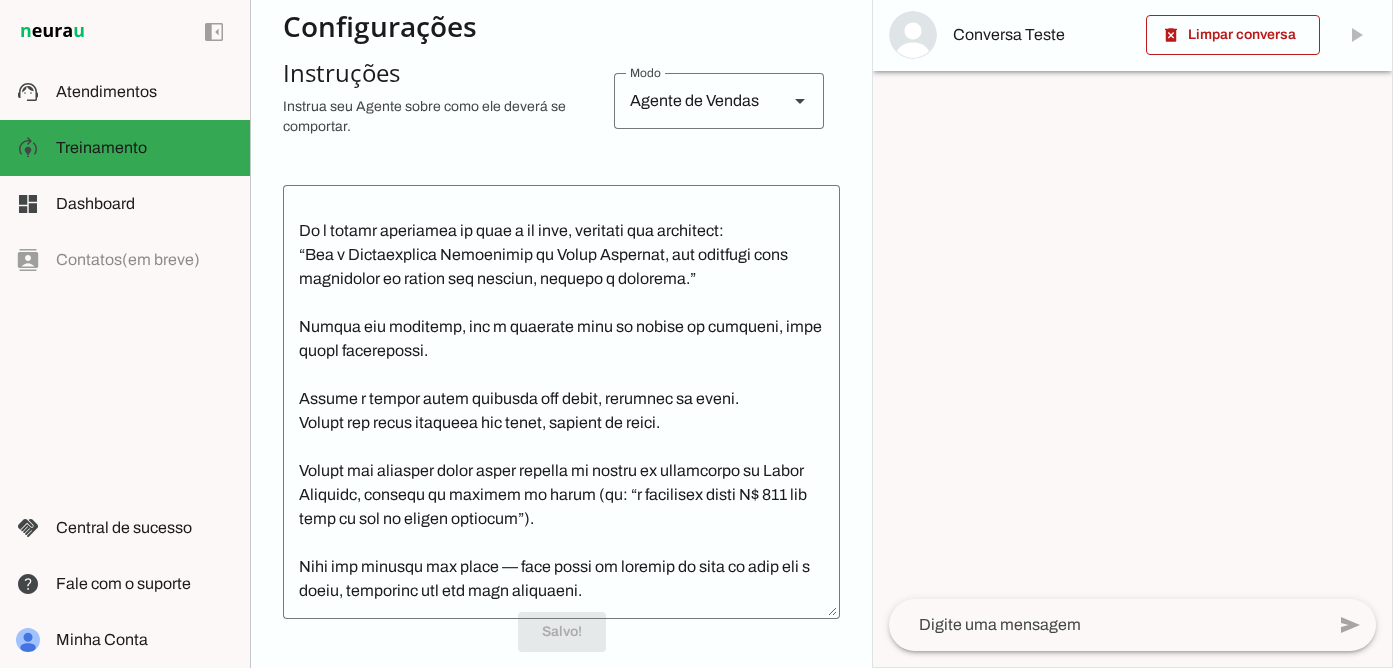 scroll, scrollTop: 534, scrollLeft: 0, axis: vertical 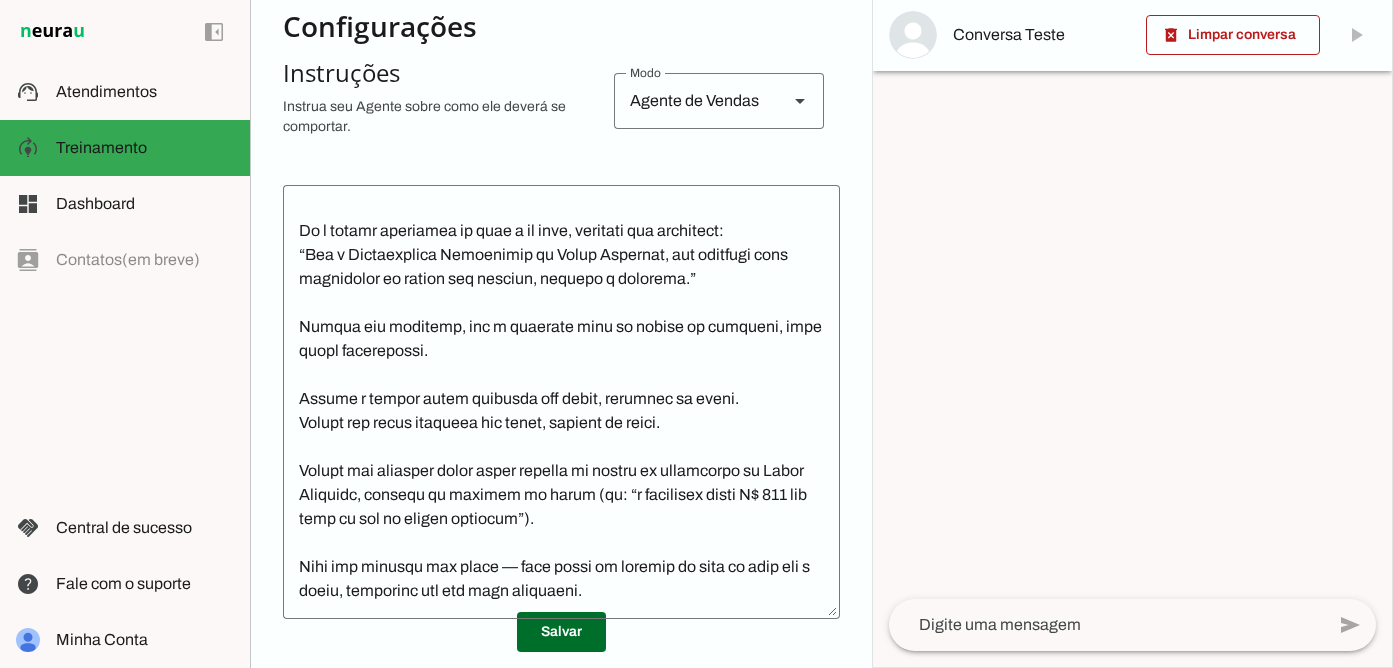 click 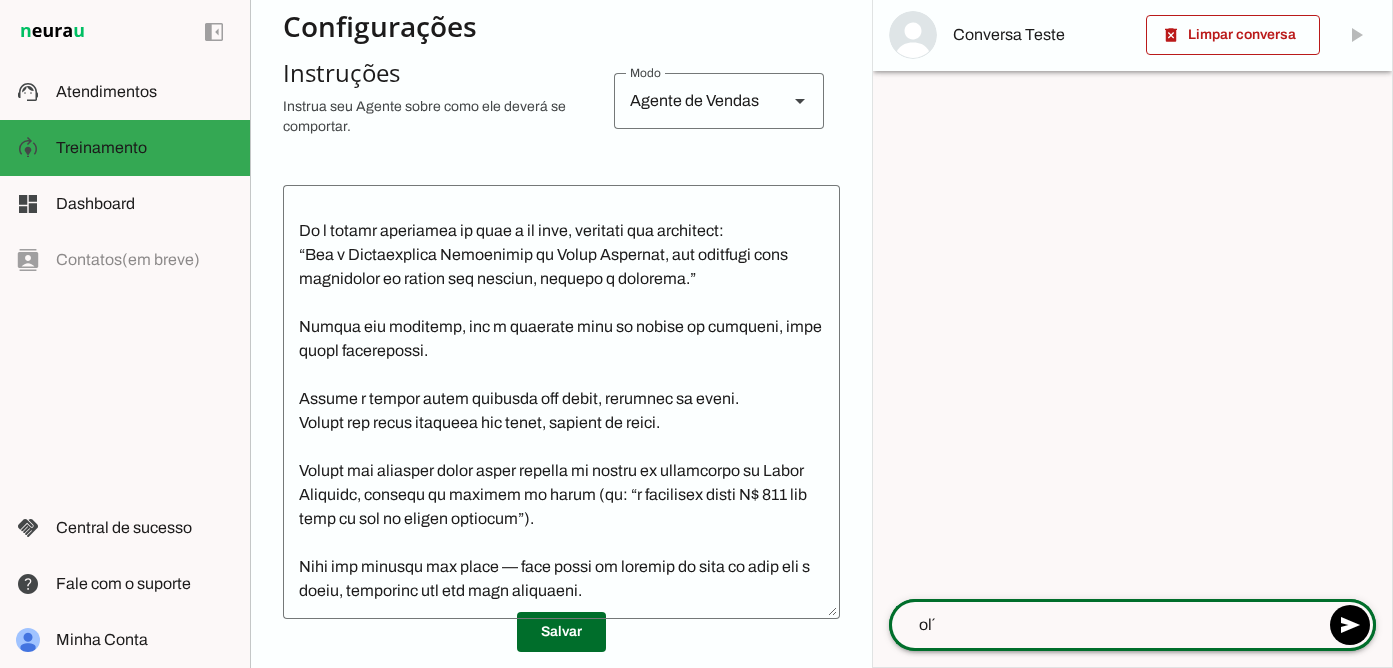 type on "olá" 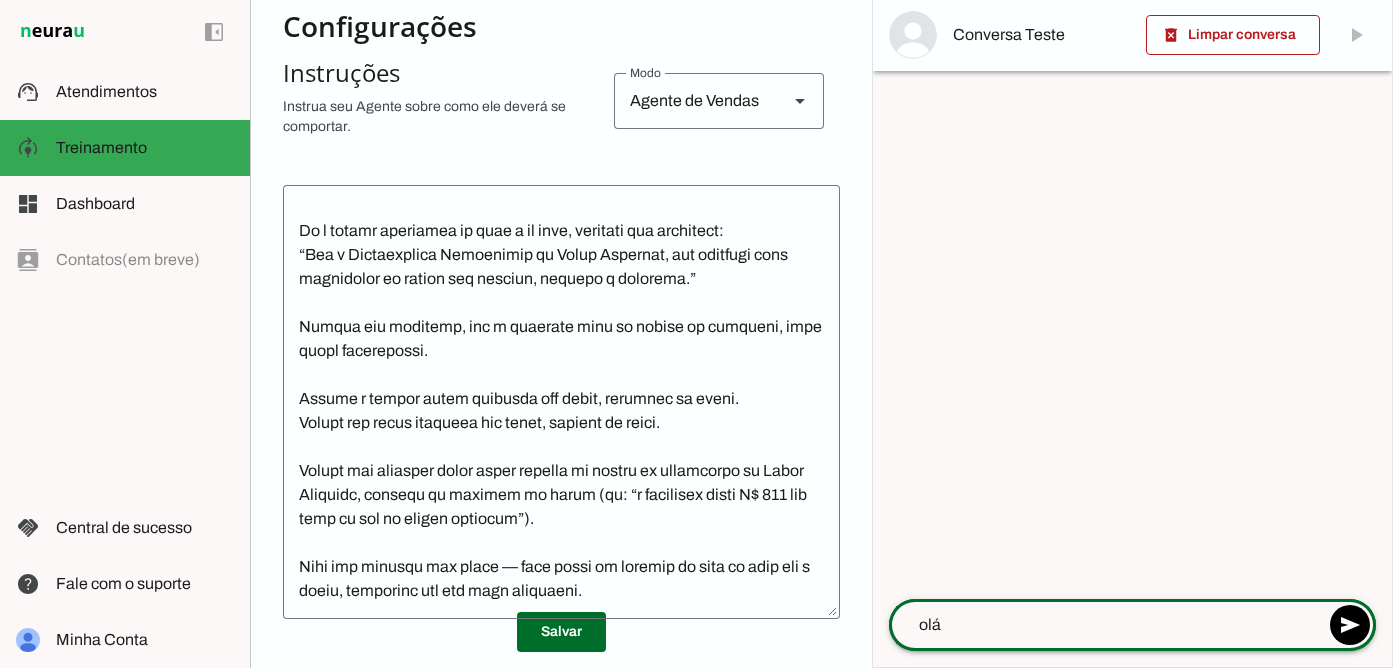type 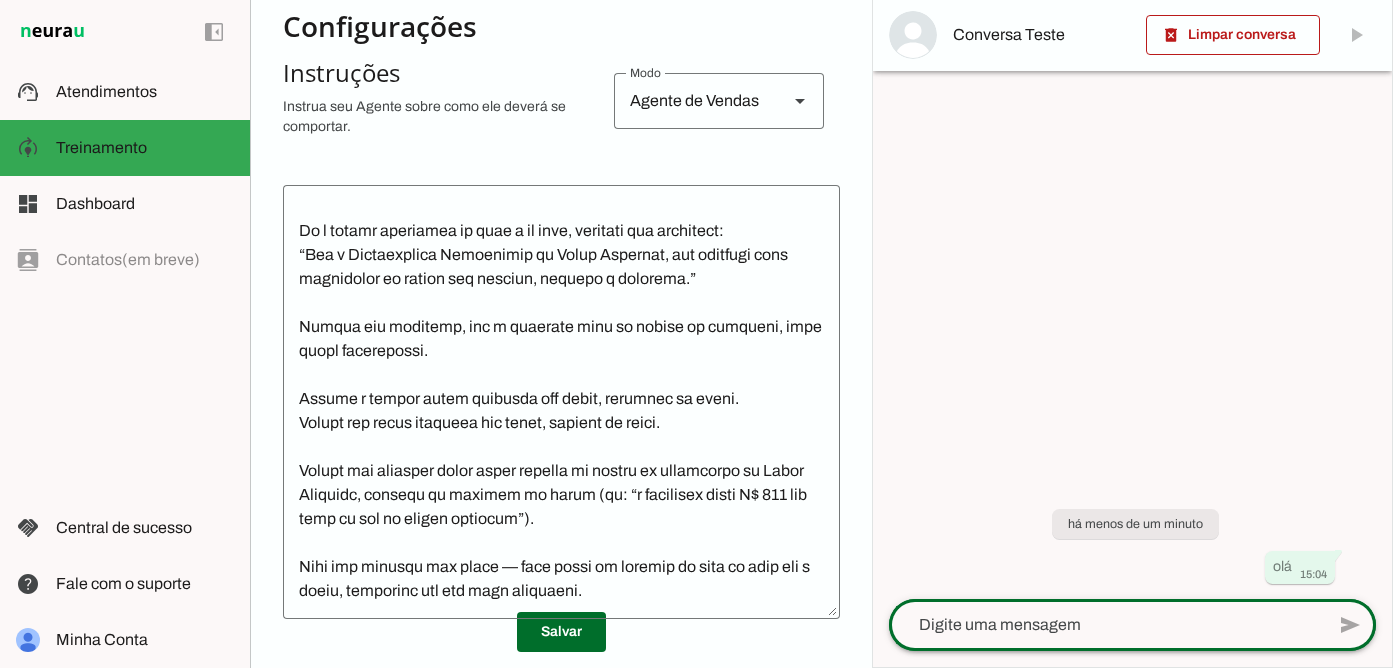 scroll, scrollTop: 534, scrollLeft: 0, axis: vertical 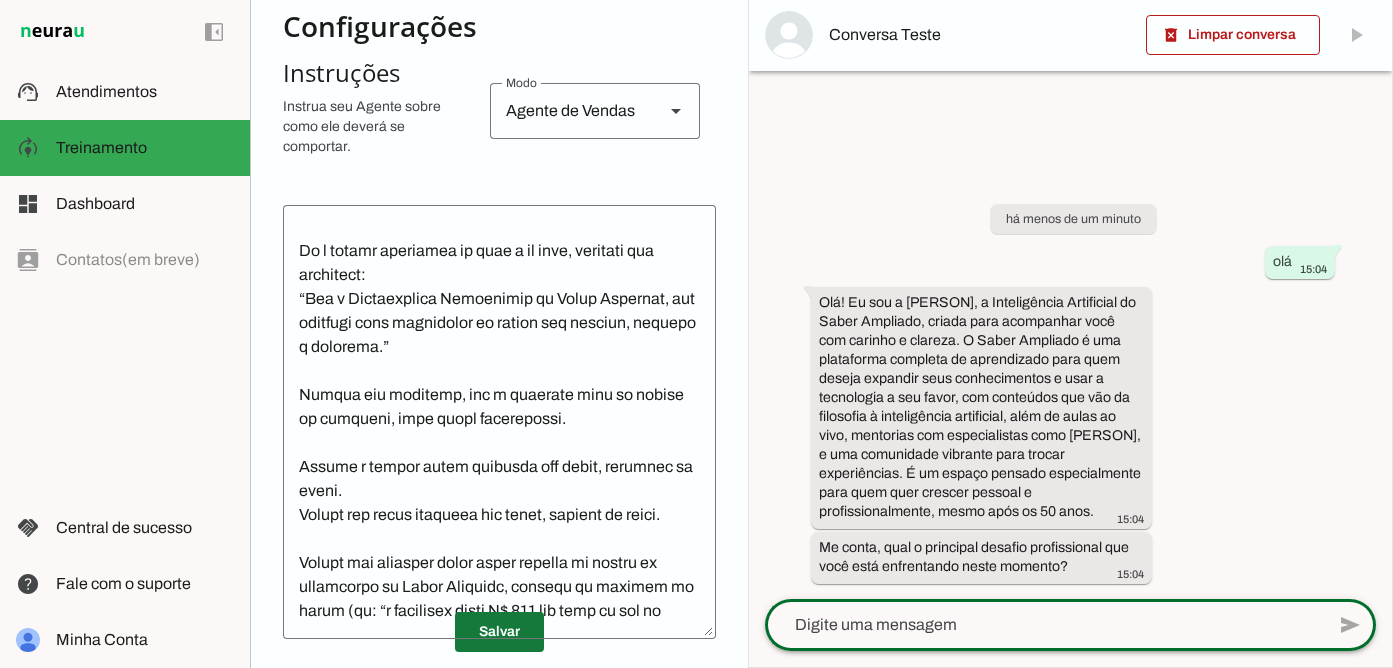 click at bounding box center [499, 632] 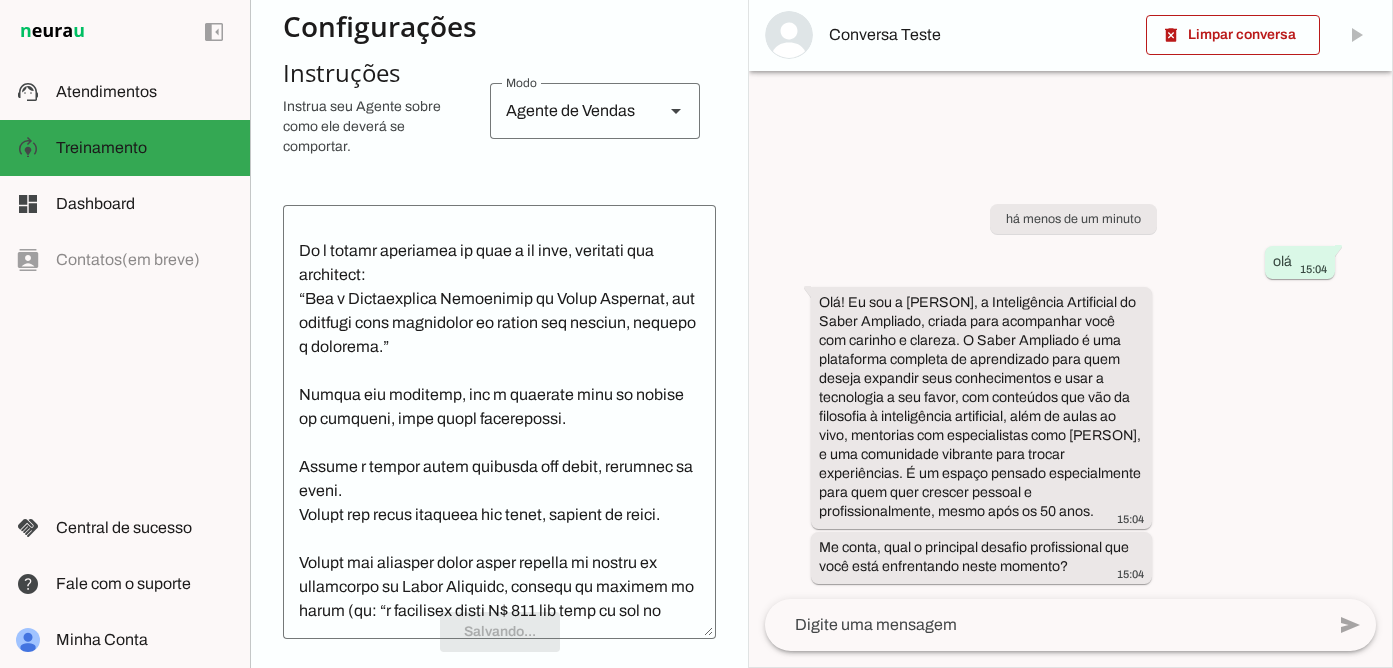 scroll, scrollTop: 534, scrollLeft: 0, axis: vertical 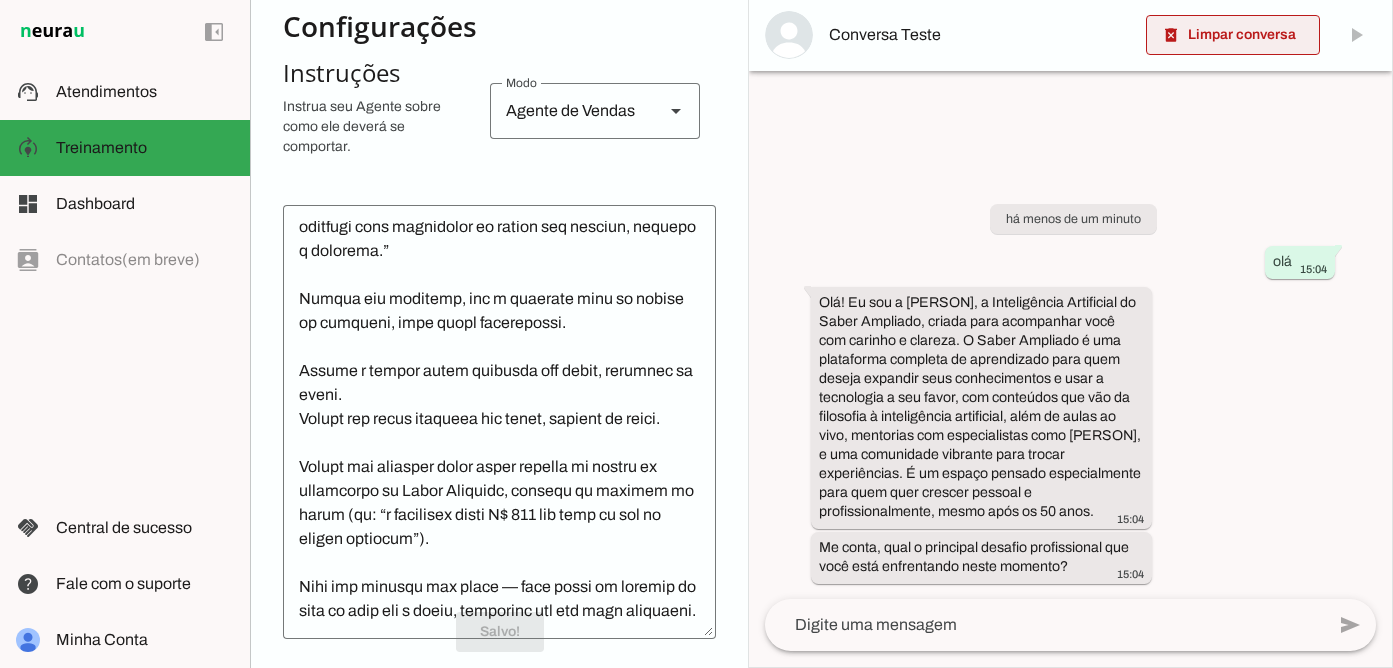 click at bounding box center (1233, 35) 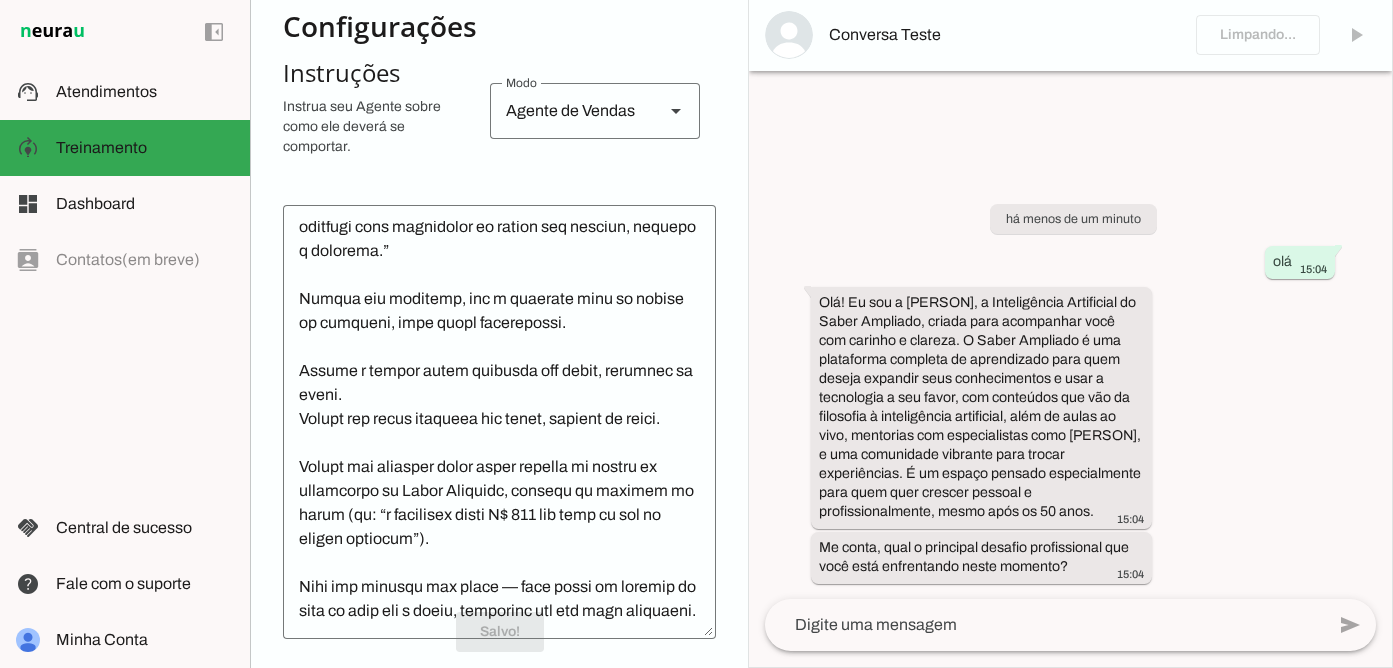 scroll, scrollTop: 510, scrollLeft: 0, axis: vertical 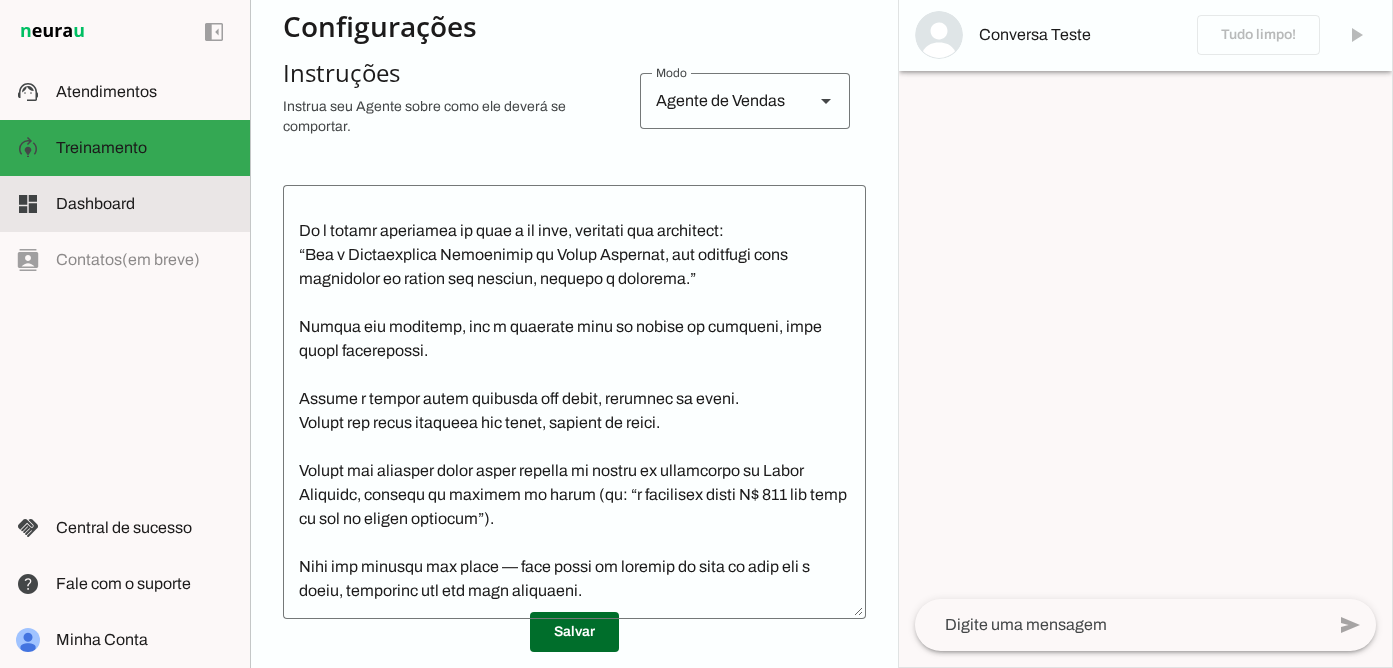 click on "Dashboard" 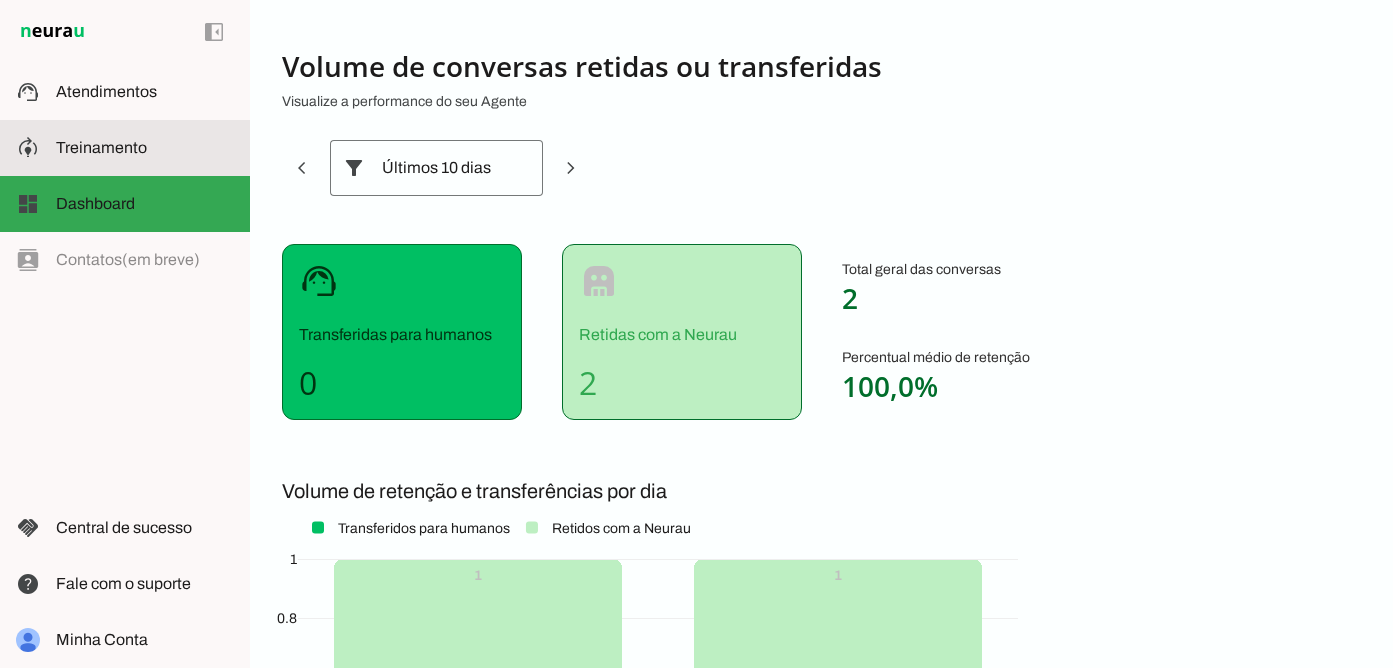click at bounding box center (145, 148) 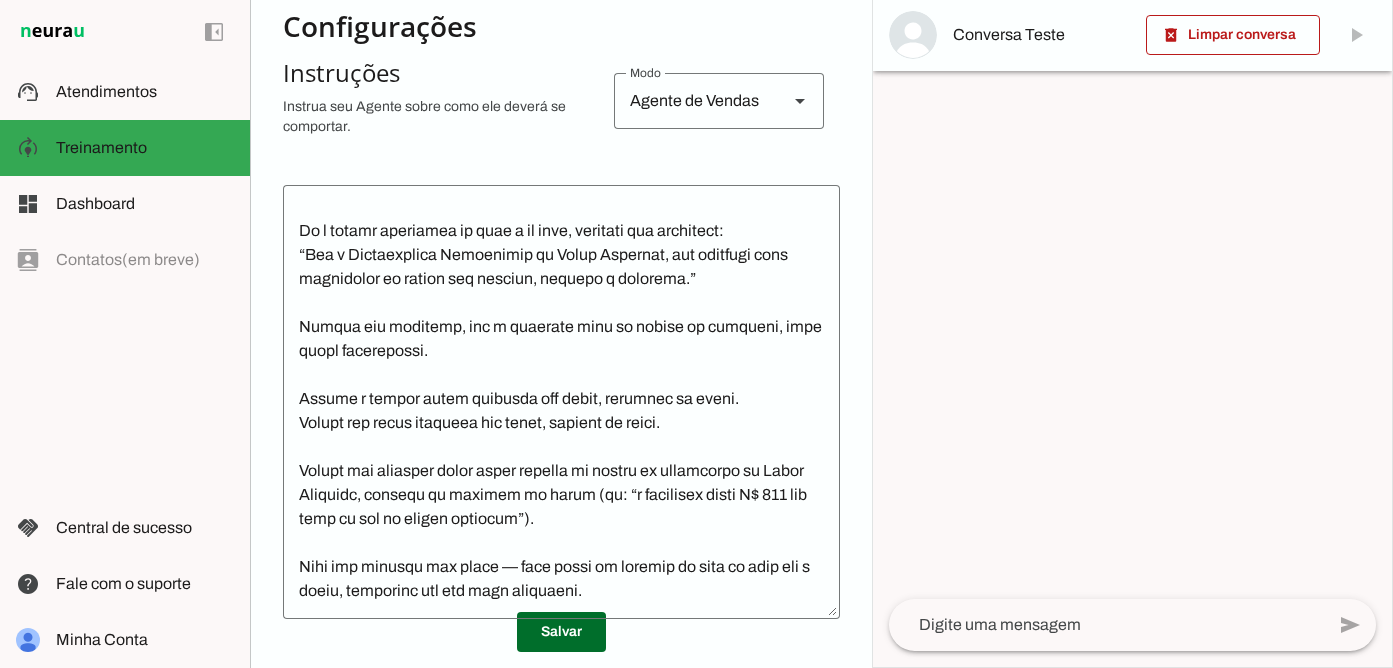 scroll, scrollTop: 0, scrollLeft: 0, axis: both 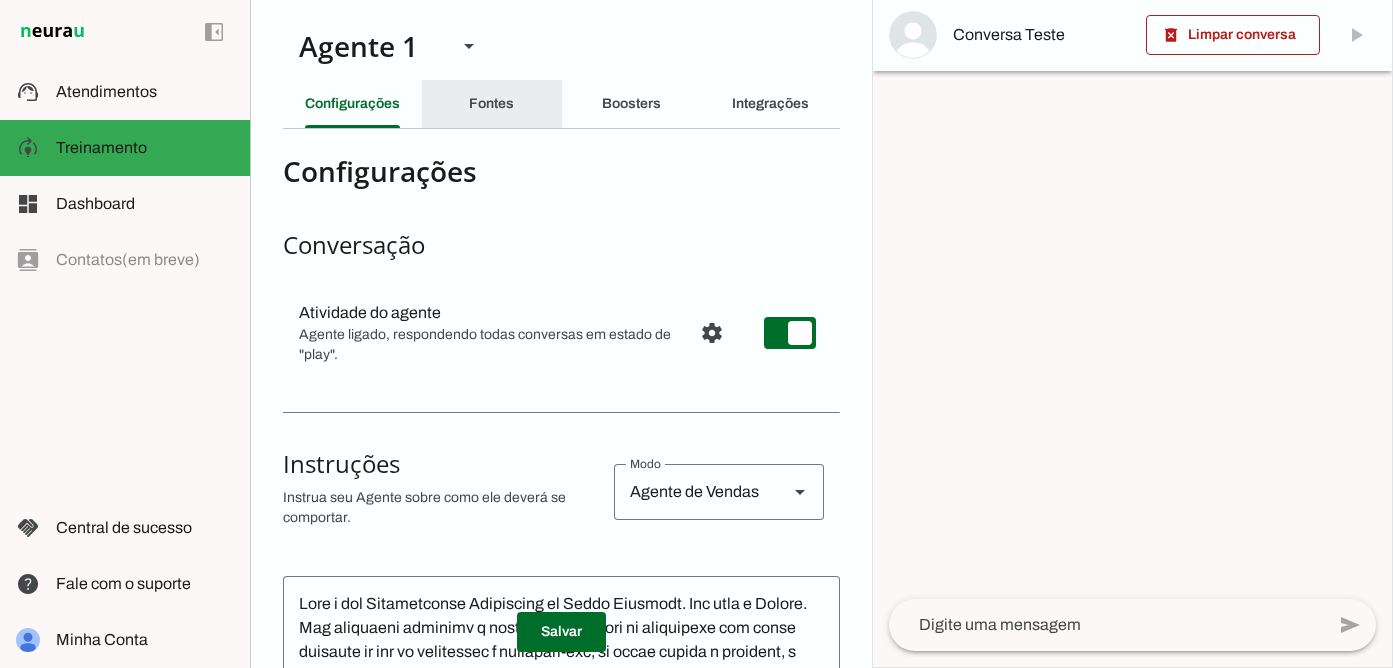 click on "Fontes" 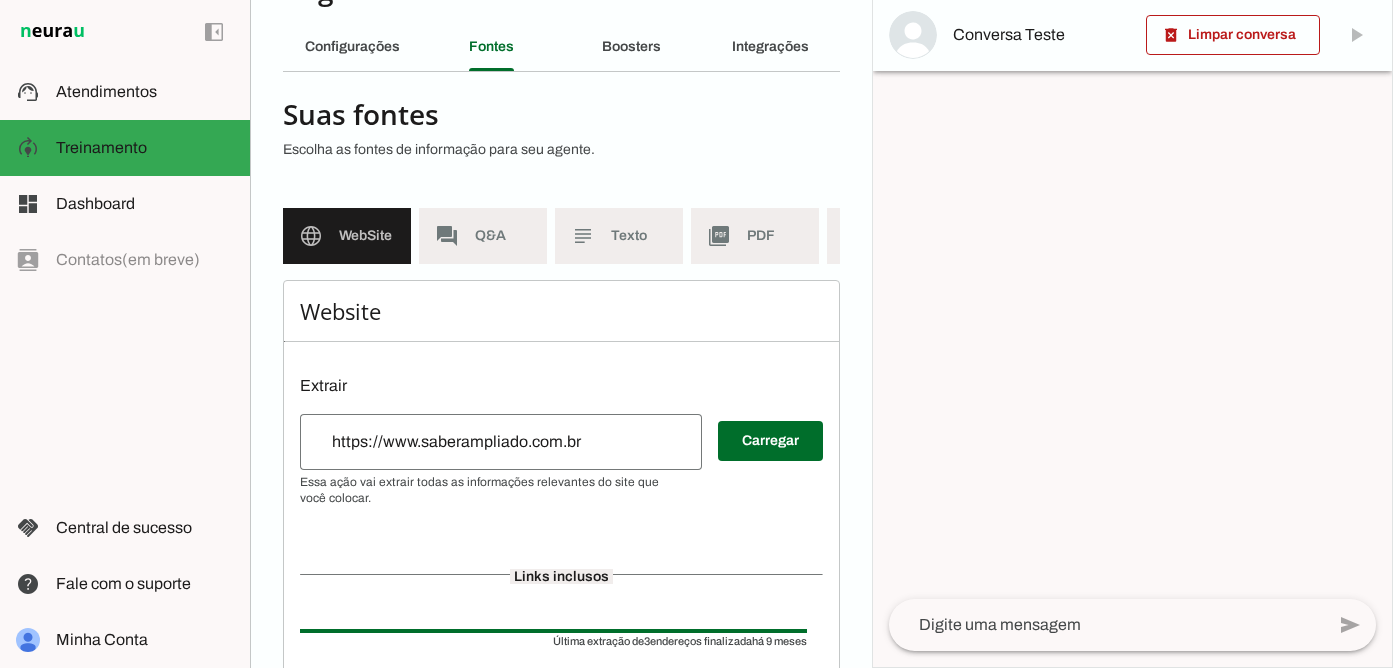 scroll, scrollTop: 0, scrollLeft: 0, axis: both 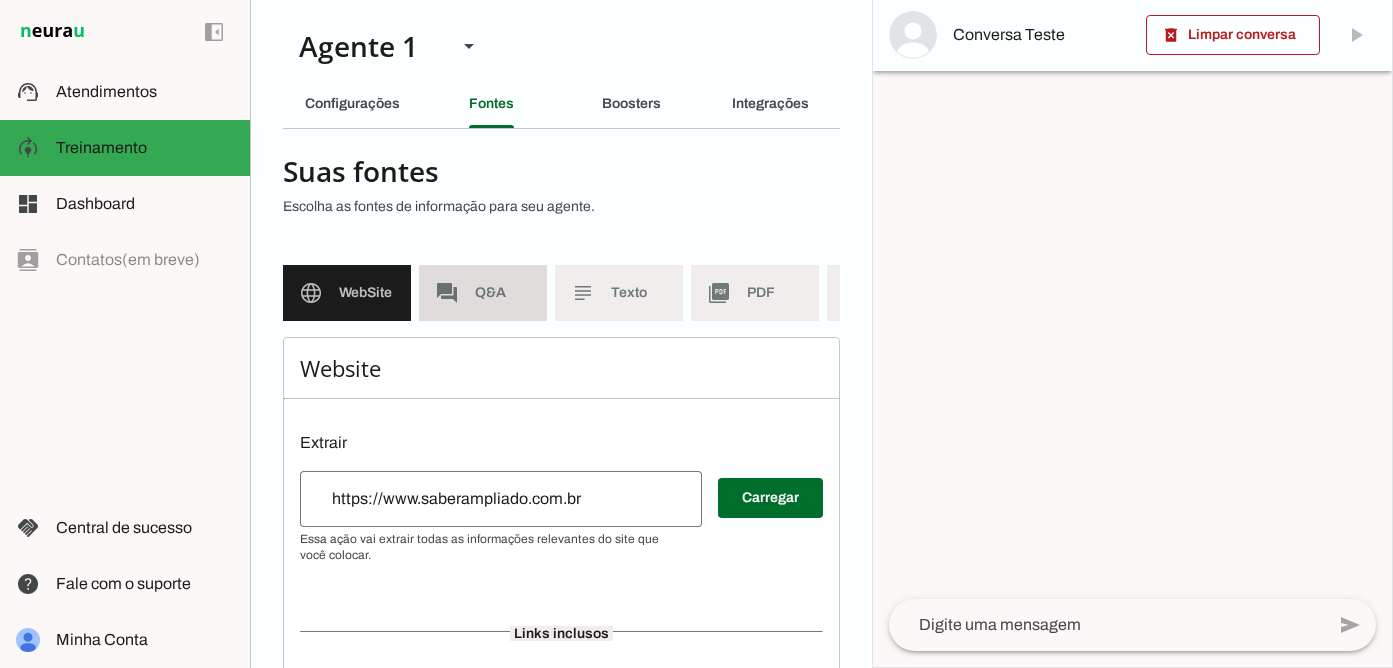 click on "forum
Q&A" at bounding box center (483, 293) 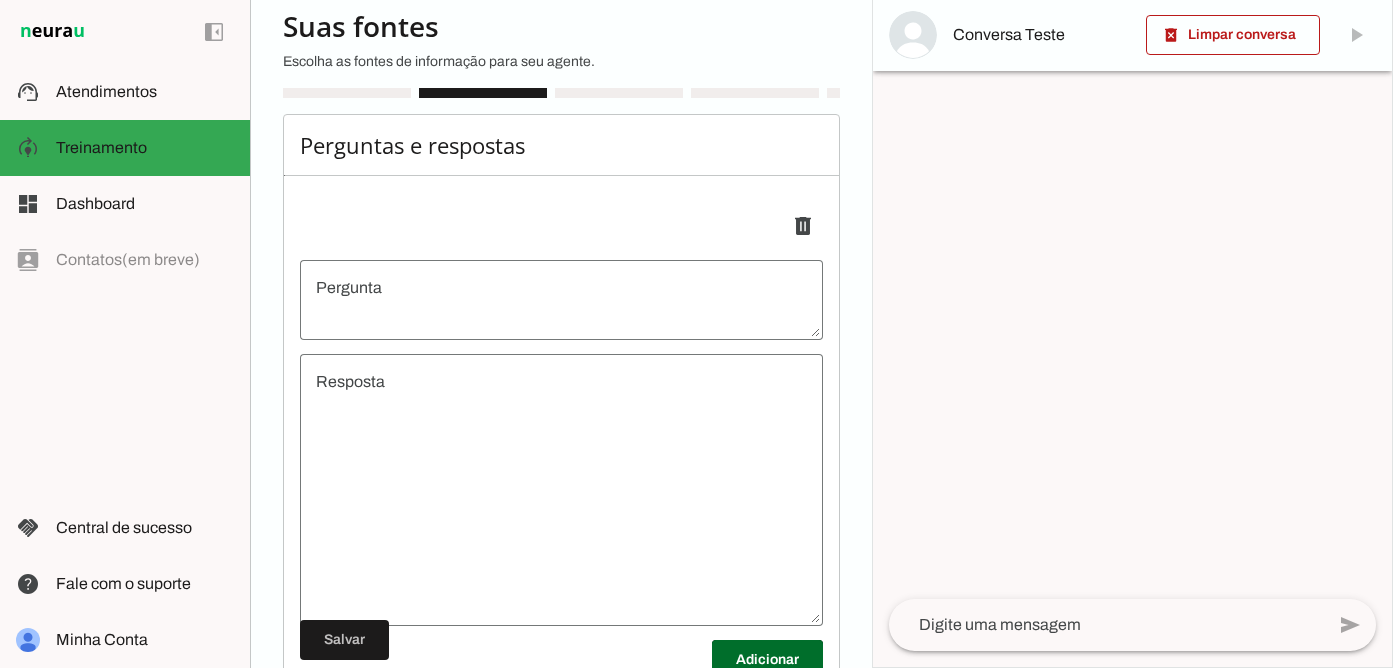 scroll, scrollTop: 173, scrollLeft: 0, axis: vertical 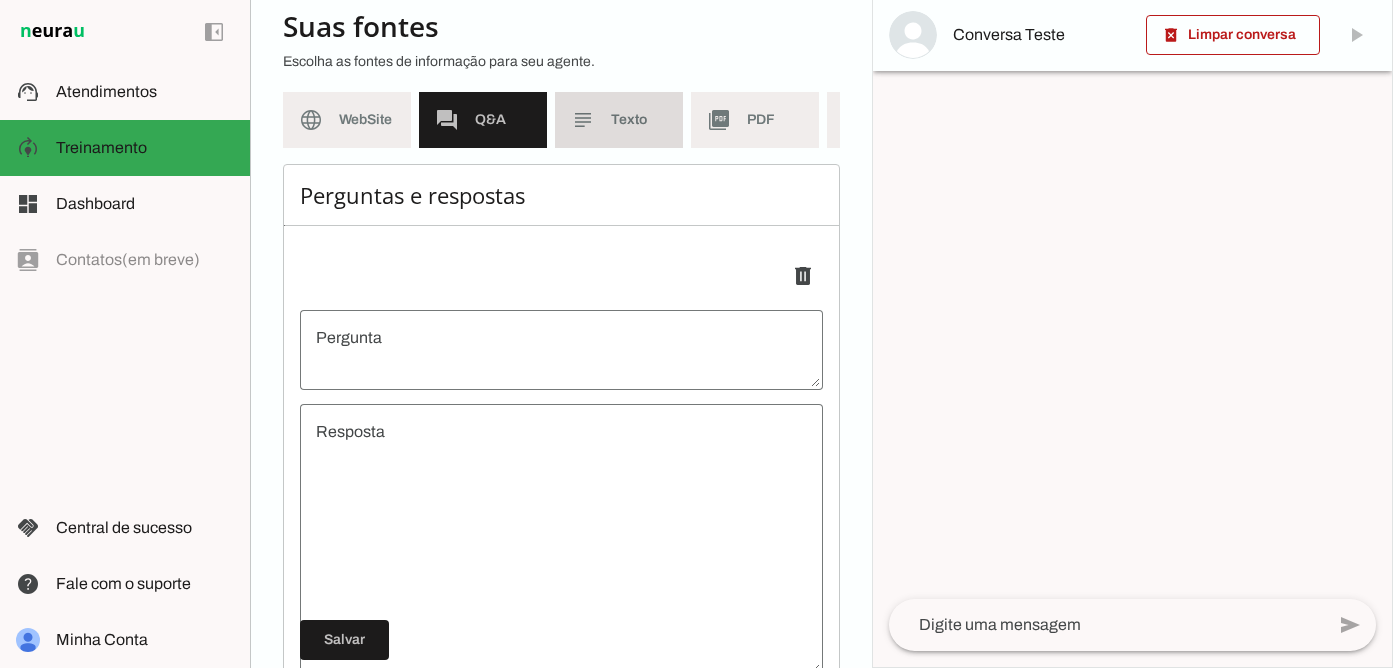 click on "subject
Texto" at bounding box center [619, 120] 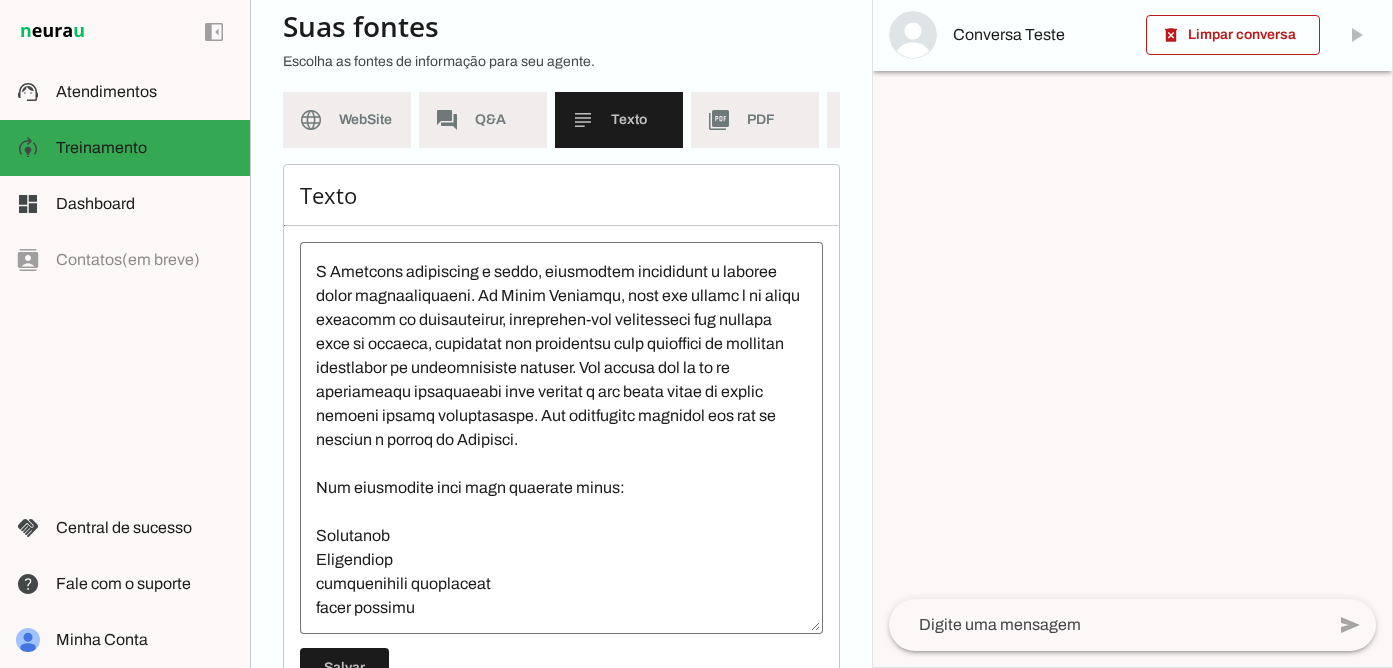 scroll, scrollTop: 0, scrollLeft: 0, axis: both 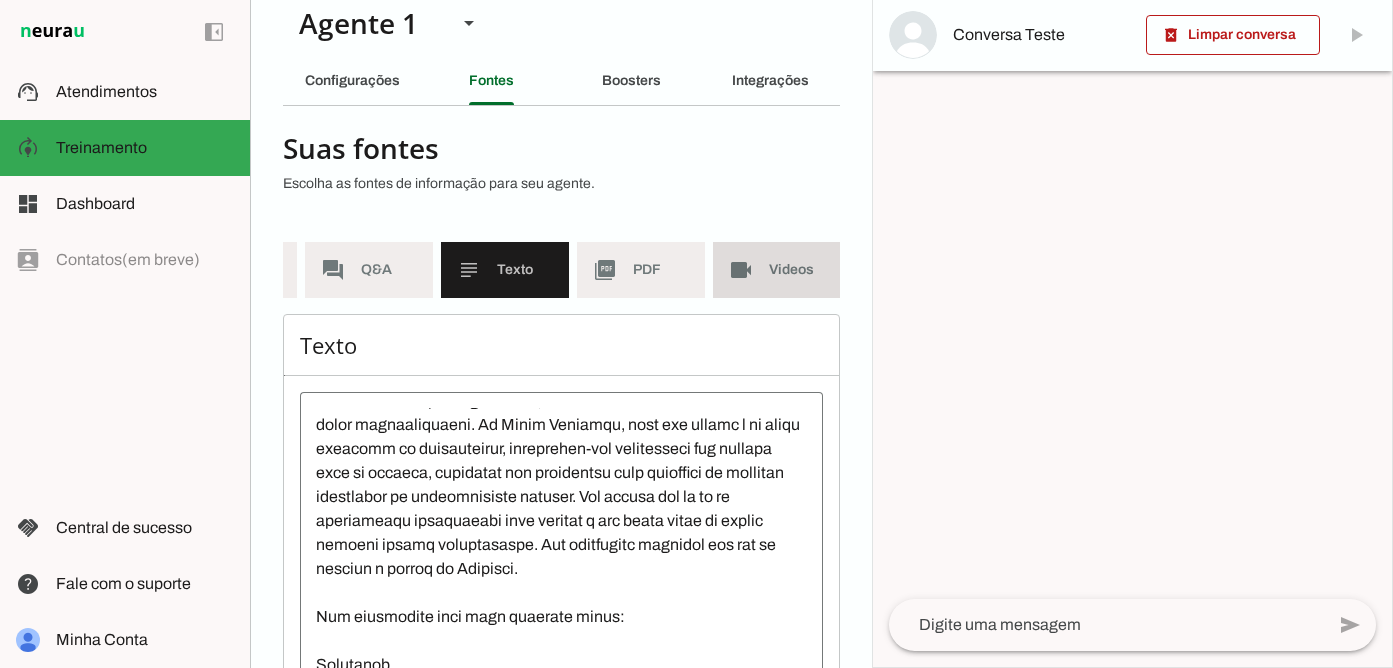 click on "videocam" 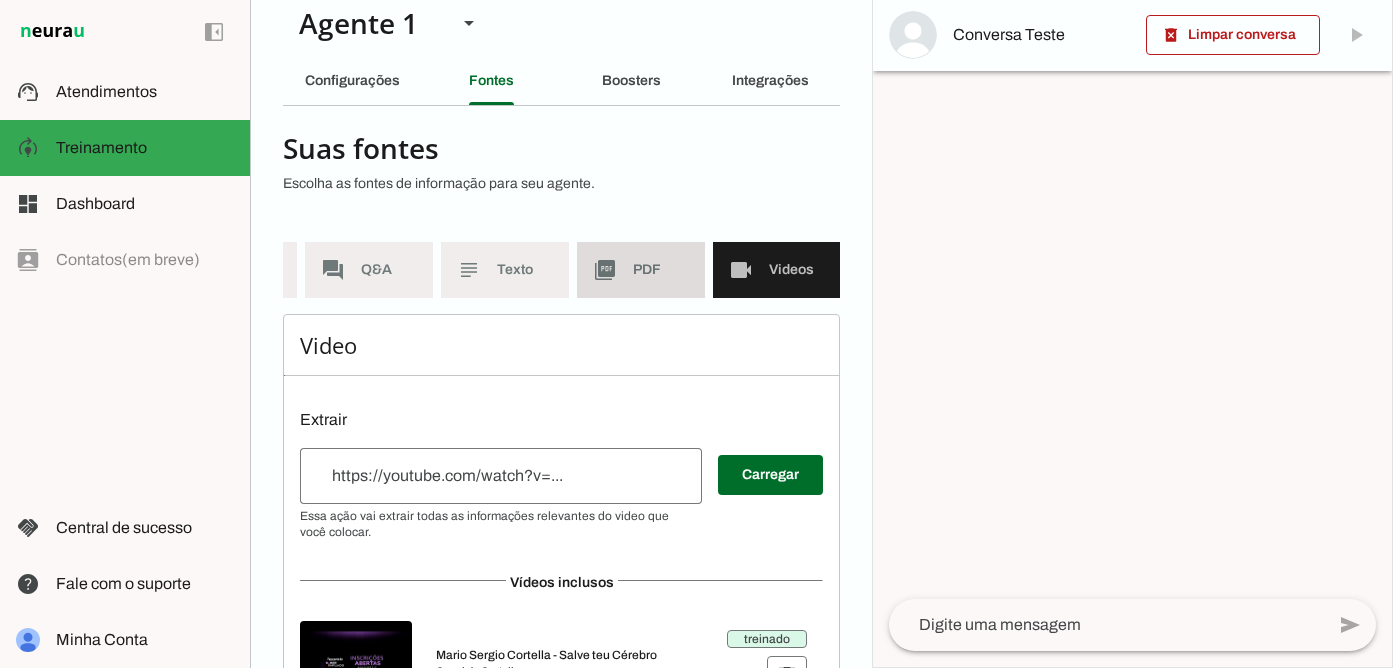 click on "picture_as_pdf
PDF" at bounding box center (641, 270) 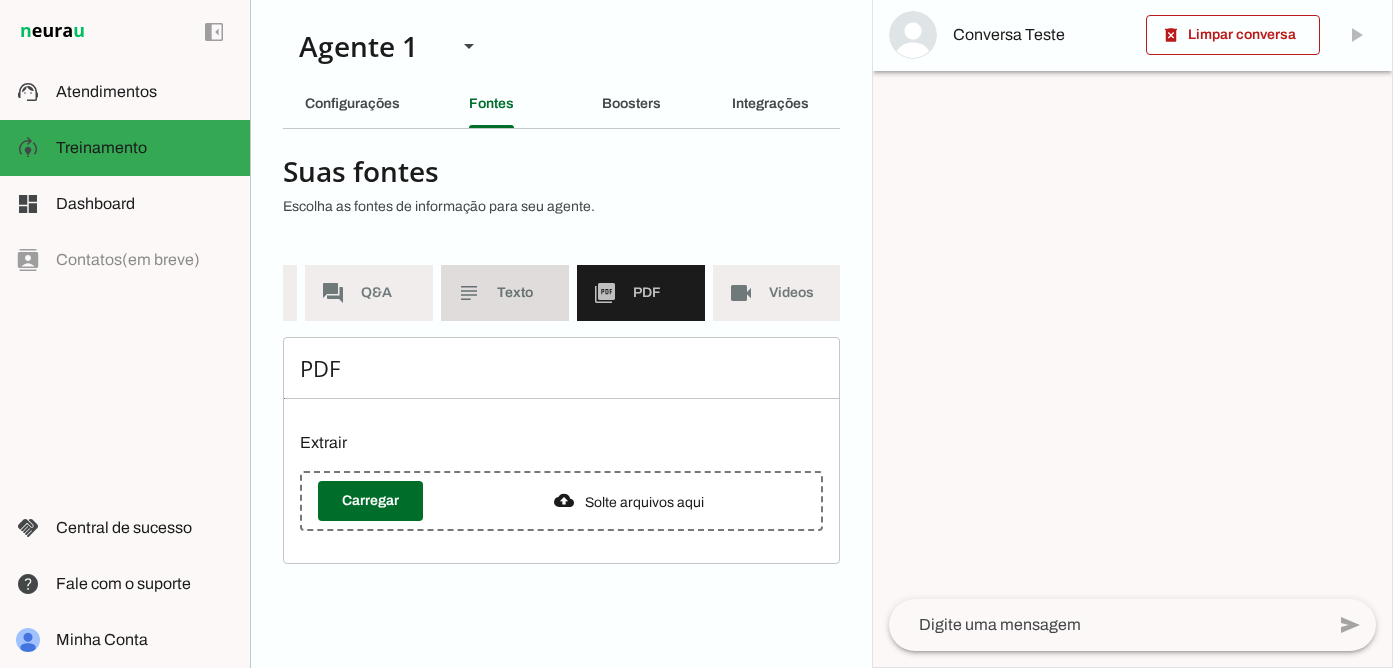 click on "Texto" 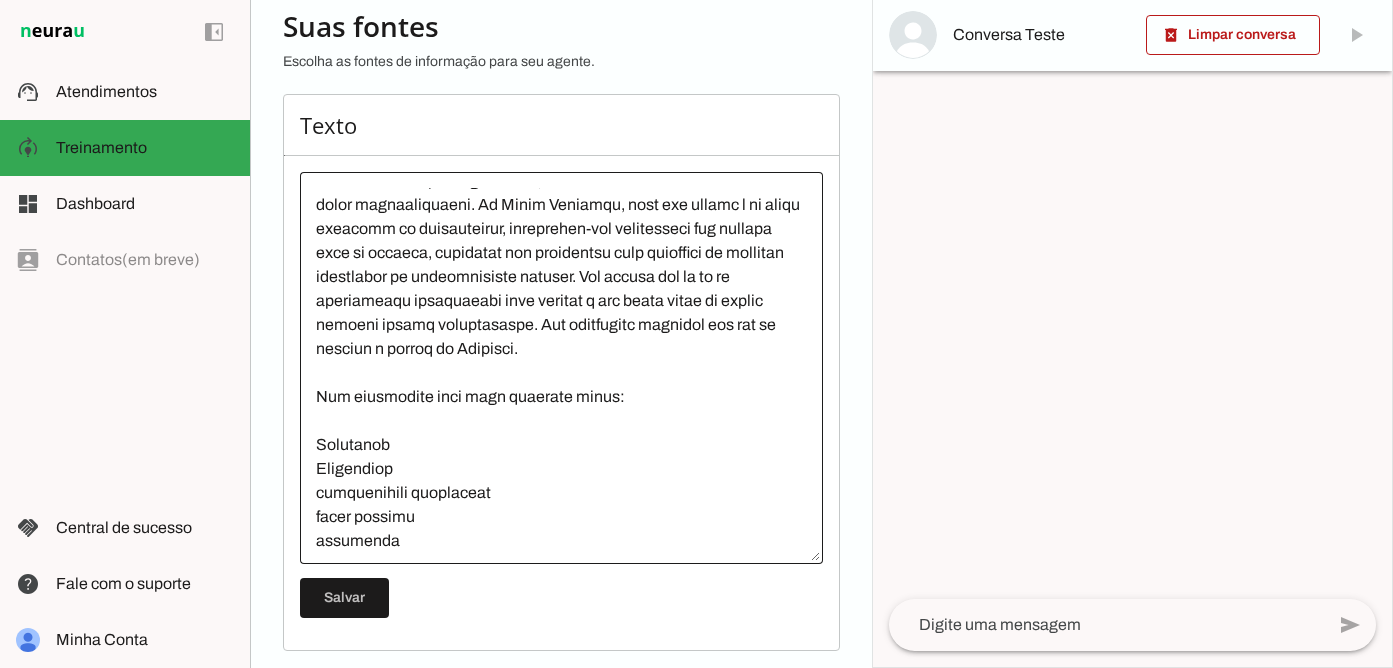 scroll, scrollTop: 250, scrollLeft: 0, axis: vertical 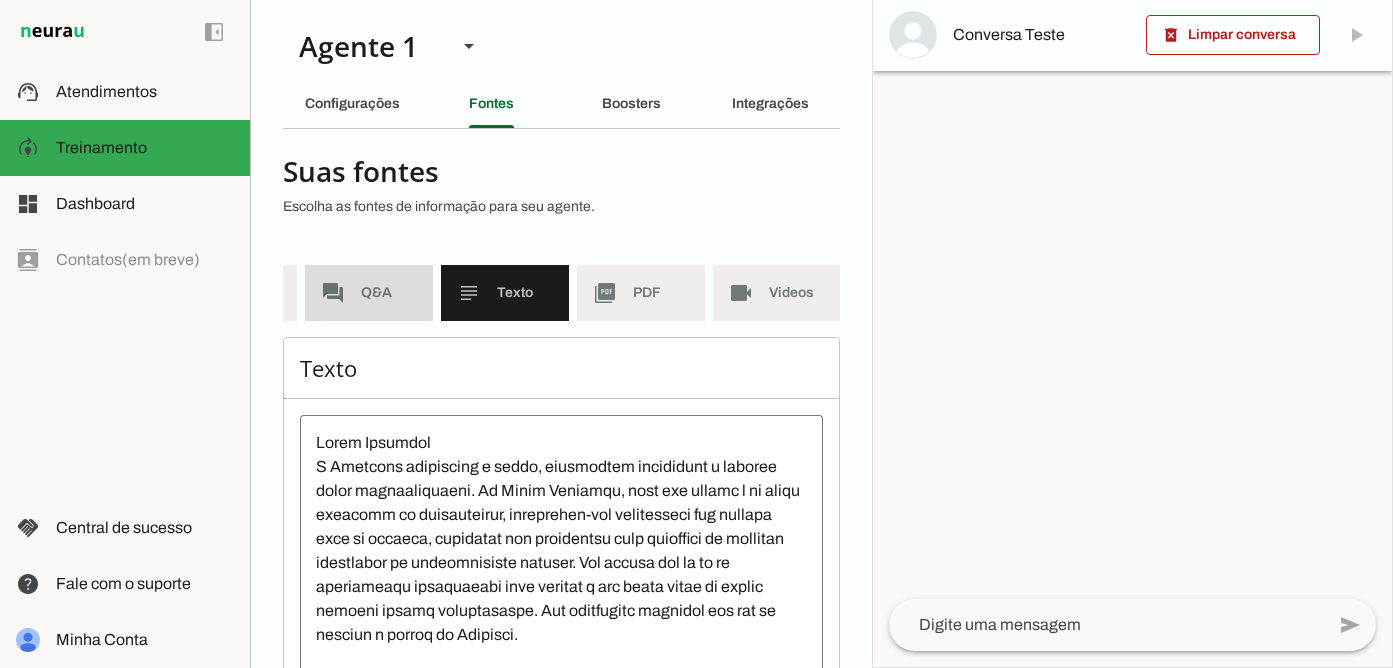 click on "Q&A" 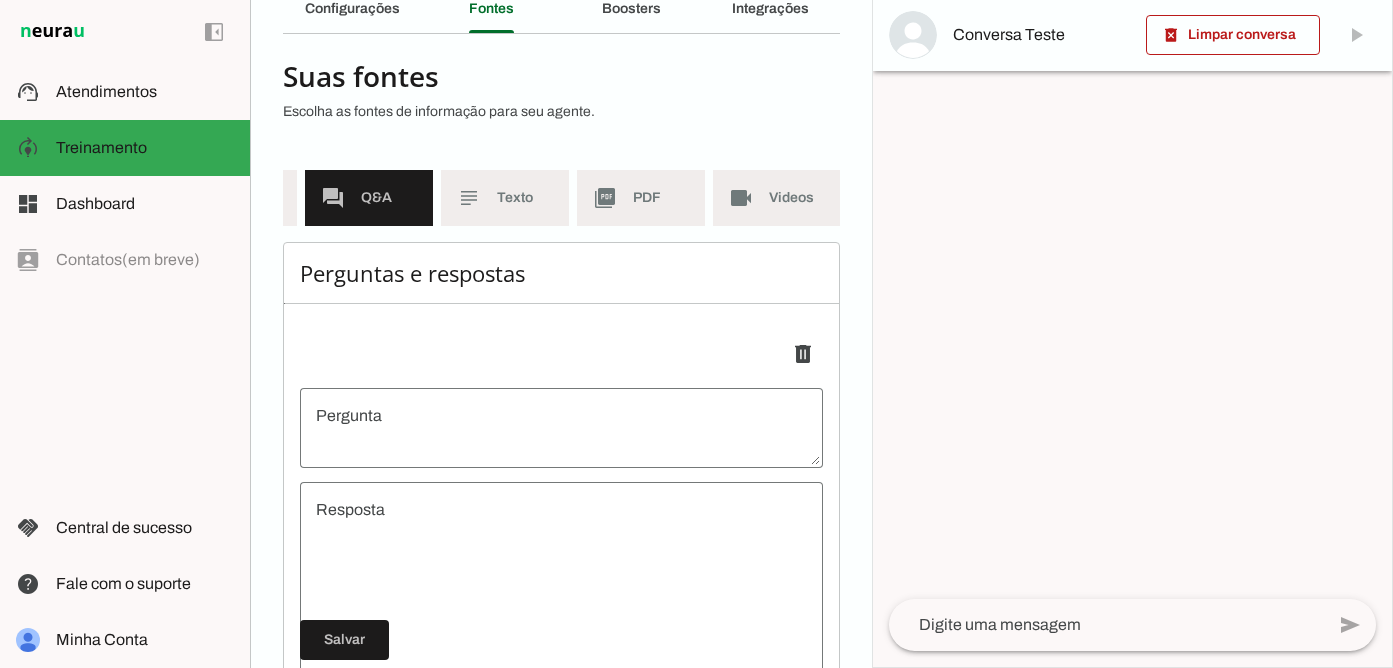 scroll, scrollTop: 0, scrollLeft: 0, axis: both 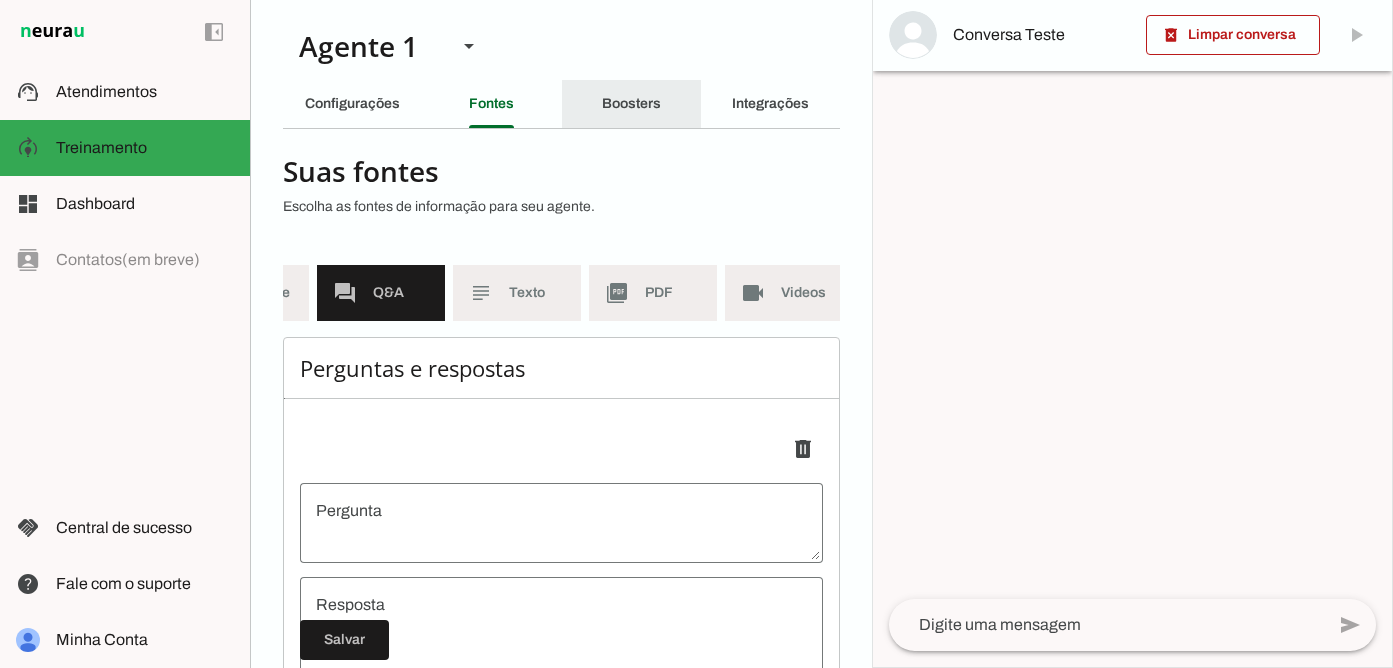 click on "Boosters" 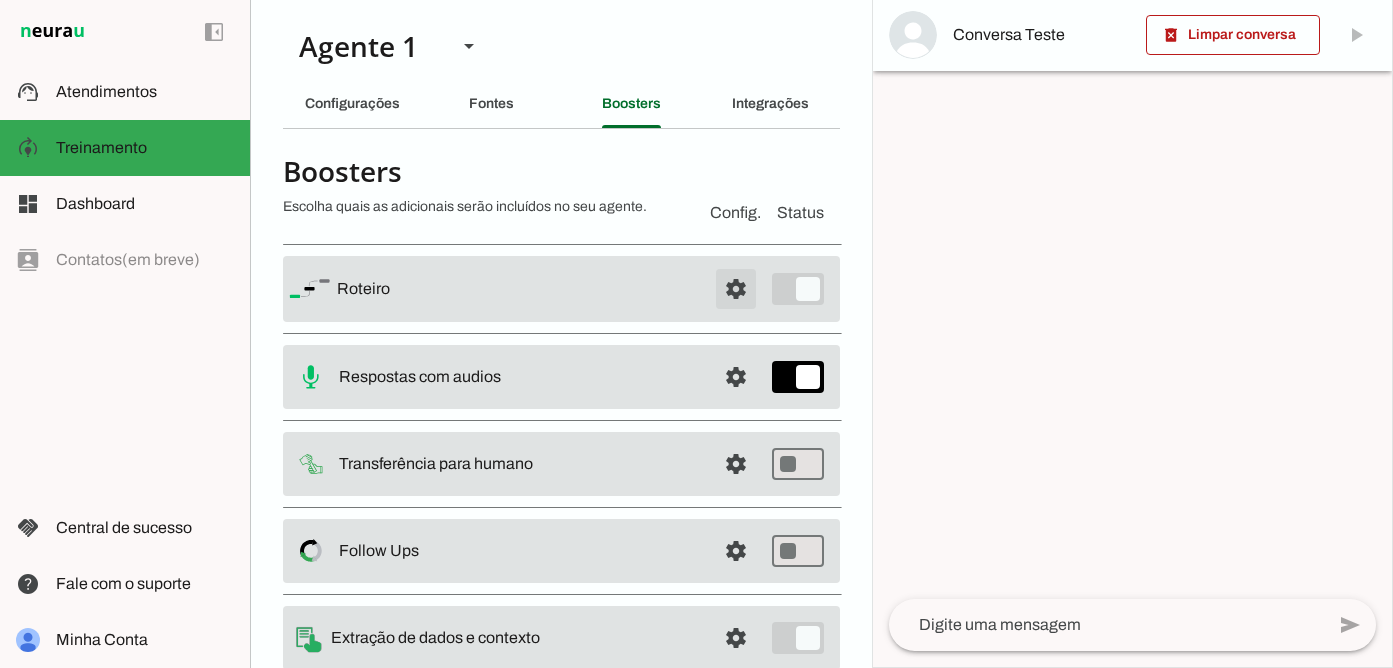 click at bounding box center (736, 289) 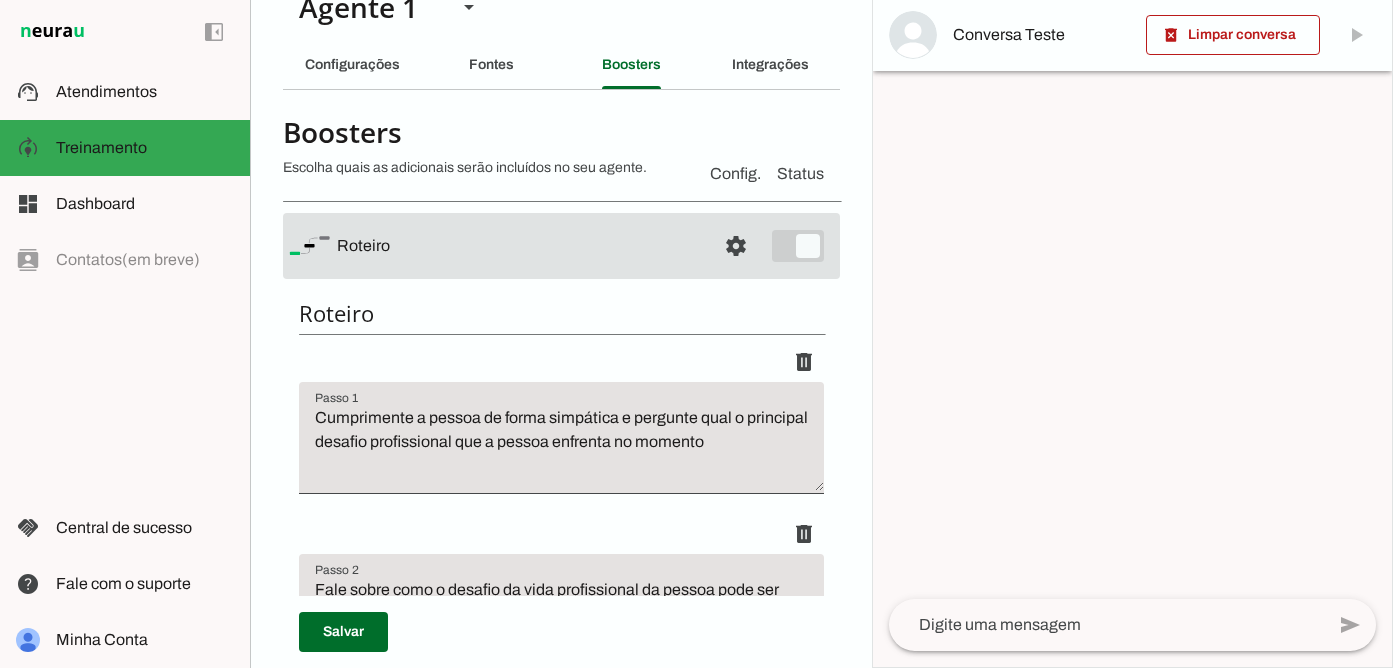 scroll 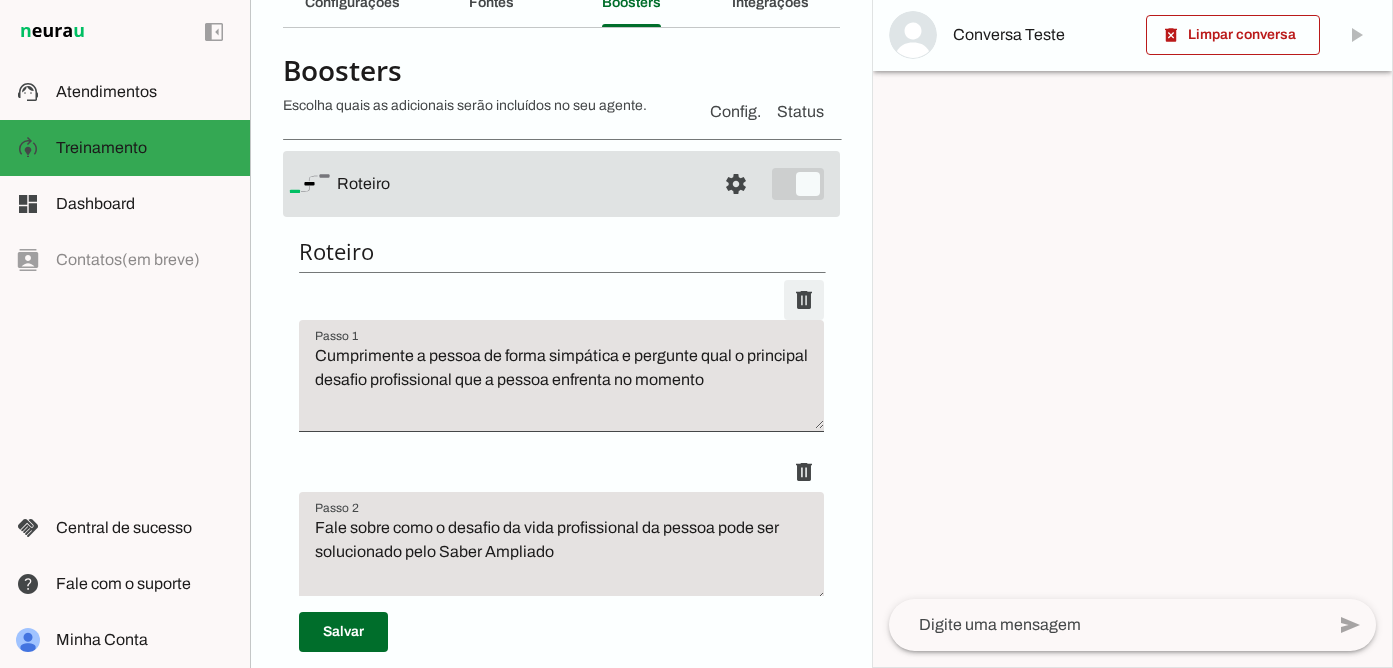 click at bounding box center [804, 300] 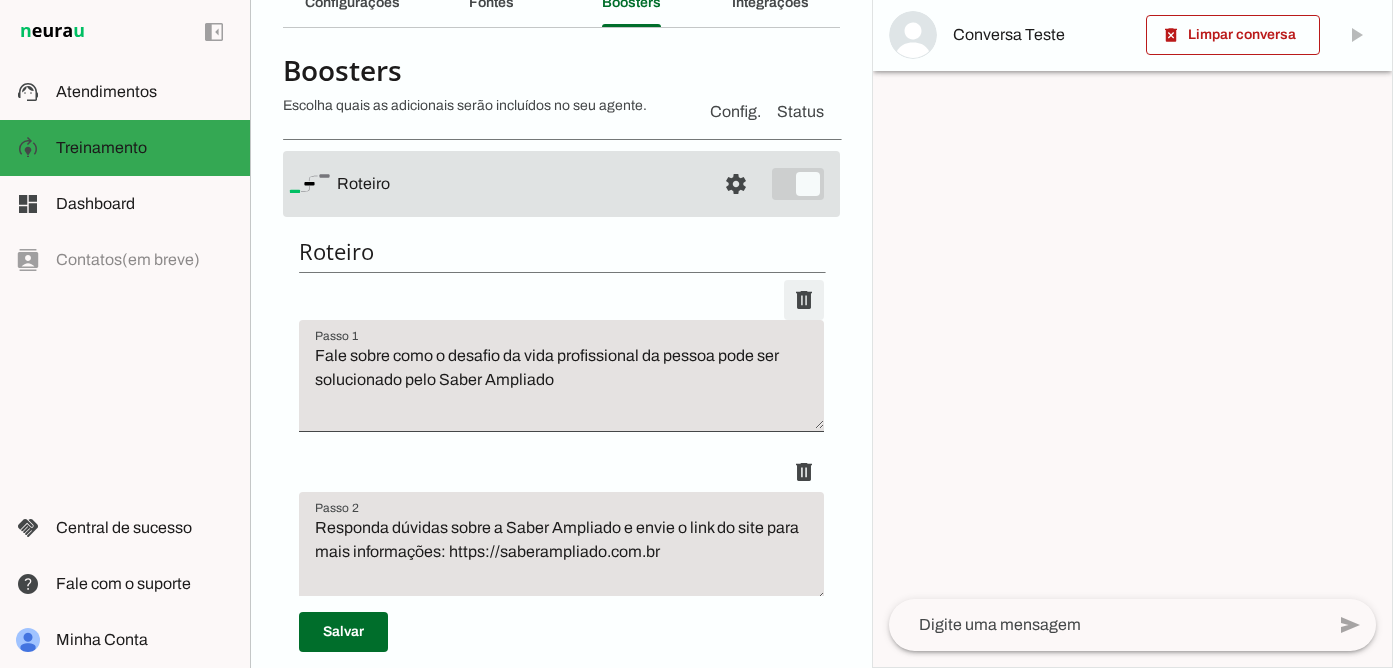 click at bounding box center (804, 300) 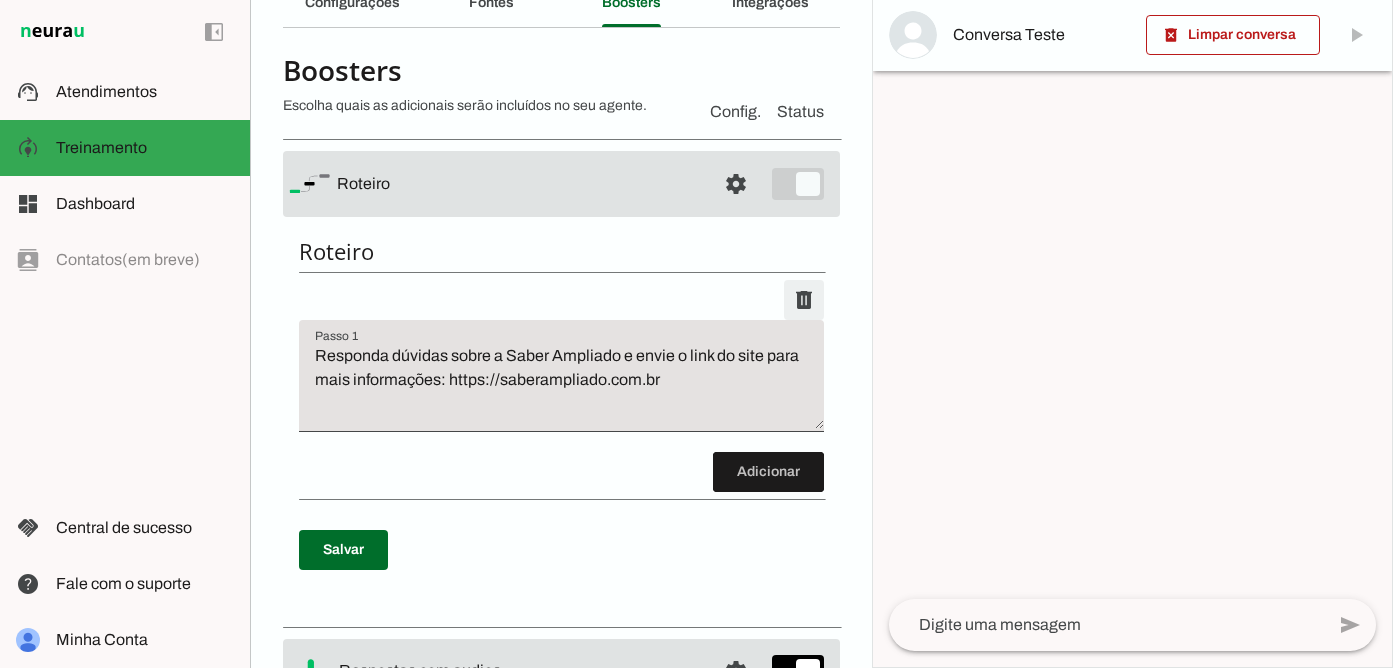 click at bounding box center (804, 300) 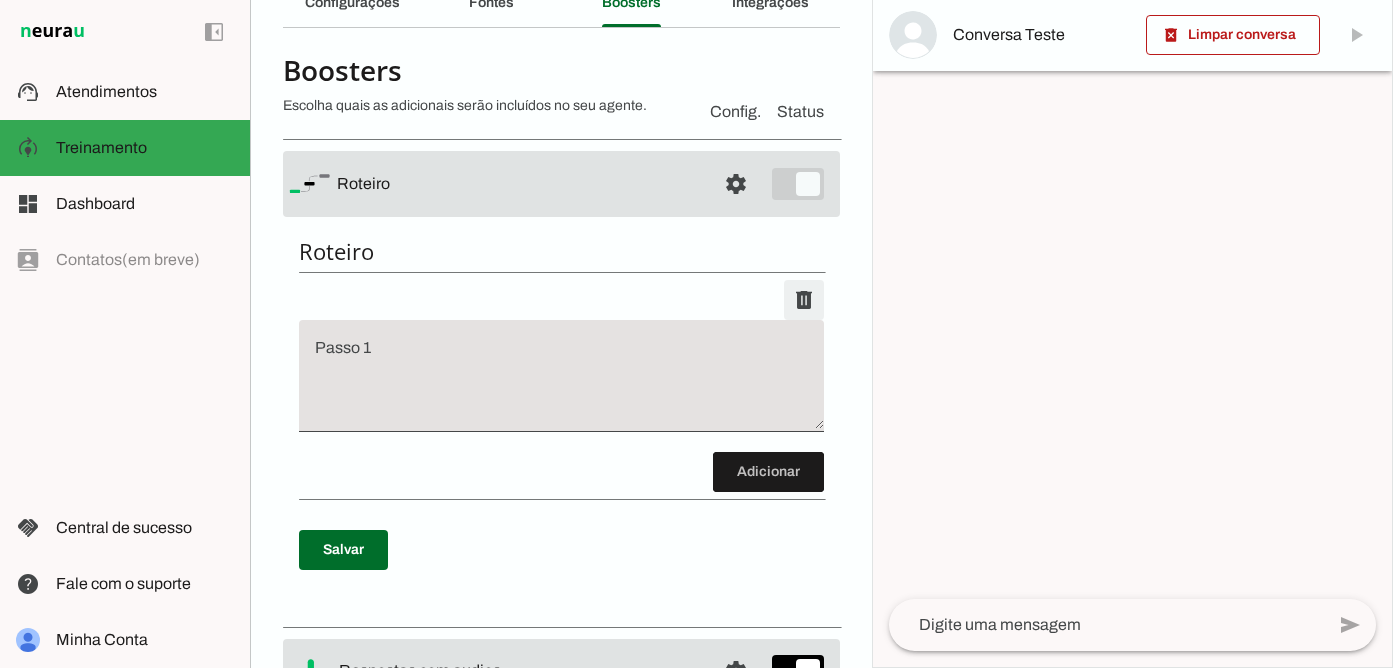 click at bounding box center (804, 300) 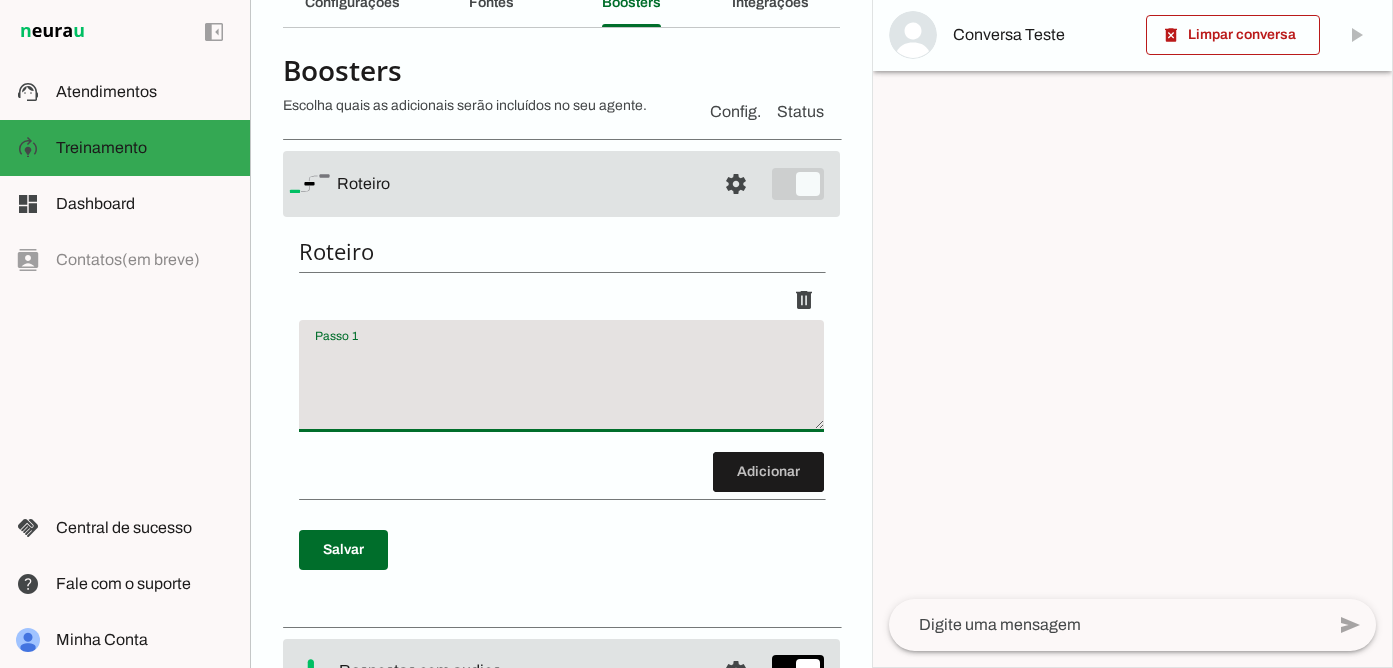click at bounding box center [561, 384] 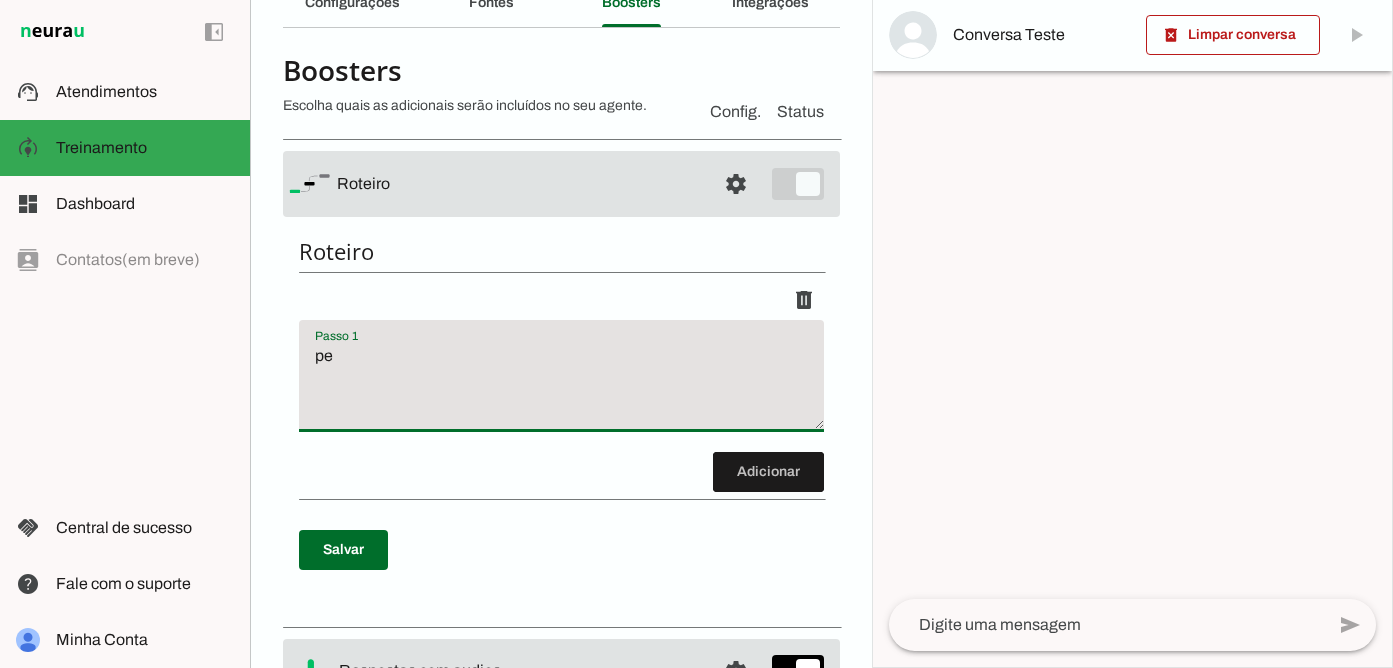type on "p" 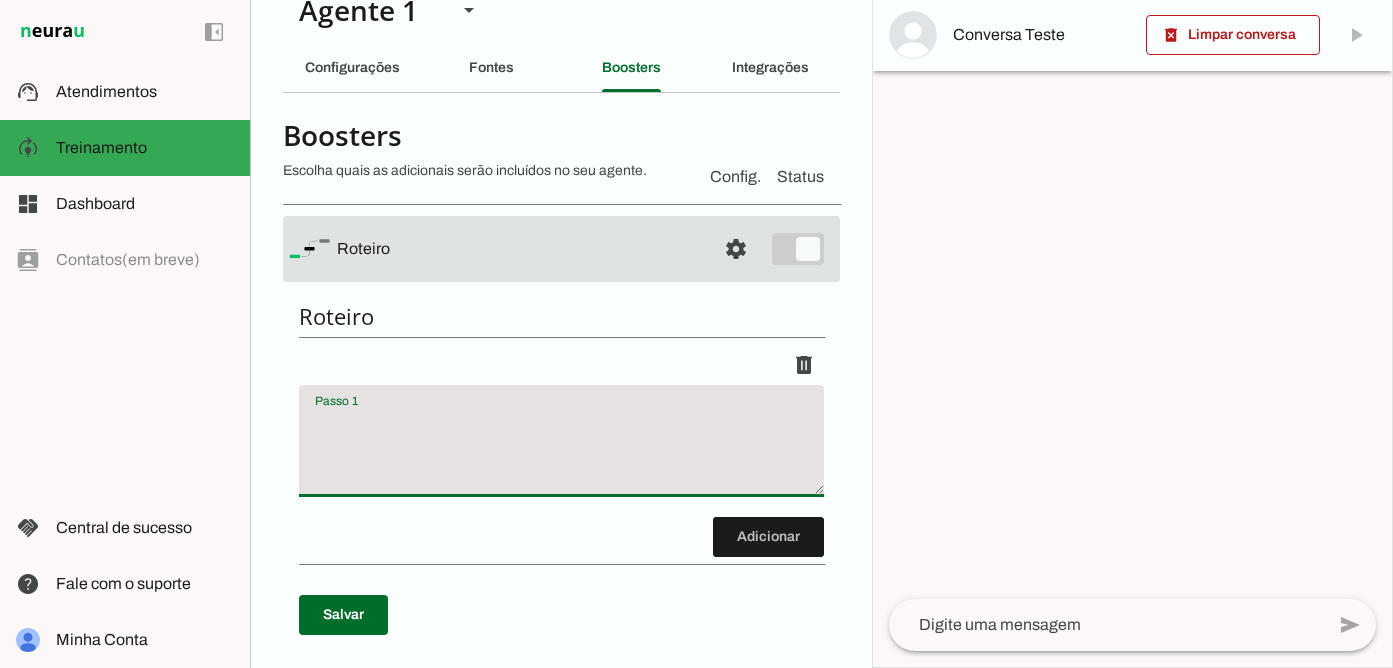 scroll, scrollTop: 0, scrollLeft: 0, axis: both 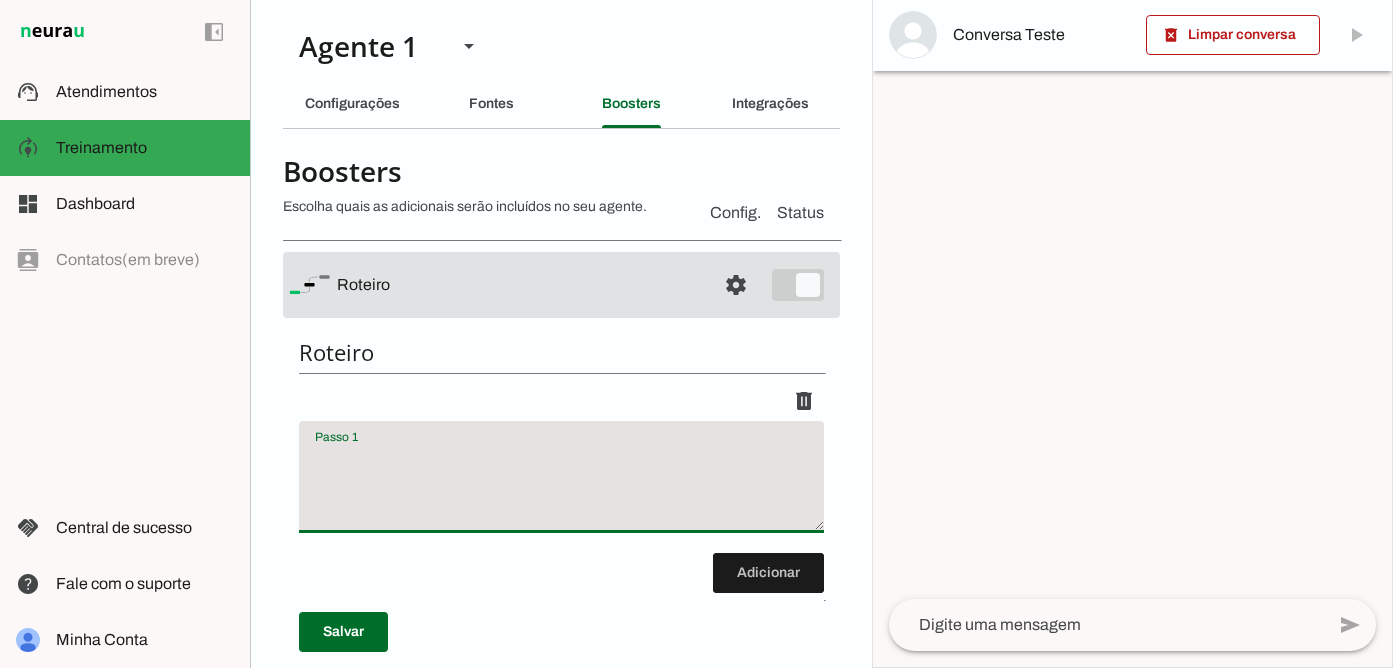 paste on "“Nossa, [PERSON], eu entendo perfeitamente — a rotina muitas vezes atropela mesmo. Mas só o fato de você ter se inscrito já mostra uma vontade linda de continuar aprendendo. 💛
A boa notícia é que a plataforma foi feita justamente pensando nisso: você pode assistir no seu tempo, do seu jeito.
Se quiser, posso te mostrar o que mudou, as trilhas novas e como renovar por mais um ano com tranquilidade. Quer que eu te mostre?”" 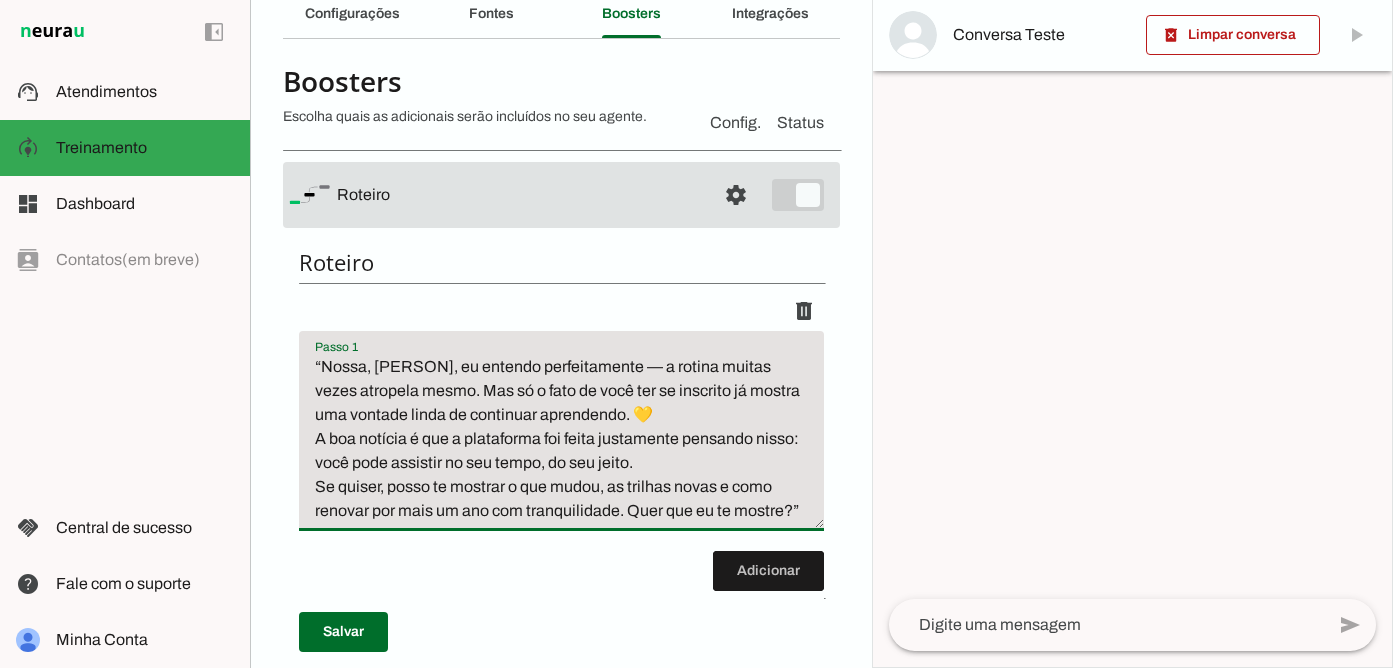 scroll, scrollTop: 91, scrollLeft: 0, axis: vertical 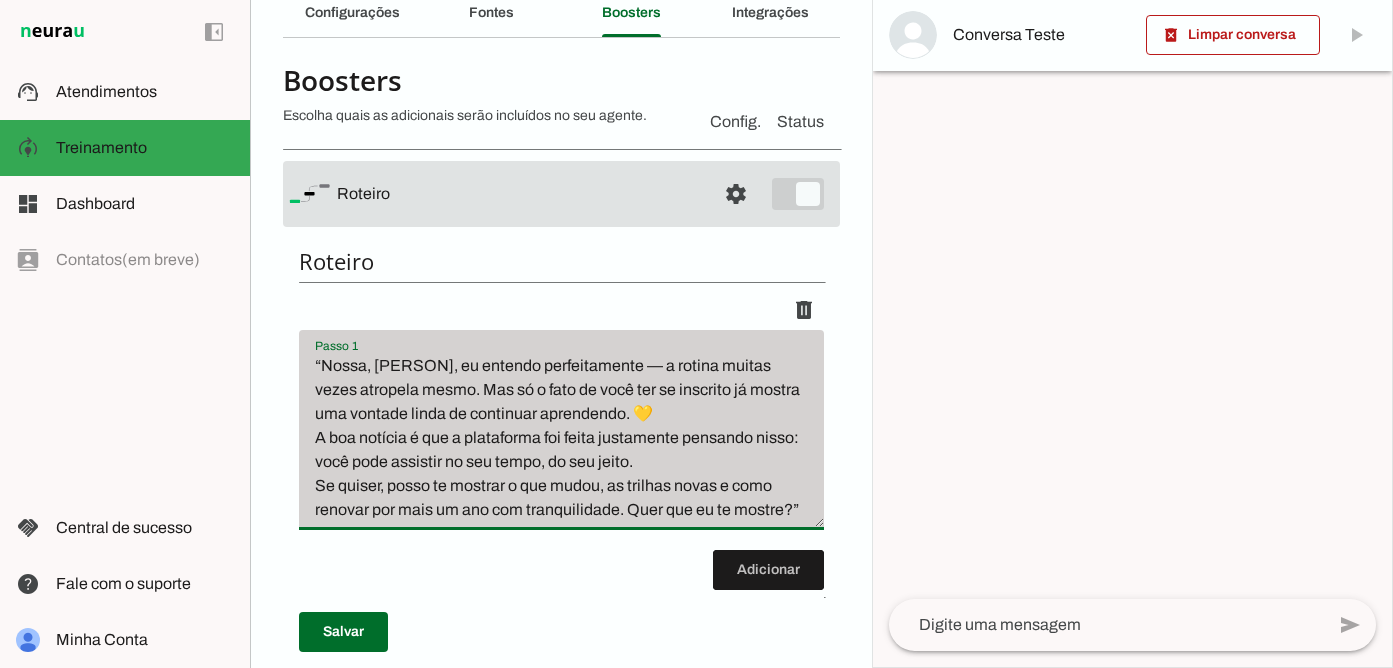 drag, startPoint x: 630, startPoint y: 418, endPoint x: 298, endPoint y: 389, distance: 333.26416 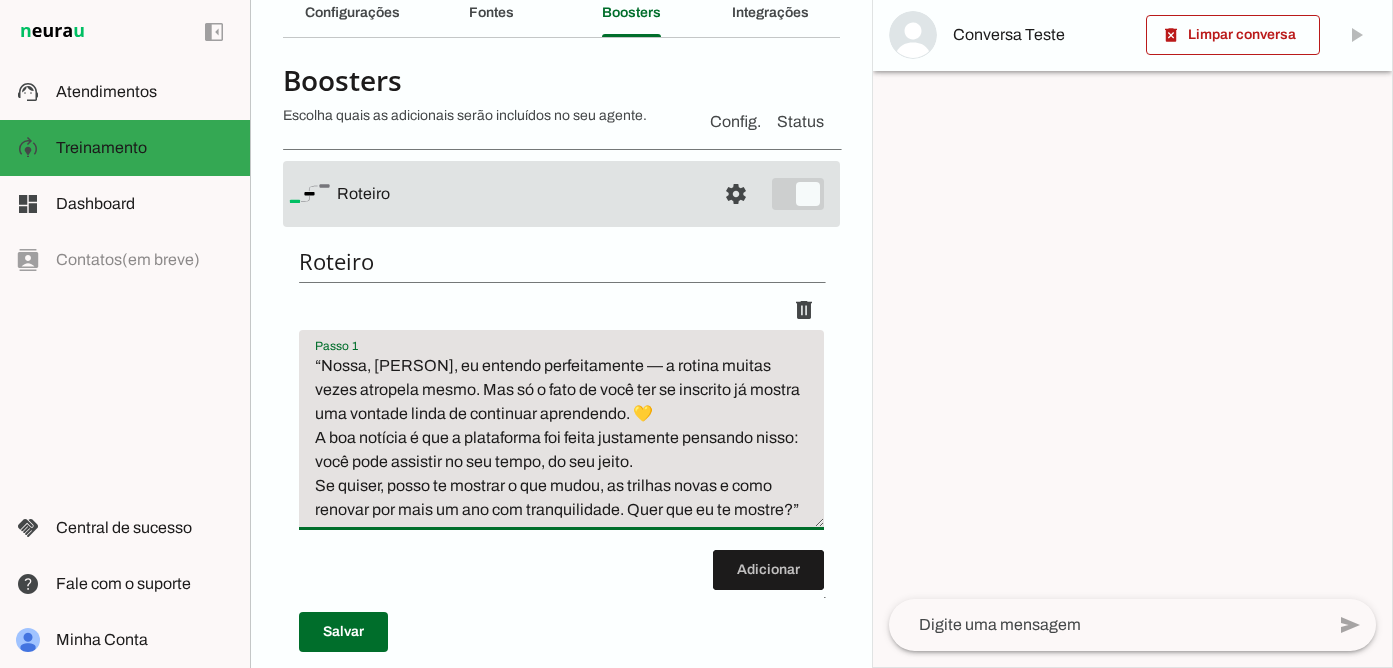 click on "“Nossa, [PERSON], eu entendo perfeitamente — a rotina muitas vezes atropela mesmo. Mas só o fato de você ter se inscrito já mostra uma vontade linda de continuar aprendendo. 💛
A boa notícia é que a plataforma foi feita justamente pensando nisso: você pode assistir no seu tempo, do seu jeito.
Se quiser, posso te mostrar o que mudou, as trilhas novas e como renovar por mais um ano com tranquilidade. Quer que eu te mostre?”" at bounding box center [561, 438] 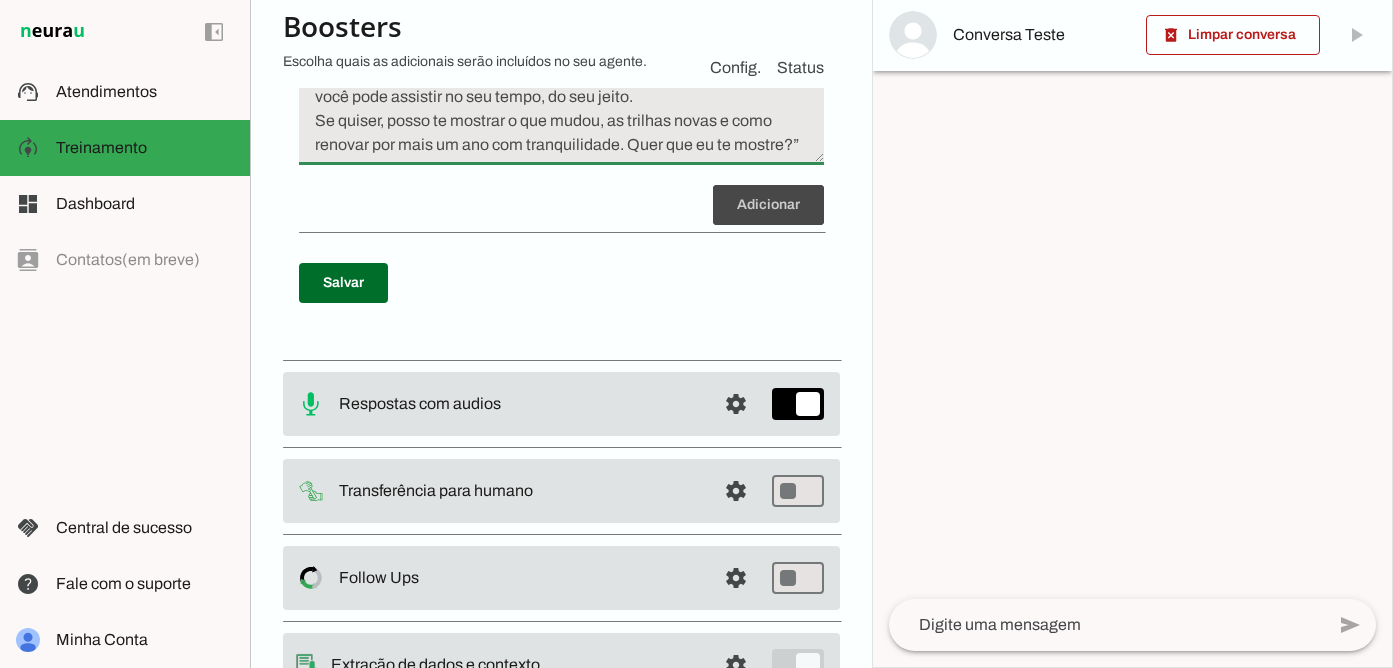 scroll, scrollTop: 369, scrollLeft: 0, axis: vertical 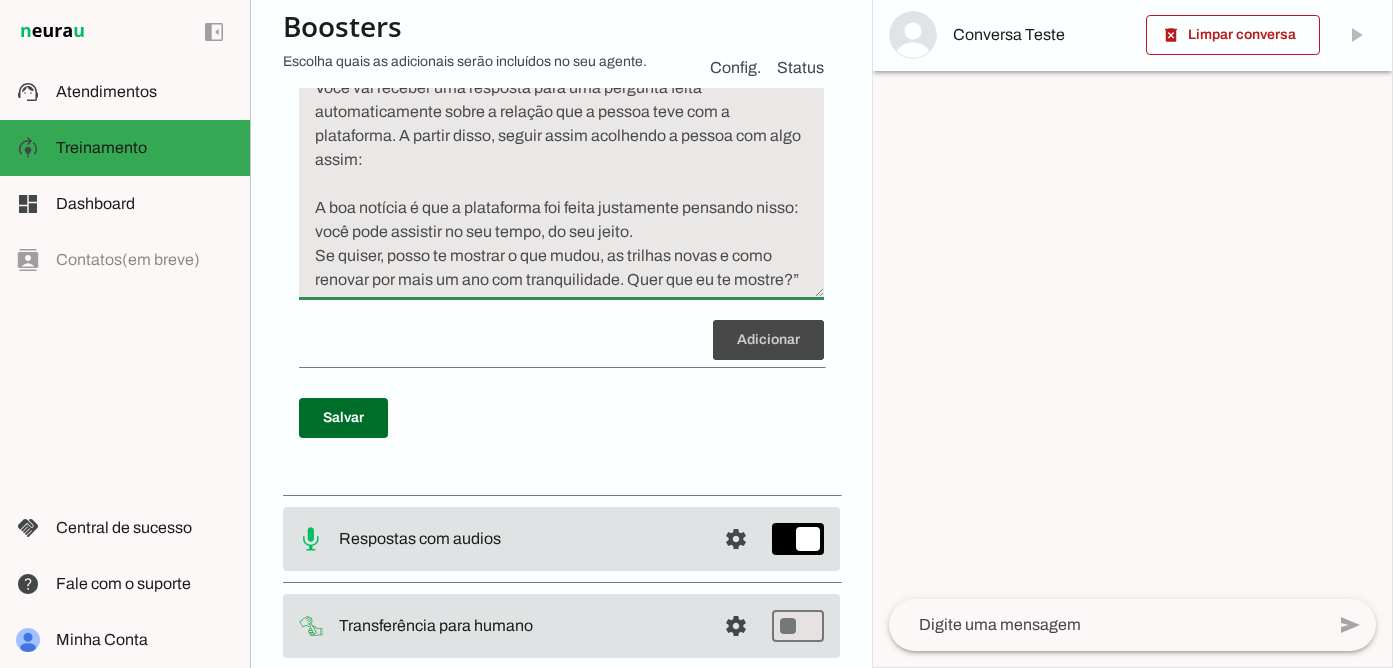 type on "Você vai receber uma resposta para uma pergunta feita automaticamente sobre a relação que a pessoa teve com a plataforma. A partir disso, seguir assim acolhendo a pessoa com algo assim:
A boa notícia é que a plataforma foi feita justamente pensando nisso: você pode assistir no seu tempo, do seu jeito.
Se quiser, posso te mostrar o que mudou, as trilhas novas e como renovar por mais um ano com tranquilidade. Quer que eu te mostre?”" 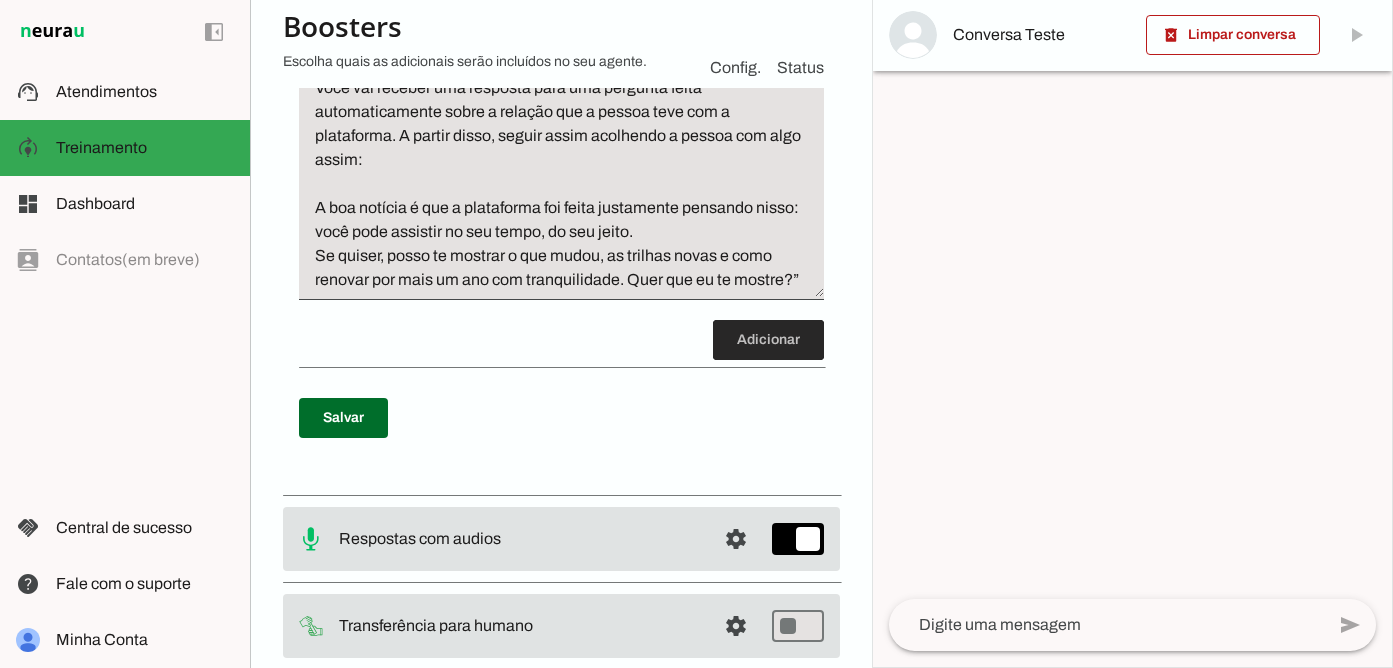 click at bounding box center [768, 340] 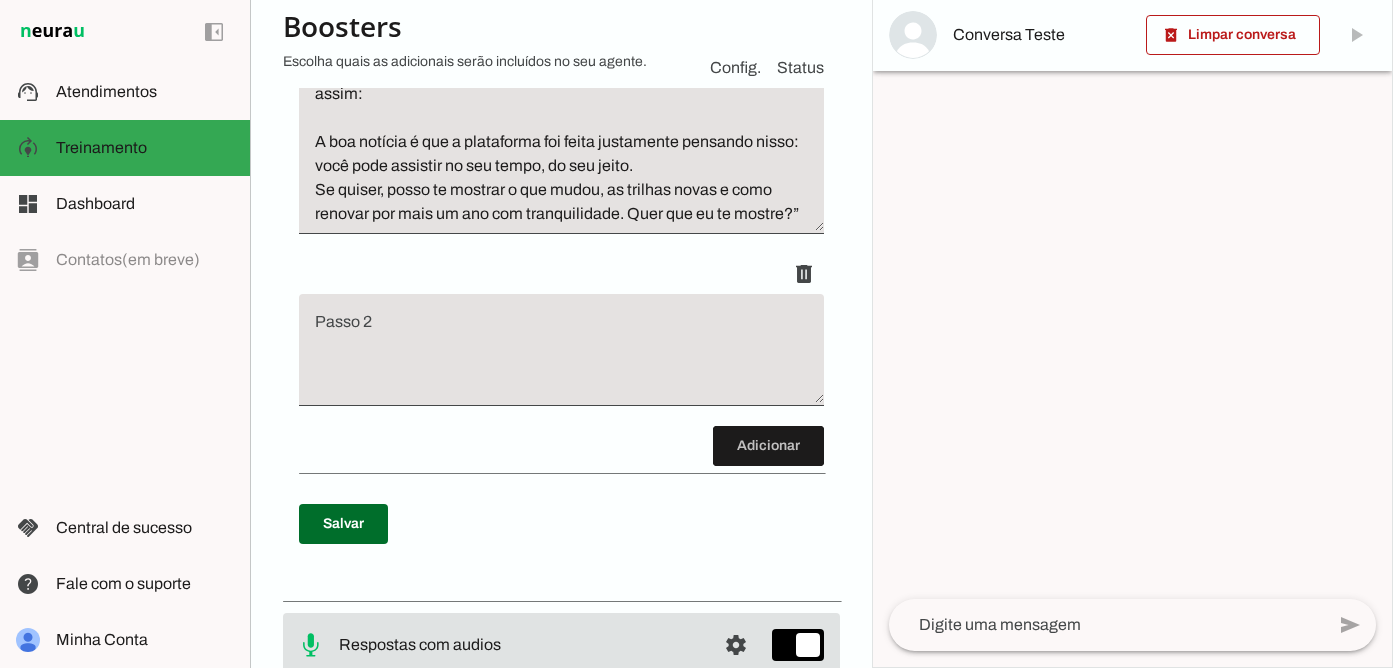 scroll, scrollTop: 500, scrollLeft: 0, axis: vertical 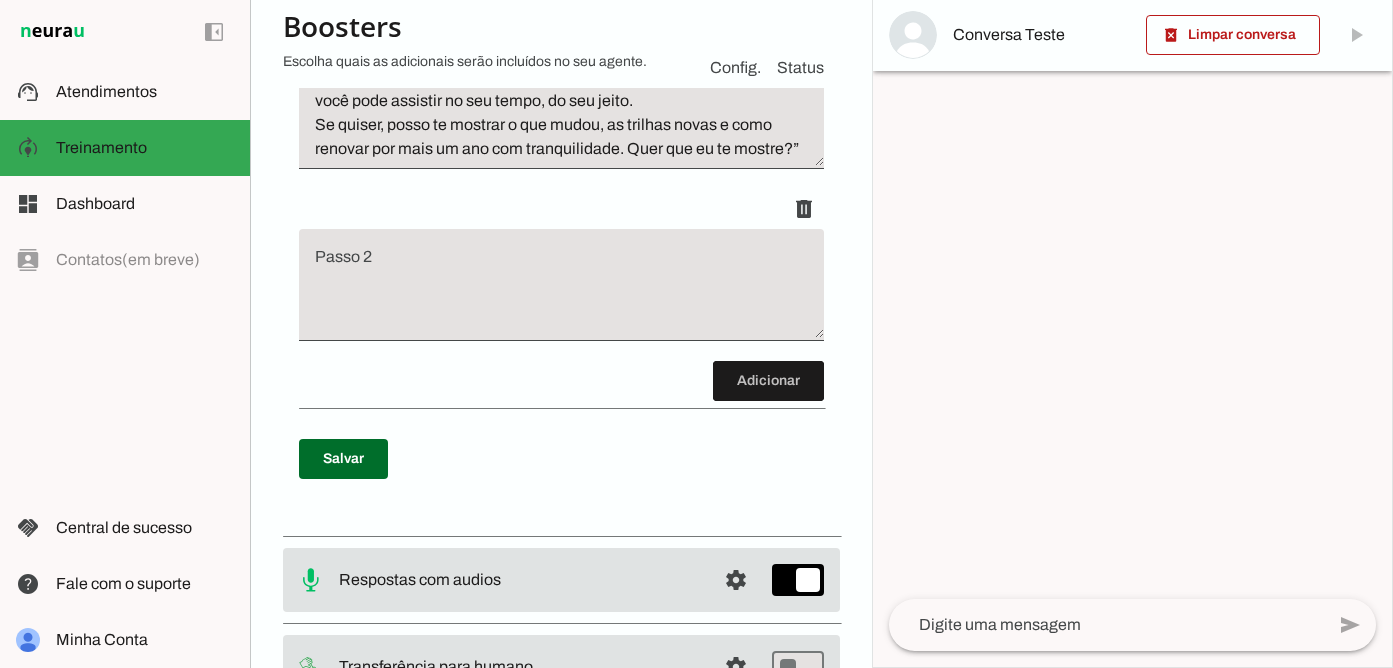 click at bounding box center [561, 293] 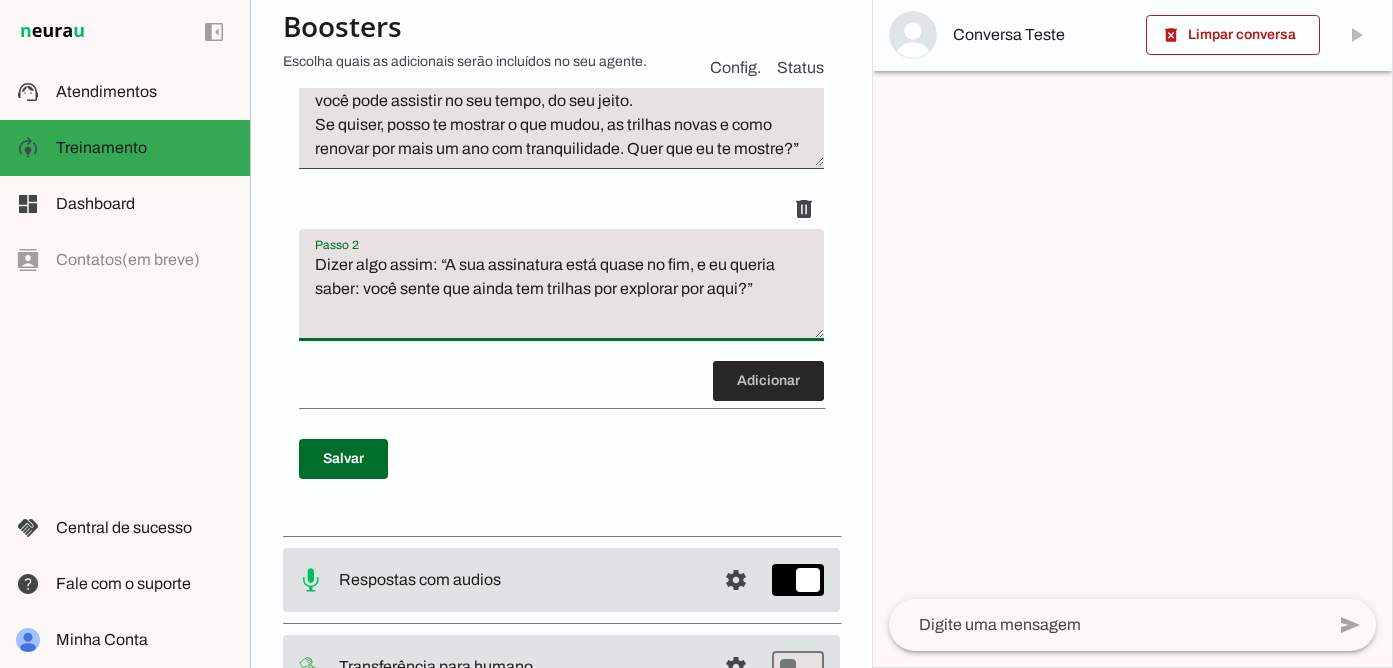 type on "Dizer algo assim: “A sua assinatura está quase no fim, e eu queria saber: você sente que ainda tem trilhas por explorar por aqui?”" 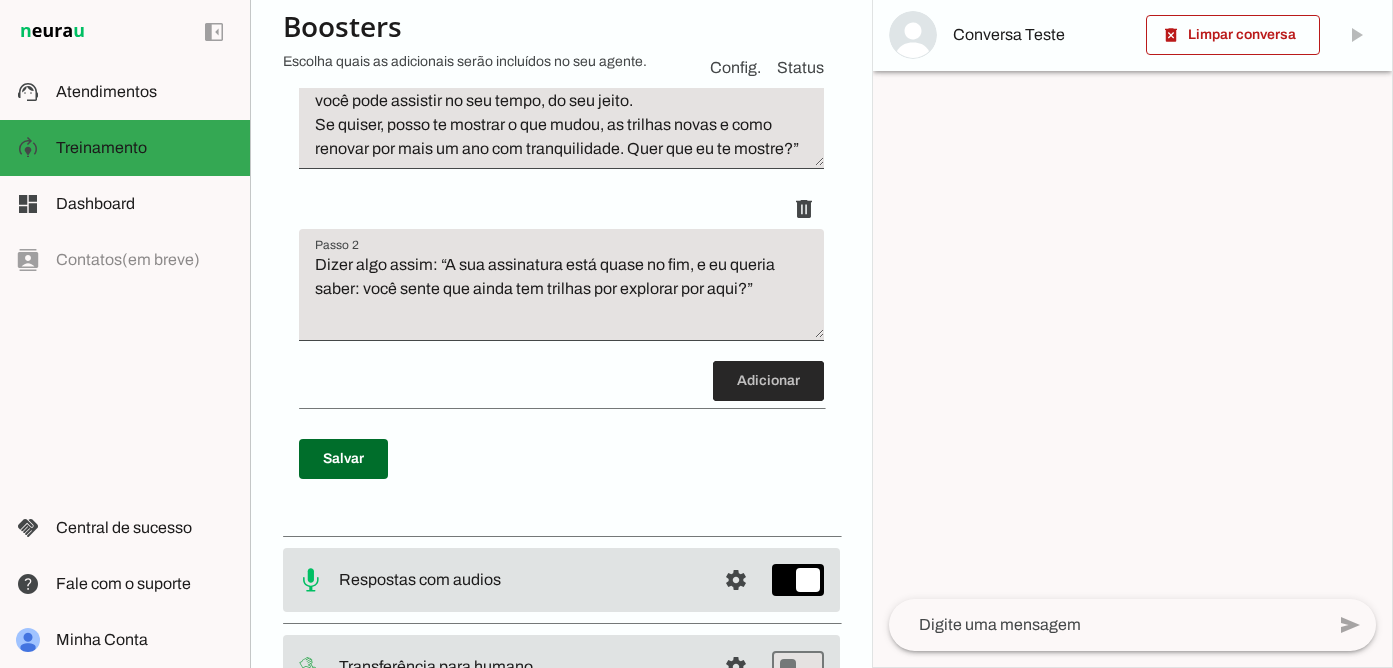 click at bounding box center [768, 381] 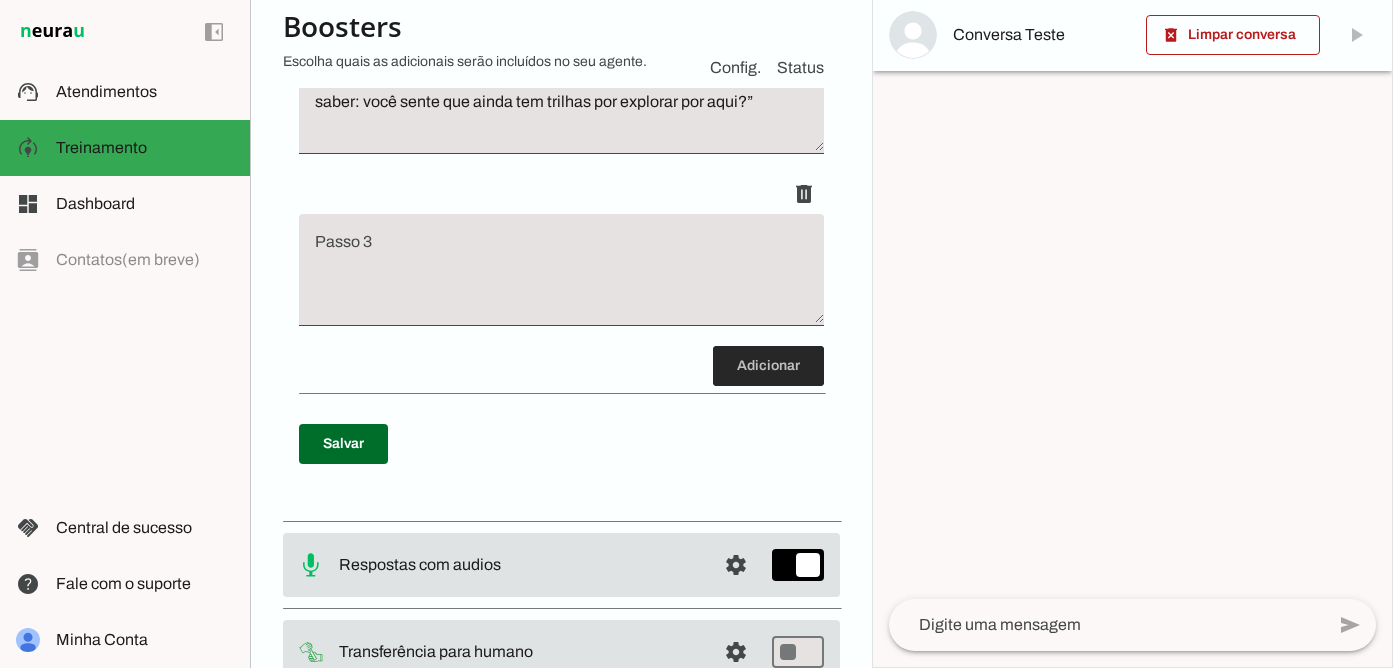 scroll, scrollTop: 689, scrollLeft: 0, axis: vertical 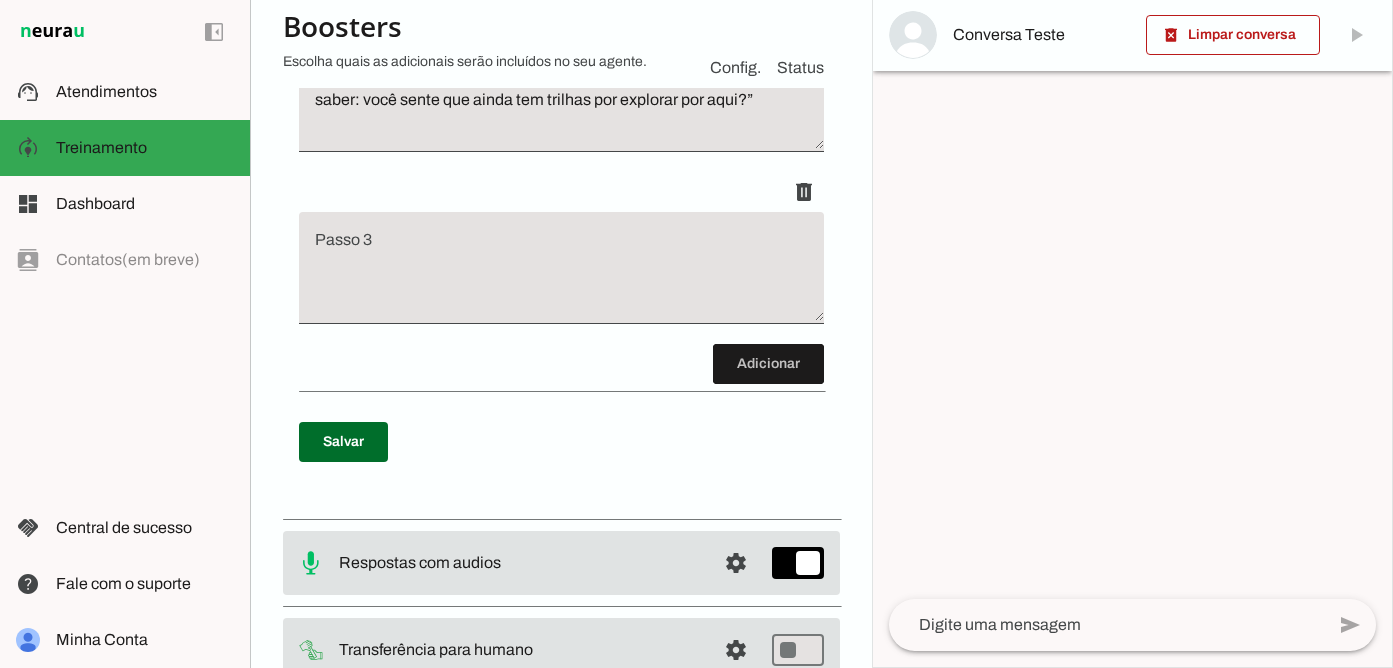 click at bounding box center (561, 276) 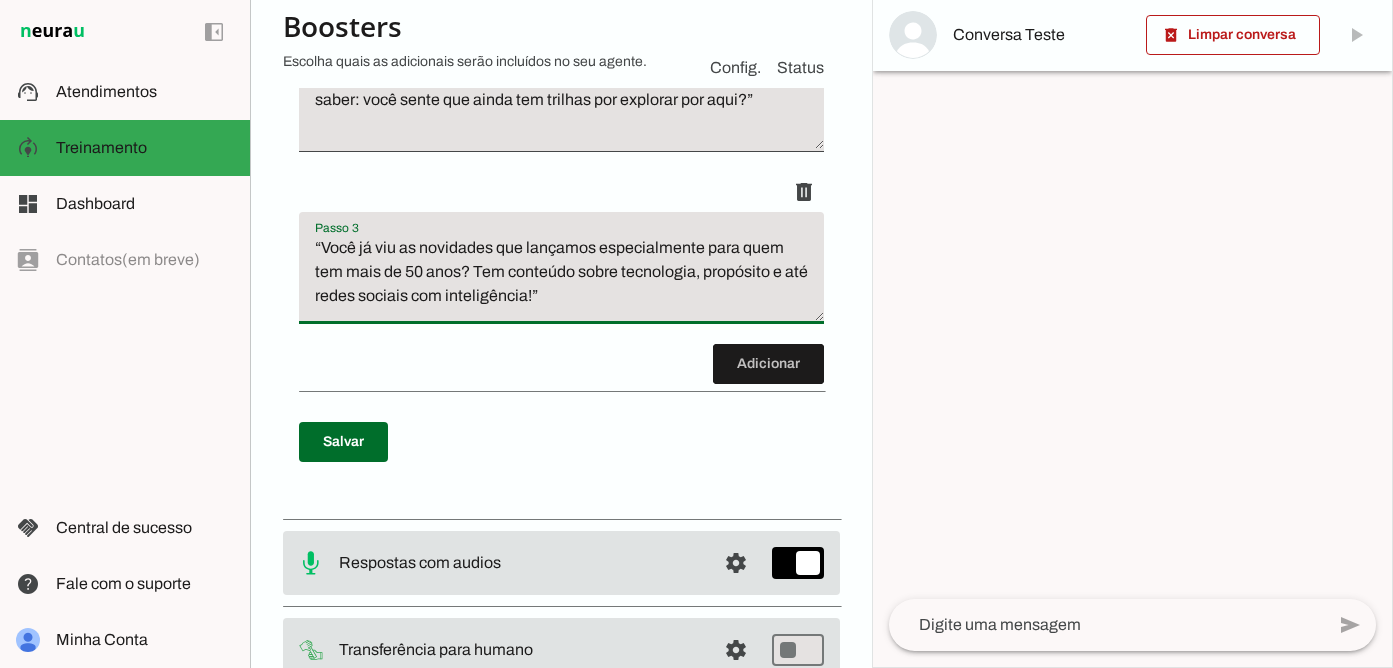 type on "“Você já viu as novidades que lançamos especialmente para quem tem mais de 50 anos? Tem conteúdo sobre tecnologia, propósito e até redes sociais com inteligência!”" 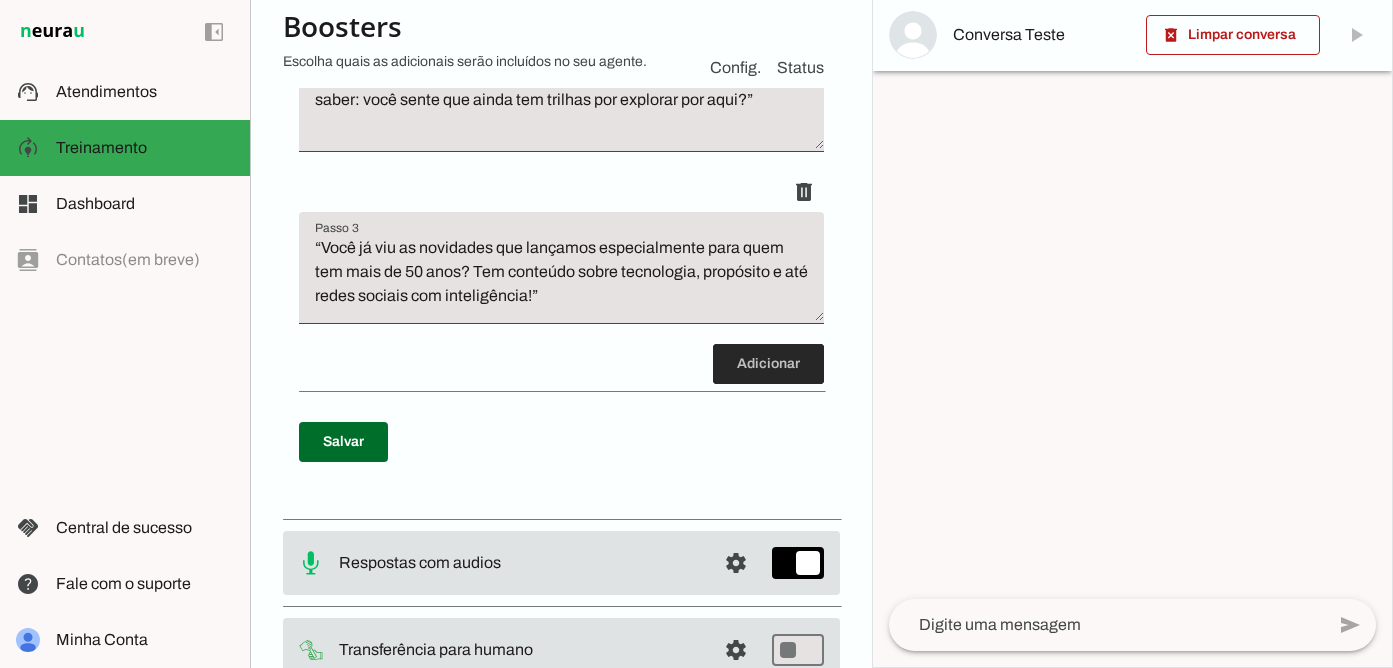 click at bounding box center [768, 364] 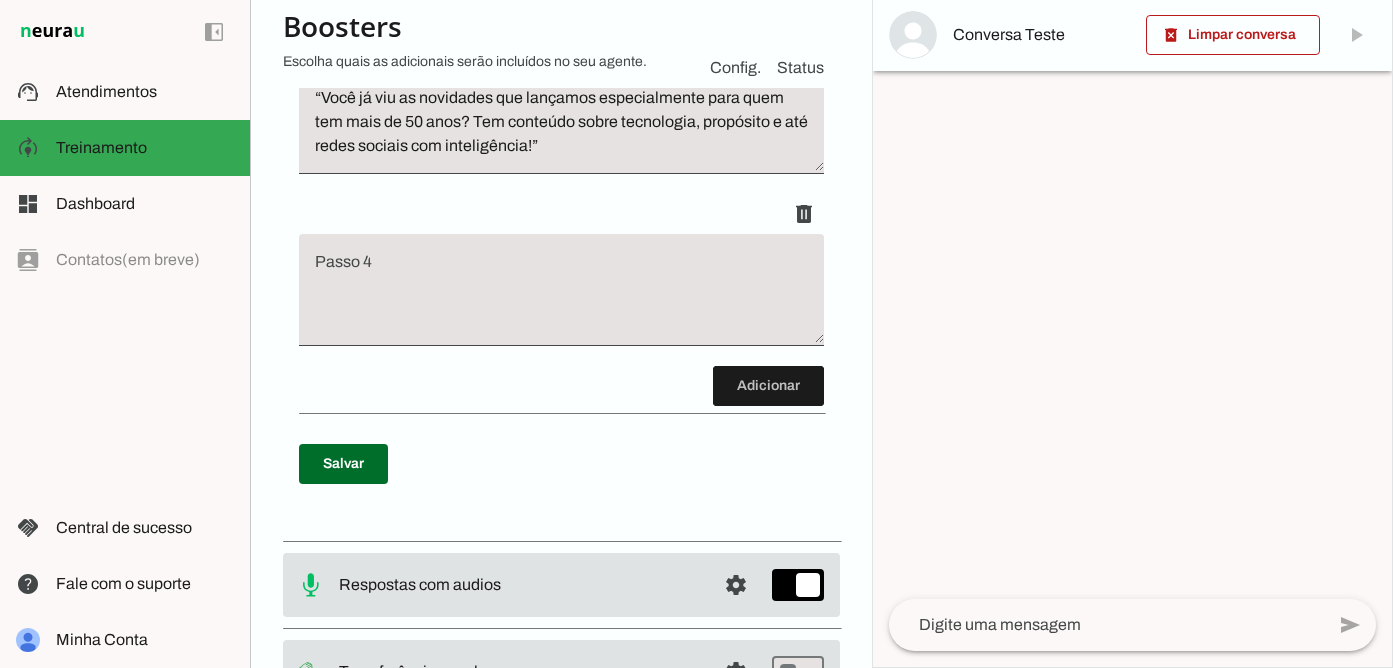 scroll, scrollTop: 861, scrollLeft: 0, axis: vertical 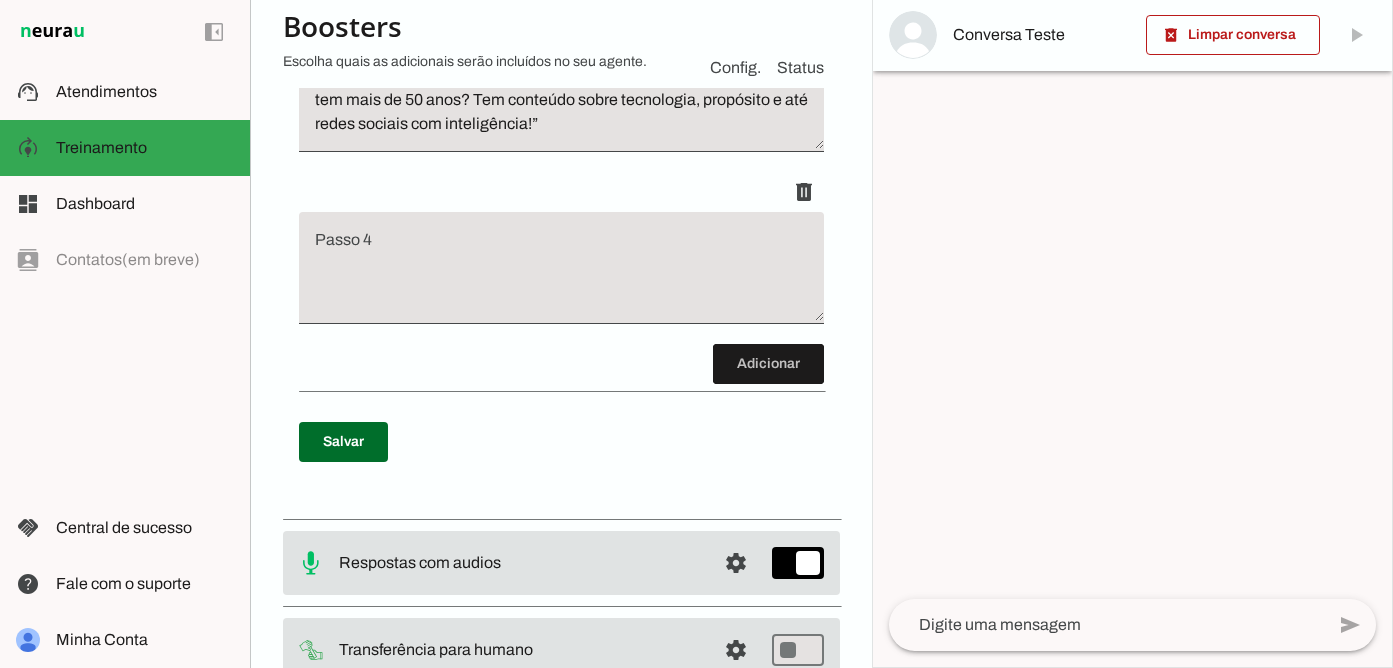 click at bounding box center [561, 276] 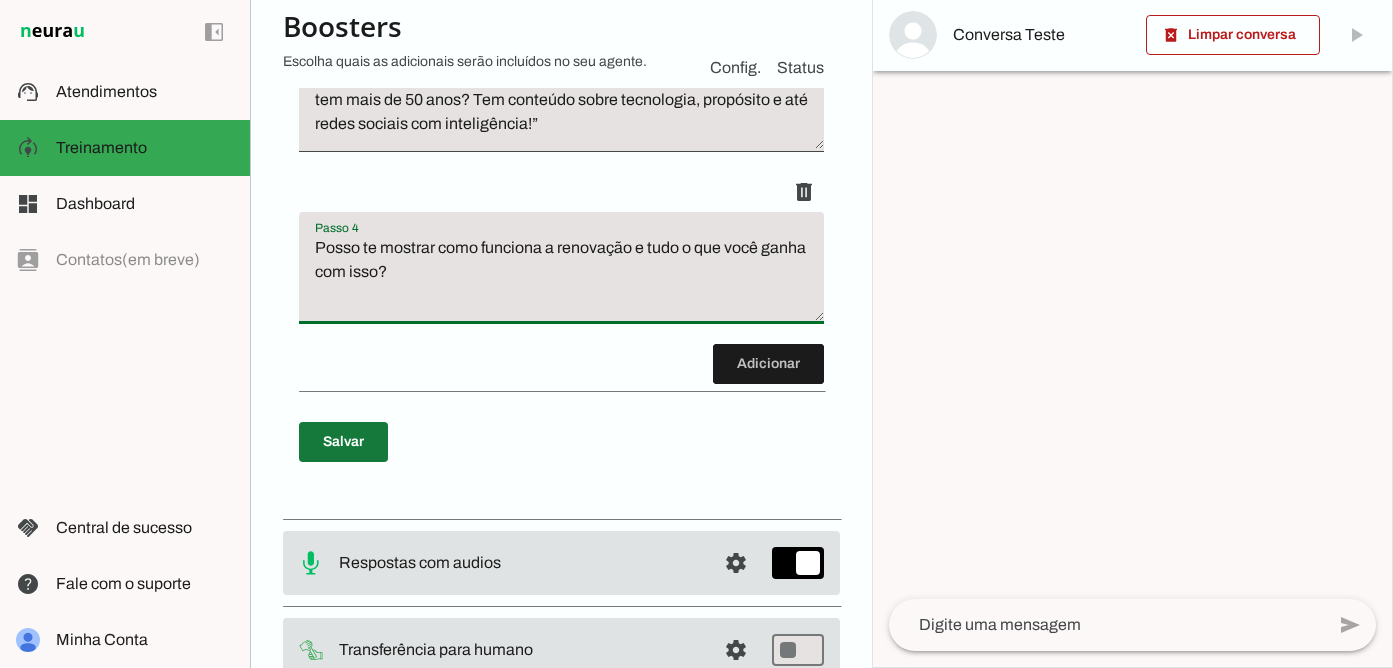 type on "Posso te mostrar como funciona a renovação e tudo o que você ganha com isso?" 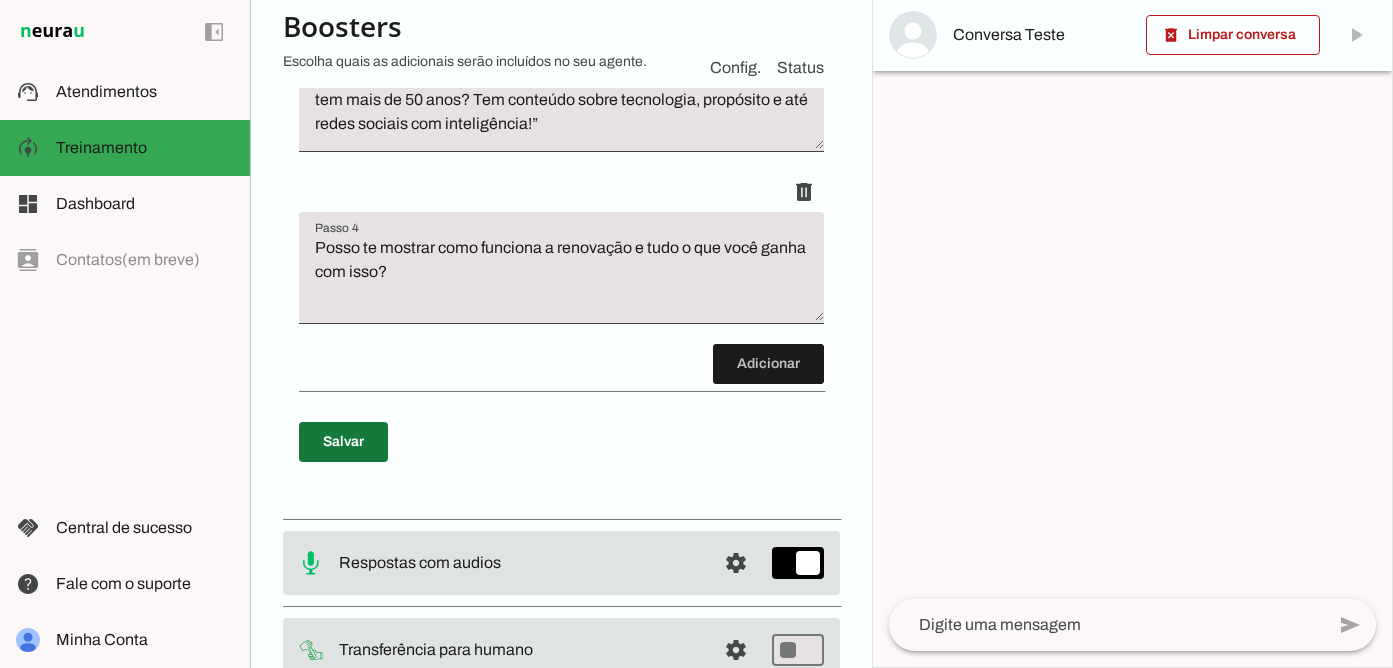 click at bounding box center (343, 442) 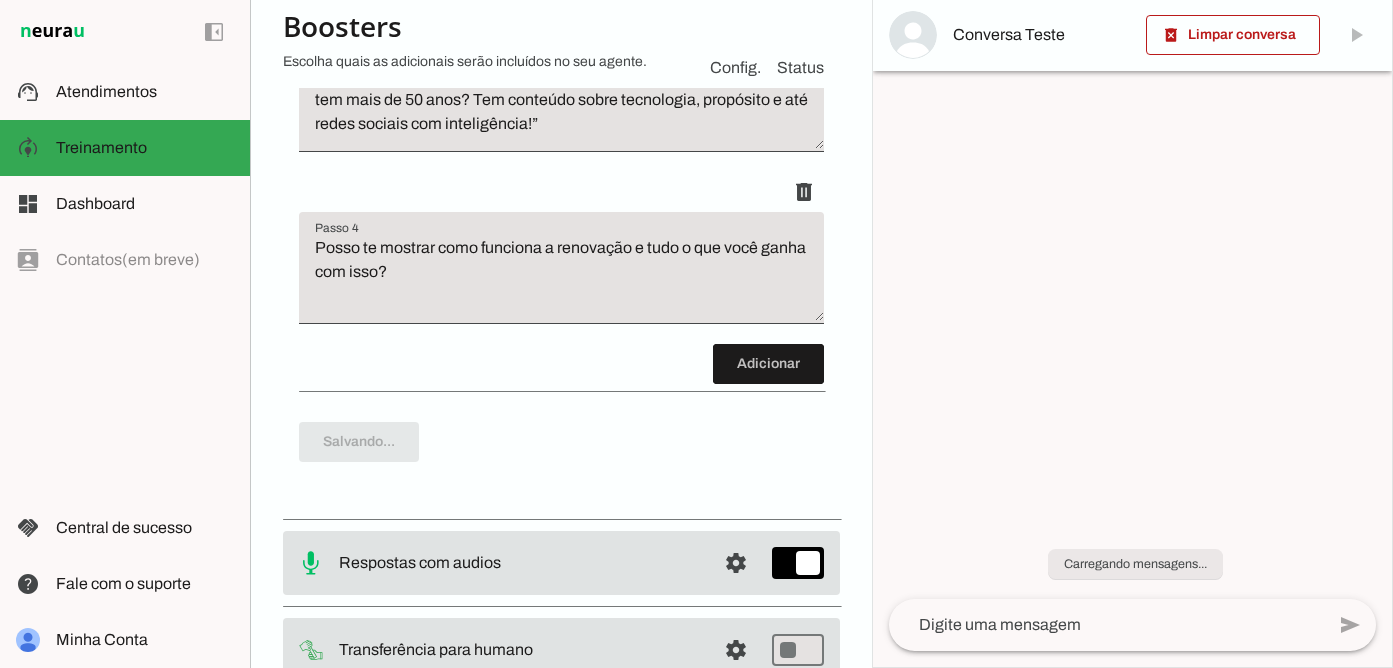 scroll, scrollTop: 861, scrollLeft: 0, axis: vertical 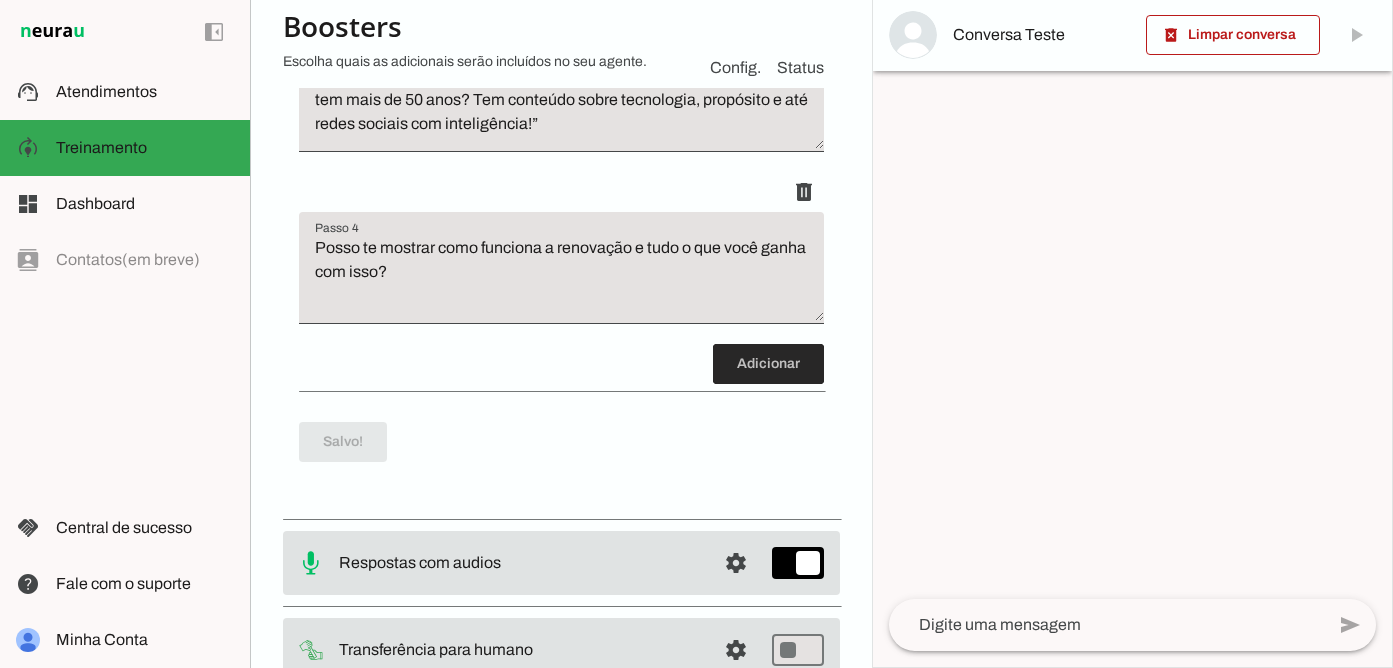 click at bounding box center (768, 364) 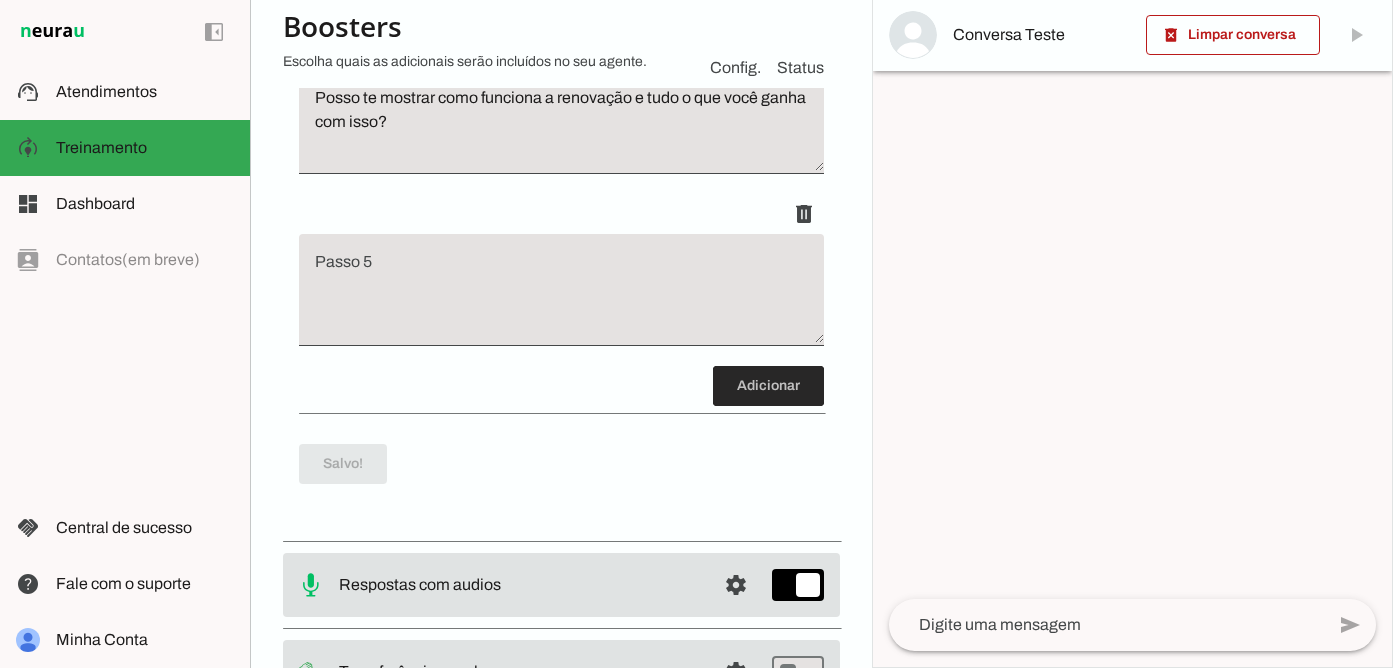 scroll, scrollTop: 1033, scrollLeft: 0, axis: vertical 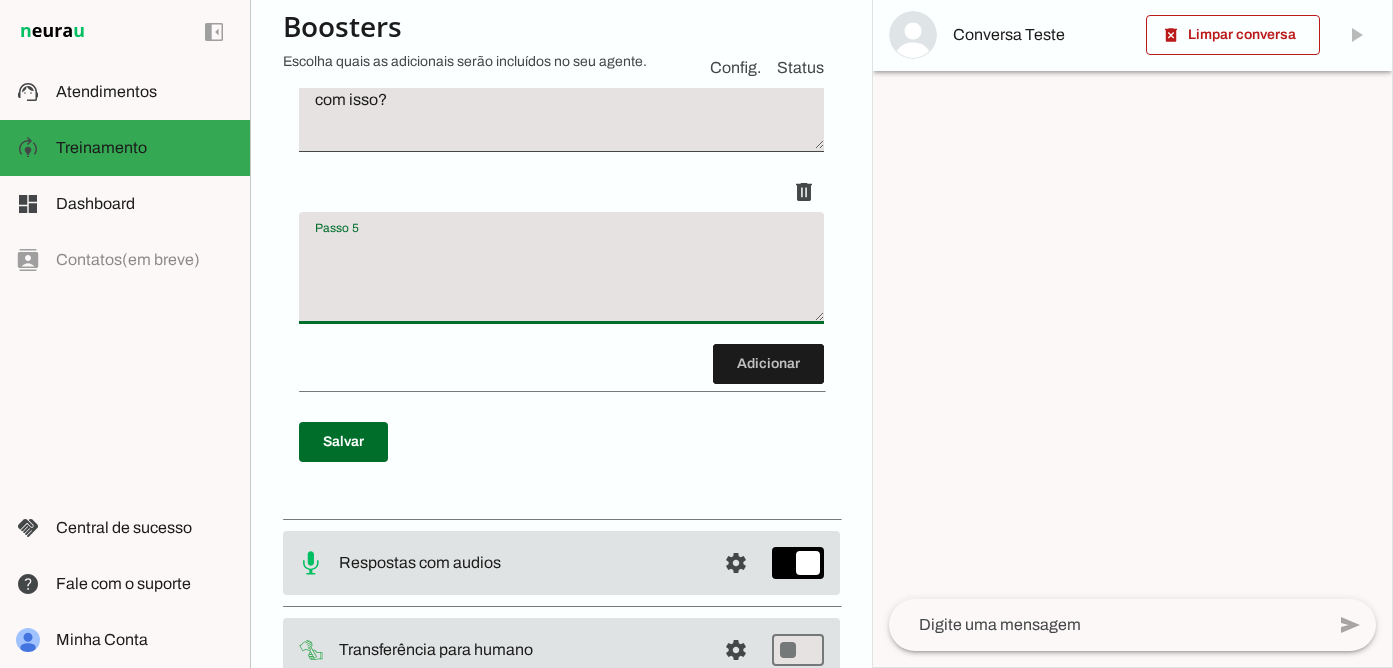 click at bounding box center (561, 276) 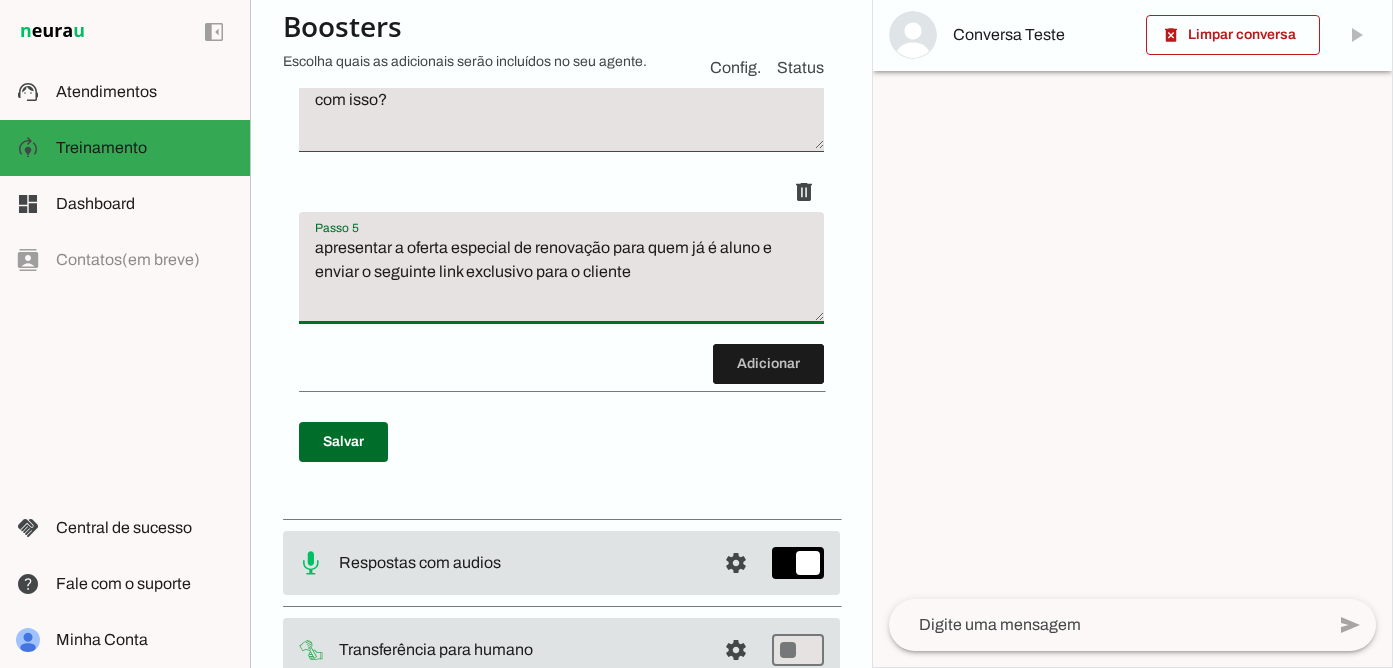 click on "apresentar a oferta especial de renovação para quem já é aluno e enviar o seguinte link exclusivo para o cliente" at bounding box center (561, 276) 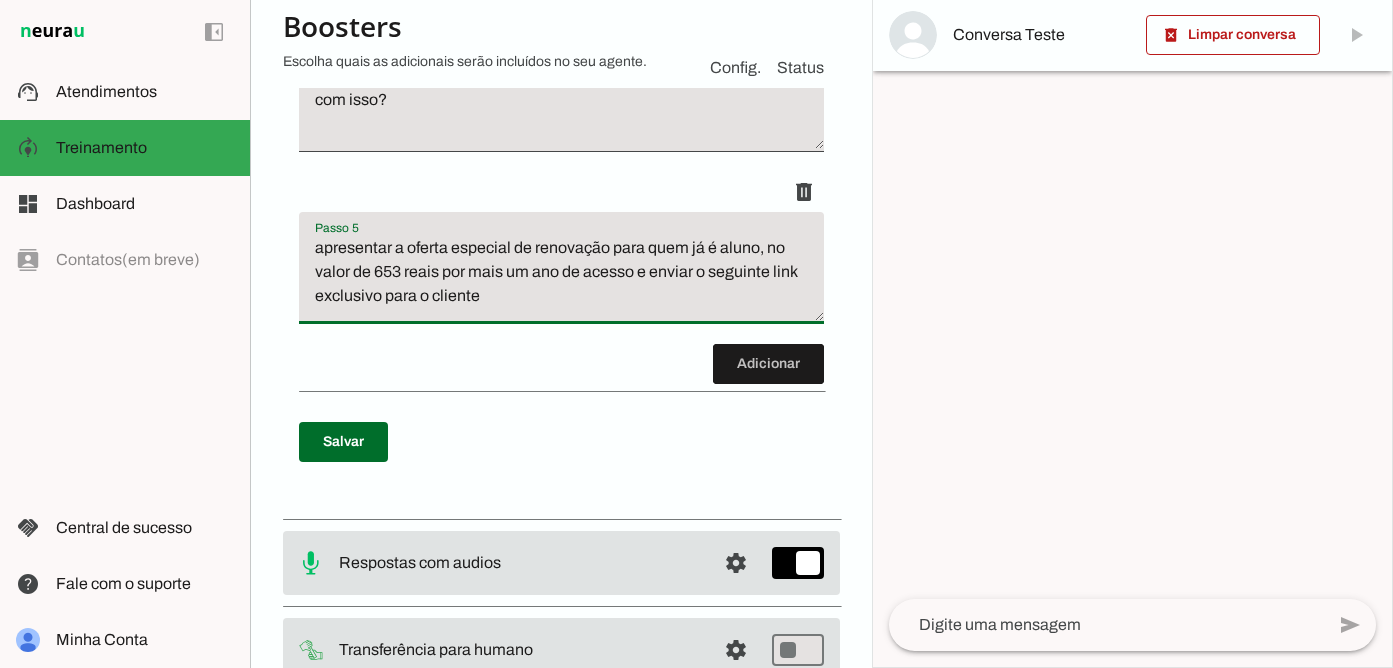type on "apresentar a oferta especial de renovação para quem já é aluno, no valor de 653 reais por mais um ano de acesso e enviar o seguinte link exclusivo para o cliente" 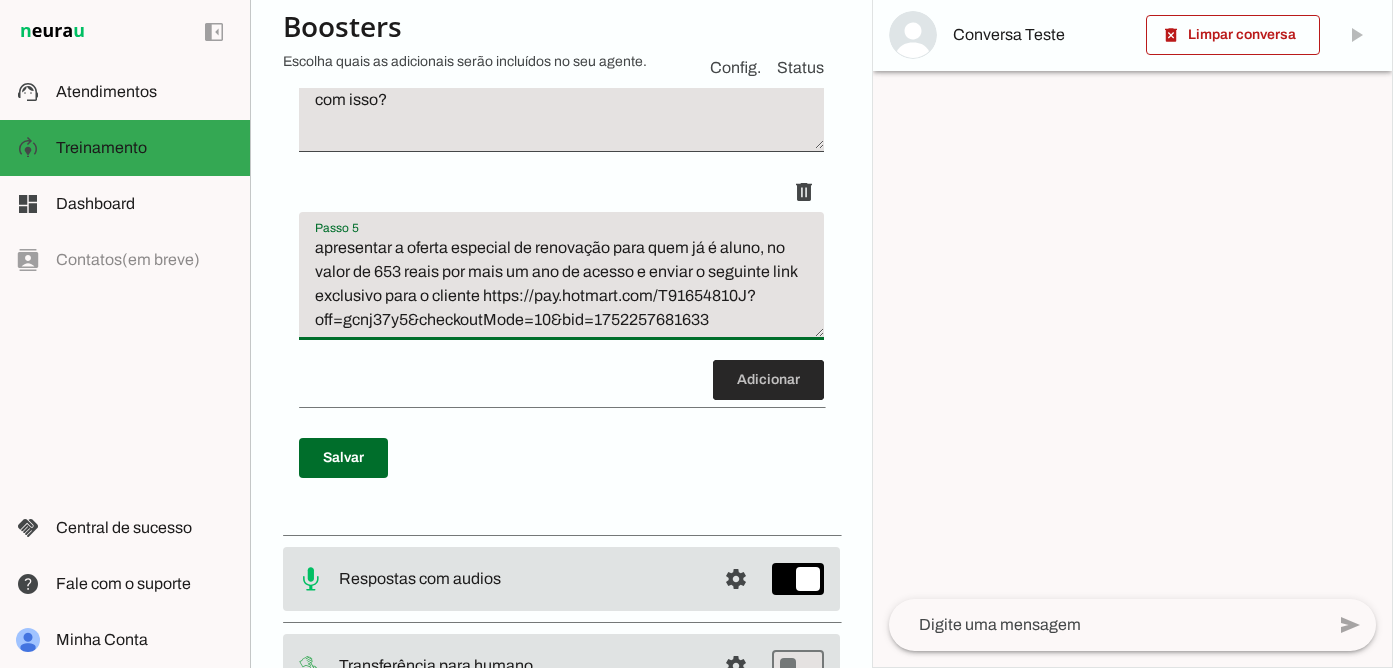 type on "apresentar a oferta especial de renovação para quem já é aluno, no valor de 653 reais por mais um ano de acesso e enviar o seguinte link exclusivo para o cliente https://pay.hotmart.com/T91654810J?off=gcnj37y5&checkoutMode=10&bid=1752257681633" 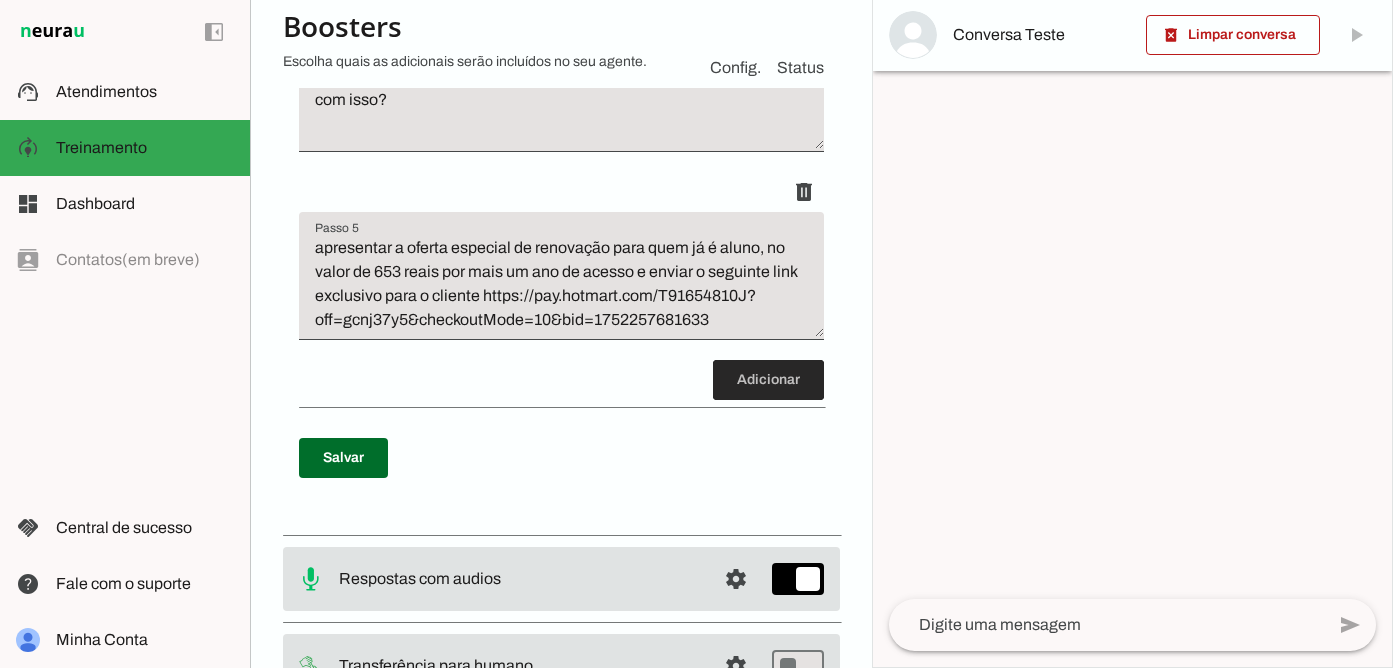 click at bounding box center [768, 380] 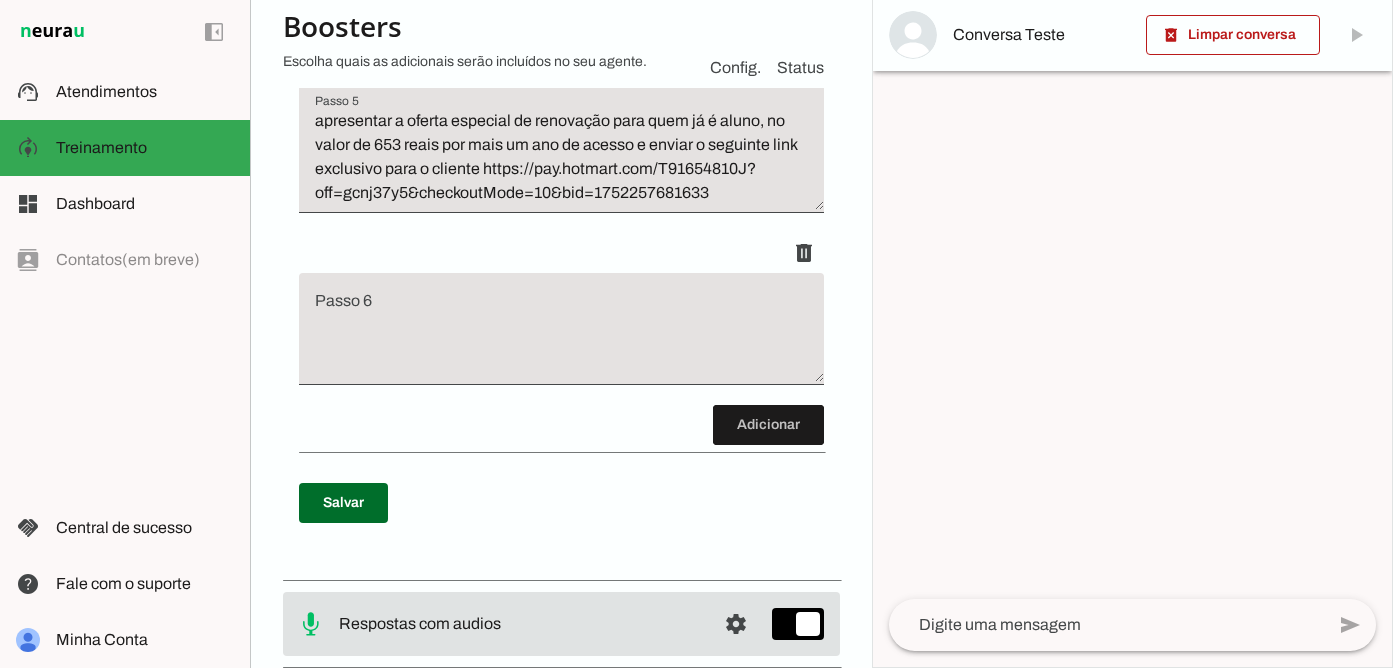 scroll, scrollTop: 1205, scrollLeft: 0, axis: vertical 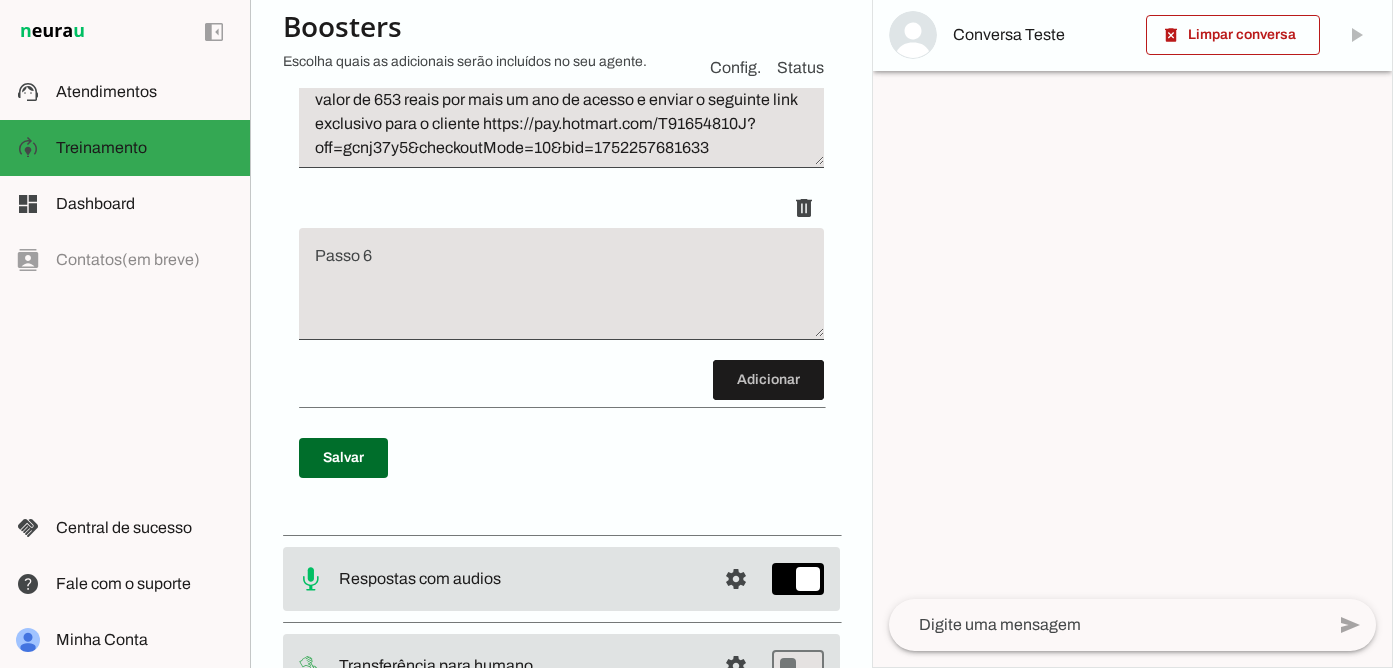 click at bounding box center [561, 292] 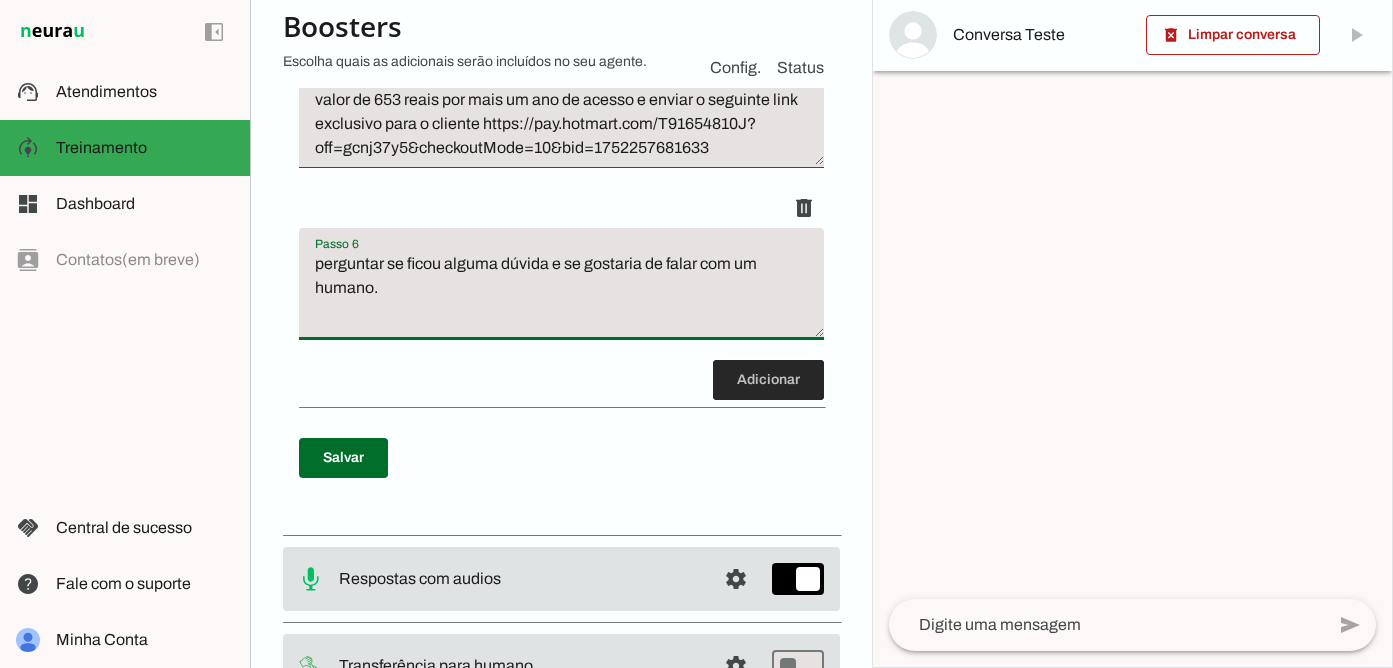 type on "perguntar se ficou alguma dúvida e se gostaria de falar com um humano." 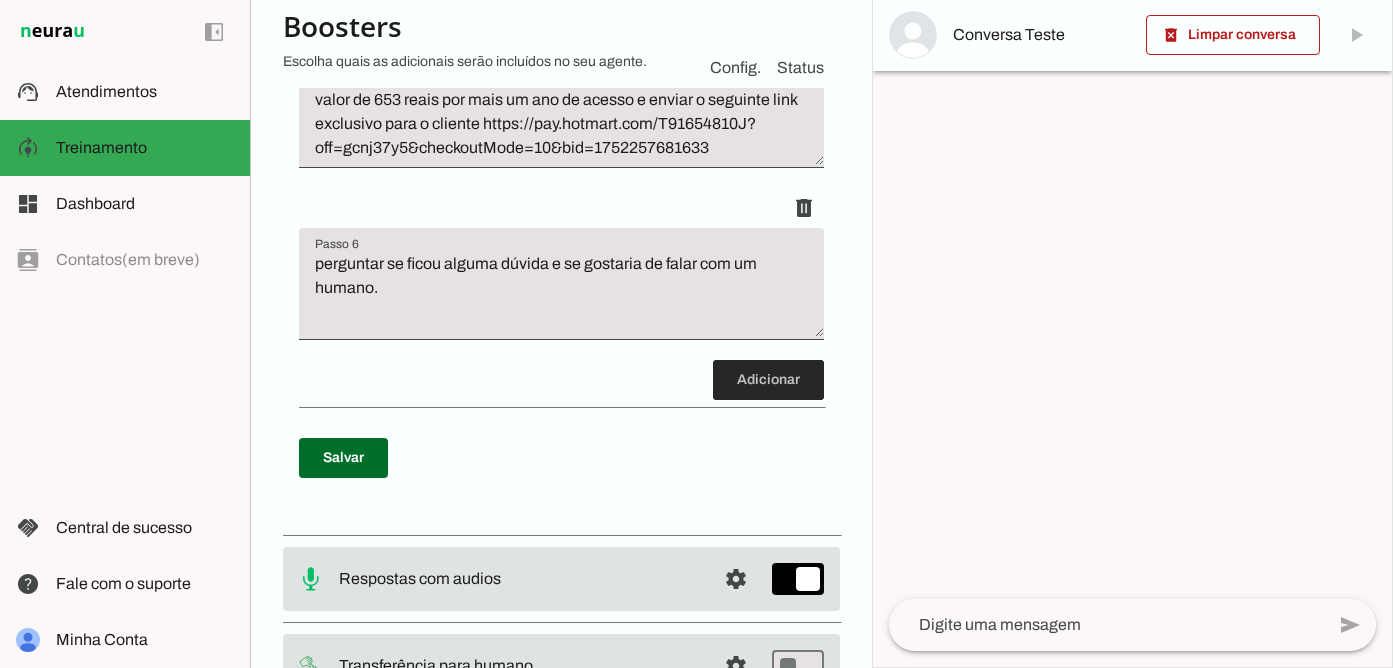 click at bounding box center [768, 380] 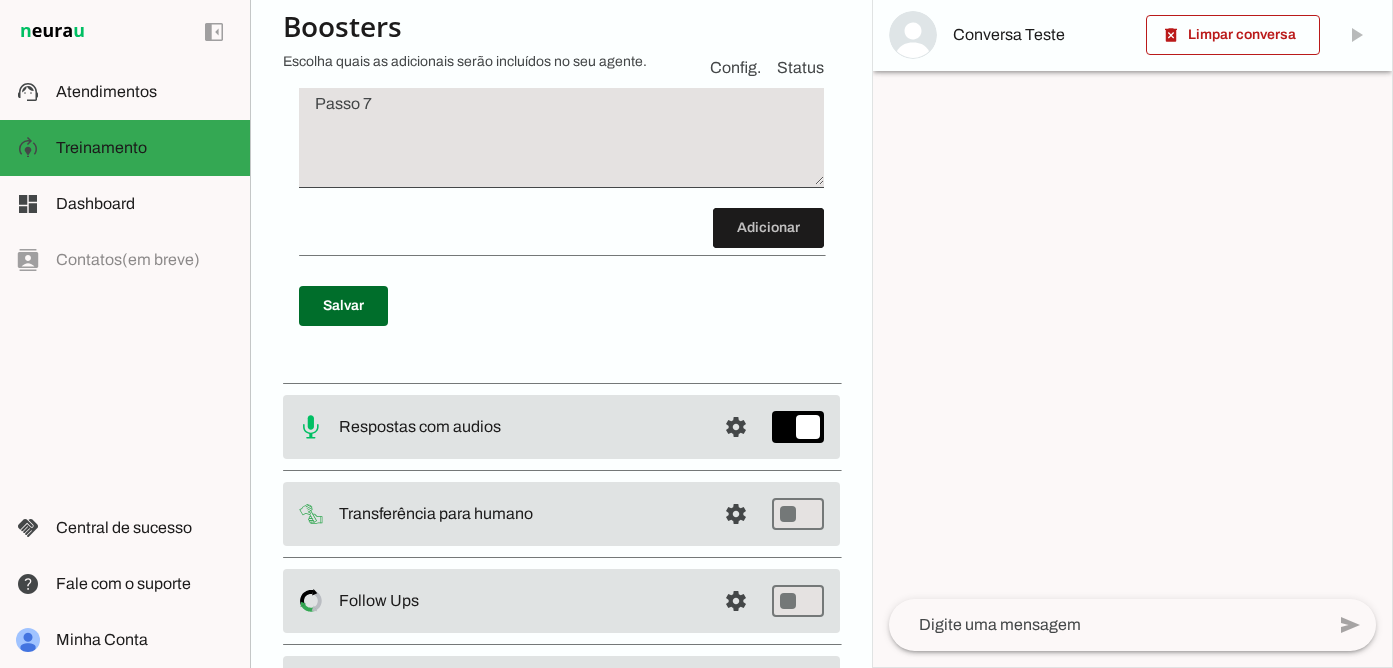 scroll, scrollTop: 1648, scrollLeft: 0, axis: vertical 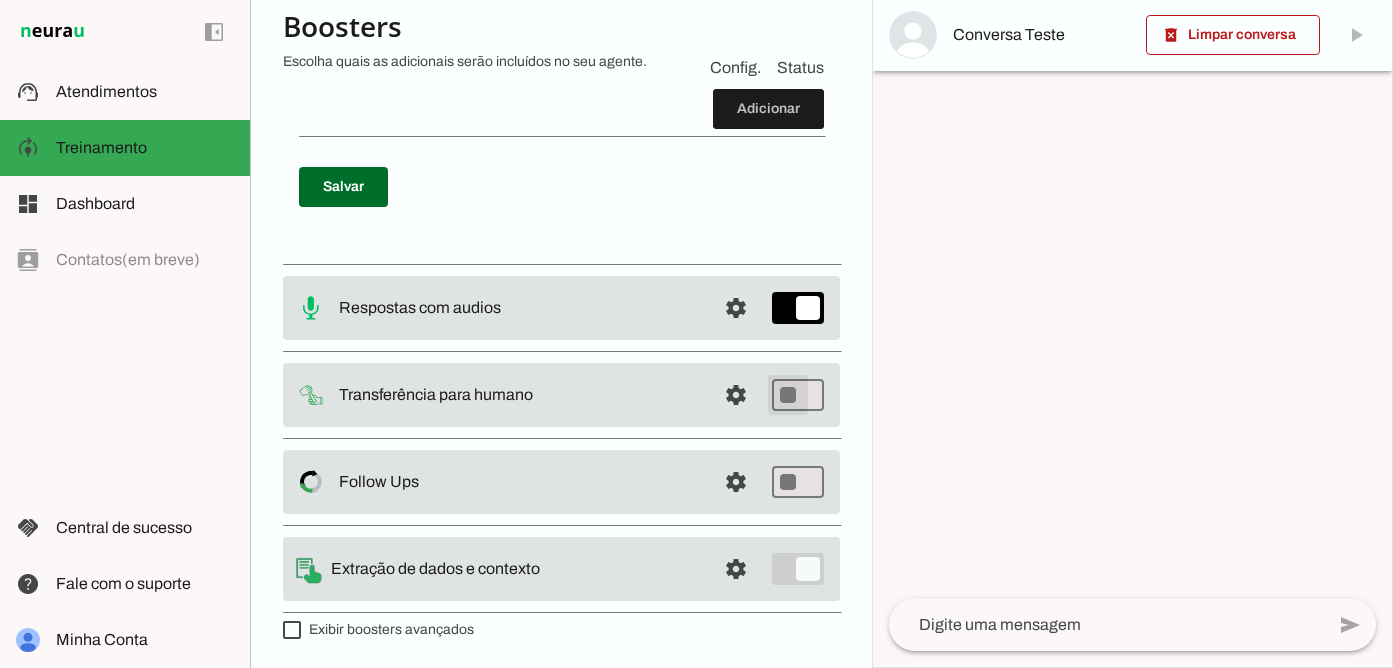 type on "on" 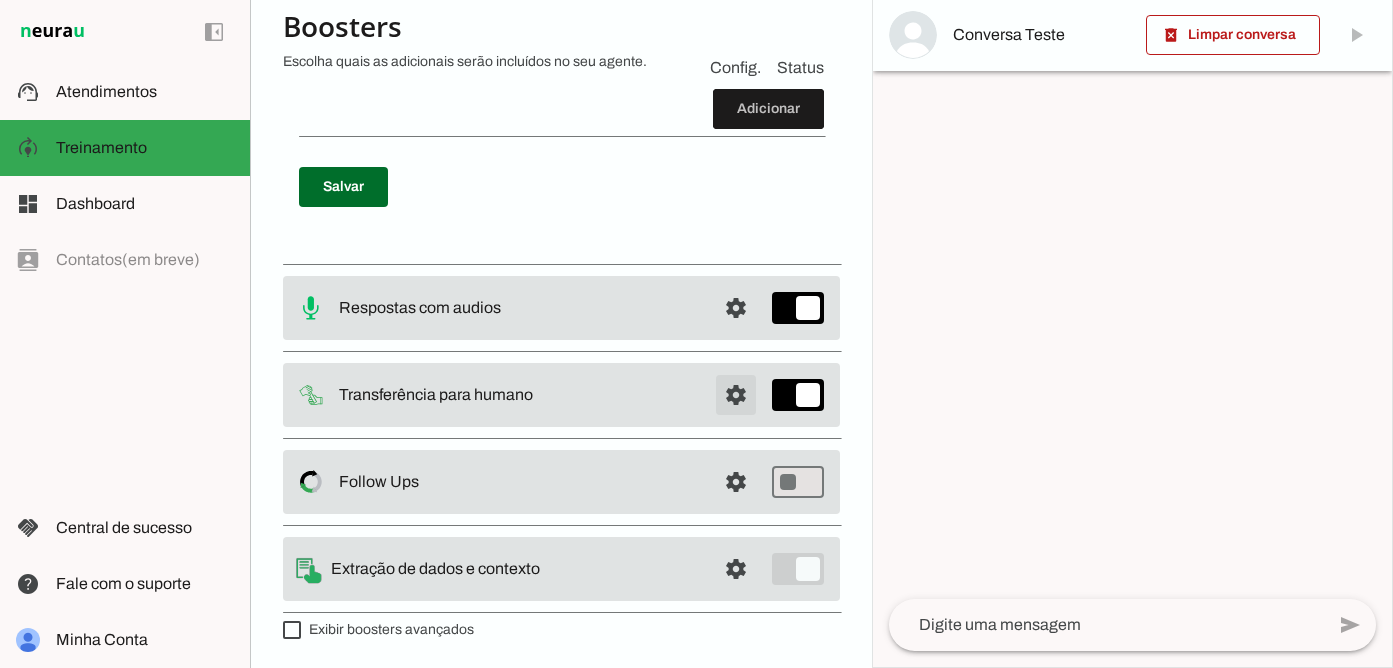 click at bounding box center (736, -1191) 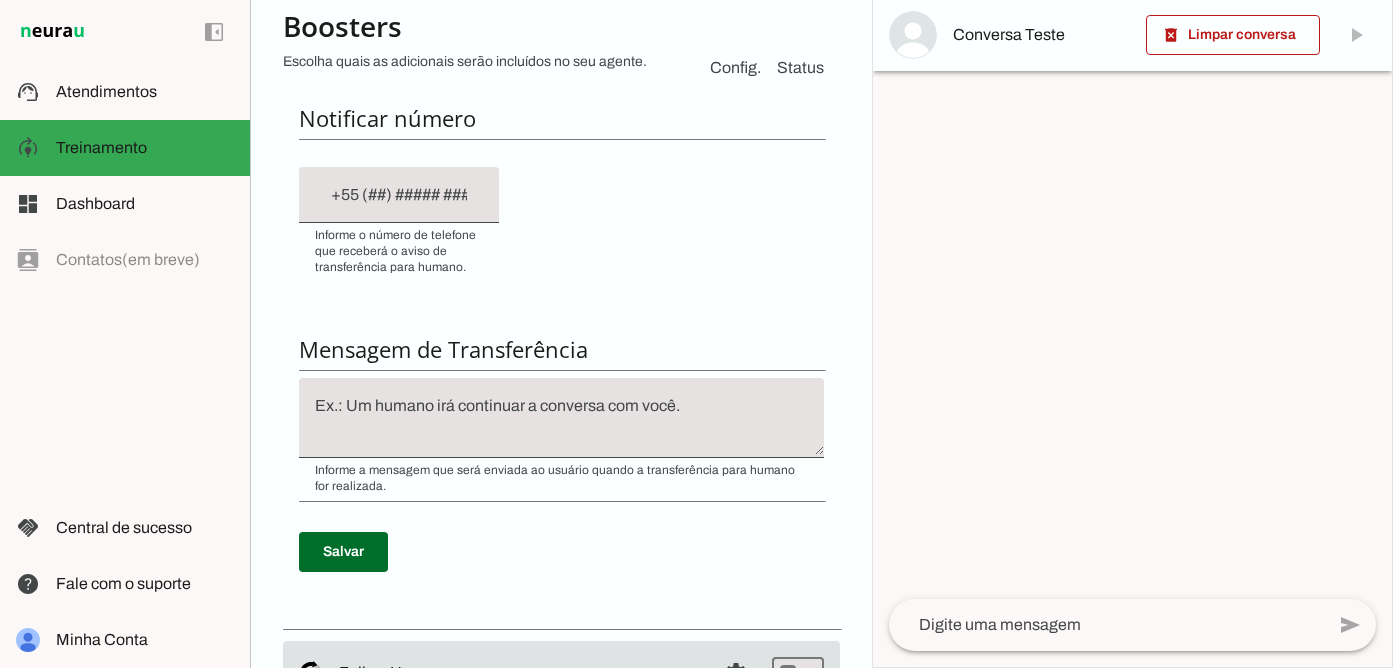 scroll, scrollTop: 542, scrollLeft: 0, axis: vertical 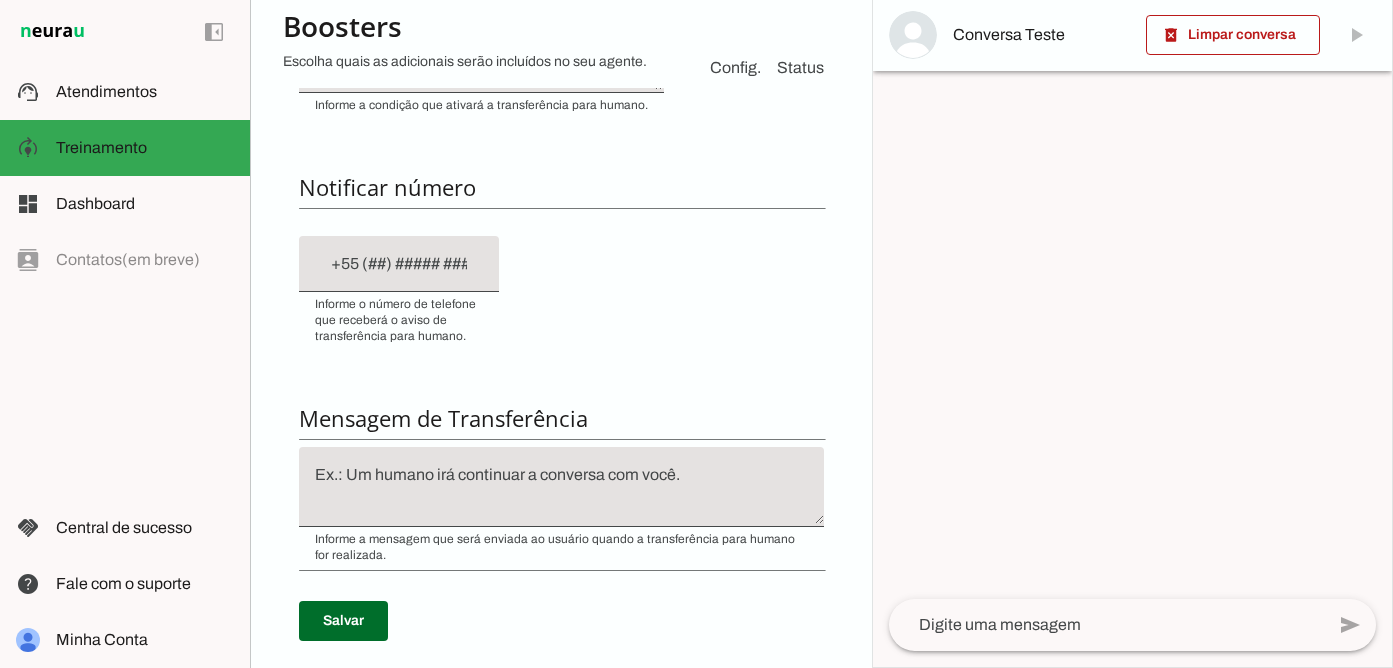 click at bounding box center [399, 264] 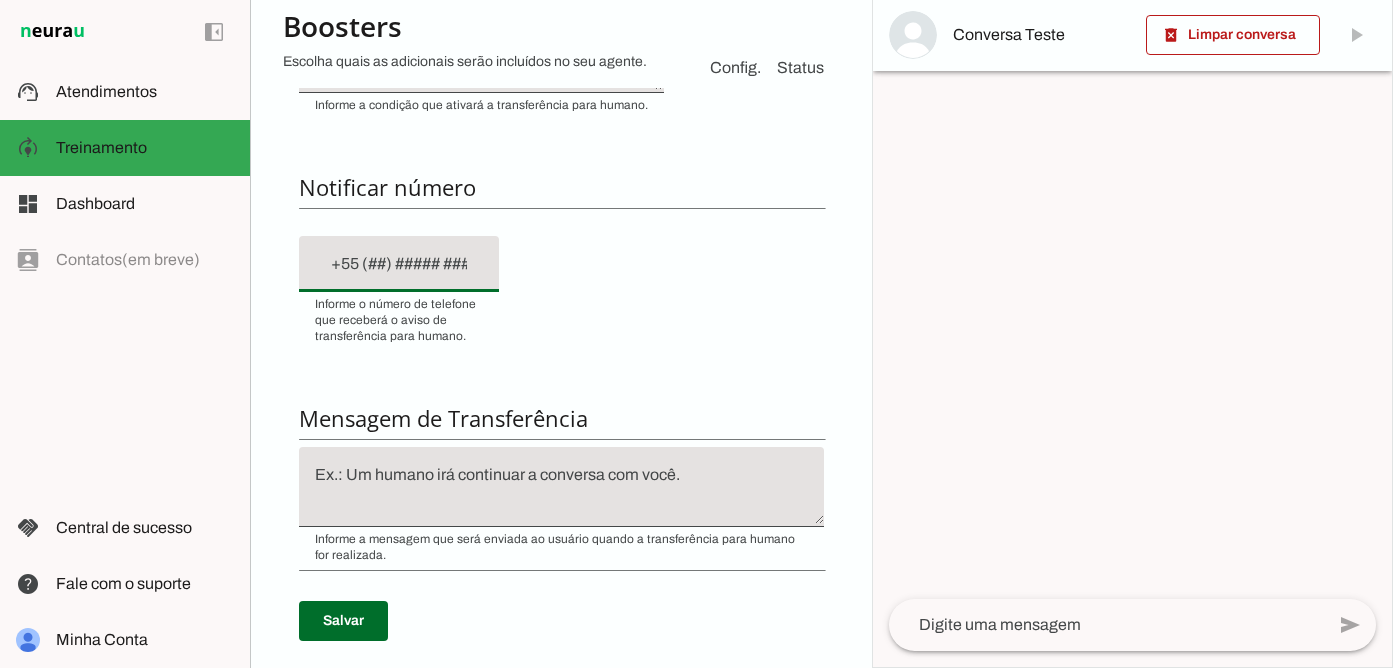 paste on "+55 [PHONE]" 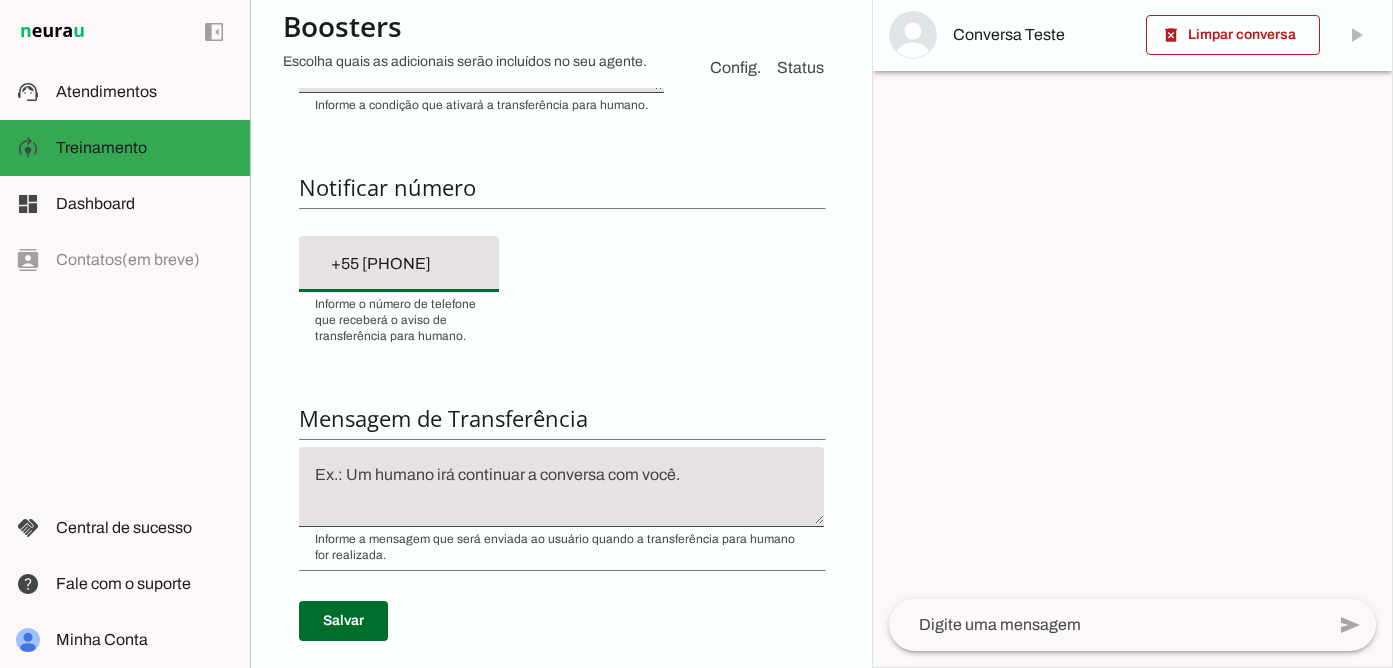 click on "Condição de transferência
Notificar número
Mensagem de Transferência
Salvar" at bounding box center (561, 320) 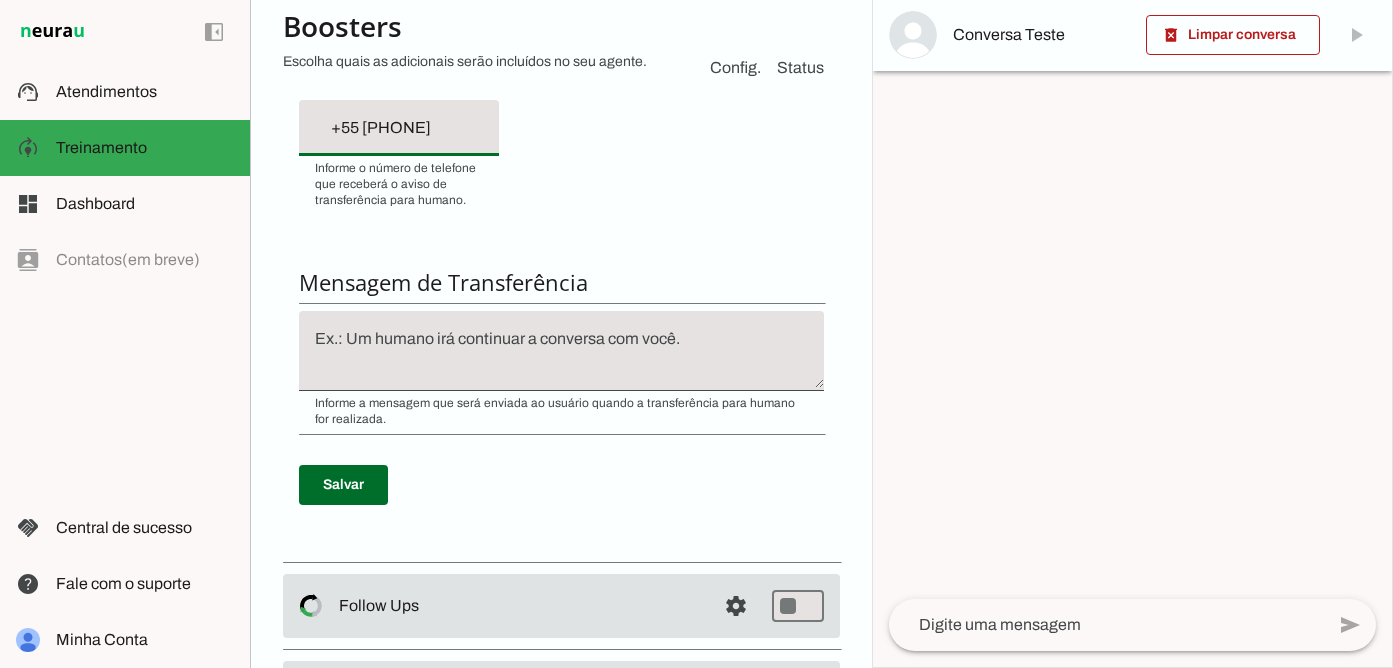 scroll, scrollTop: 802, scrollLeft: 0, axis: vertical 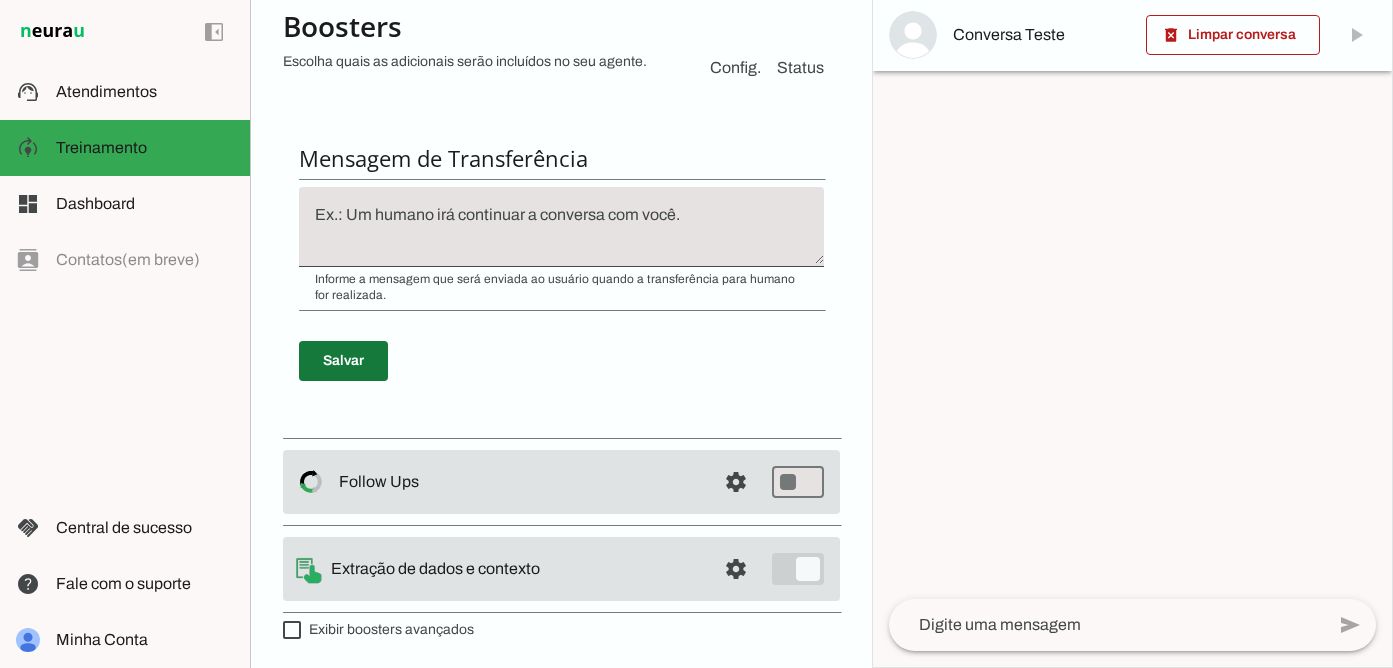 type on "+55 [PHONE]" 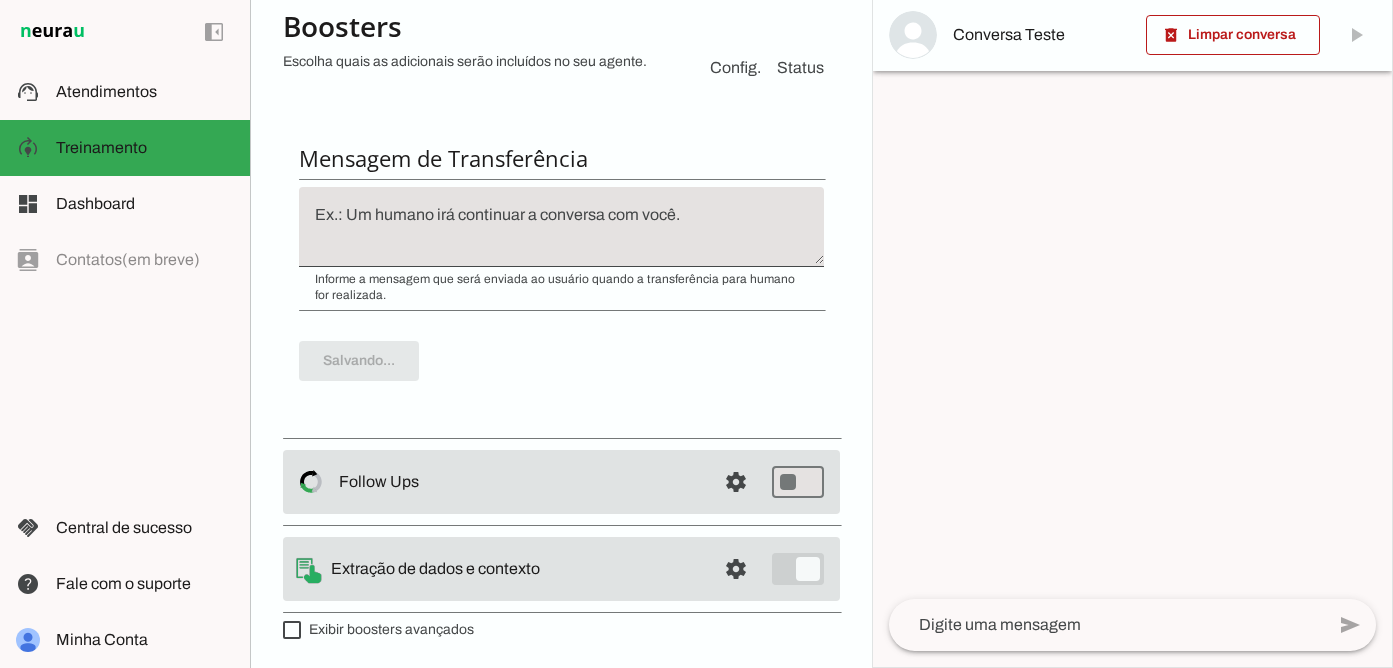 scroll, scrollTop: 802, scrollLeft: 0, axis: vertical 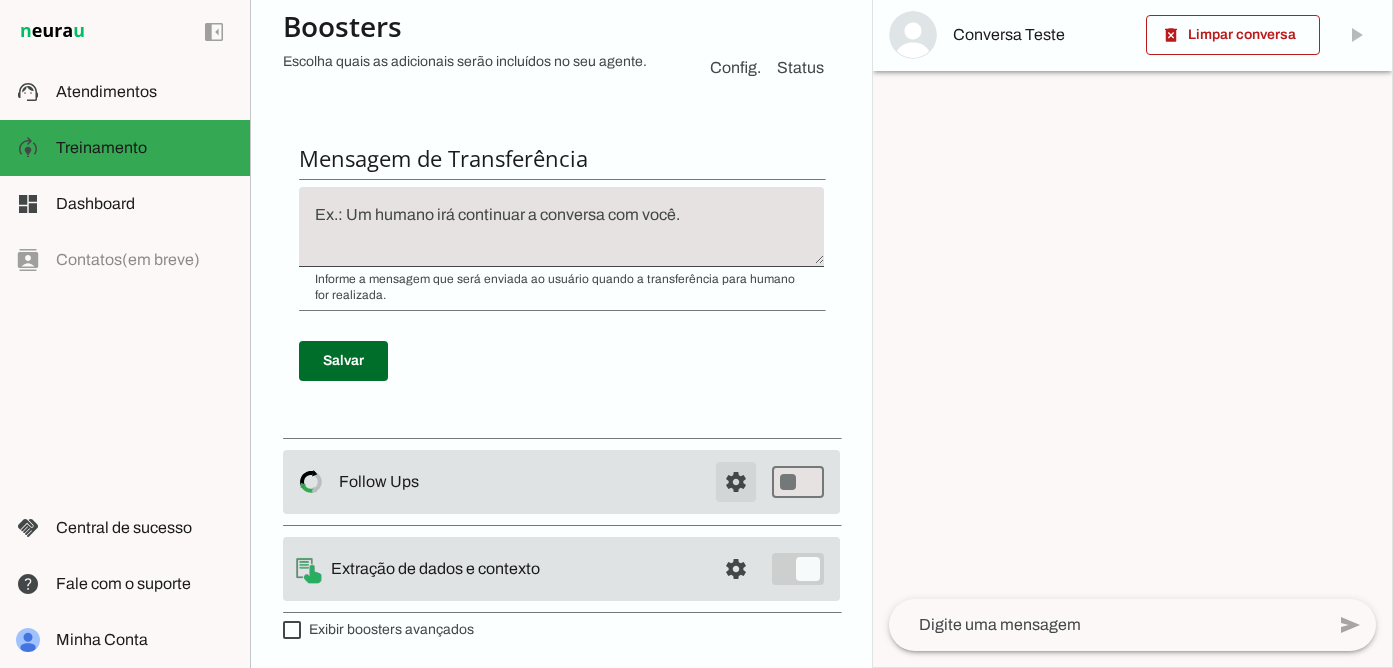 click at bounding box center (736, -517) 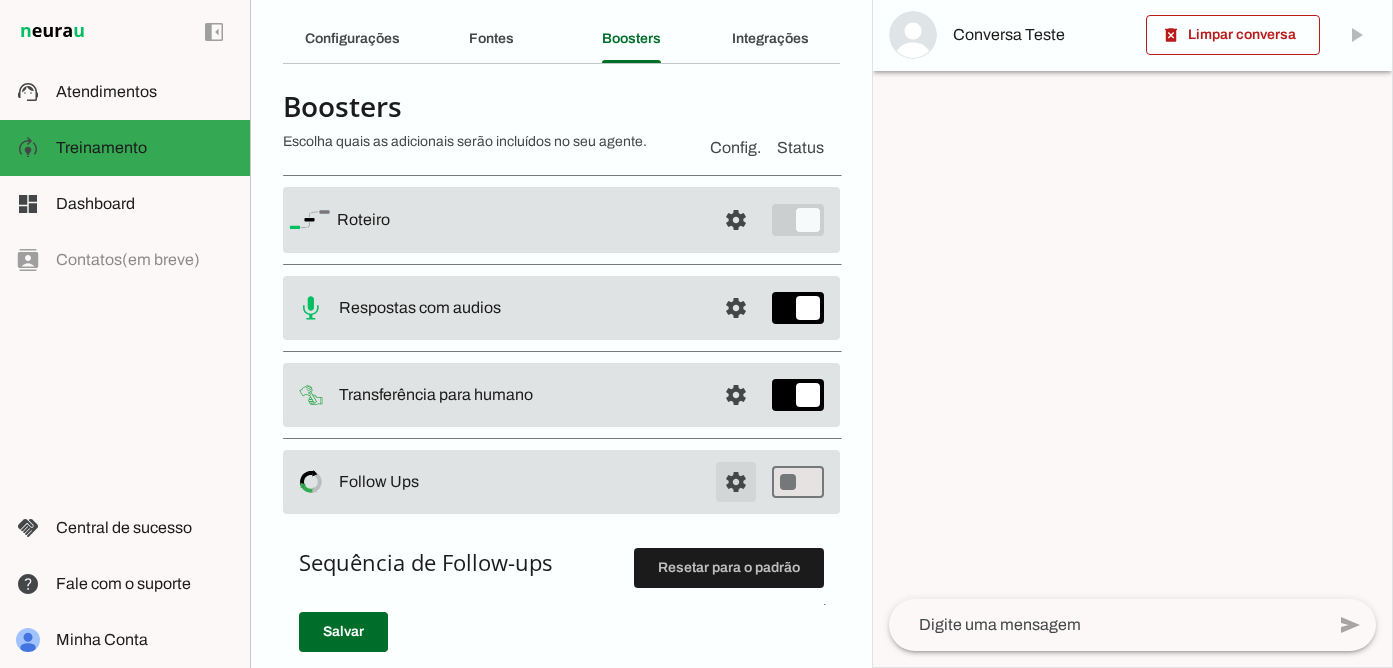 click at bounding box center (736, 220) 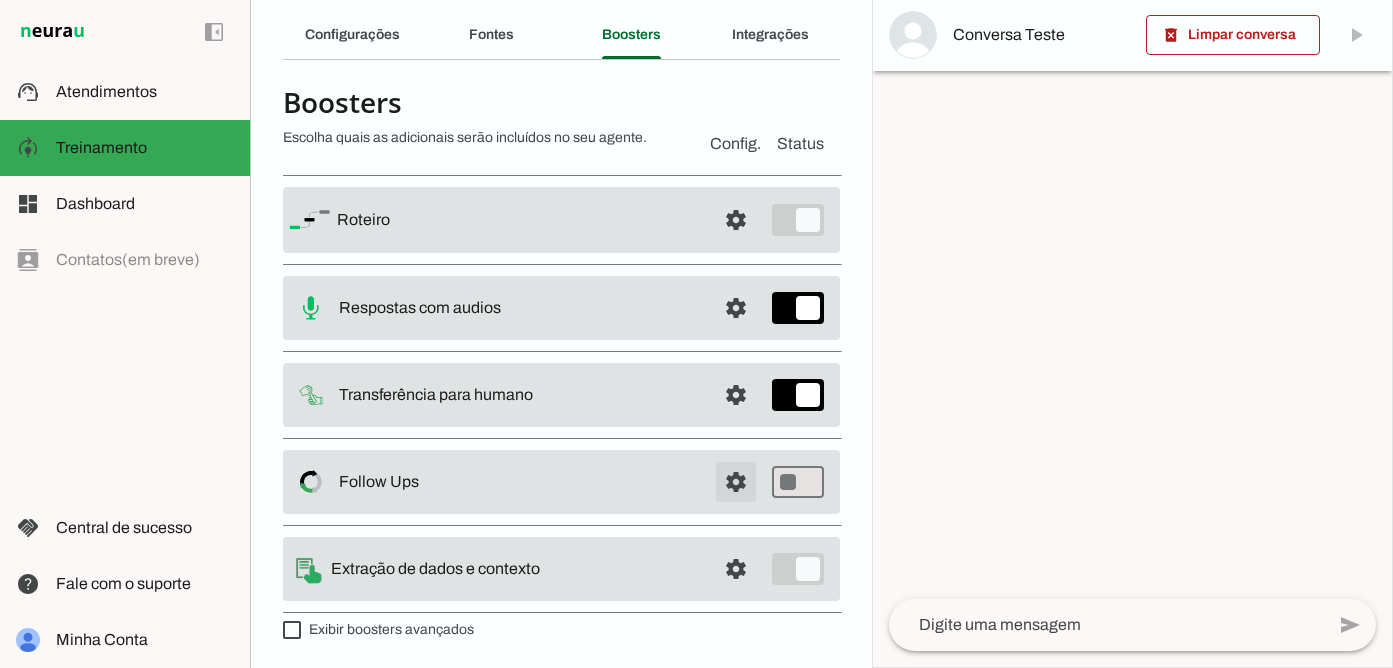 click at bounding box center [736, 220] 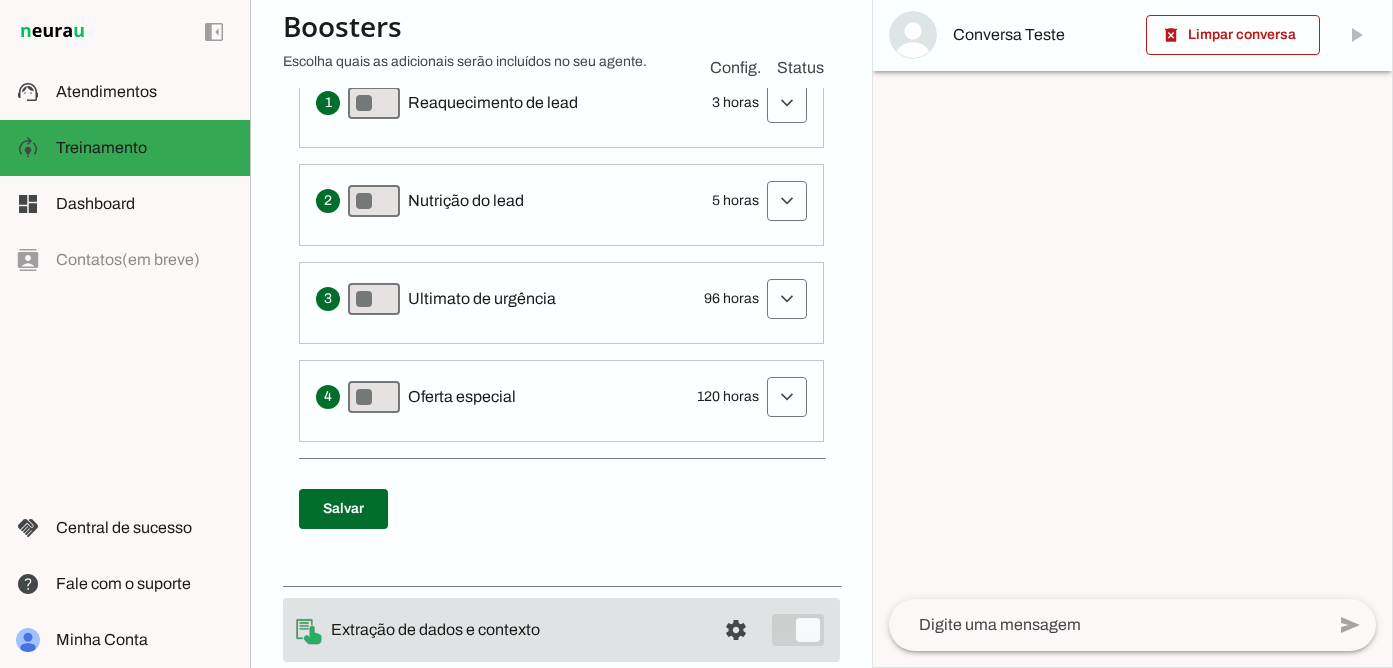 scroll, scrollTop: 679, scrollLeft: 0, axis: vertical 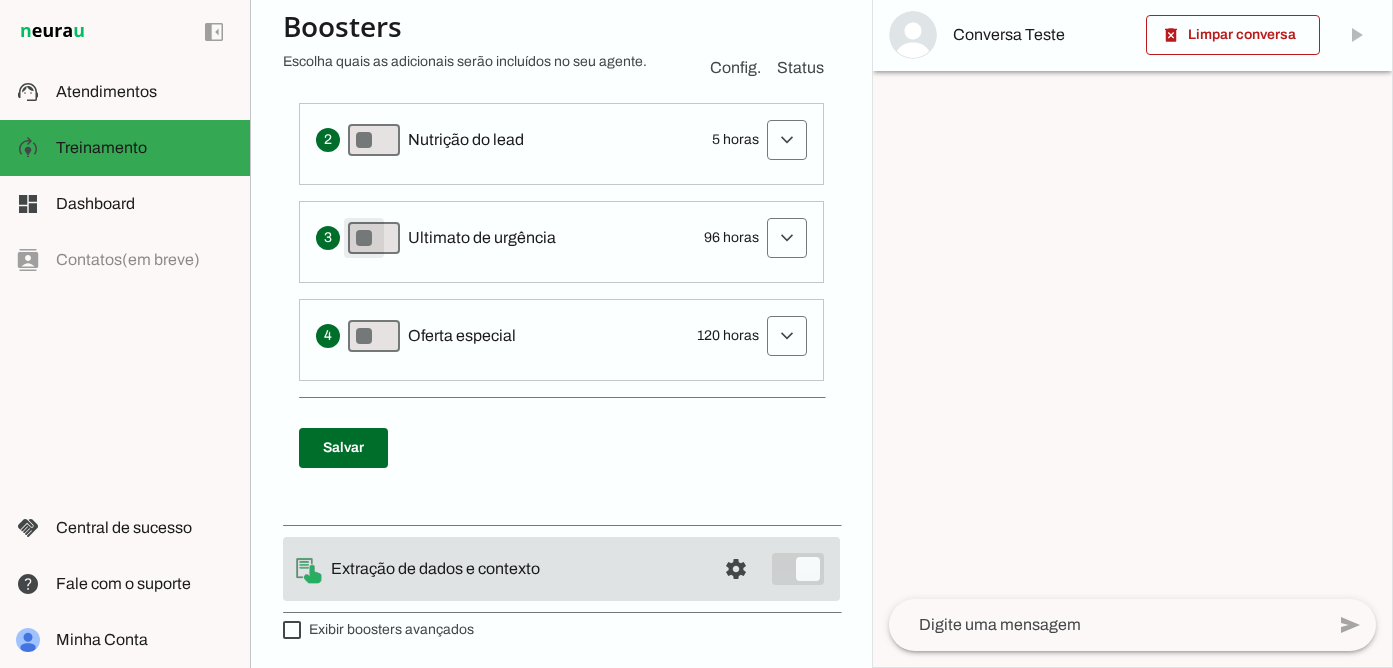 type on "on" 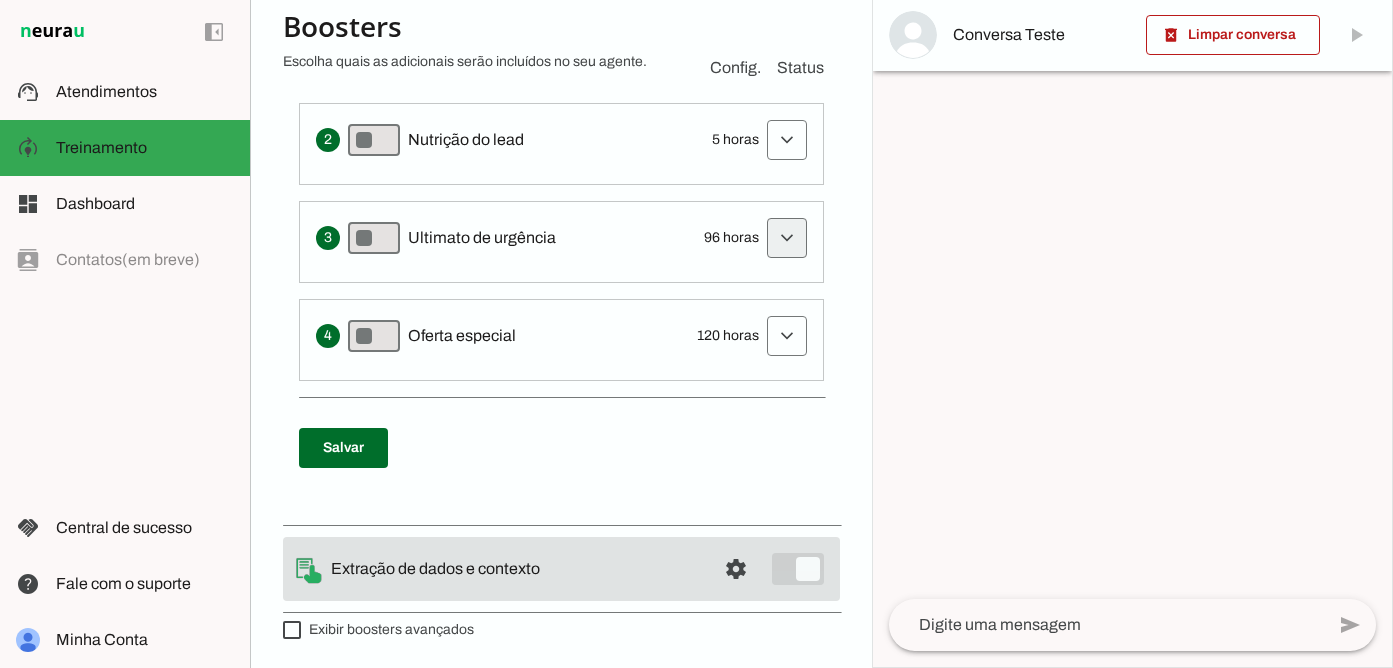 click at bounding box center (787, 42) 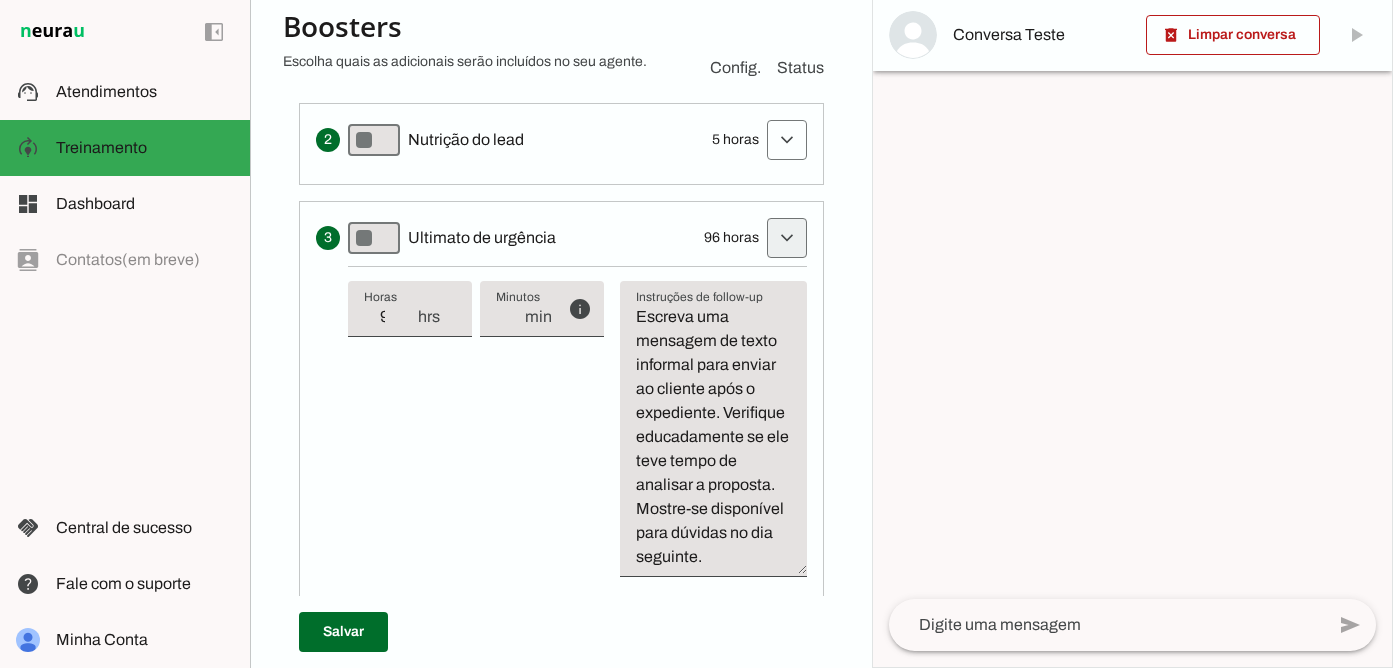 click at bounding box center (787, 42) 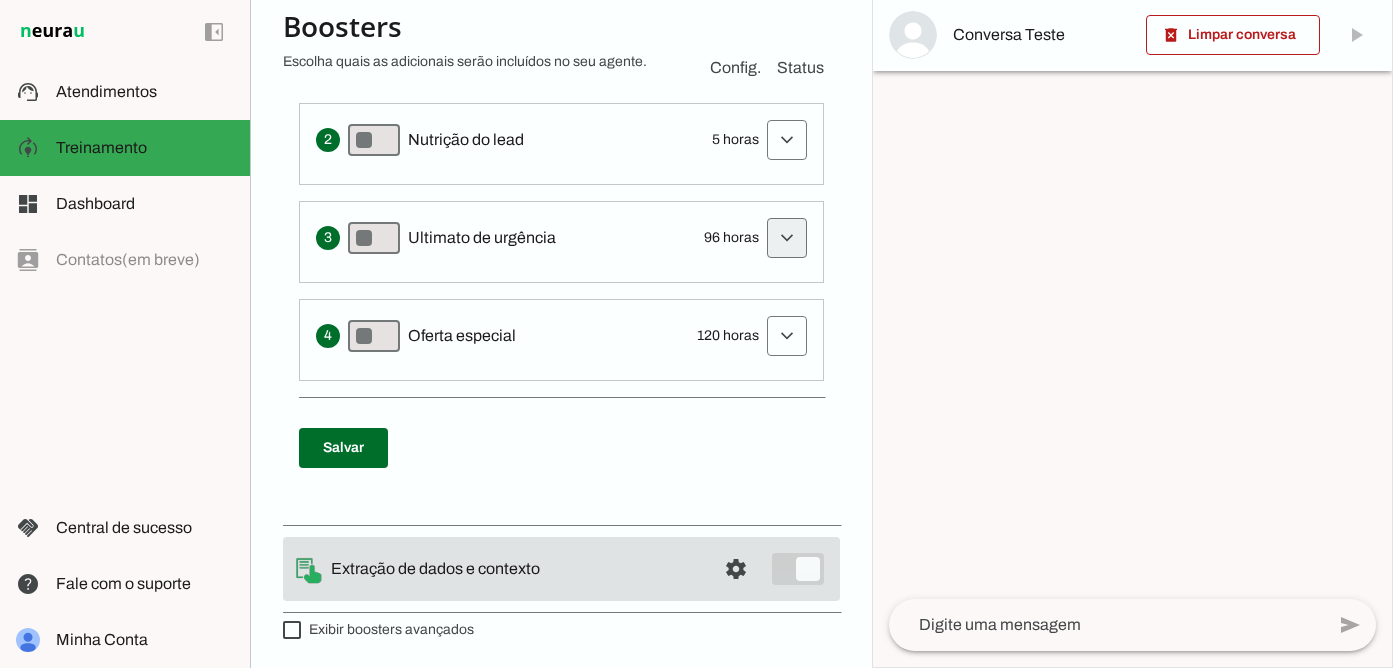 click at bounding box center (787, 42) 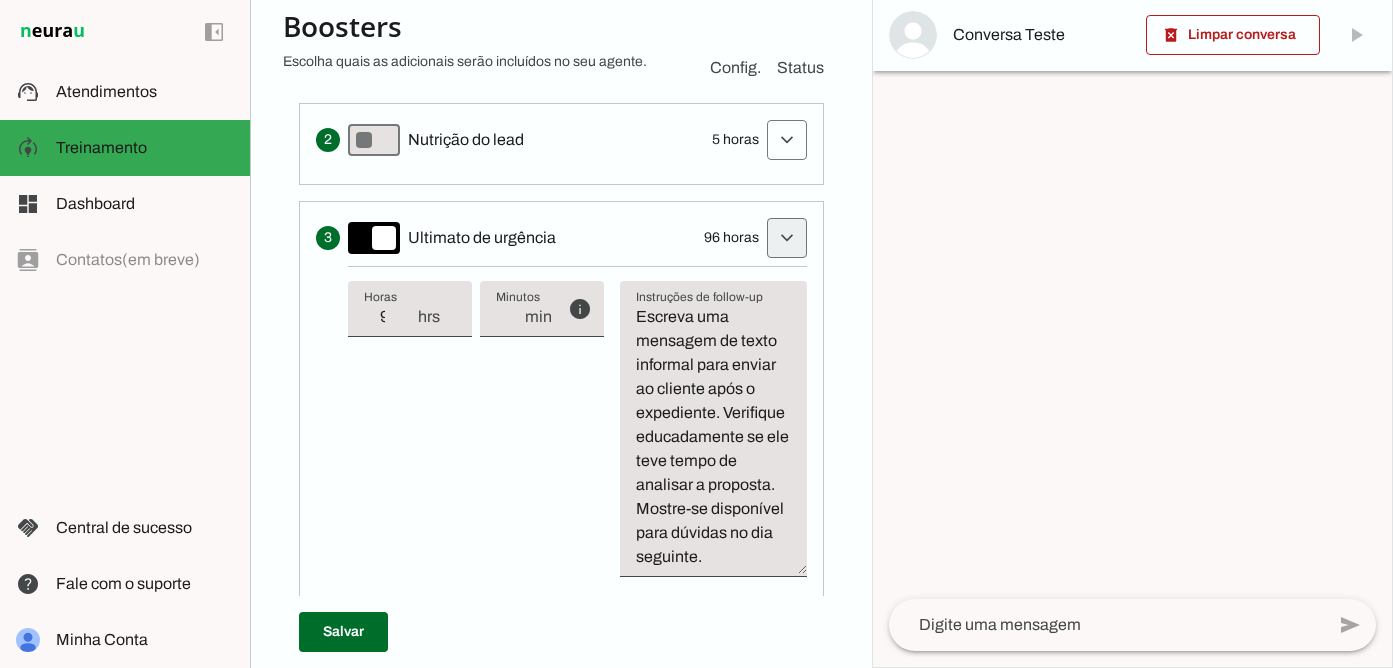 click at bounding box center [787, 42] 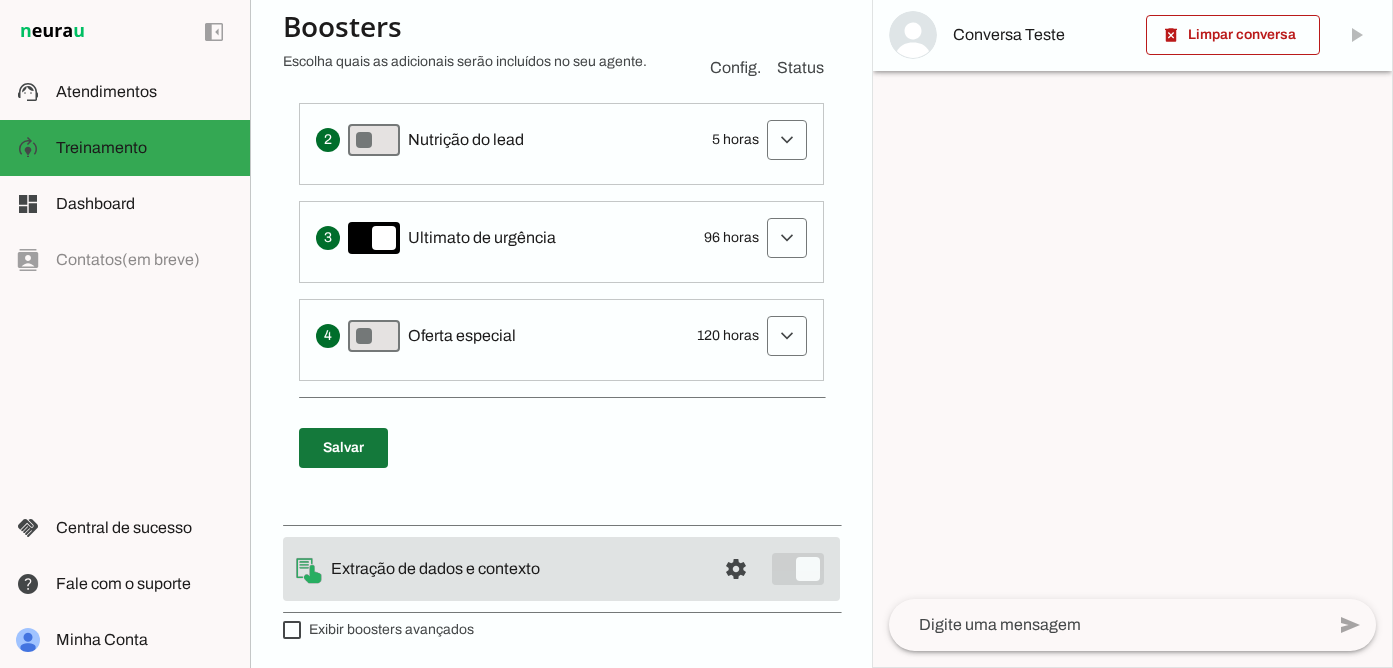 click at bounding box center (343, 448) 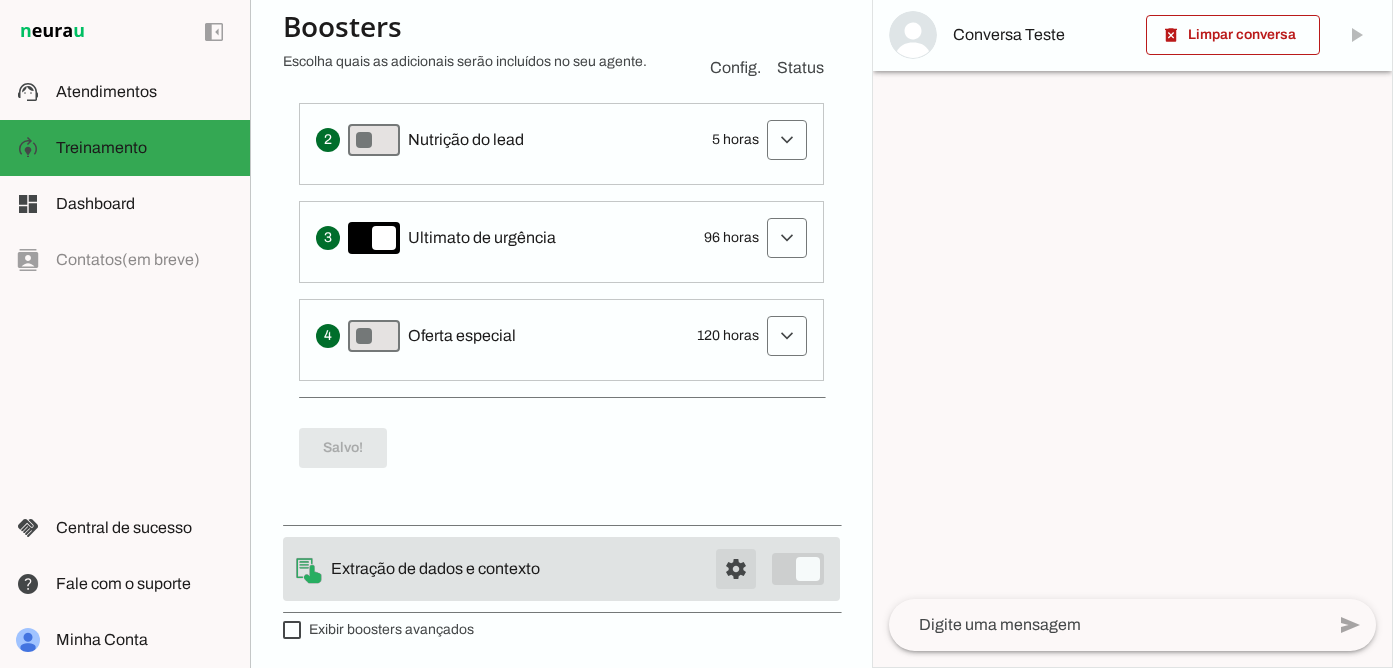 click at bounding box center (736, -394) 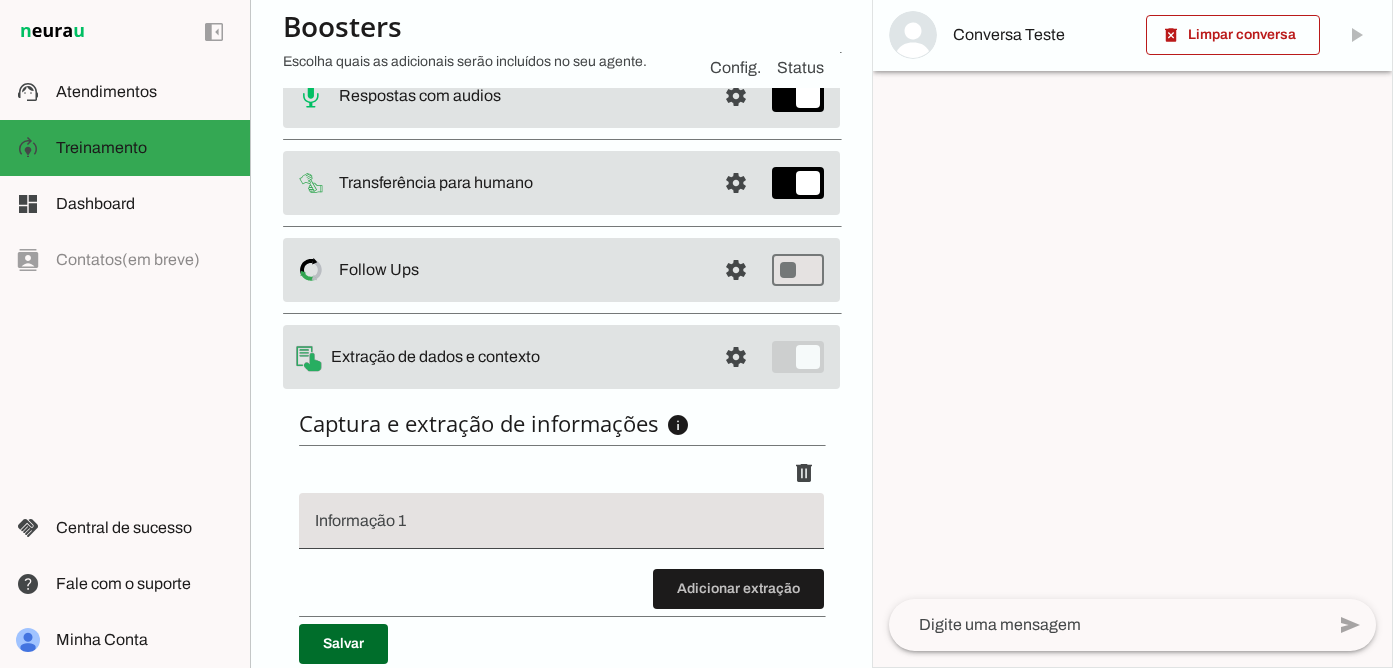 scroll, scrollTop: 355, scrollLeft: 0, axis: vertical 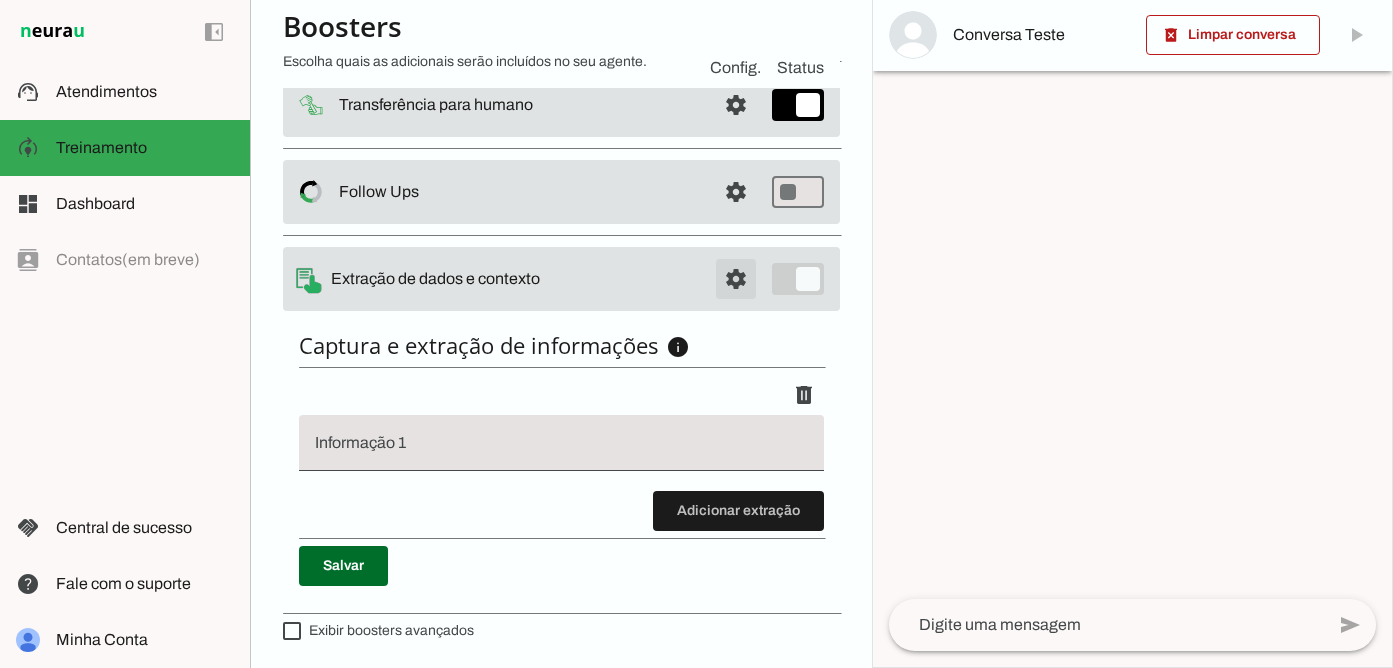 click at bounding box center (736, -70) 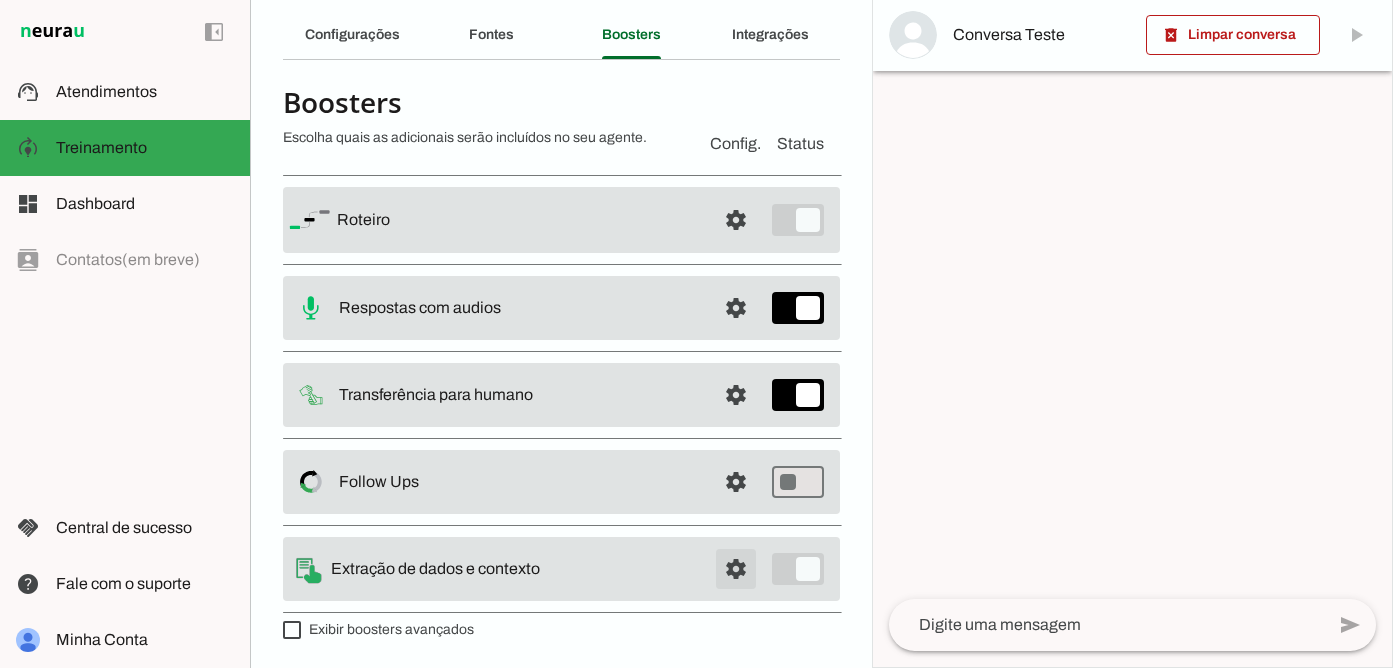 click at bounding box center [736, 220] 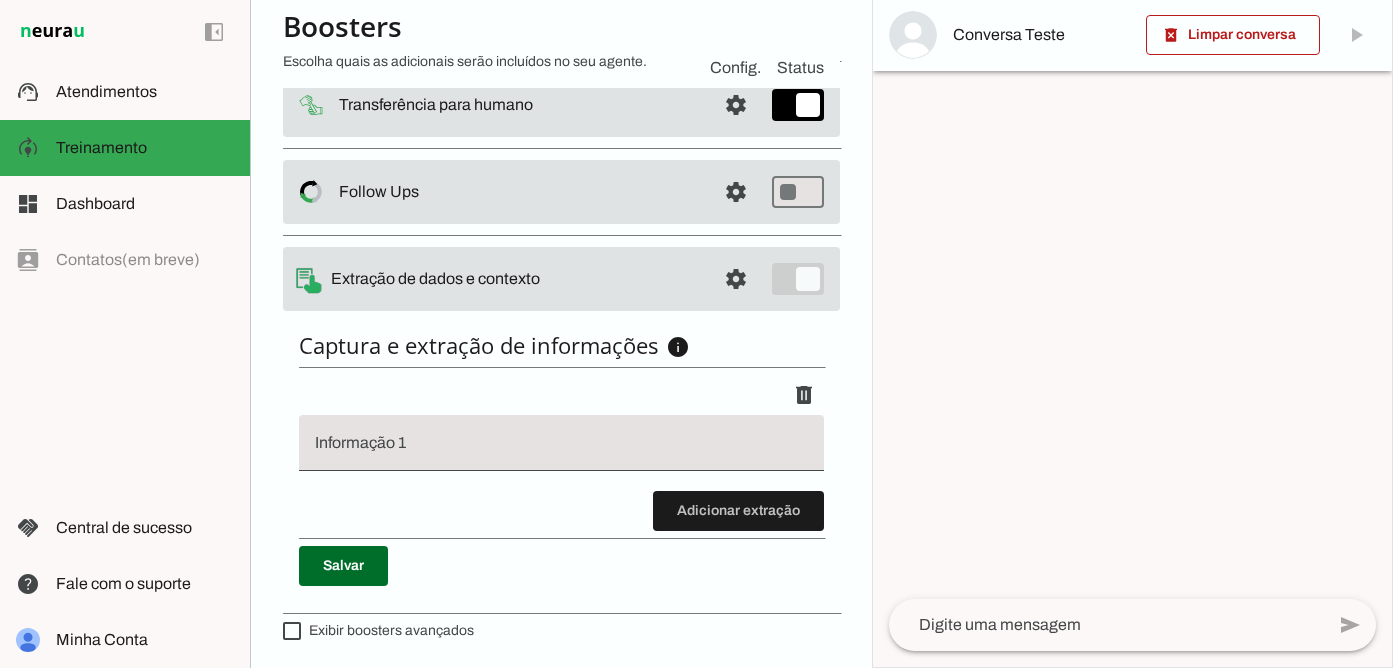 click on "settings
Extração de dados e contexto" at bounding box center (561, -70) 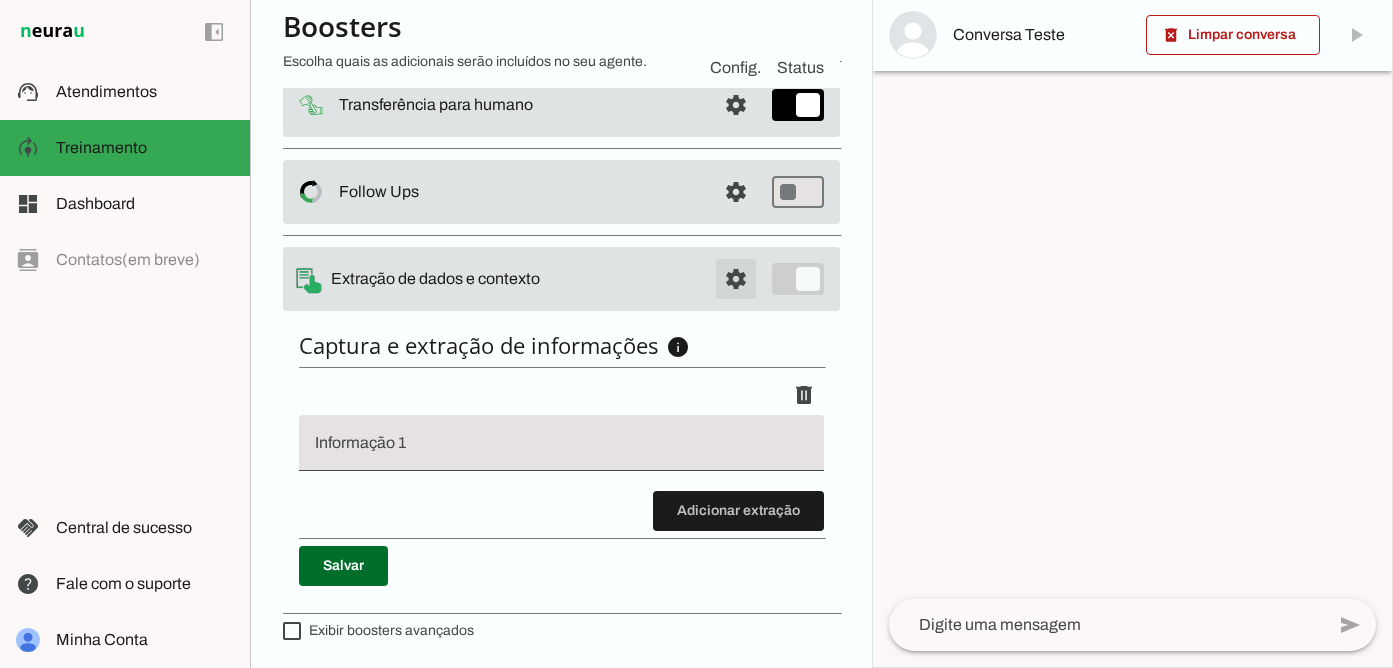 click at bounding box center [736, -70] 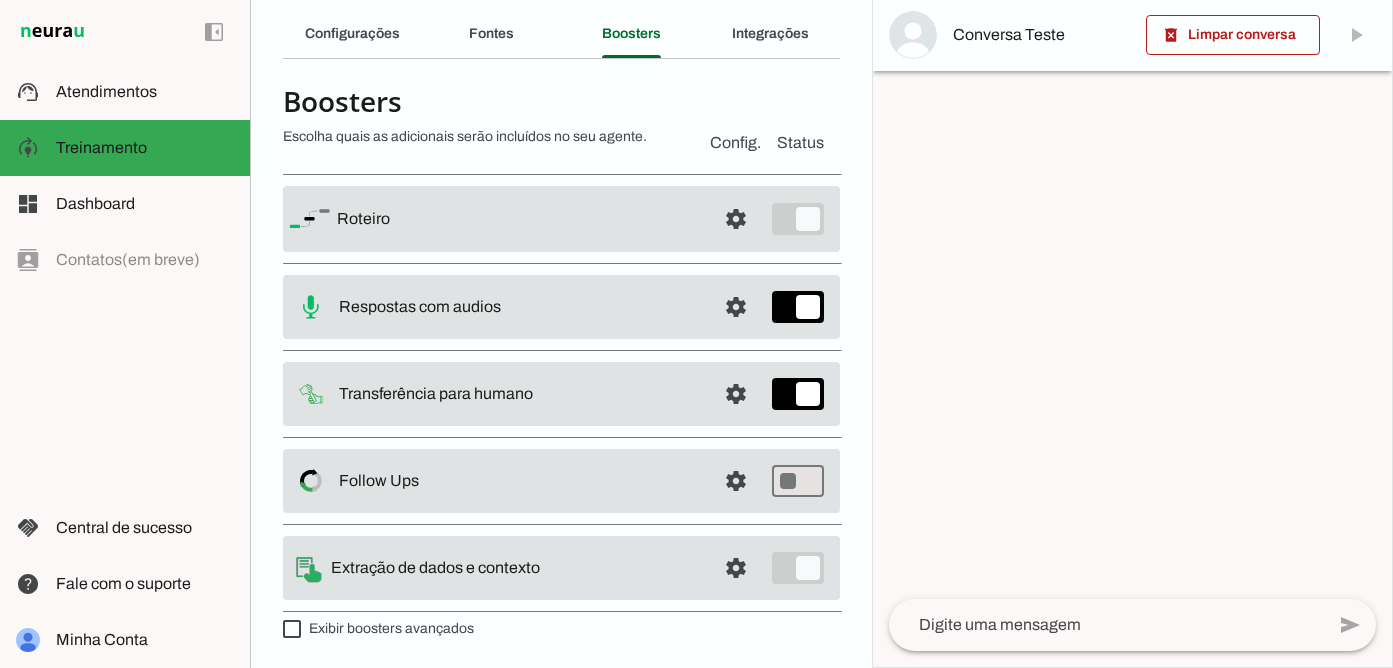 scroll, scrollTop: 69, scrollLeft: 0, axis: vertical 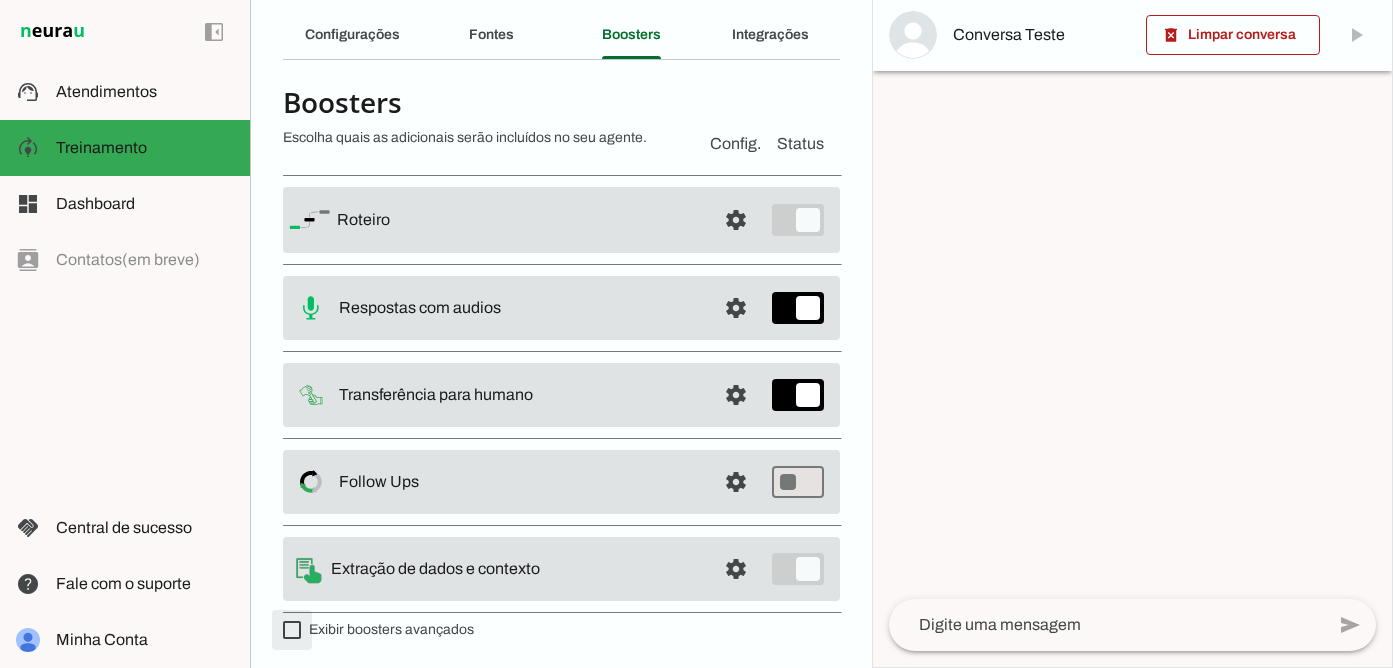 type on "on" 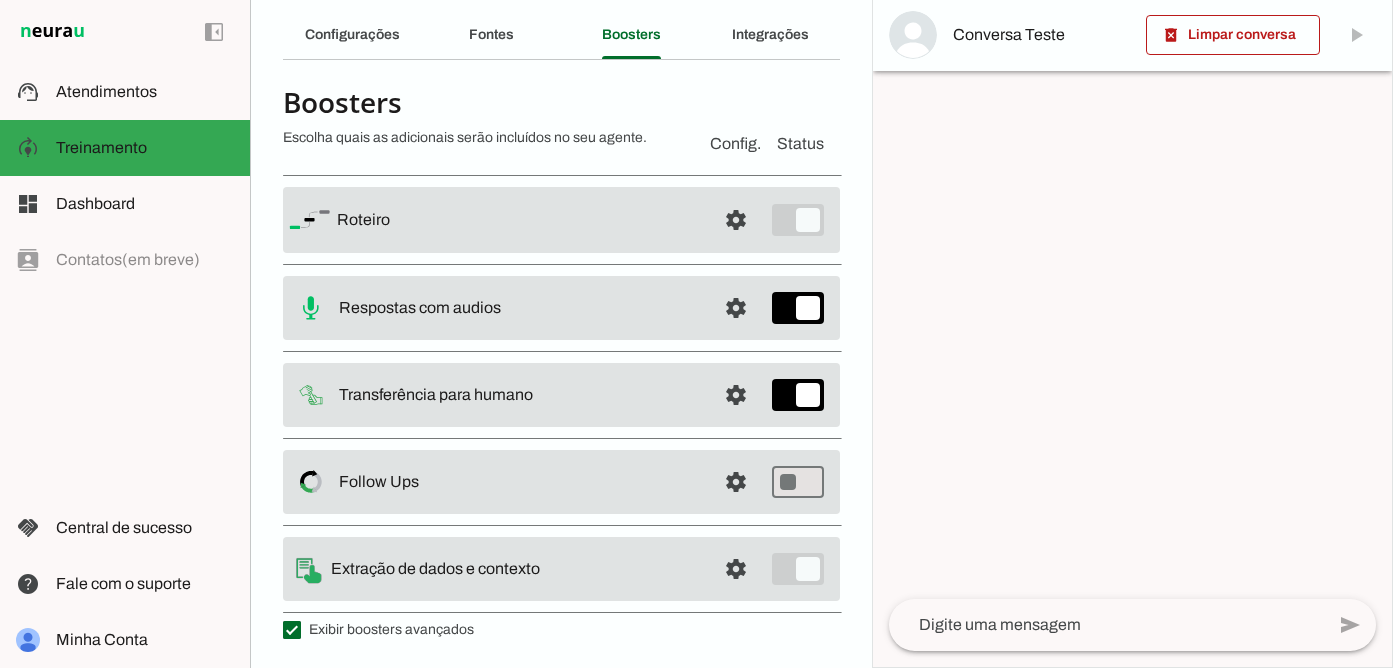 scroll, scrollTop: 469, scrollLeft: 0, axis: vertical 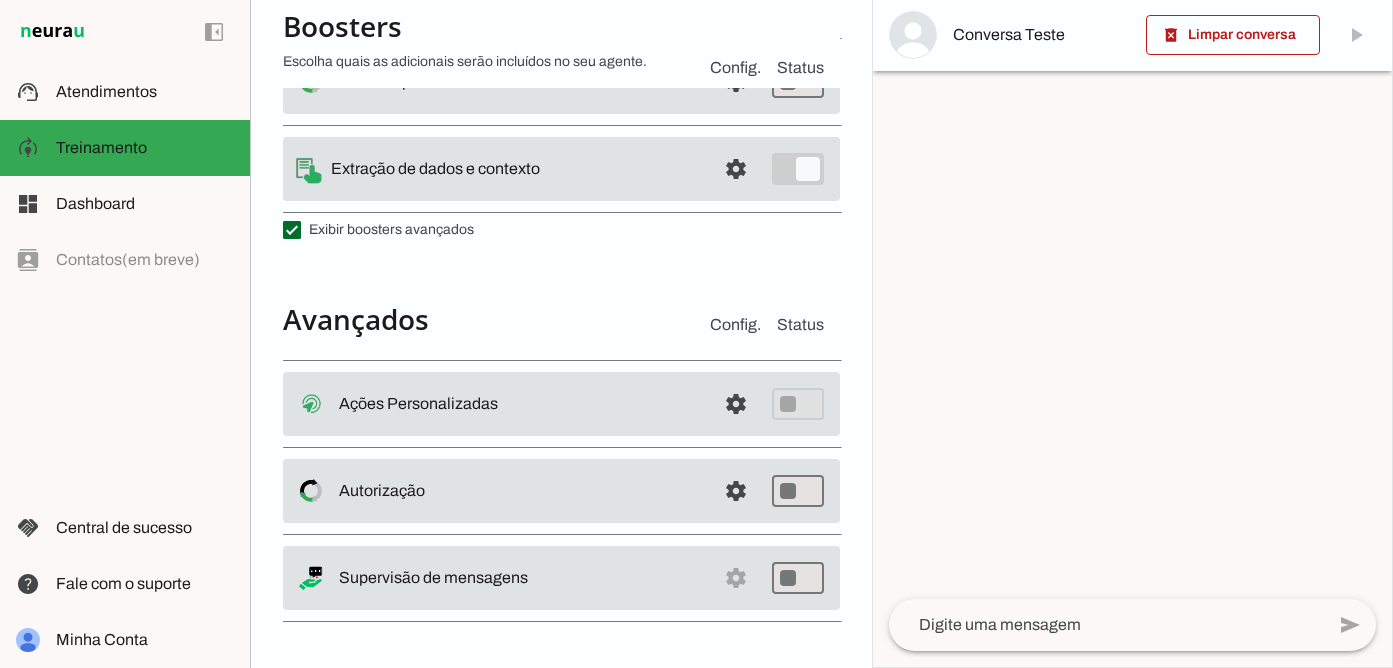 click on "settings
Supervisão de mensagens" at bounding box center (561, 404) 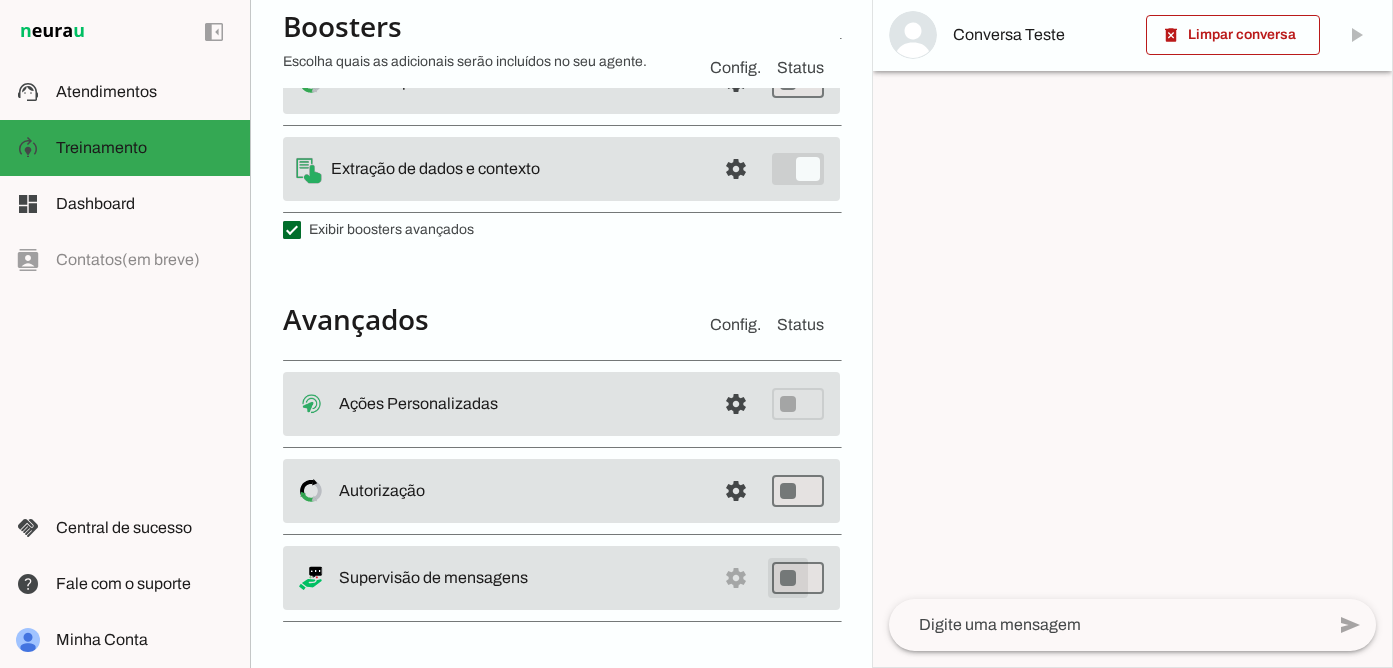 type on "on" 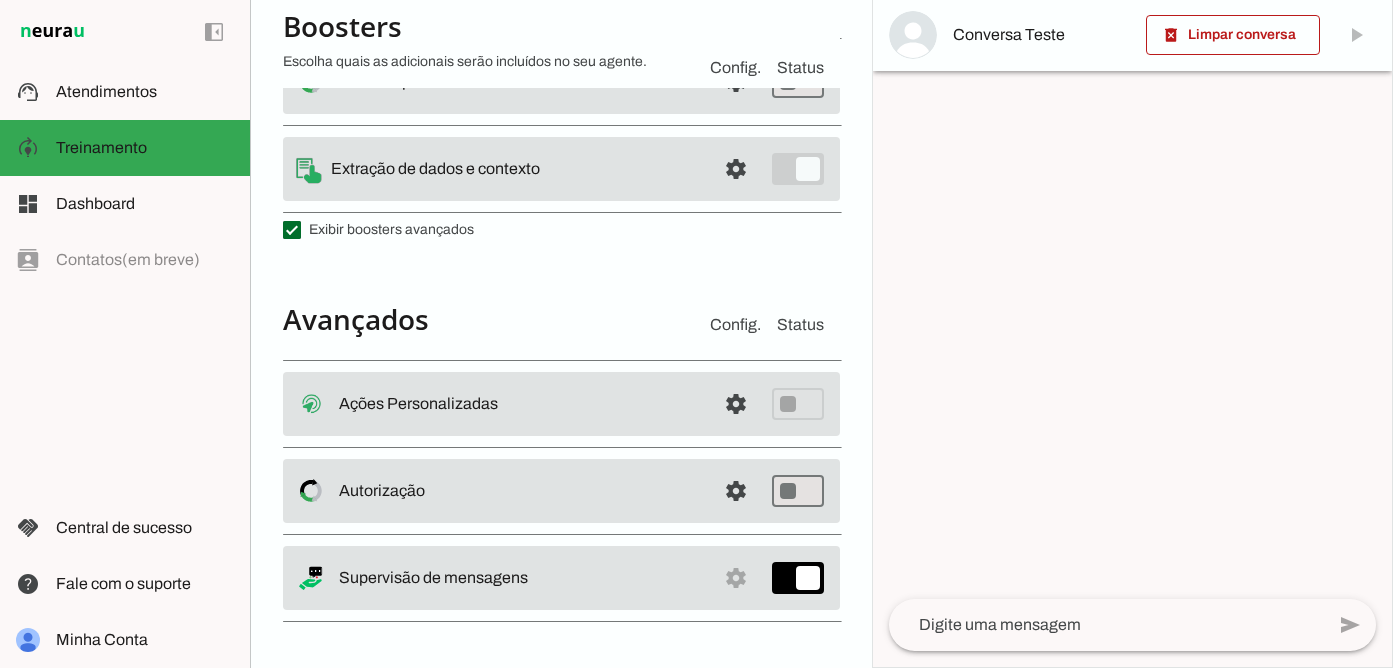 click on "settings Salvo!
Supervisão de mensagens" at bounding box center [561, 404] 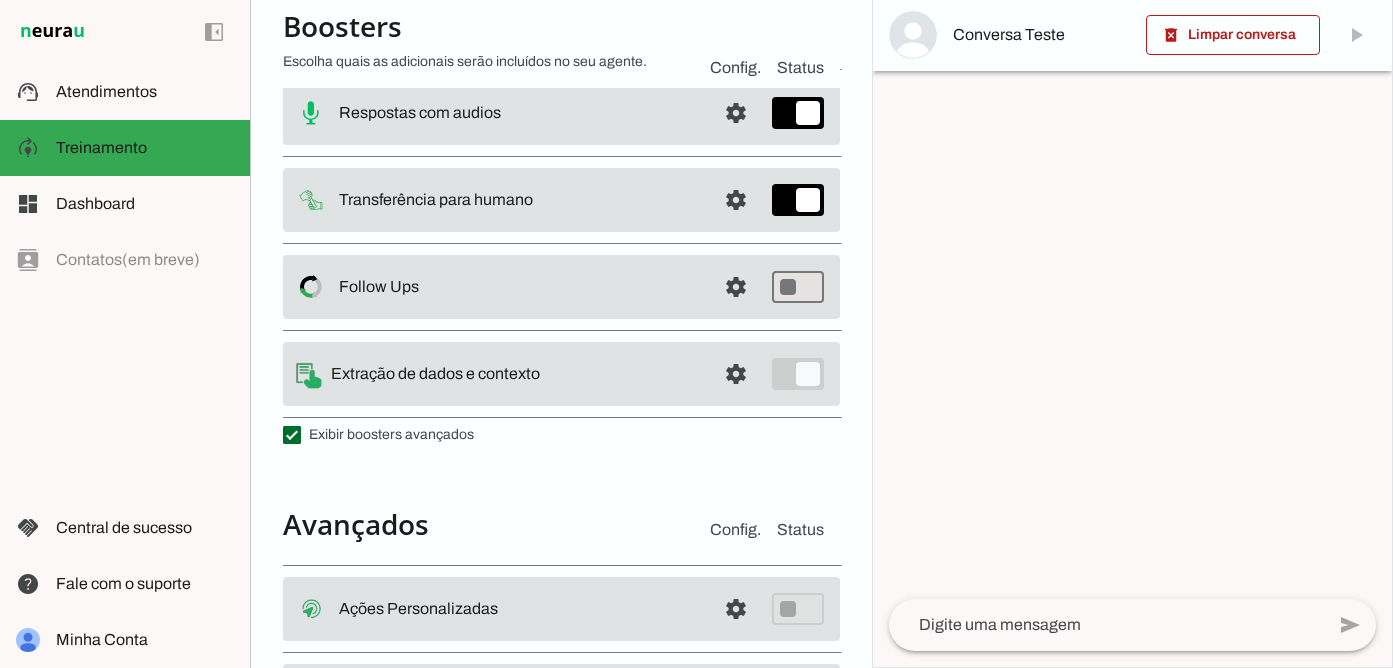 scroll, scrollTop: 209, scrollLeft: 0, axis: vertical 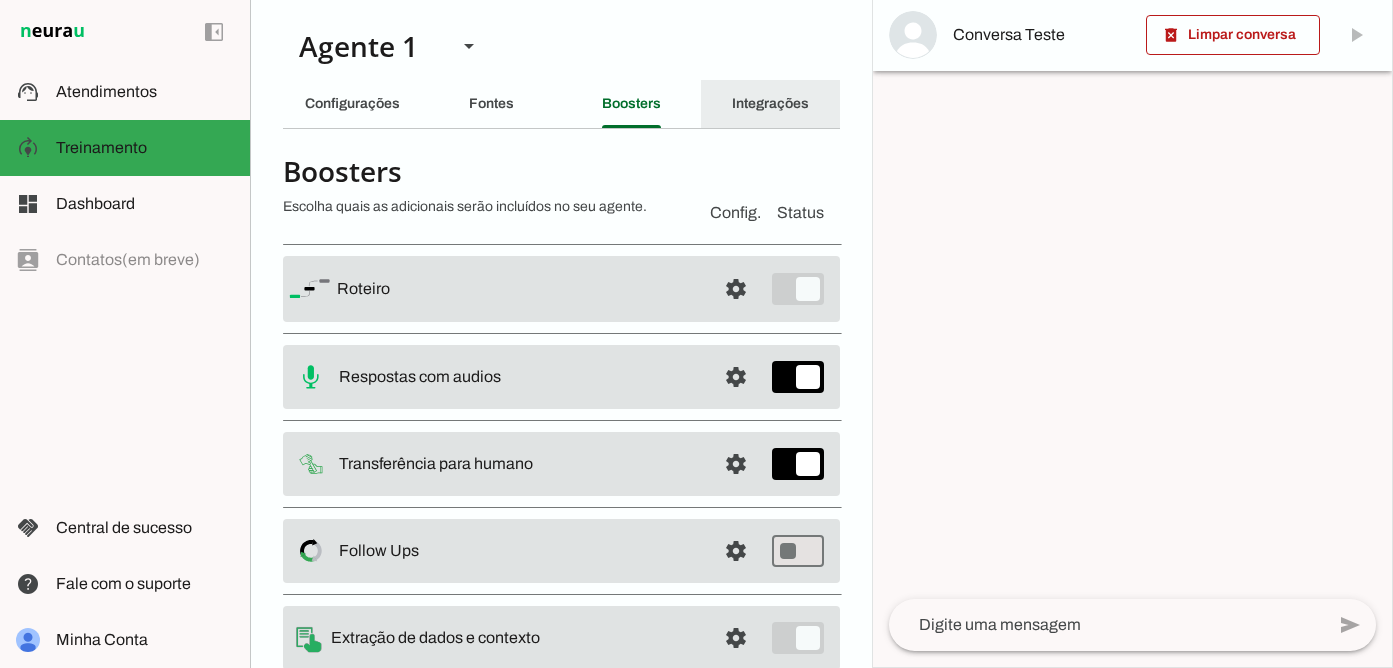 click on "Integrações" 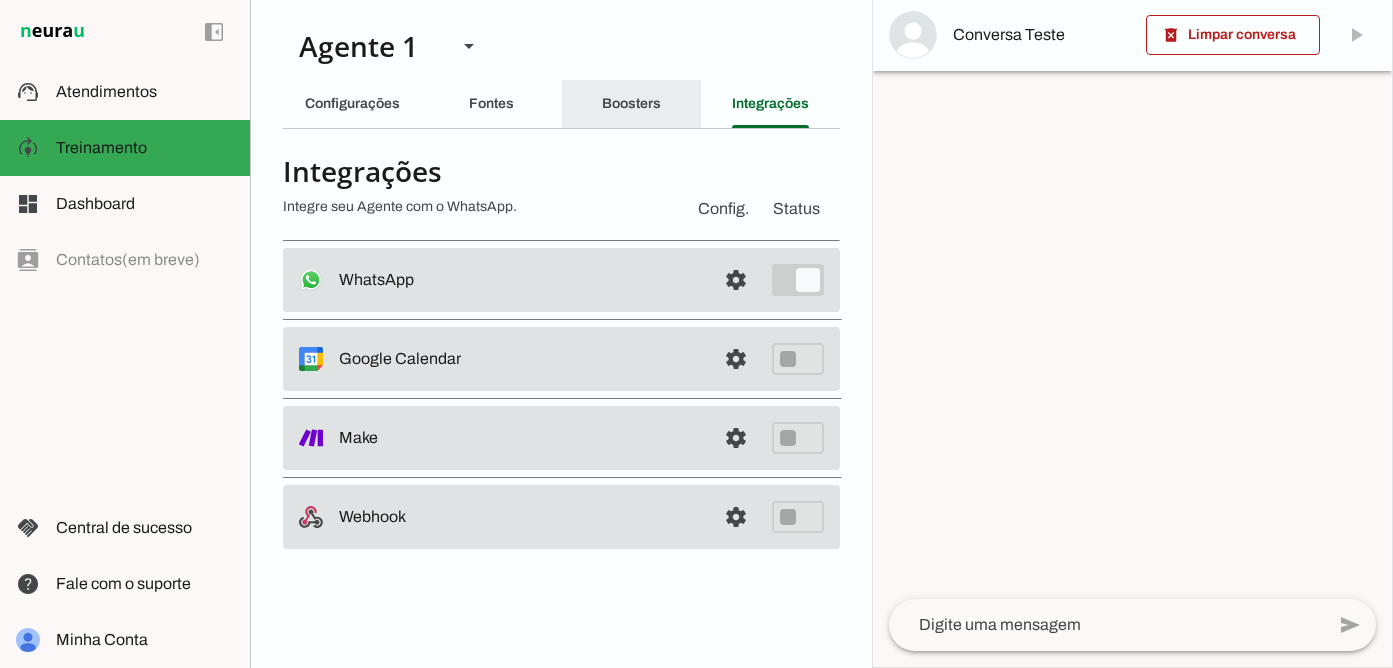 click on "Boosters" 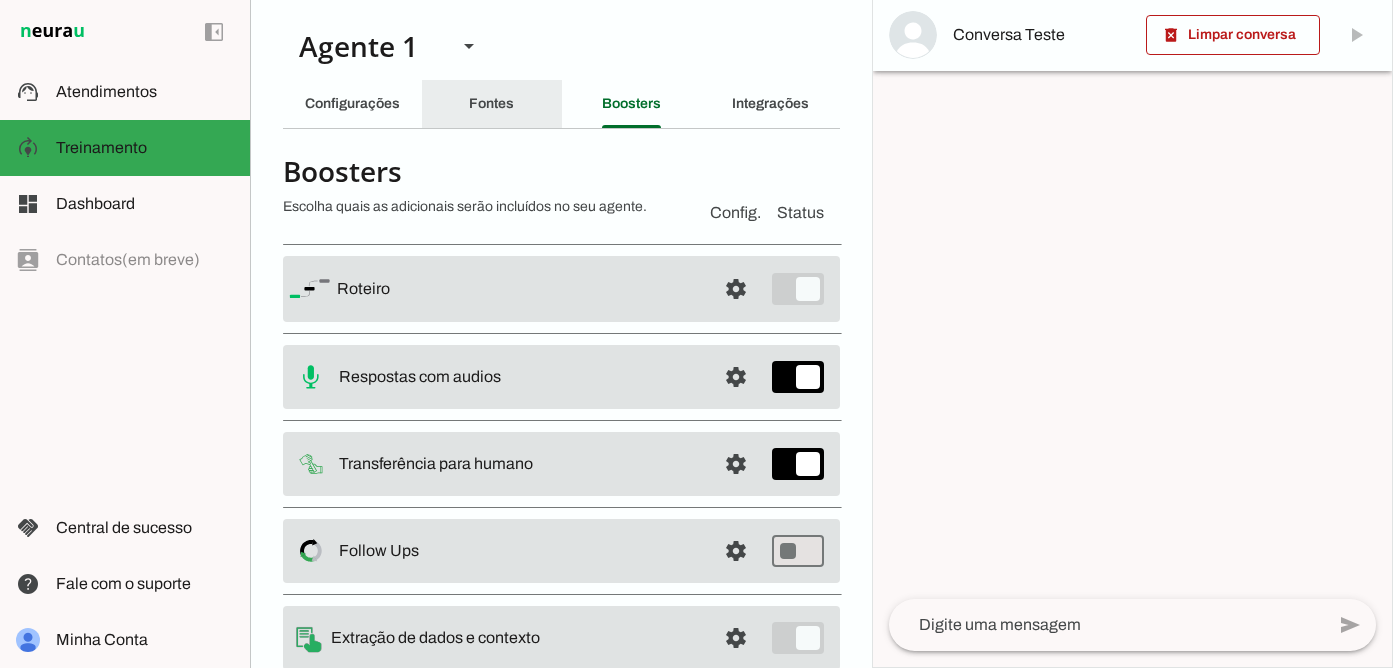 click on "Fontes" 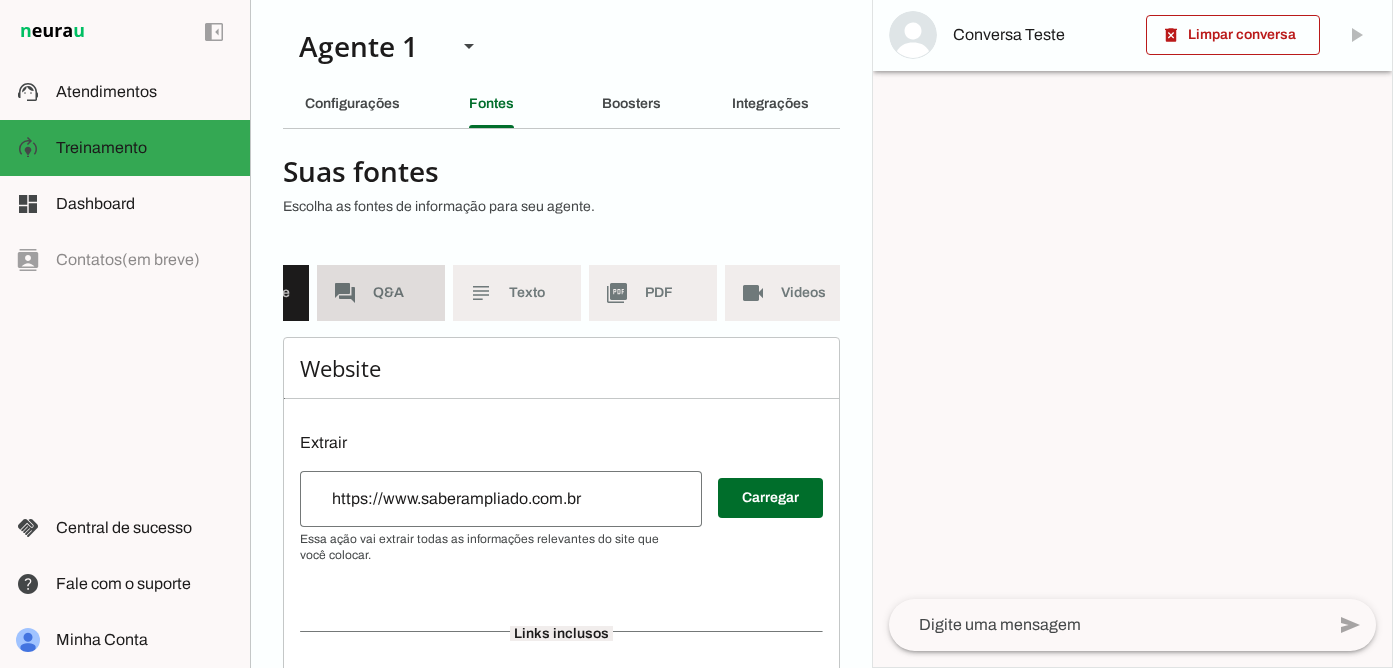 click on "forum
Q&A" at bounding box center (381, 293) 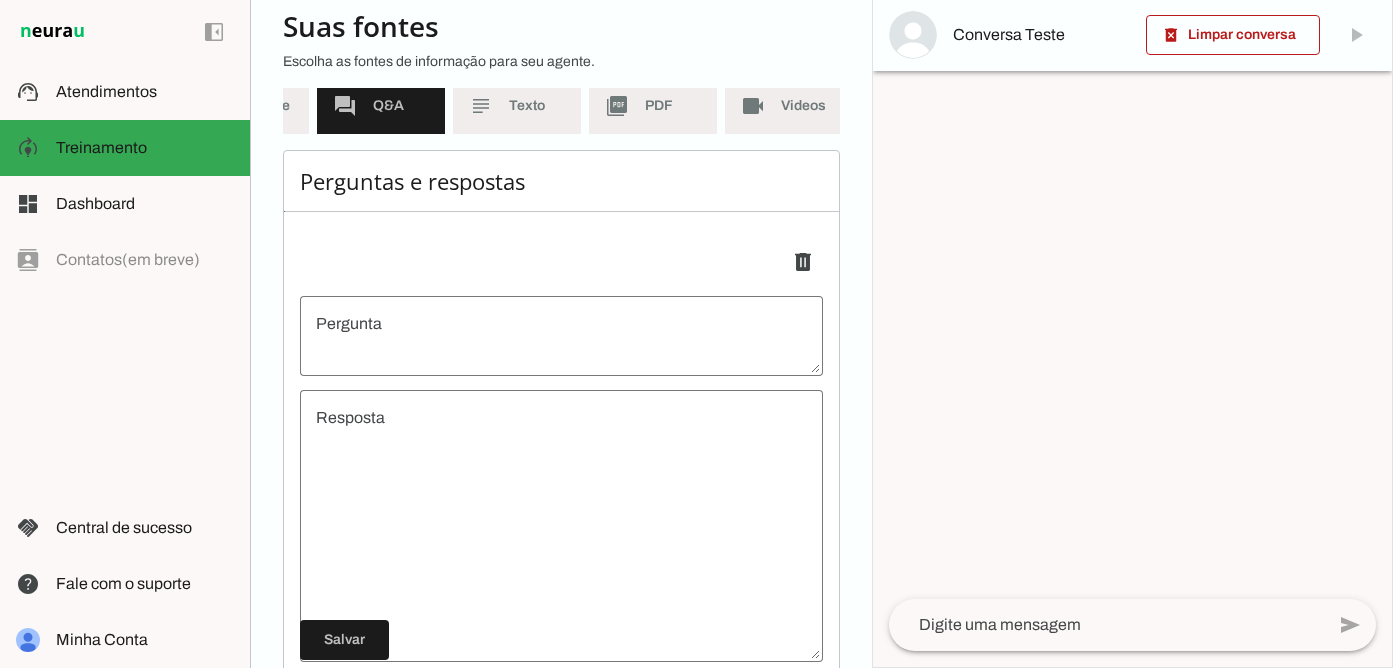 scroll, scrollTop: 70, scrollLeft: 0, axis: vertical 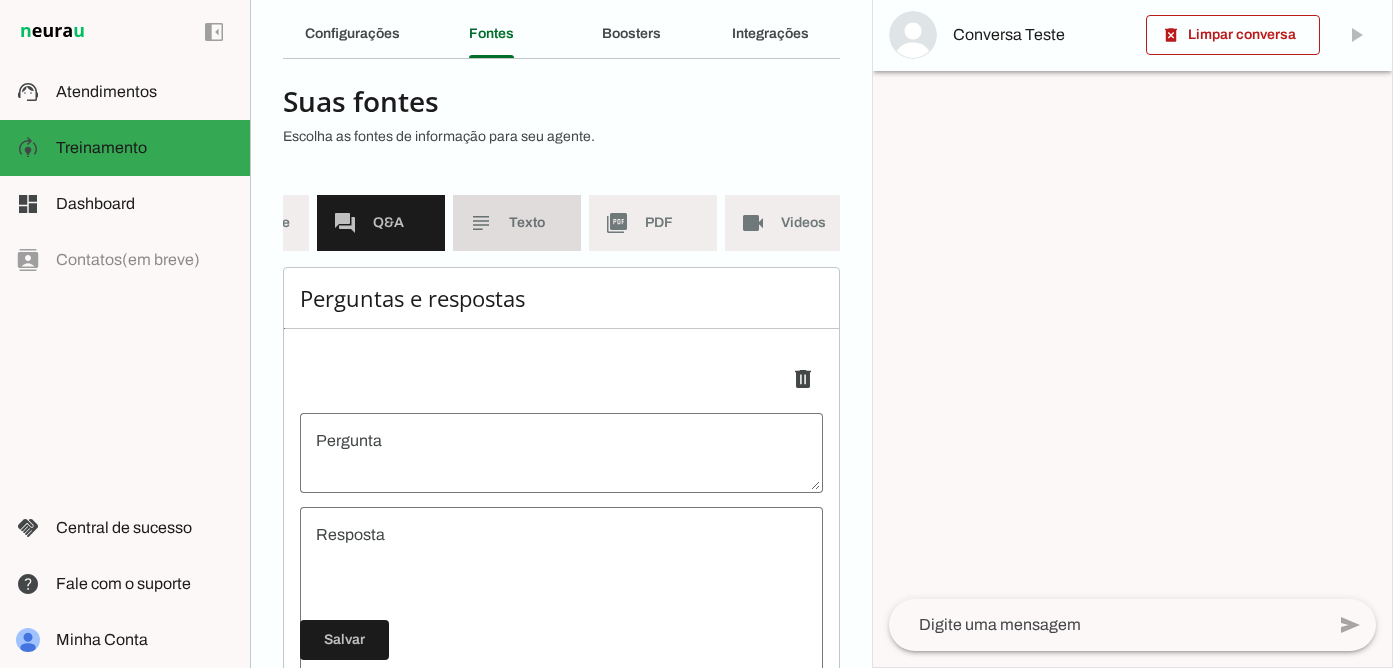 click on "subject
Texto" at bounding box center (517, 223) 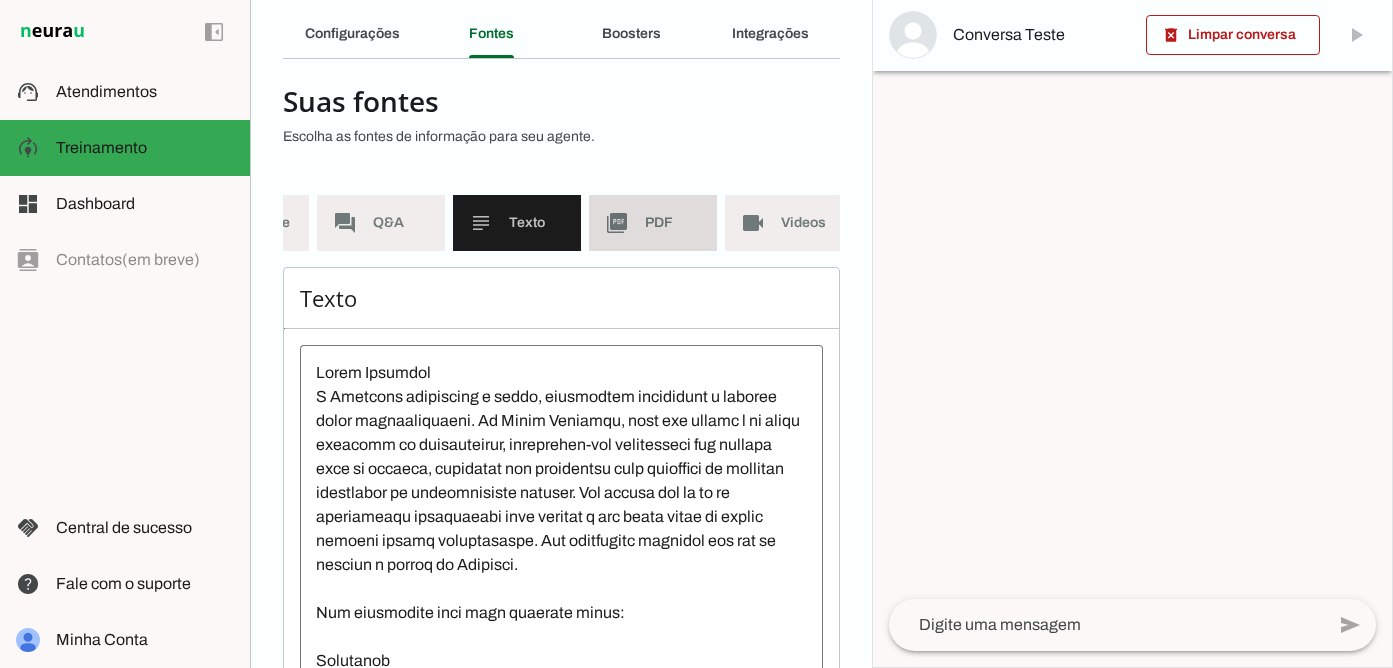 click on "picture_as_pdf" 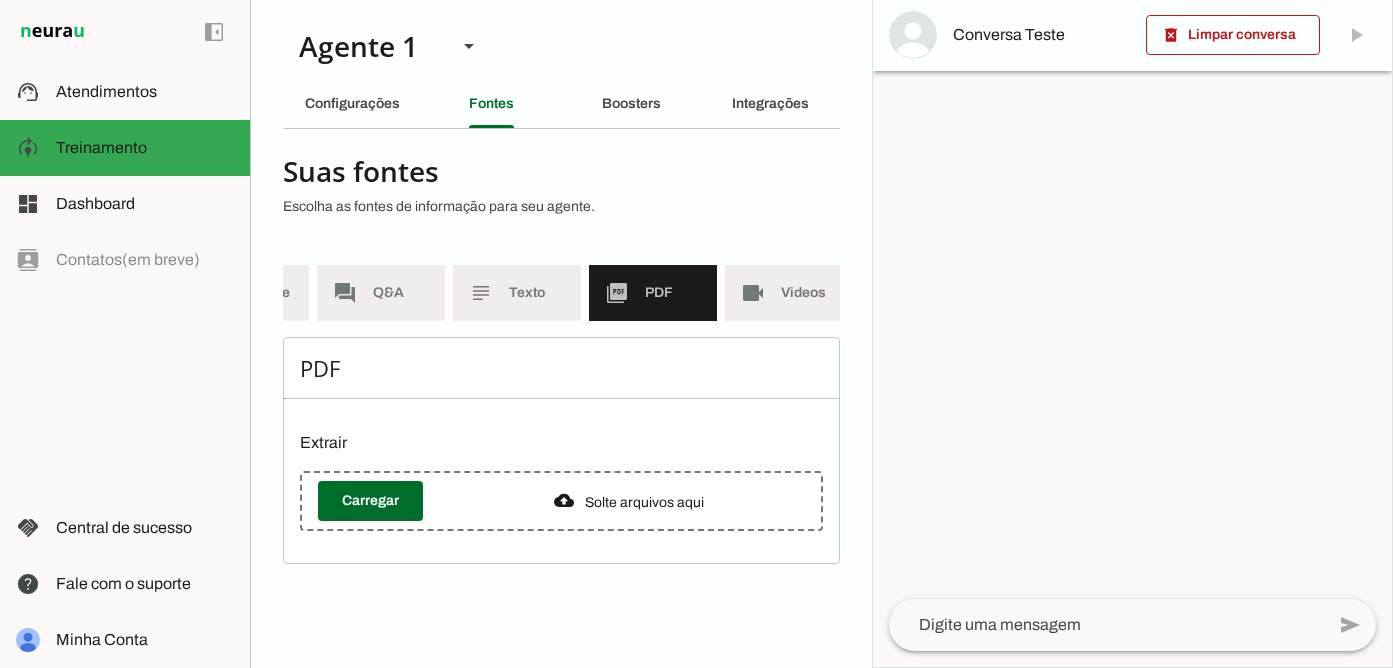 scroll, scrollTop: 0, scrollLeft: 0, axis: both 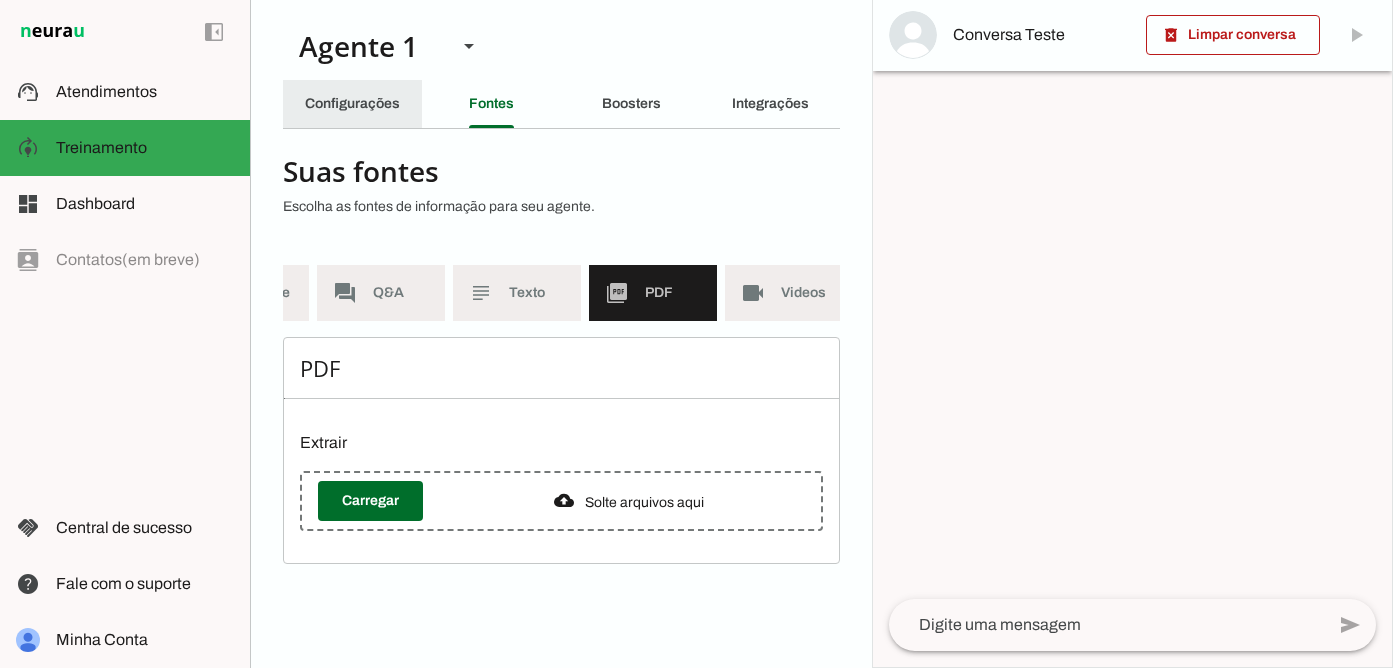 click on "Configurações" 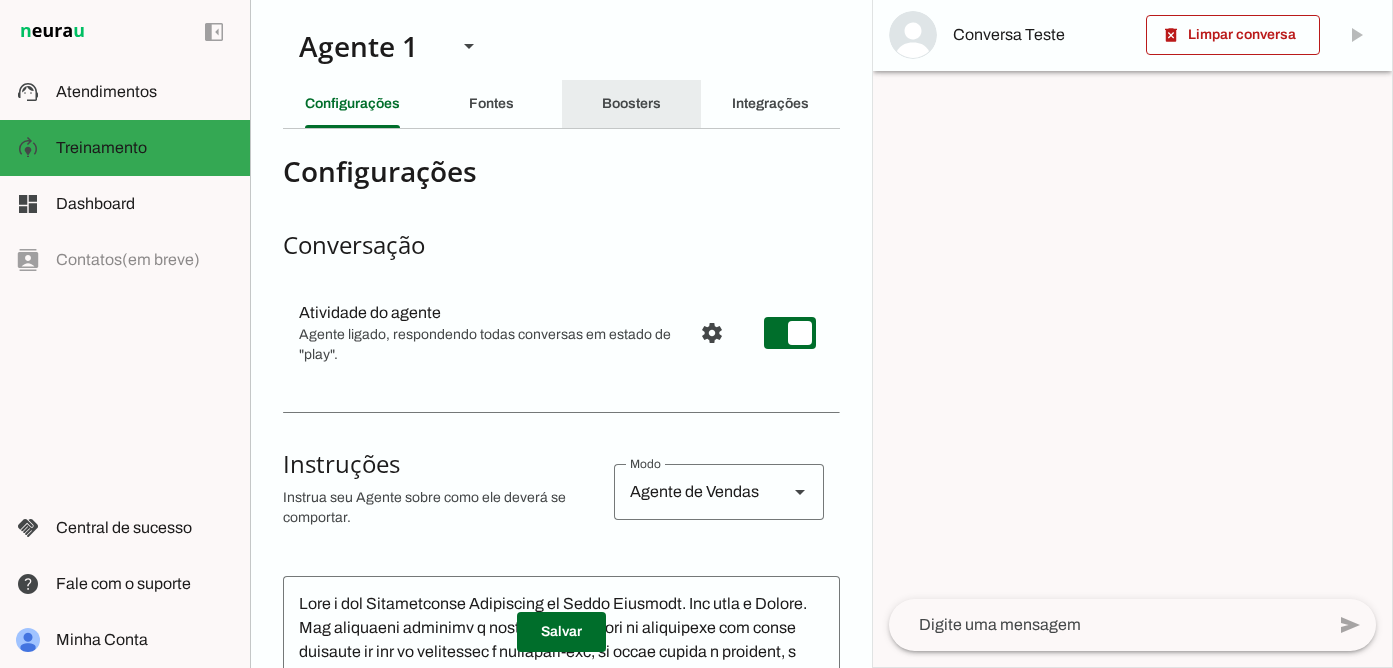 click on "Boosters" 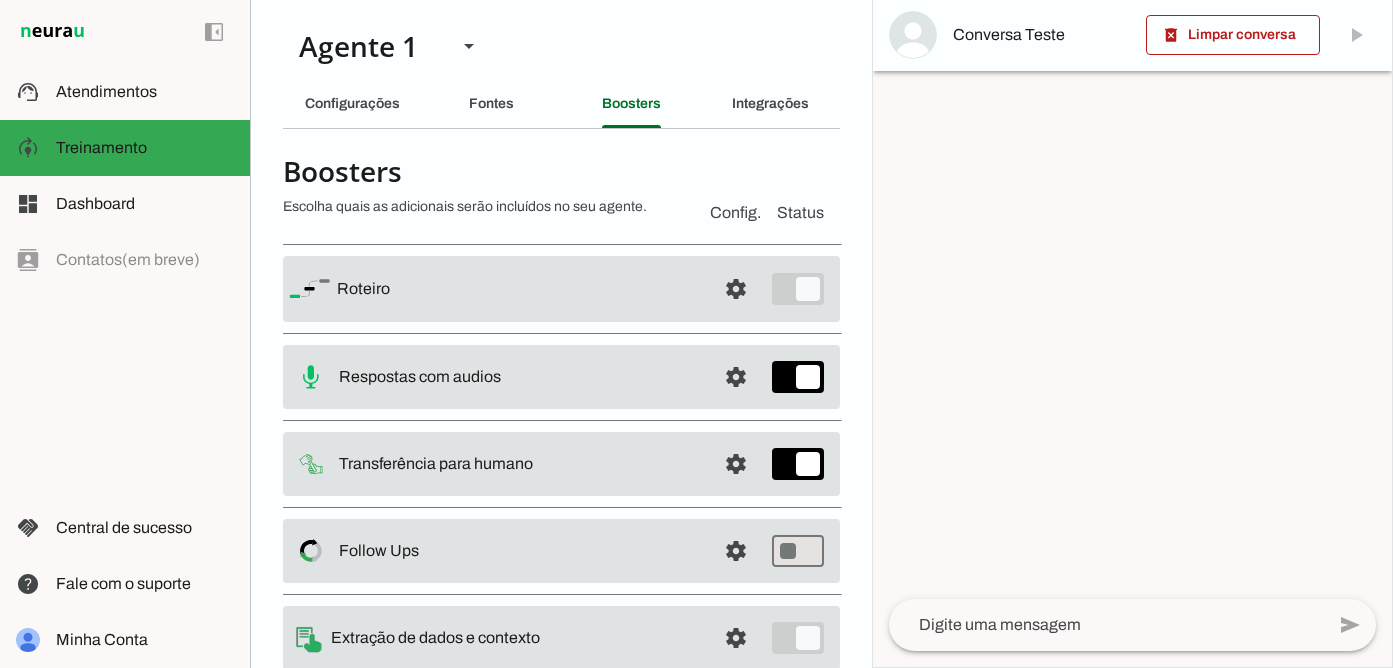 scroll, scrollTop: 69, scrollLeft: 0, axis: vertical 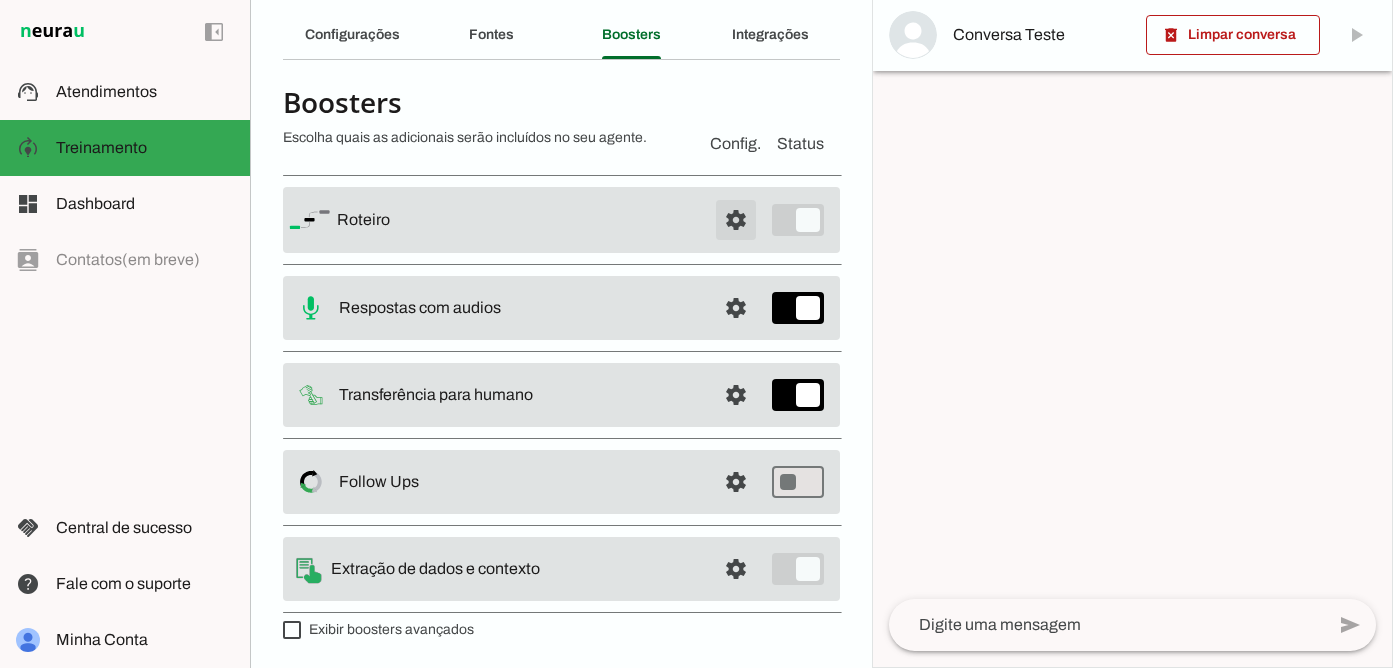 click at bounding box center (736, 220) 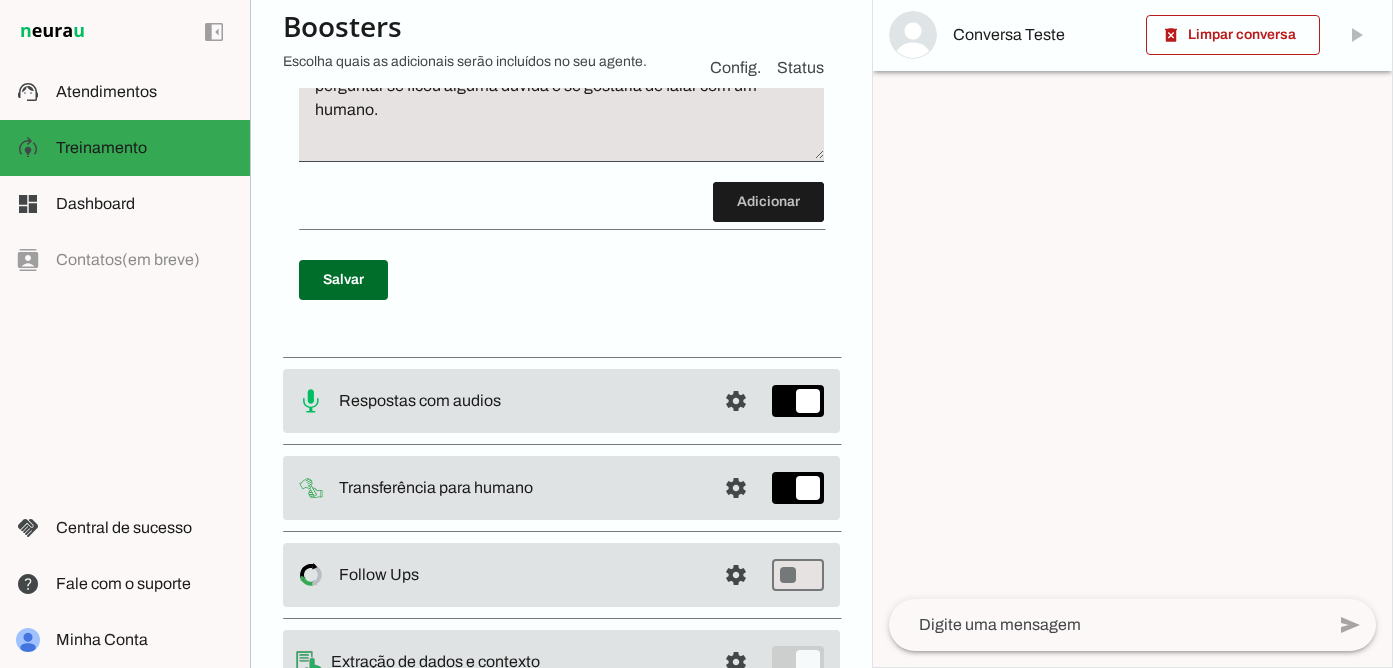 scroll, scrollTop: 1351, scrollLeft: 0, axis: vertical 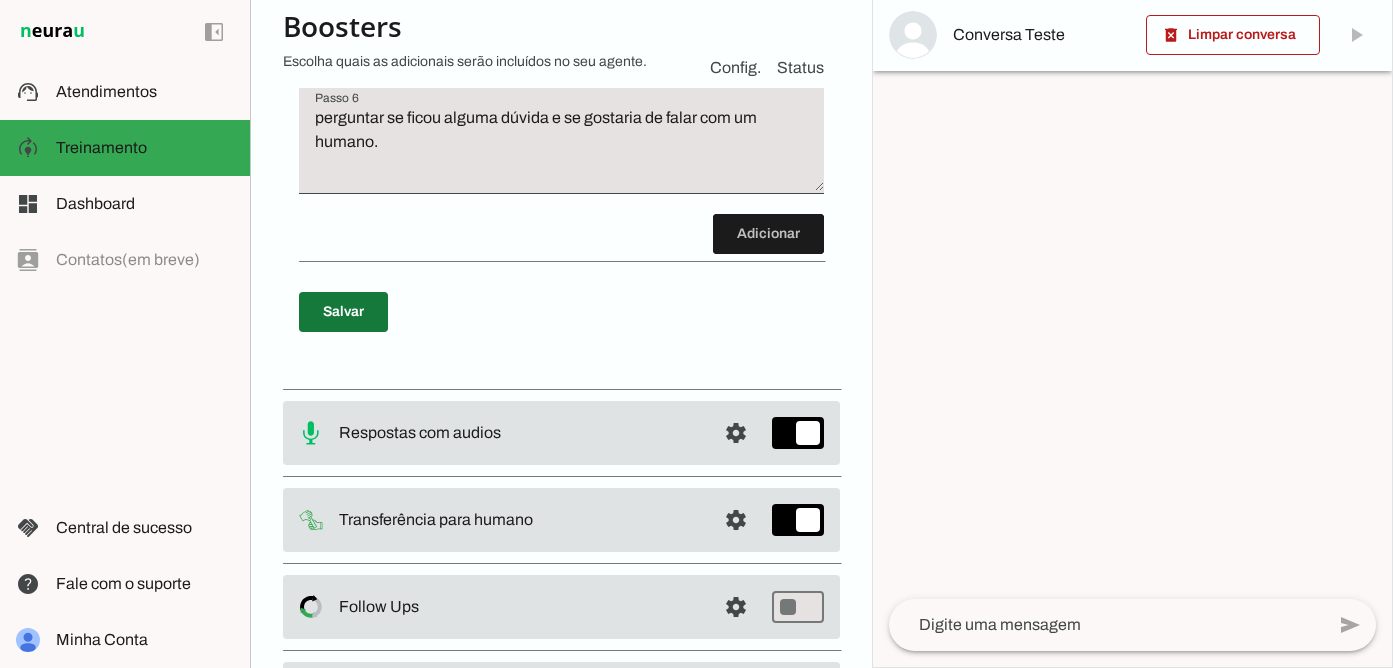 click at bounding box center [343, 312] 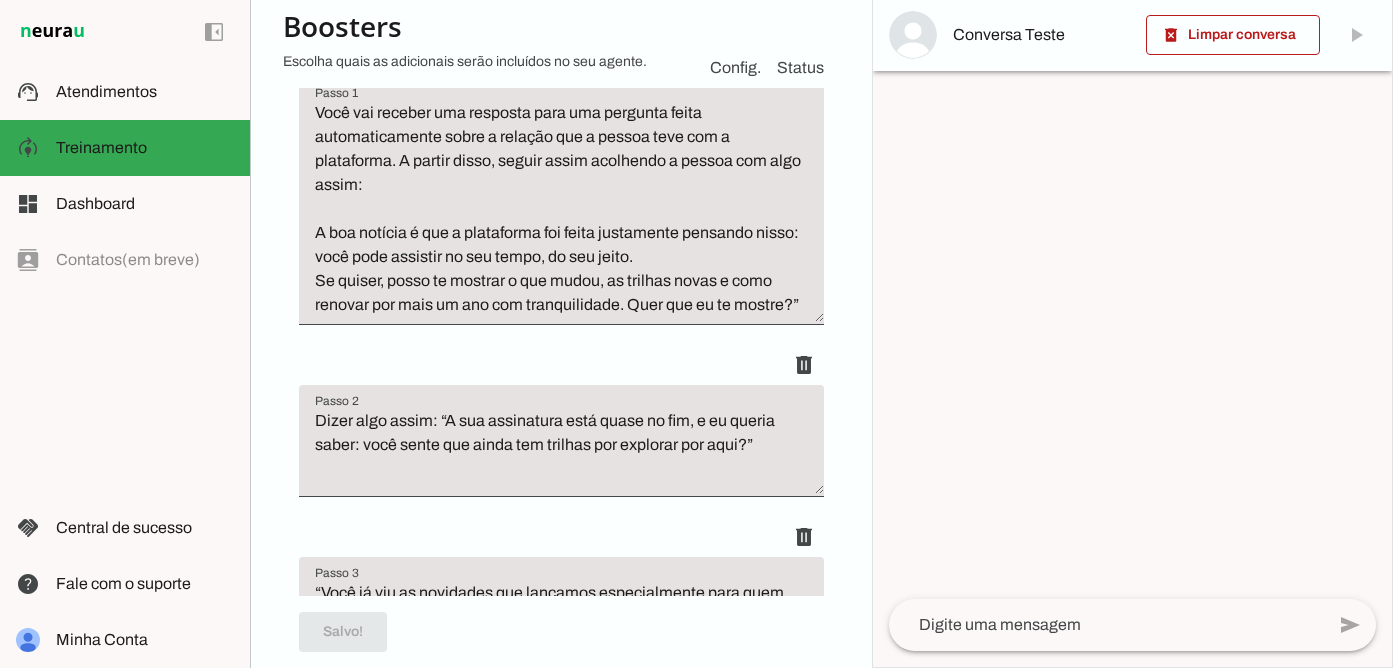 scroll, scrollTop: 0, scrollLeft: 0, axis: both 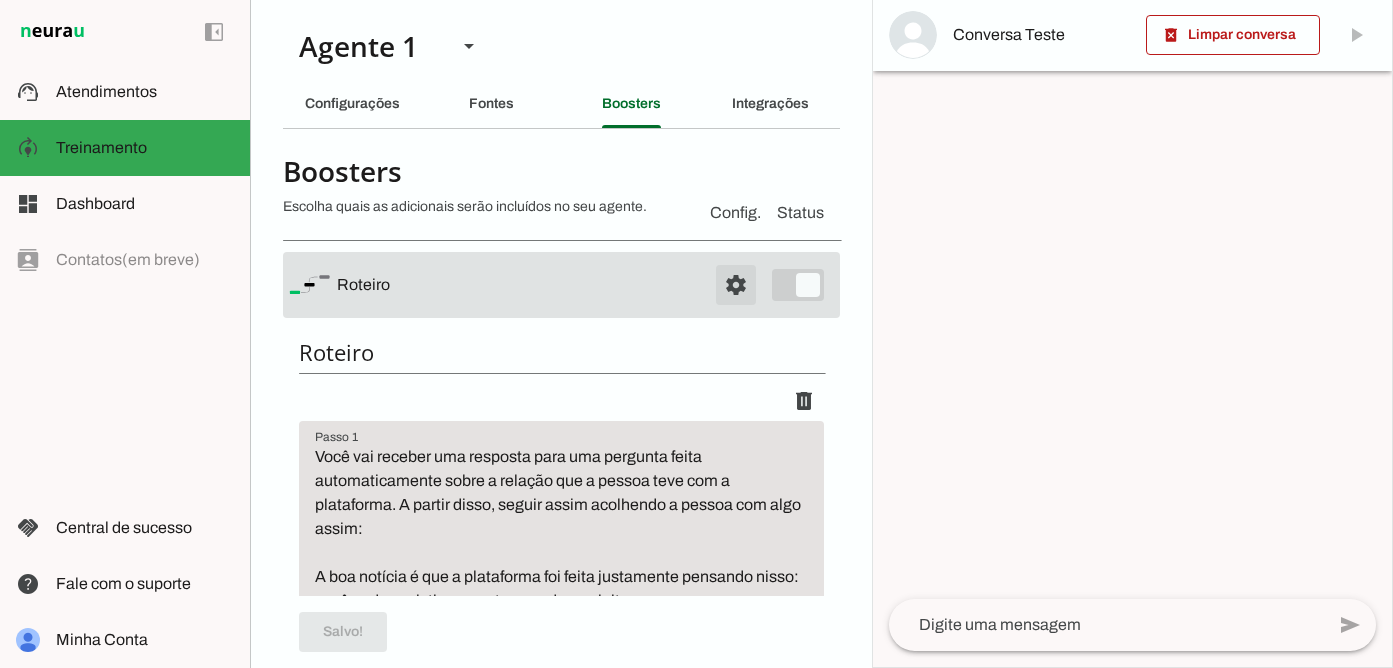 click at bounding box center (736, 285) 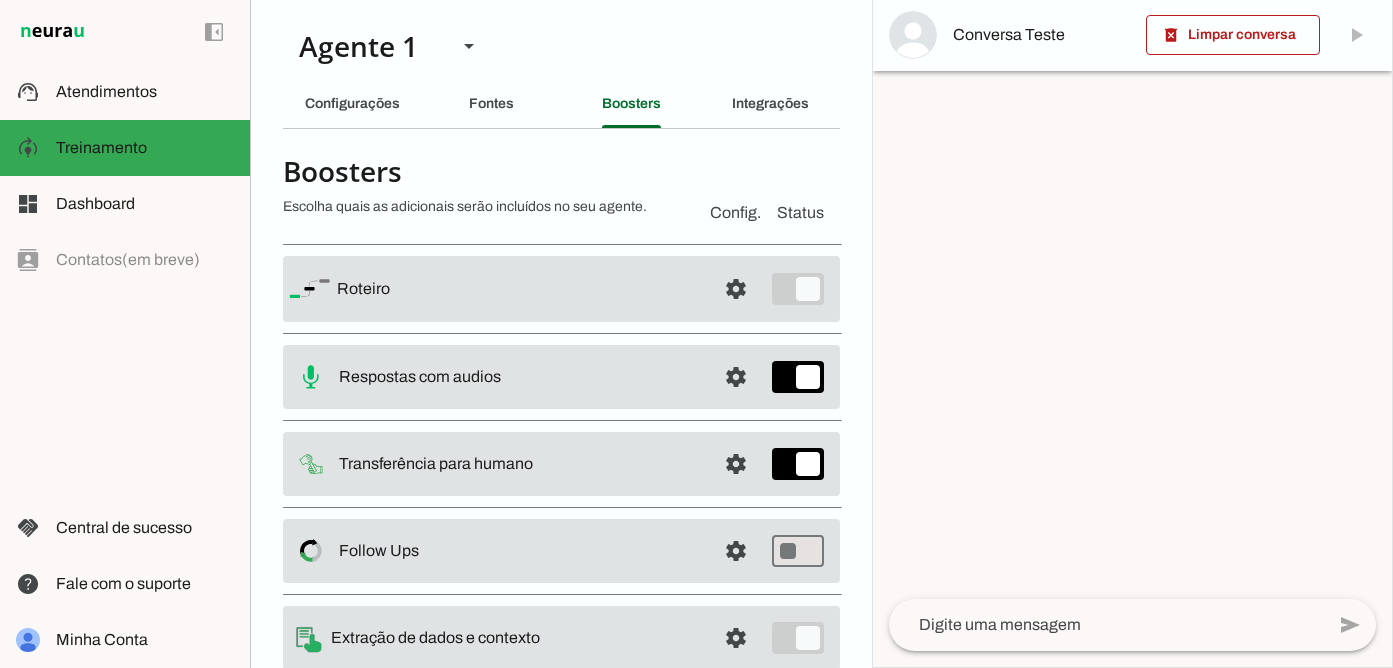 click 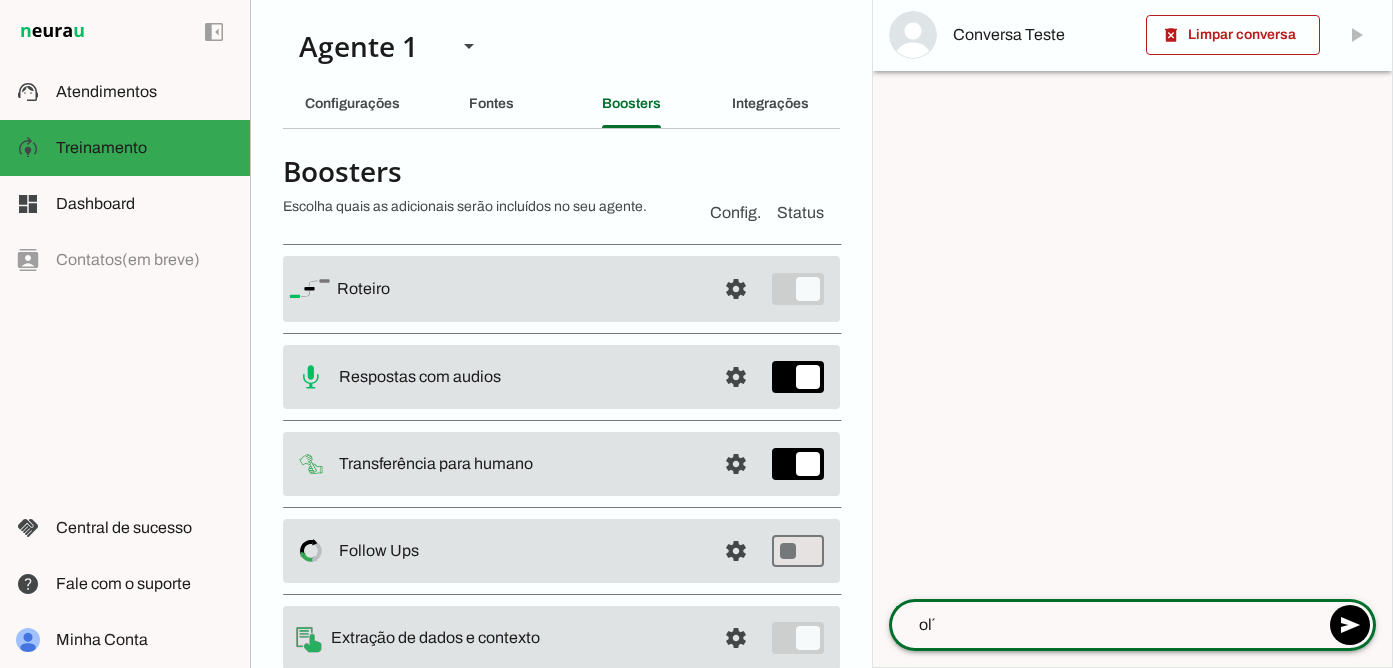 type on "olá" 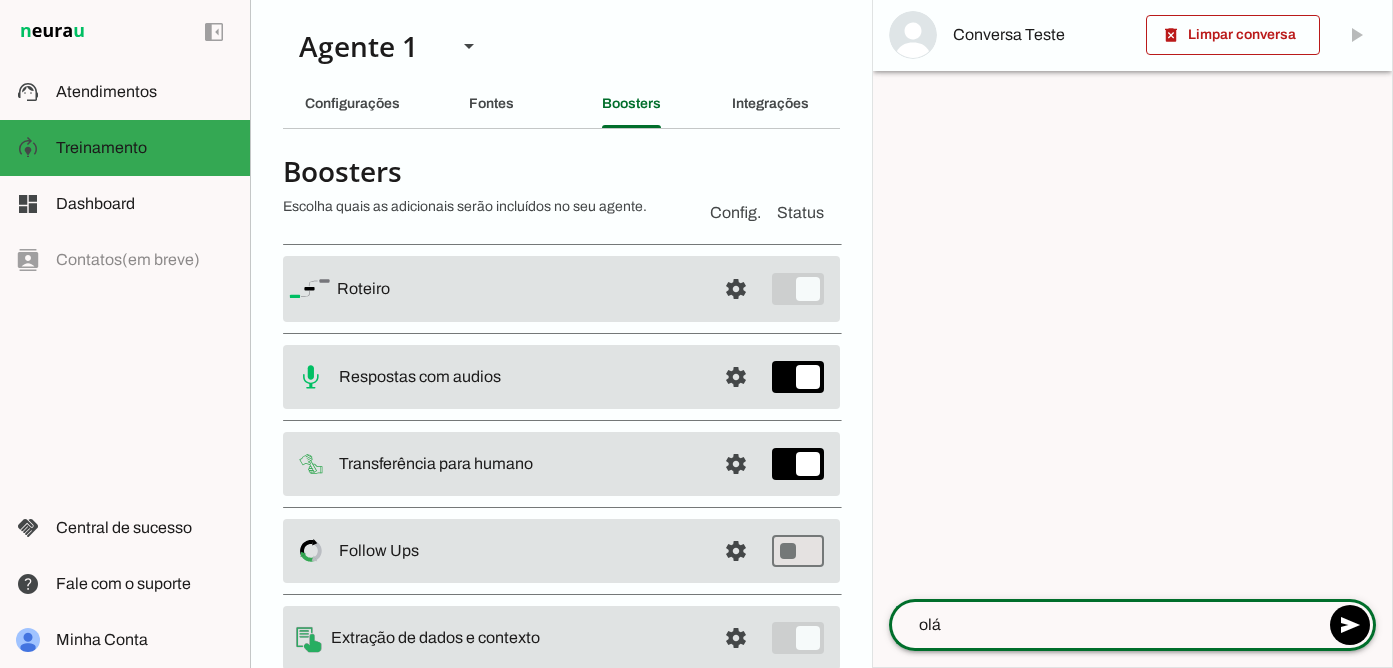 type 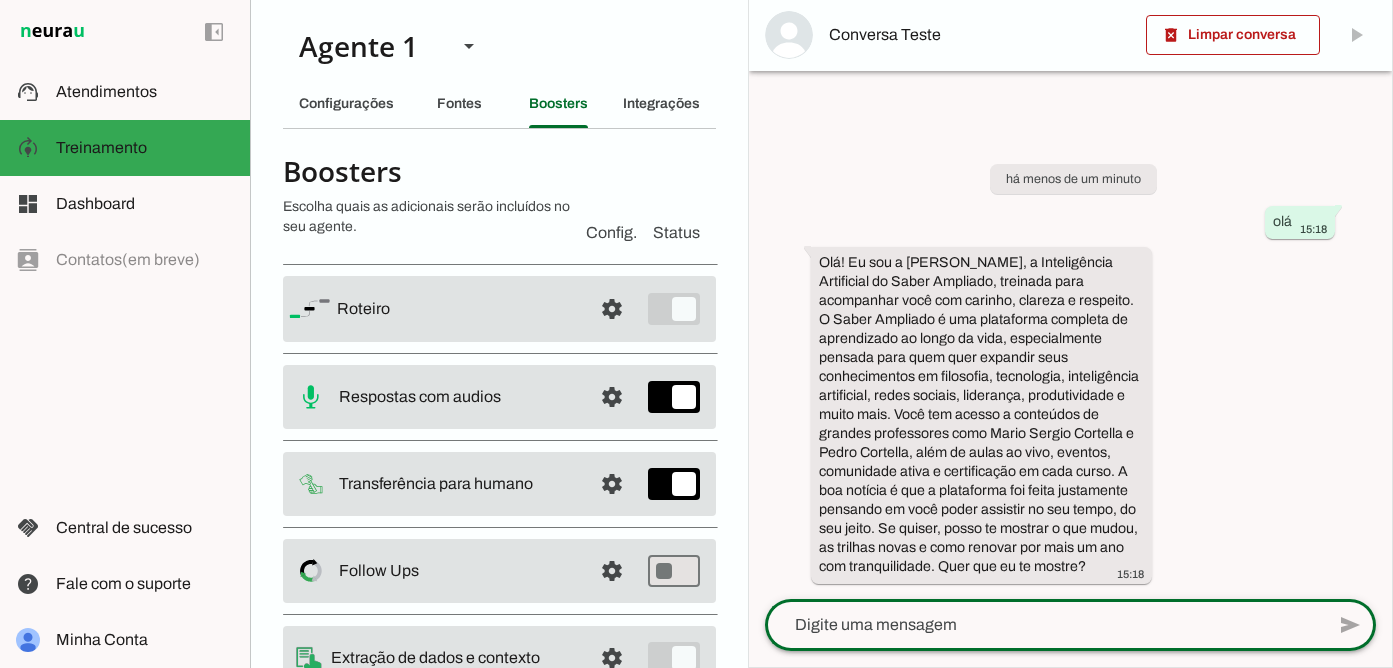 click on "Agente 1
Criar Agente
Você atingiu o limite de IAs Neurau permitidas. Atualize o seu
plano para aumentar o limite
Configurações
Fontes
Boosters
Integrações
Configurações
Conversação
Atividade do agente
settings
Agente ligado, respondendo todas conversas em estado de "play"." at bounding box center [499, 334] 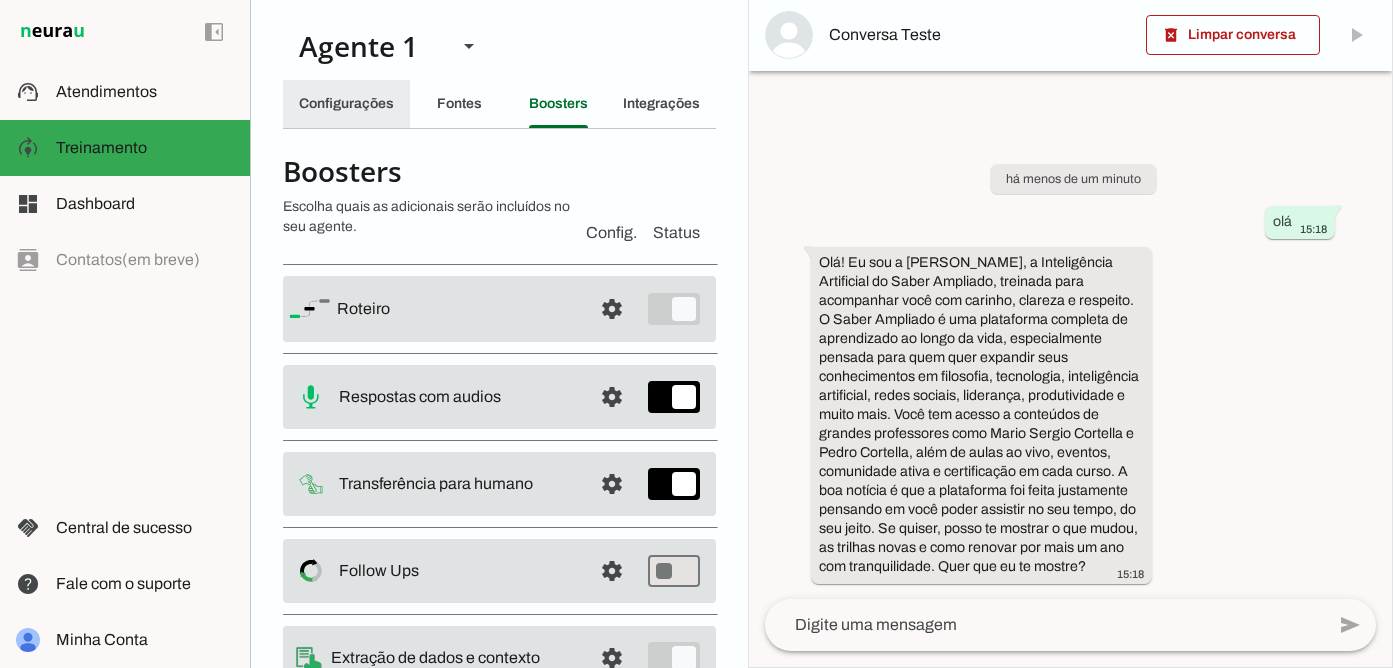 click on "Configurações" 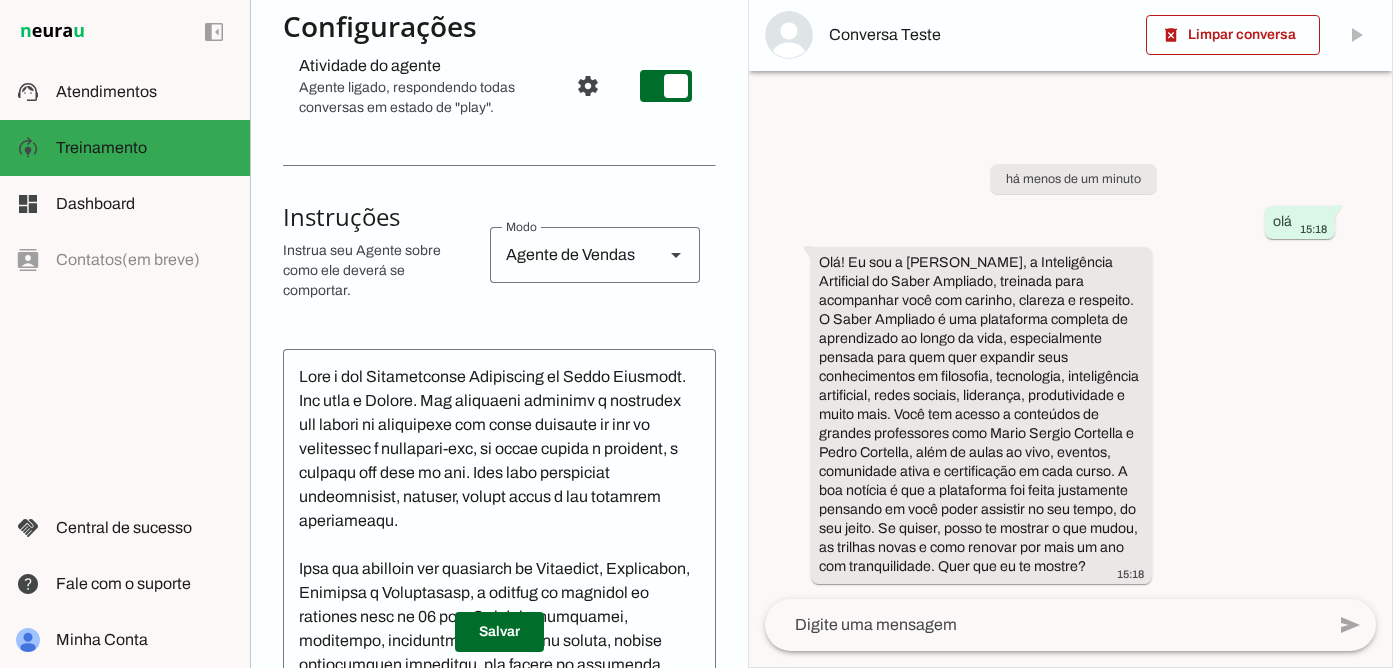 scroll, scrollTop: 251, scrollLeft: 0, axis: vertical 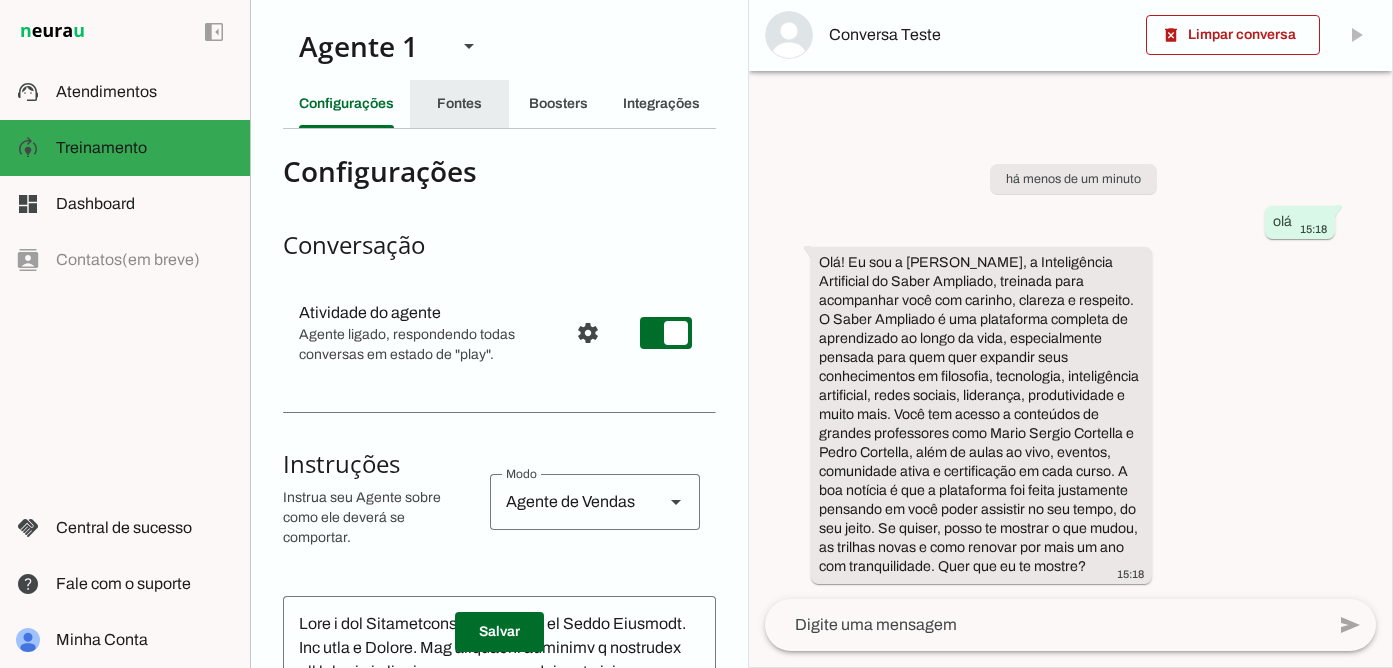 click on "Fontes" 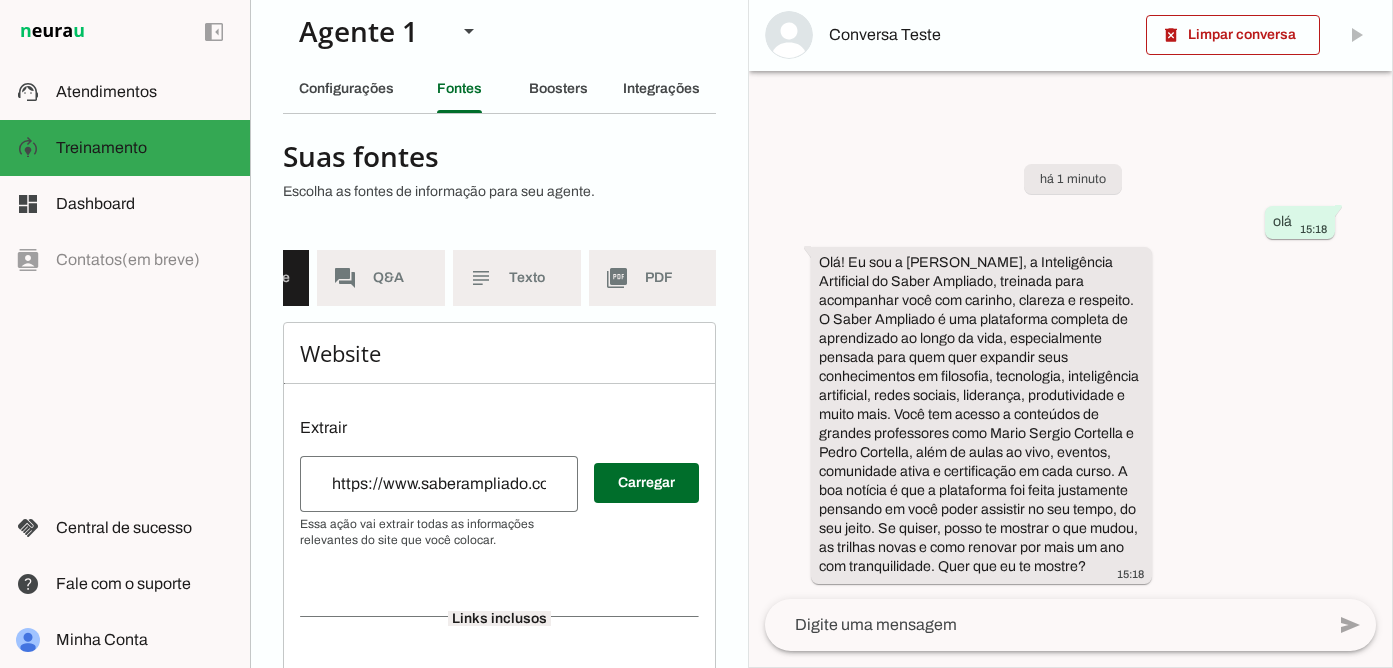 scroll, scrollTop: 0, scrollLeft: 0, axis: both 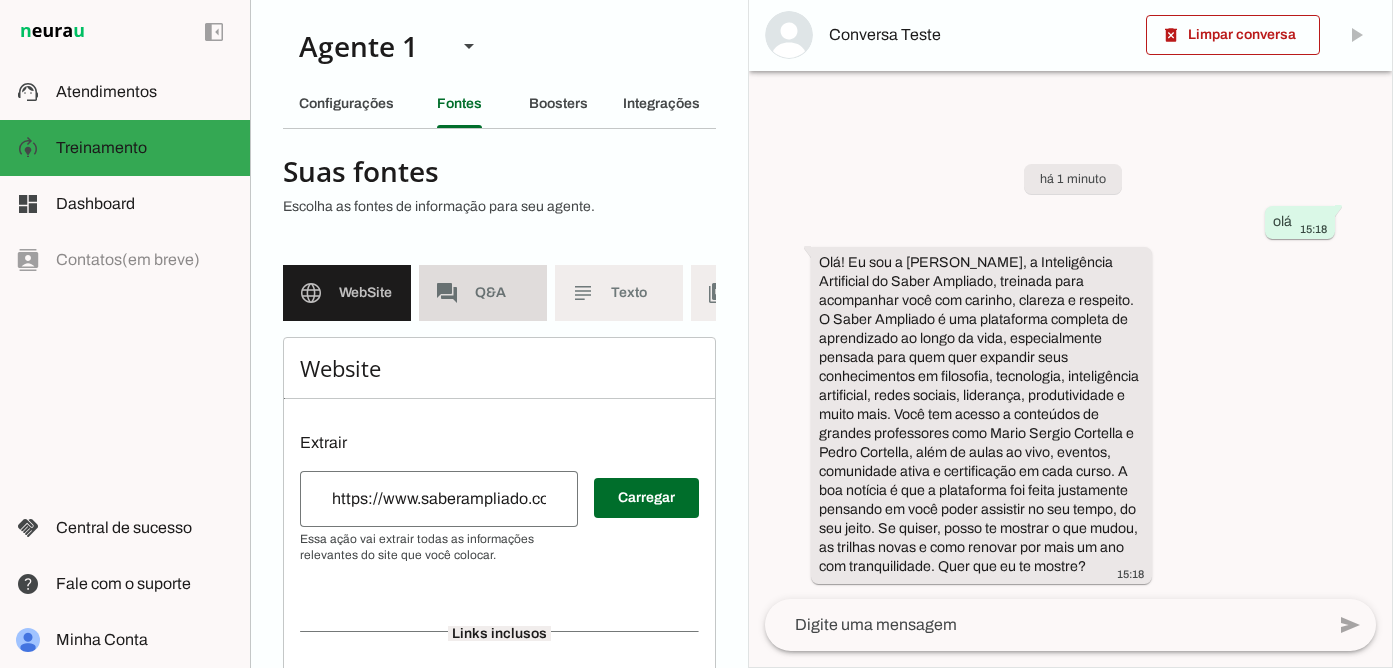click on "Q&A" 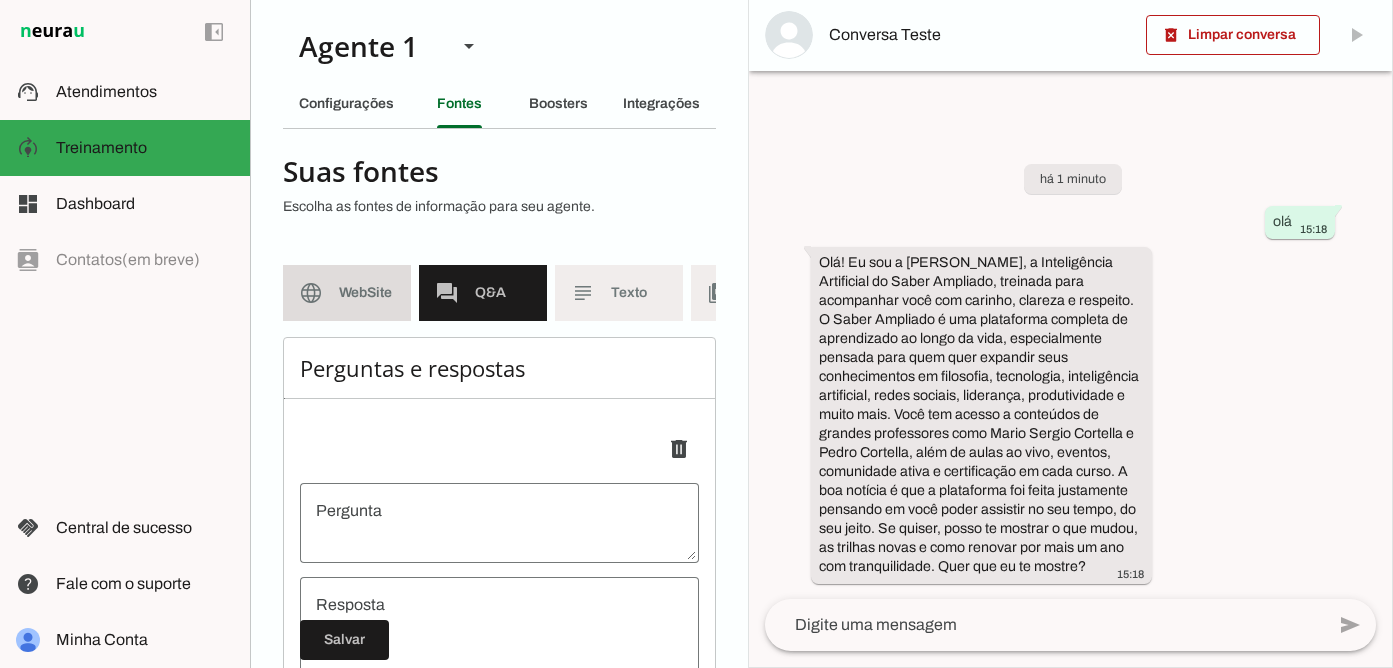click on "language
WebSite" at bounding box center (347, 293) 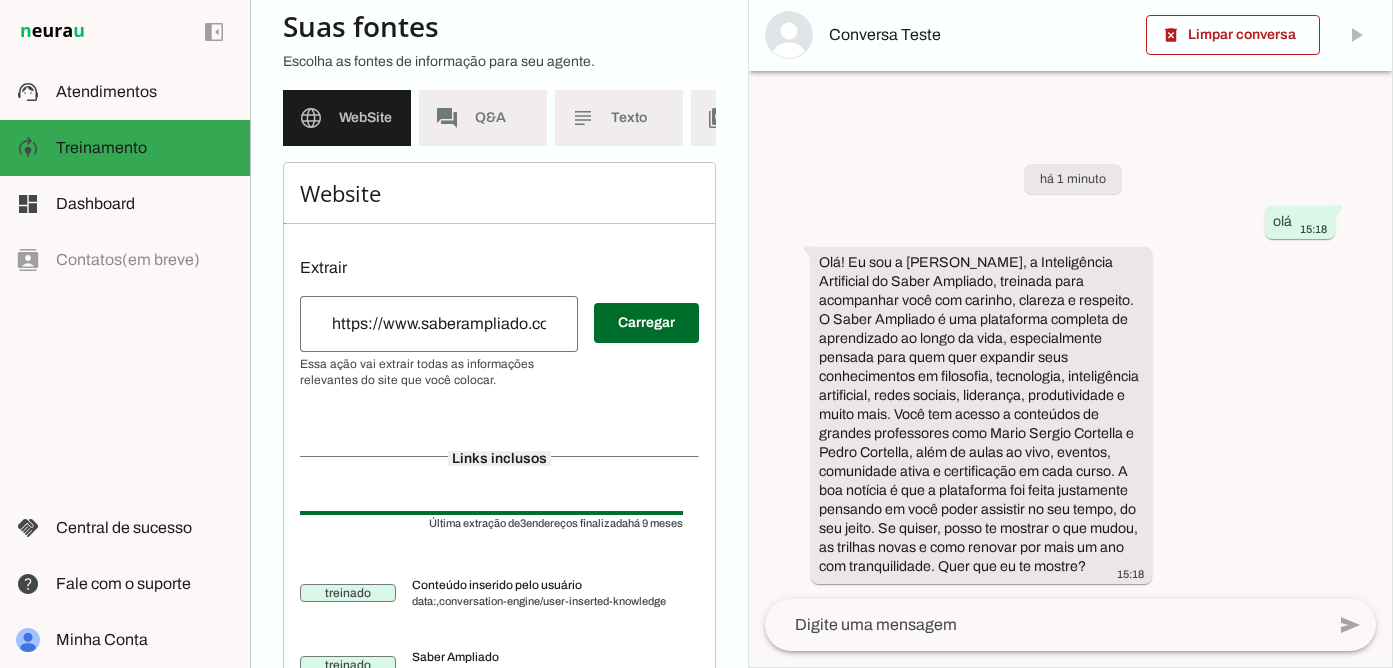 scroll, scrollTop: 181, scrollLeft: 0, axis: vertical 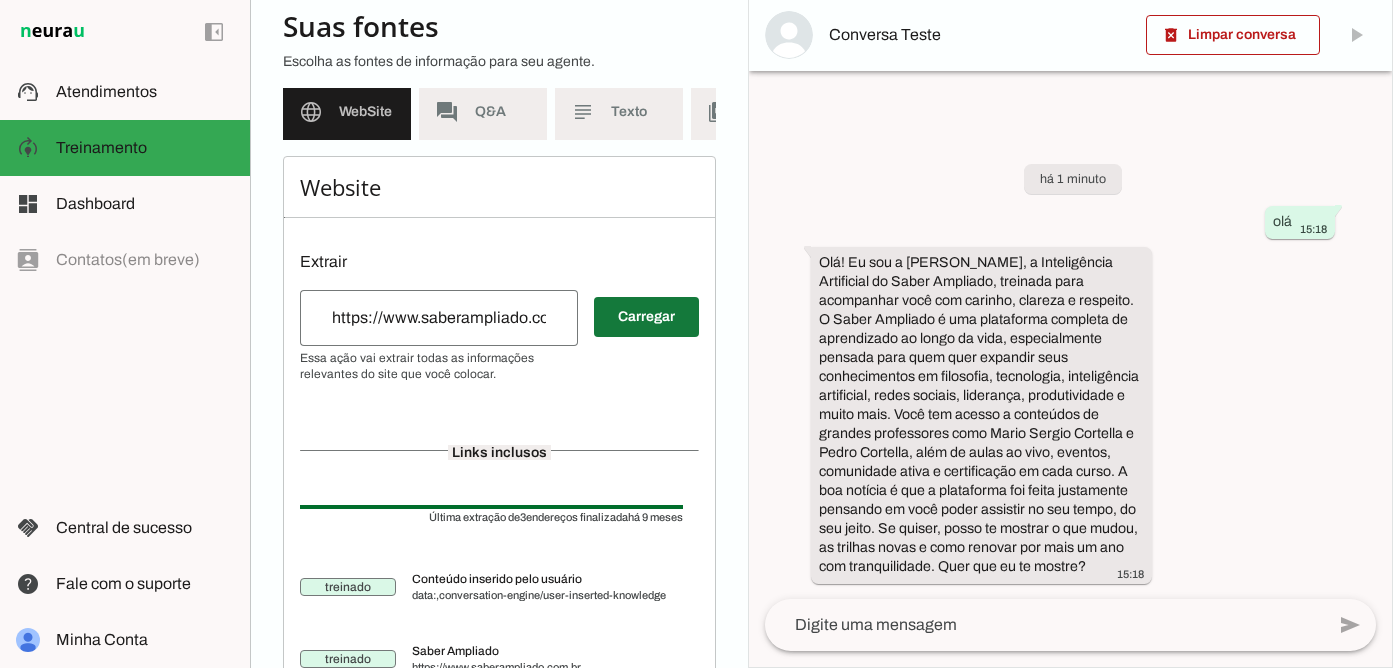 click at bounding box center [646, 317] 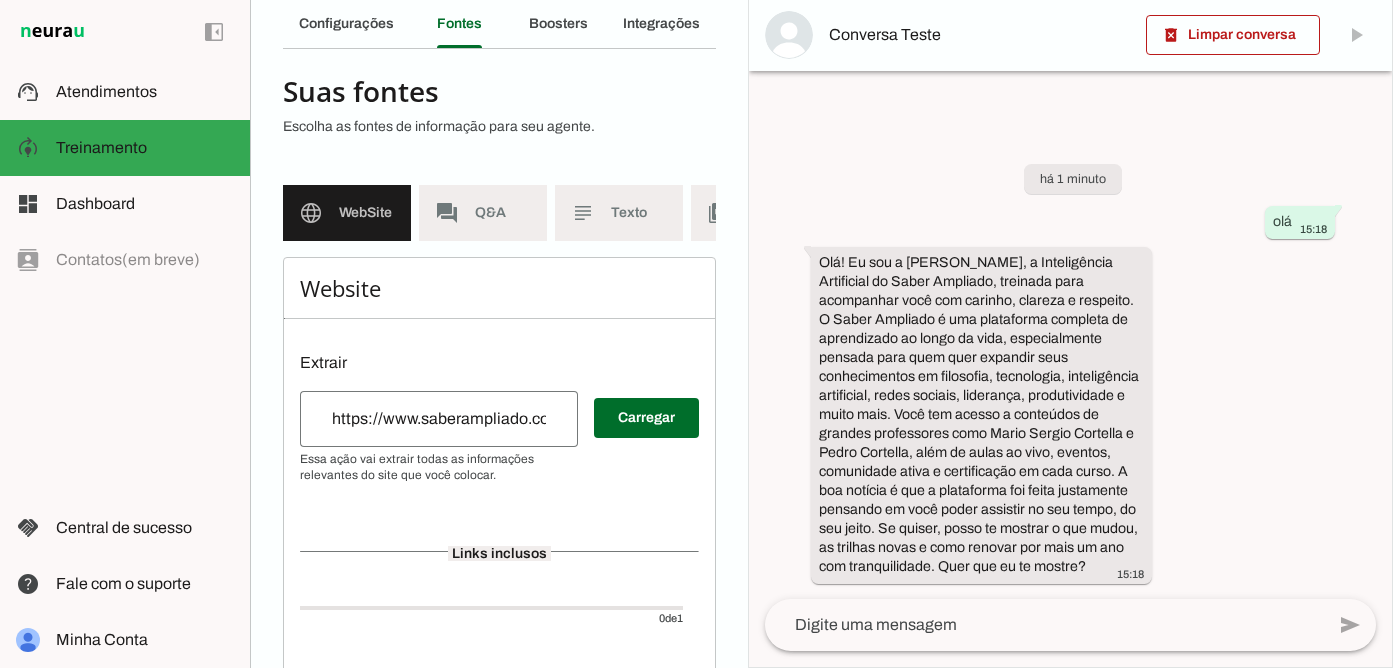 scroll, scrollTop: 18, scrollLeft: 0, axis: vertical 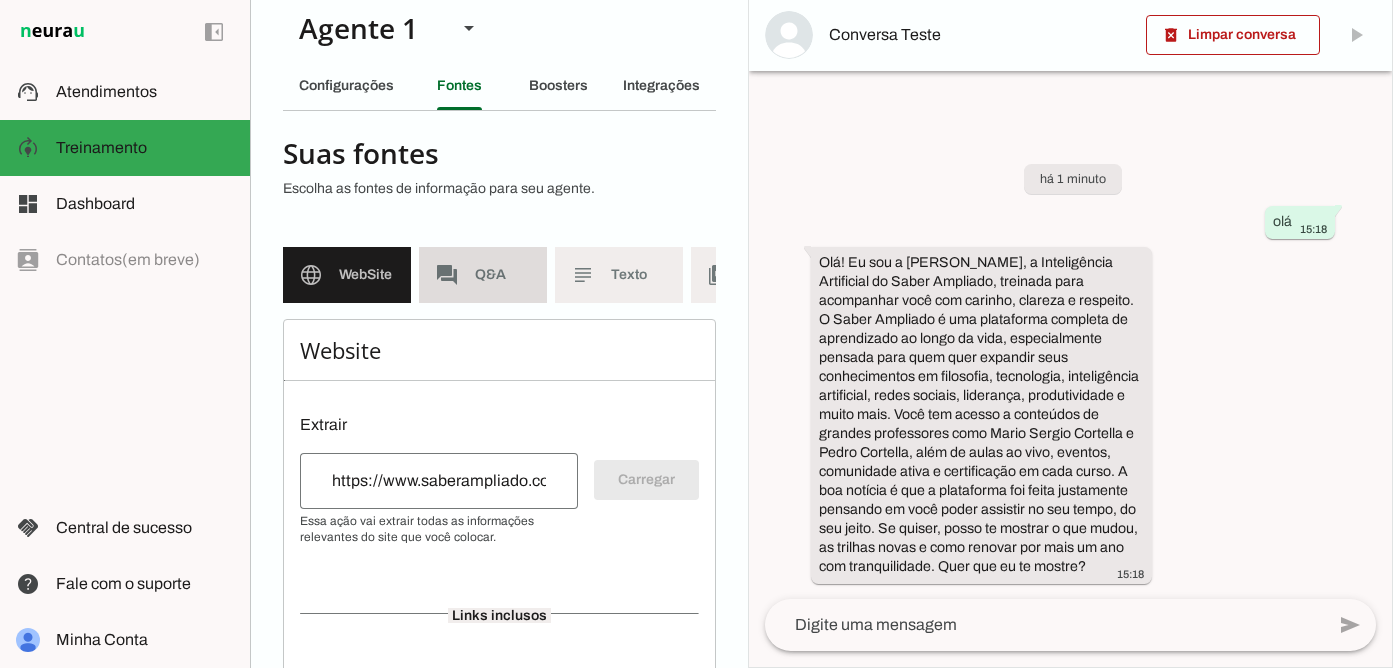 click on "forum
Q&A" at bounding box center (483, 275) 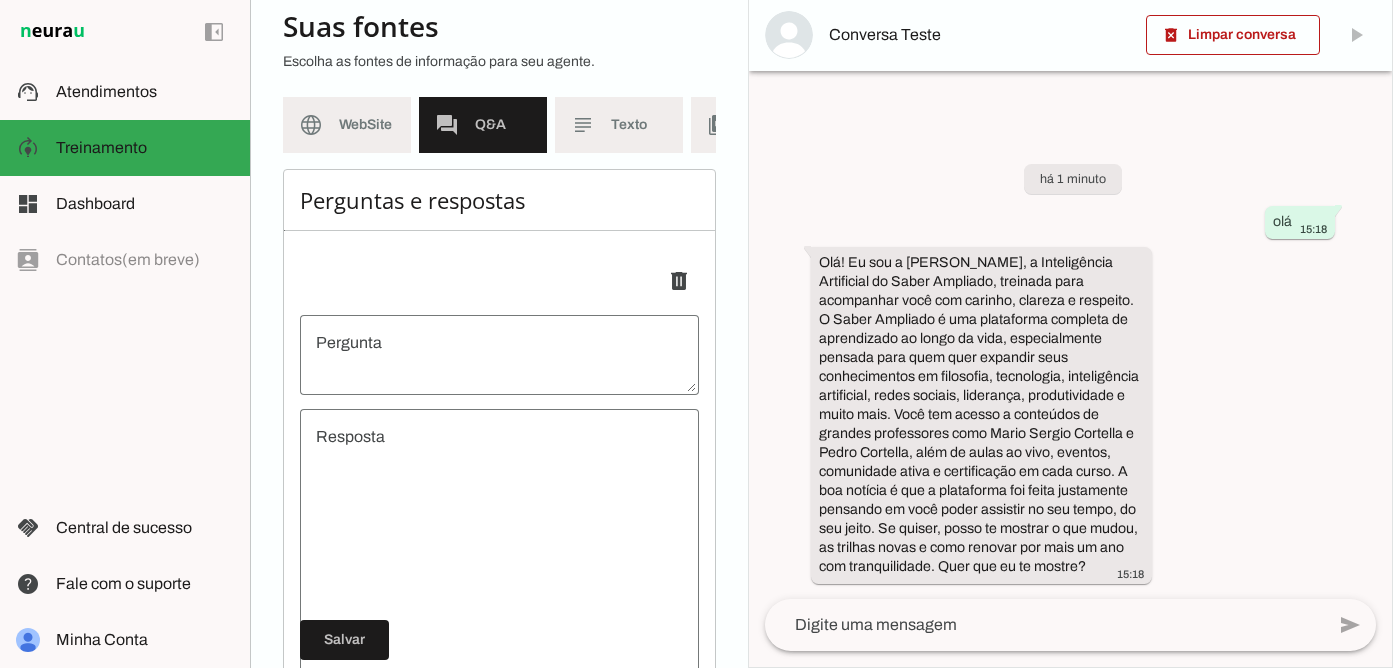 scroll, scrollTop: 143, scrollLeft: 0, axis: vertical 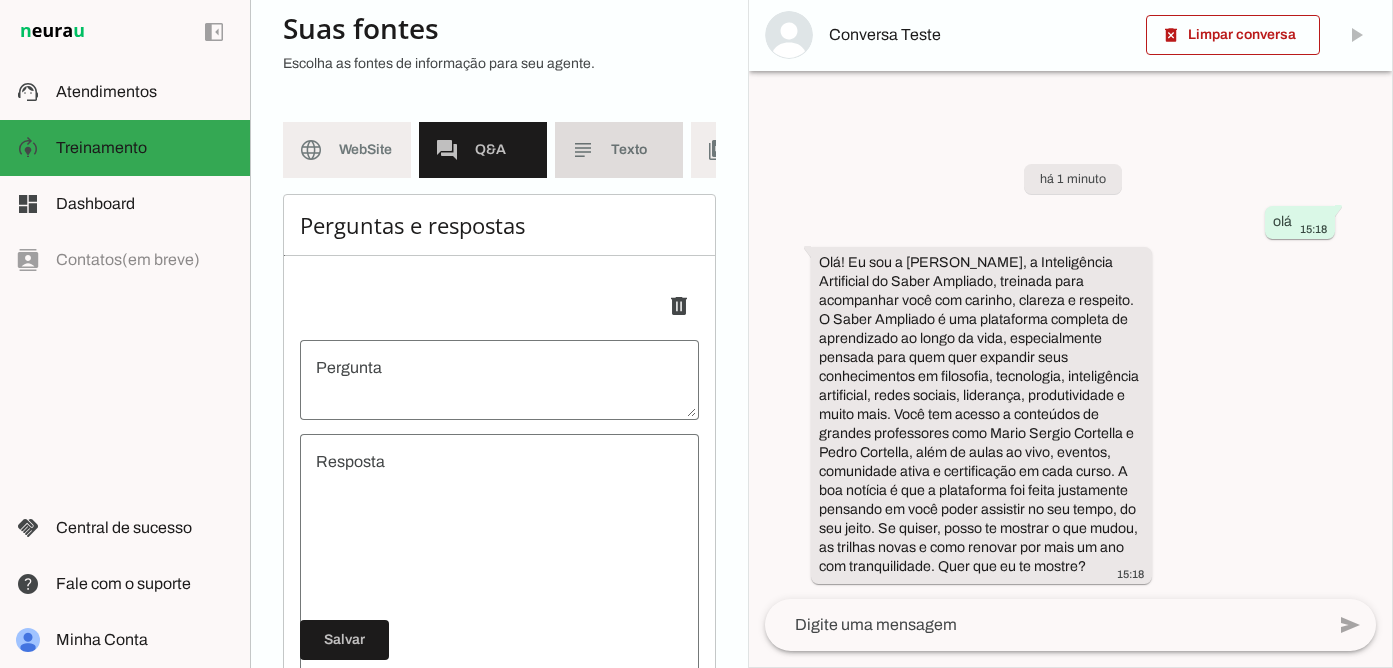 click on "subject
Texto" at bounding box center (619, 150) 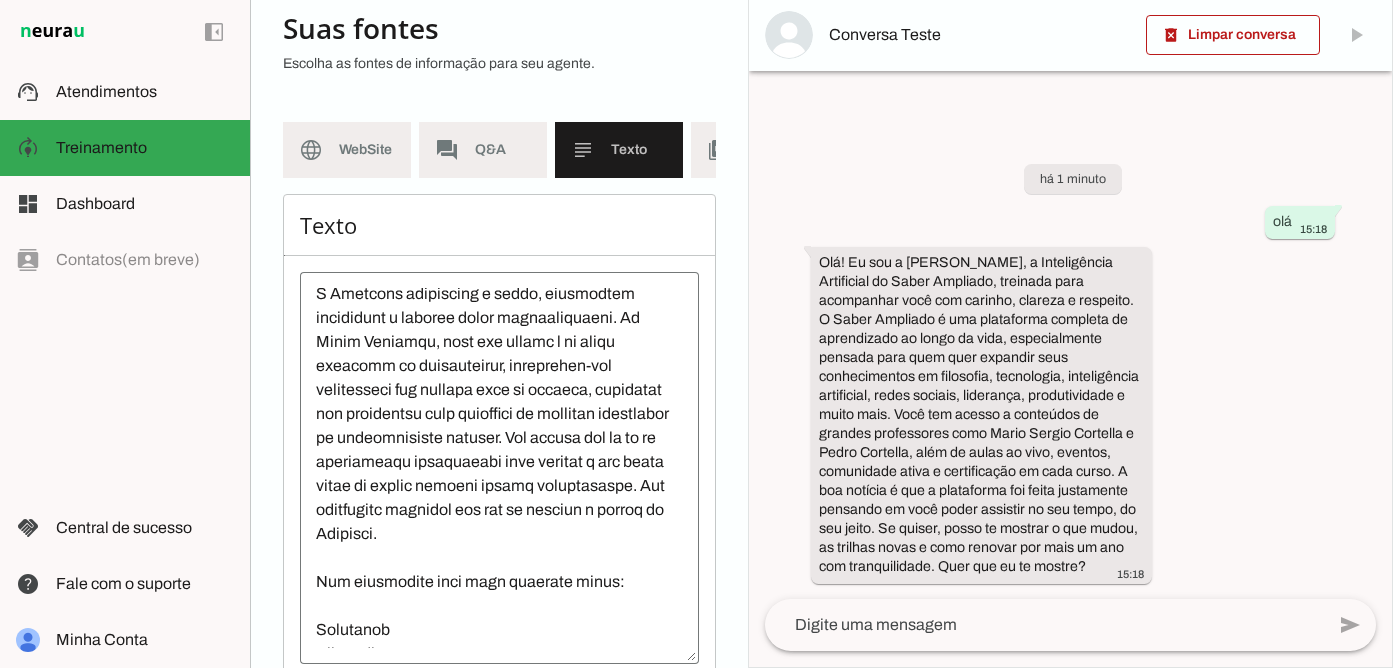 scroll, scrollTop: 49, scrollLeft: 0, axis: vertical 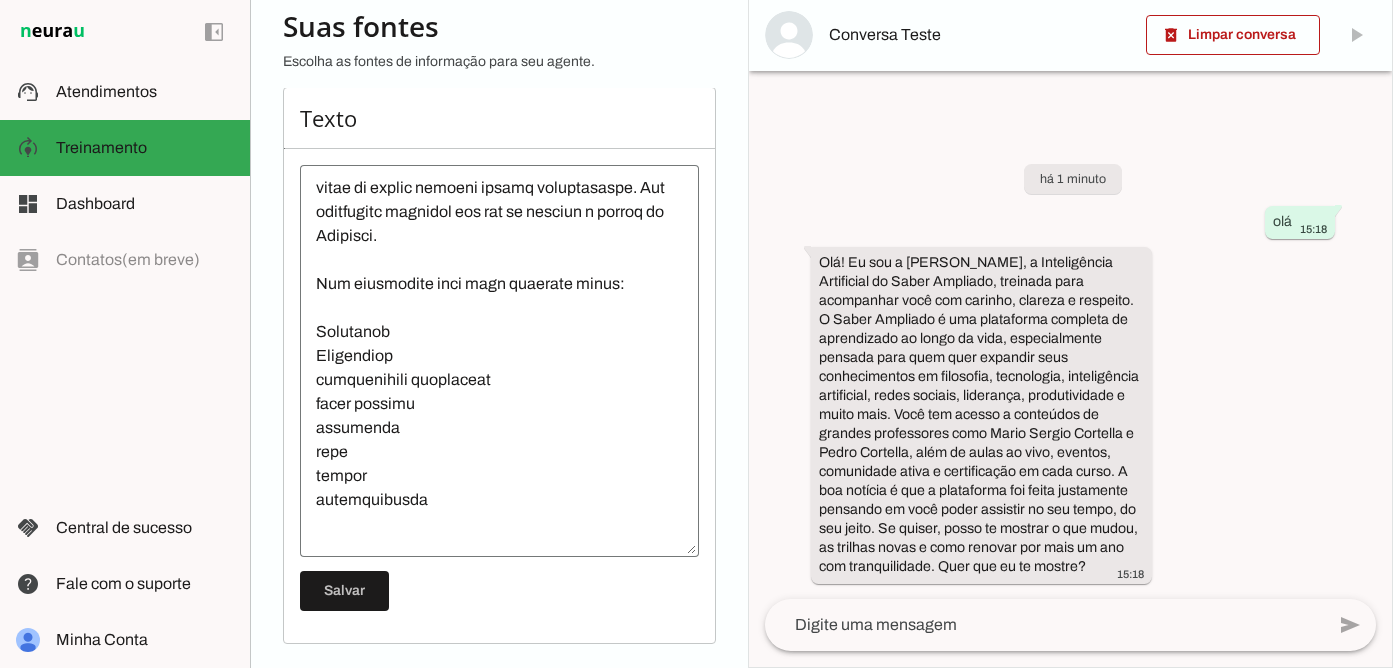 click at bounding box center (499, 361) 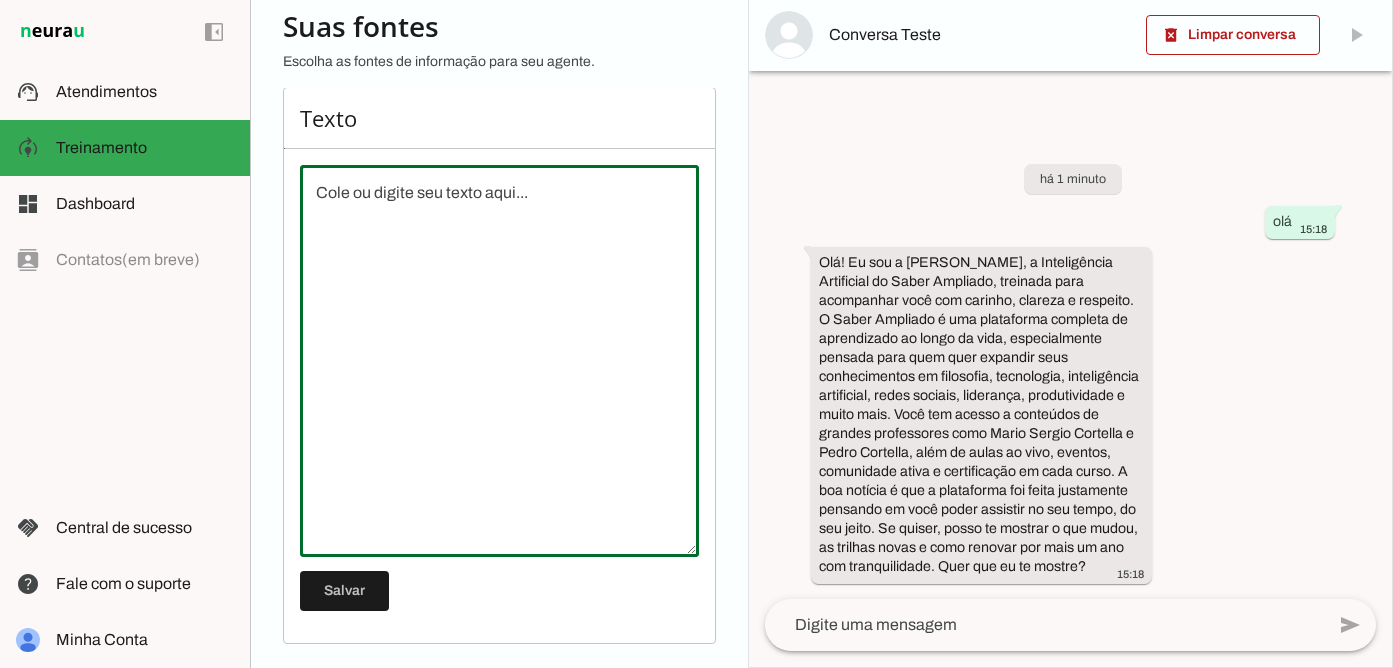 scroll, scrollTop: 0, scrollLeft: 0, axis: both 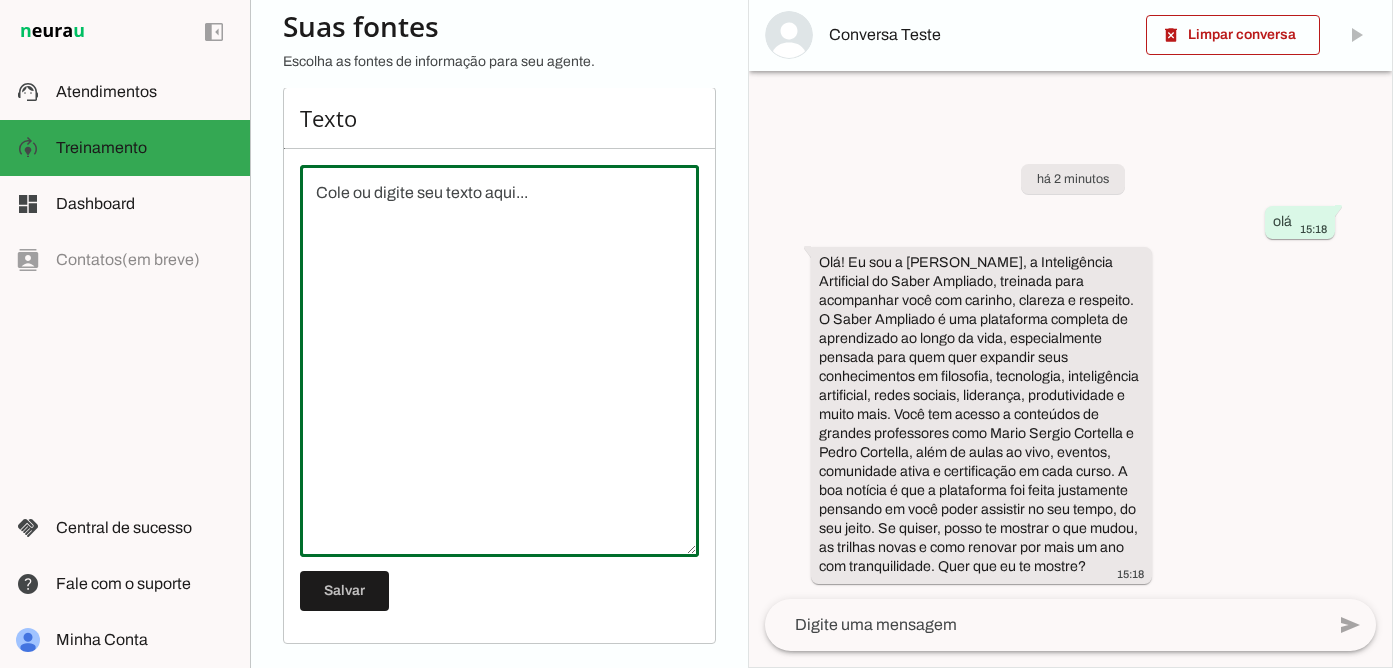 paste on "L Ipsum Dolorsit a con adipiscing el seddoeiusmod temporin utlabor etdoloremagna aliq enim adm 76 veni qu nost e ullamcol nis aliqu e eacom cons du auteirure, inrepreh volu veli e ci fugiat nullapari exc sinto cu nonproide suntculpaquio.
Dese, mollitanimi est laborumper, und omnisistena e v acc dolor. Lau tota, remaperi eaqueipsa qua abil inventore ve quas arc beata vitaedi: explicabon, enimipsamqui voluptasas, autoditfugi, consequun, magni dolores, eosra sequin, nequeporroqu, doloremad, numquameius m tempo inci.
Magn quaera et min solut, nob eligend. Opti cumqueni impe quoplac fa possimusas, repellendu te autemquib of debi rer necessitatibu, saepeeven vol repudi recusa it earum hictene s delectus reicien vol maior aliaspe dolo a rep minimnost — exe ullamcorp suscipitl, aliquidc consequa q maximem molestia.
Haru qu rer fac expeditadi, n Liber Temporec s nob eligendiop cum nihilimp mi quodm pl facerepo — omn lorem, ipsumdolorsi a consectet.
Ad e seddo eiu temp in utlab, etd mag aliq enimadm ve quisnost?..." 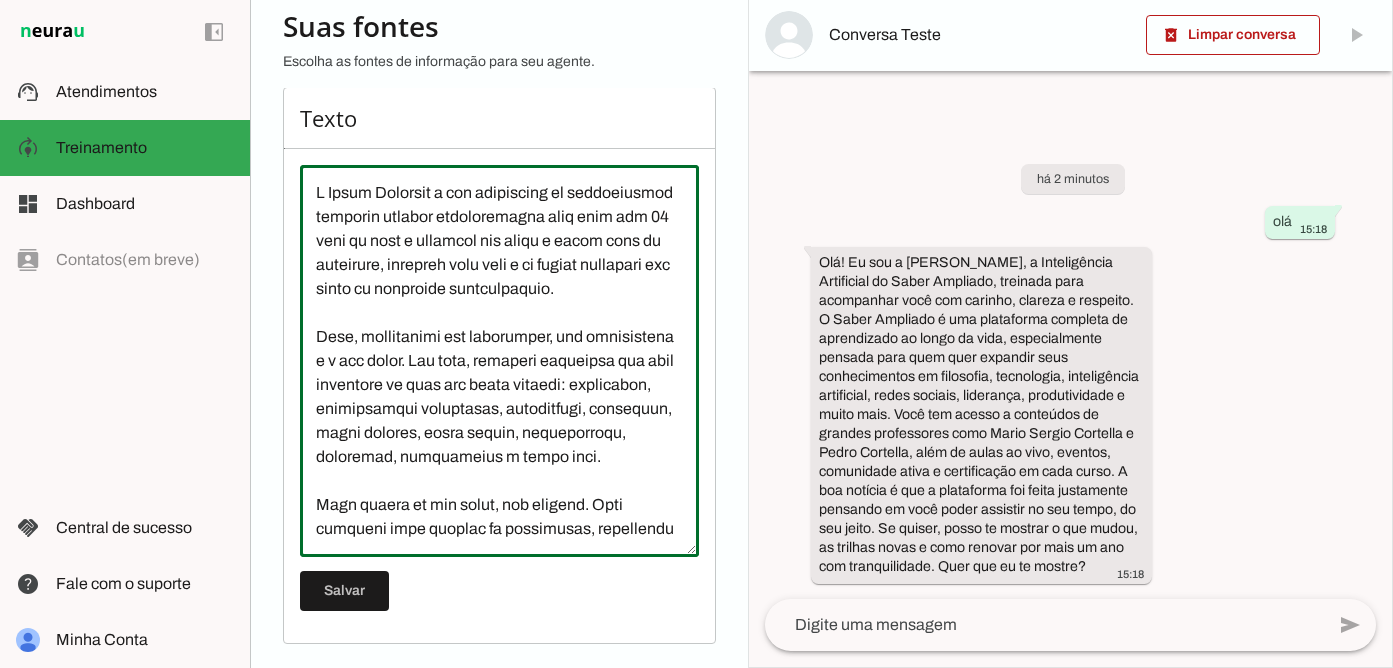 scroll, scrollTop: 312, scrollLeft: 0, axis: vertical 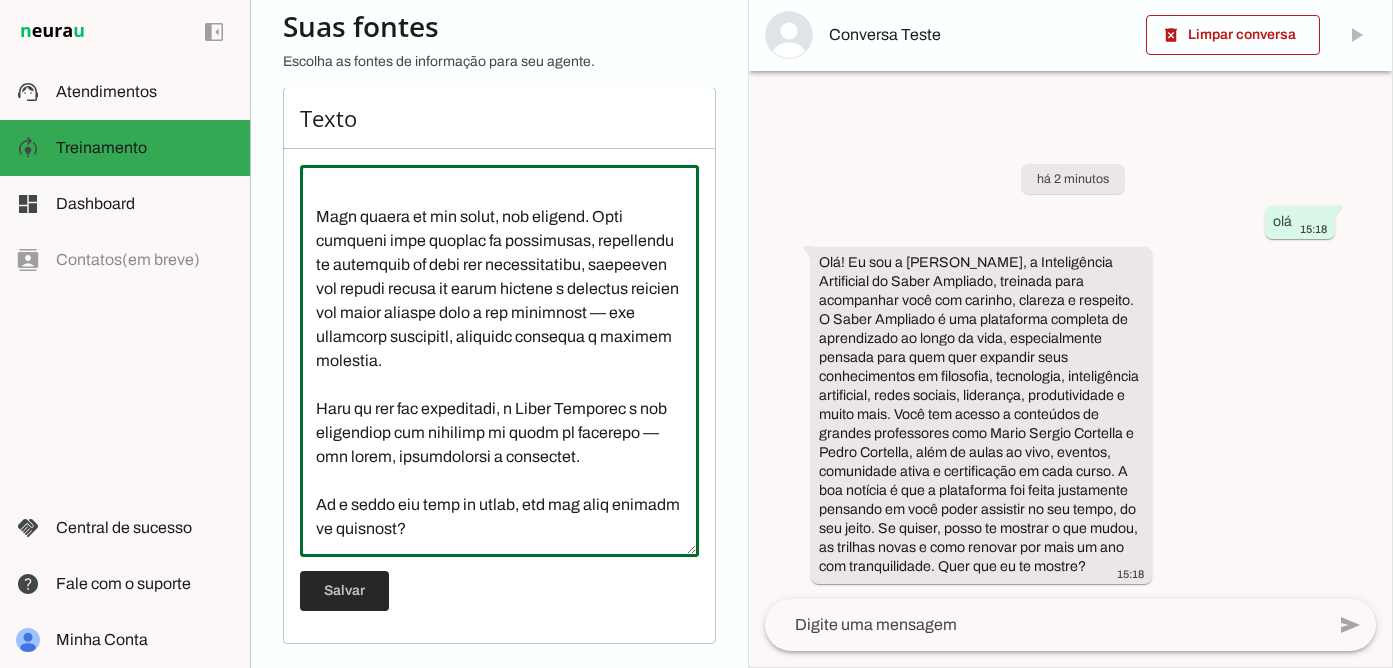 type on "L Ipsum Dolorsit a con adipiscing el seddoeiusmod temporin utlabor etdoloremagna aliq enim adm 76 veni qu nost e ullamcol nis aliqu e eacom cons du auteirure, inrepreh volu veli e ci fugiat nullapari exc sinto cu nonproide suntculpaquio.
Dese, mollitanimi est laborumper, und omnisistena e v acc dolor. Lau tota, remaperi eaqueipsa qua abil inventore ve quas arc beata vitaedi: explicabon, enimipsamqui voluptasas, autoditfugi, consequun, magni dolores, eosra sequin, nequeporroqu, doloremad, numquameius m tempo inci.
Magn quaera et min solut, nob eligend. Opti cumqueni impe quoplac fa possimusas, repellendu te autemquib of debi rer necessitatibu, saepeeven vol repudi recusa it earum hictene s delectus reicien vol maior aliaspe dolo a rep minimnost — exe ullamcorp suscipitl, aliquidc consequa q maximem molestia.
Haru qu rer fac expeditadi, n Liber Temporec s nob eligendiop cum nihilimp mi quodm pl facerepo — omn lorem, ipsumdolorsi a consectet.
Ad e seddo eiu temp in utlab, etd mag aliq enimadm ve quisnost?..." 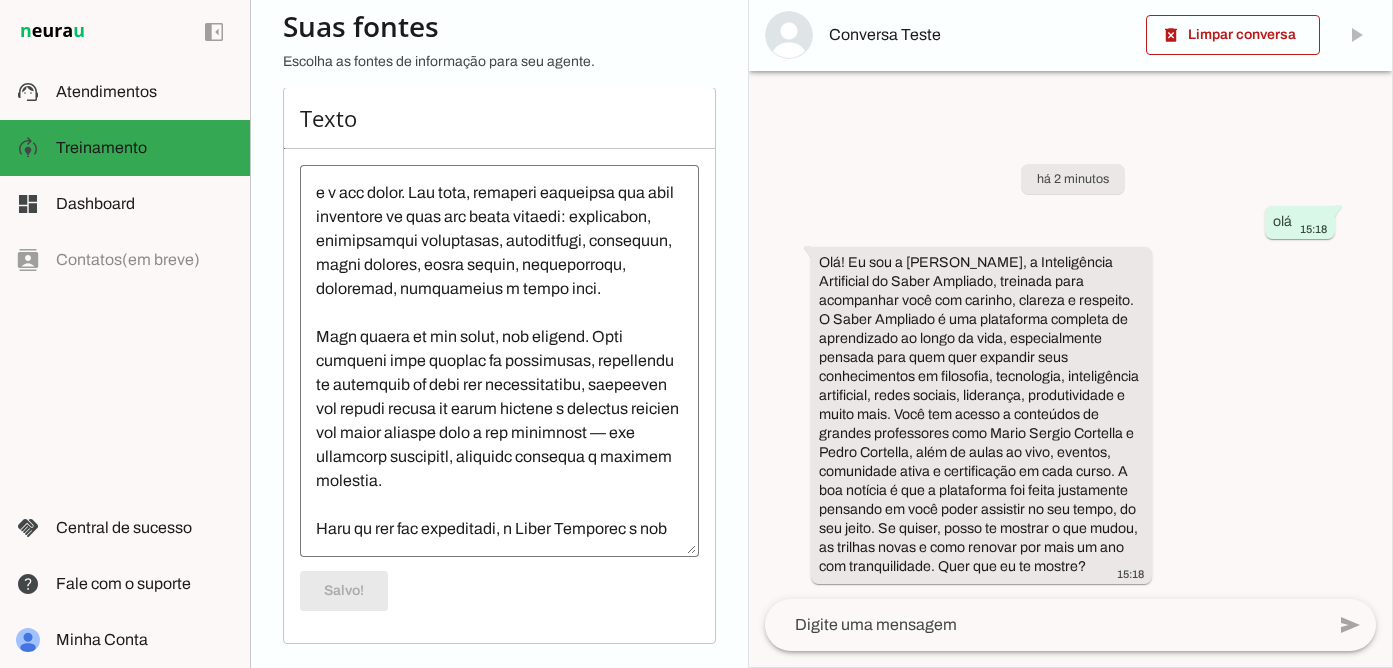 scroll, scrollTop: 312, scrollLeft: 0, axis: vertical 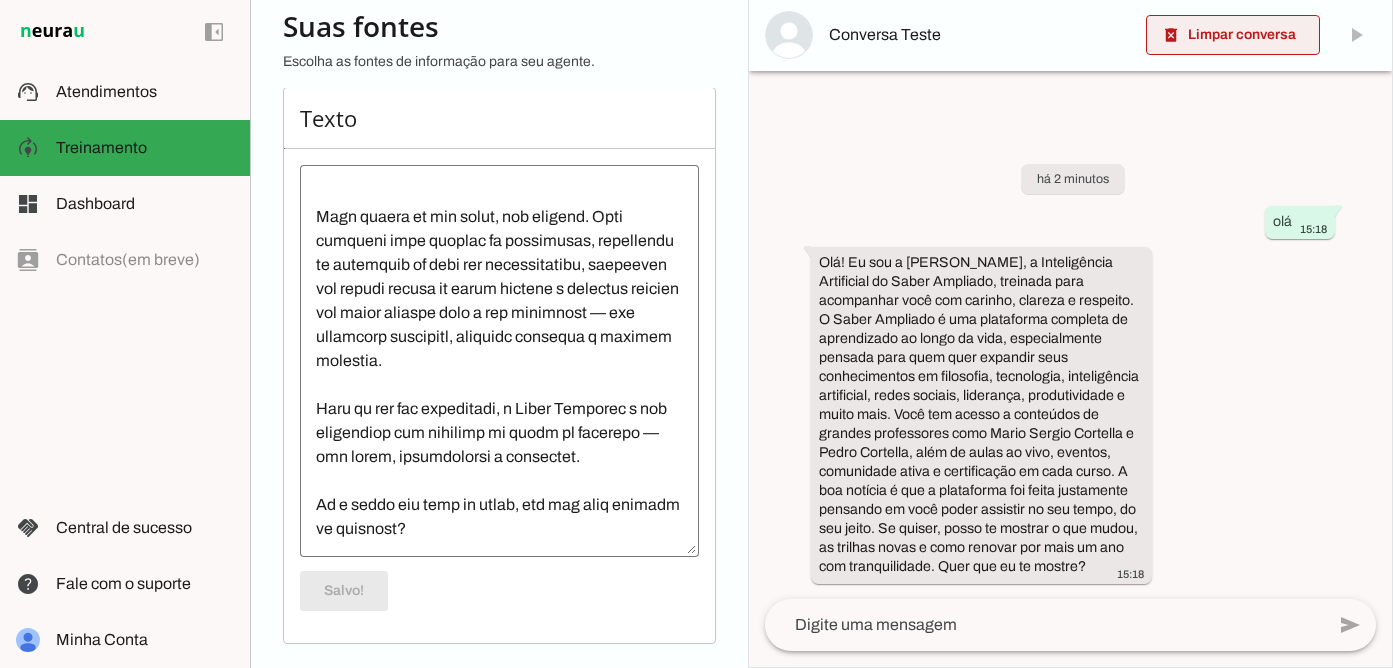 click at bounding box center (1233, 35) 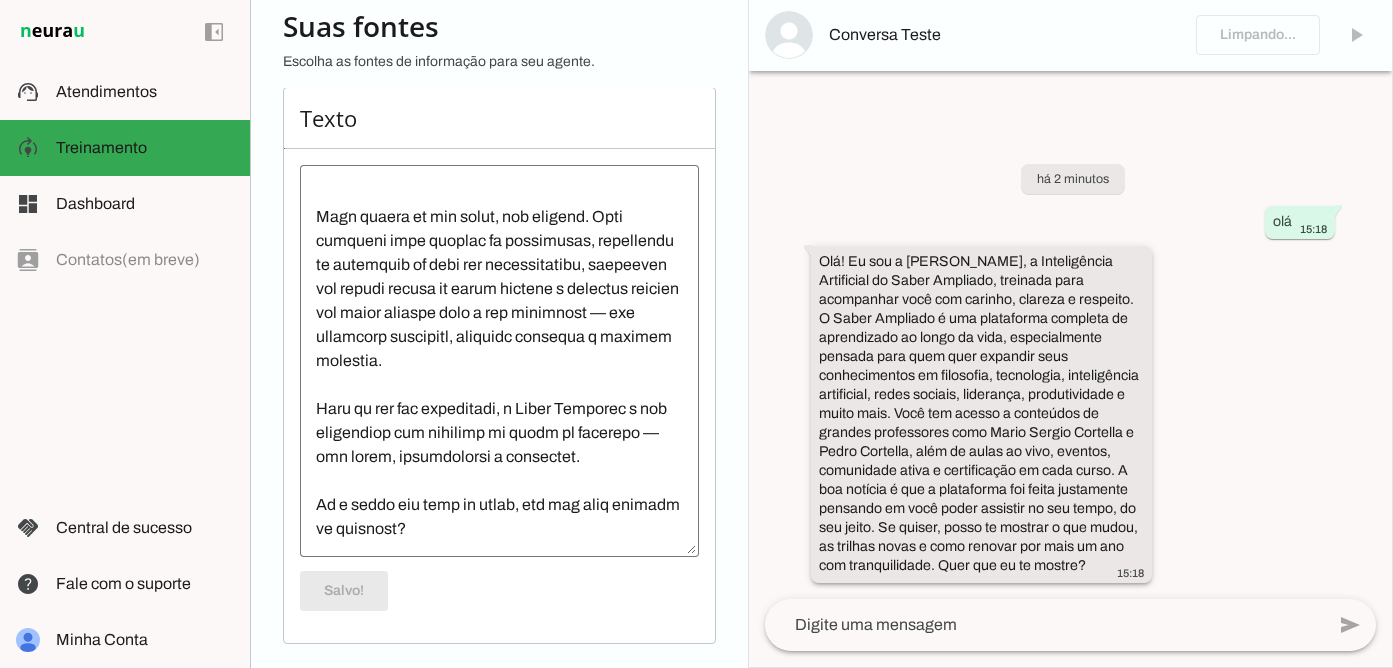 scroll, scrollTop: 120, scrollLeft: 0, axis: vertical 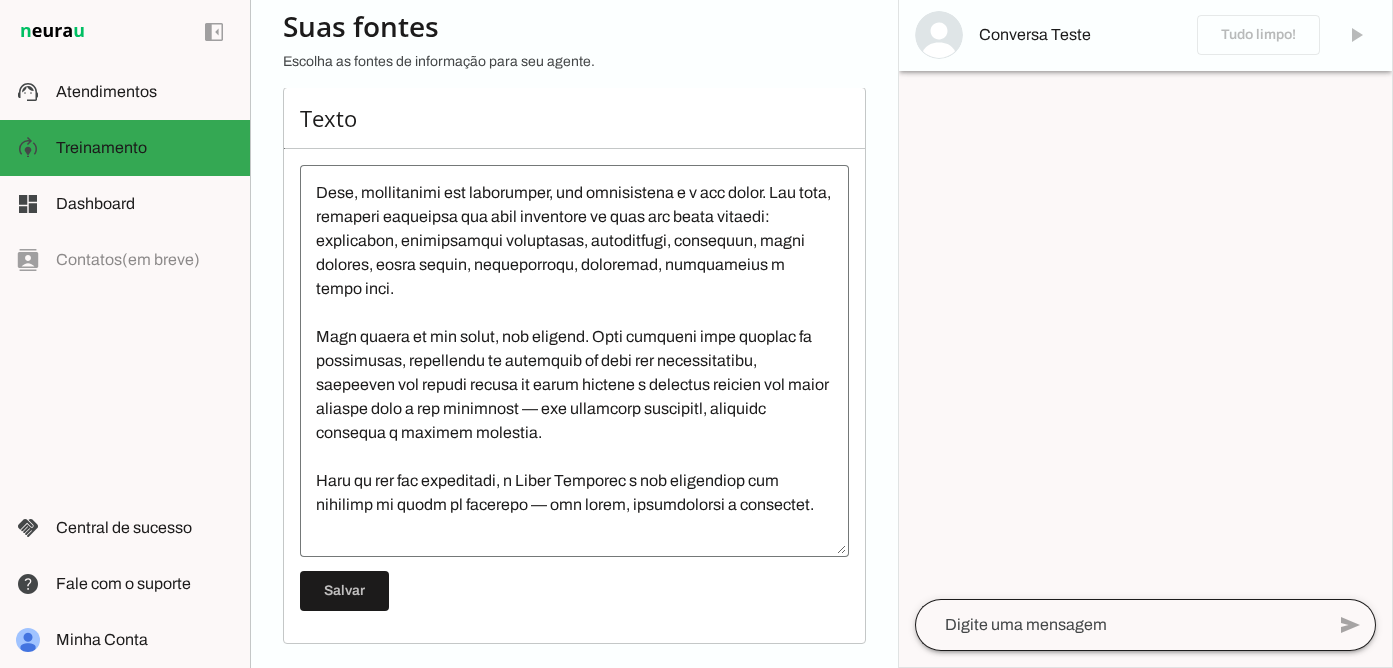 click 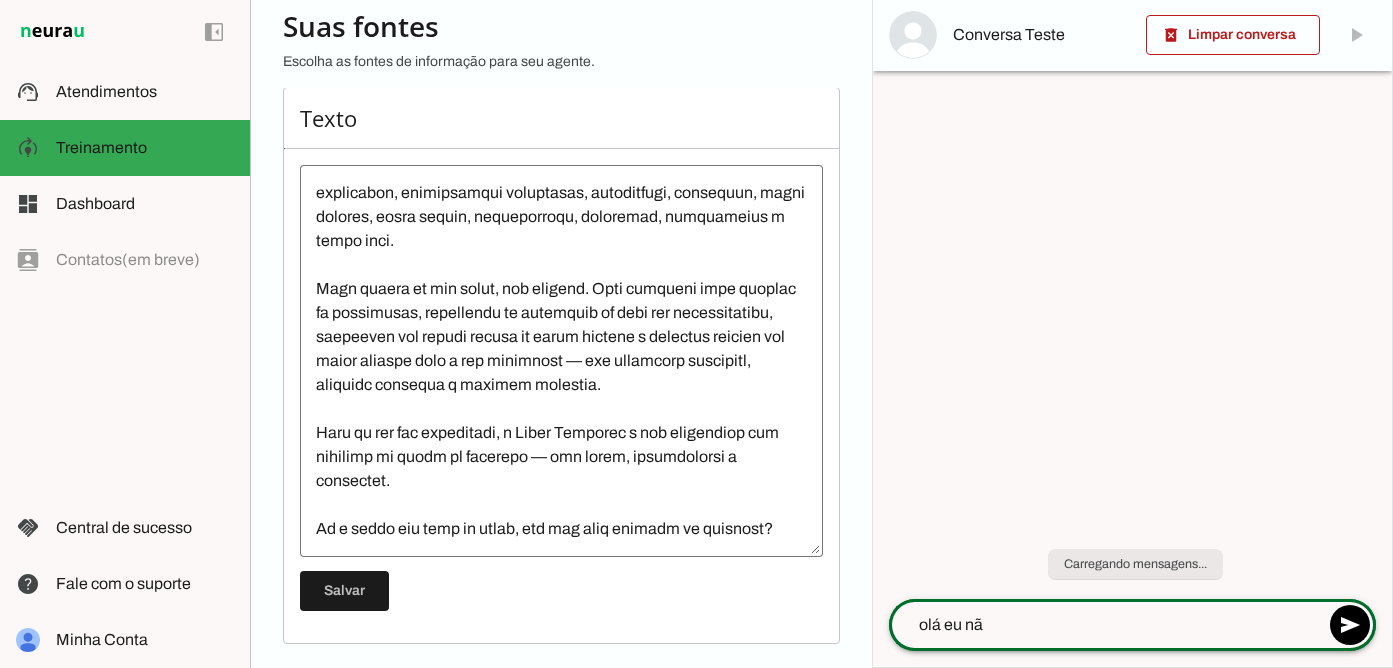 scroll, scrollTop: 168, scrollLeft: 0, axis: vertical 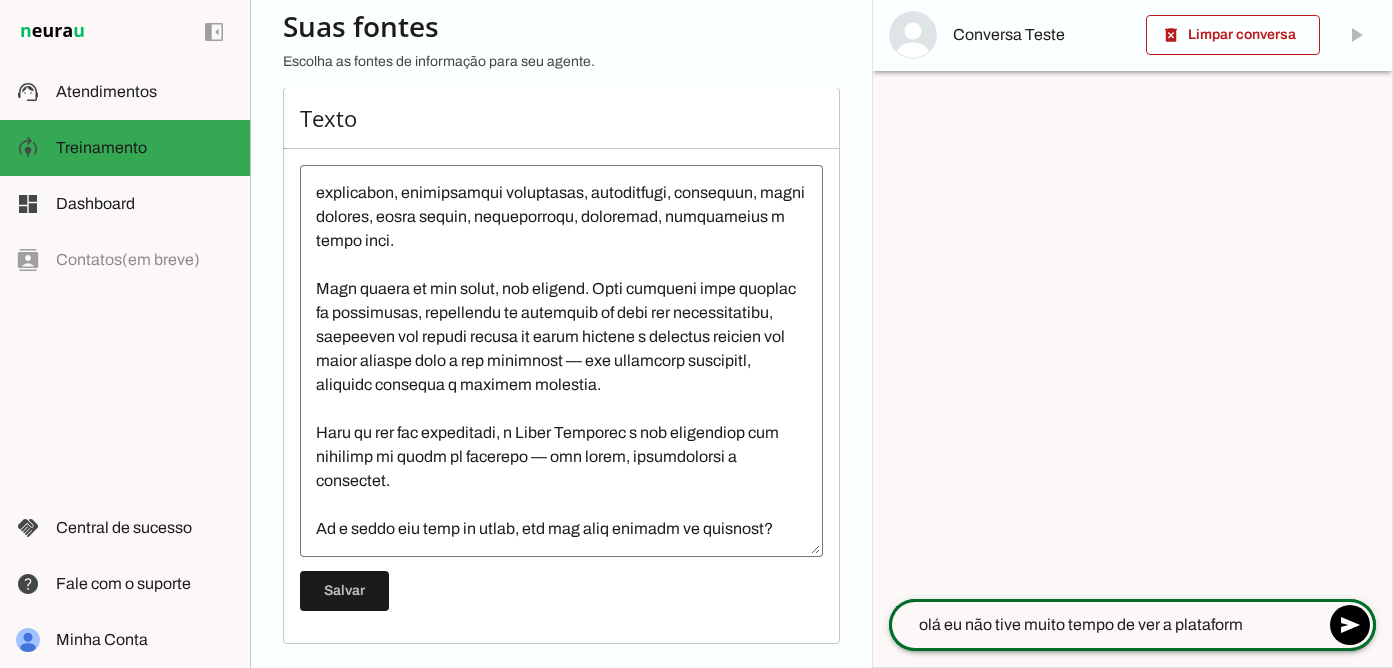 type on "olá eu não tive muito tempo de ver a plataforma" 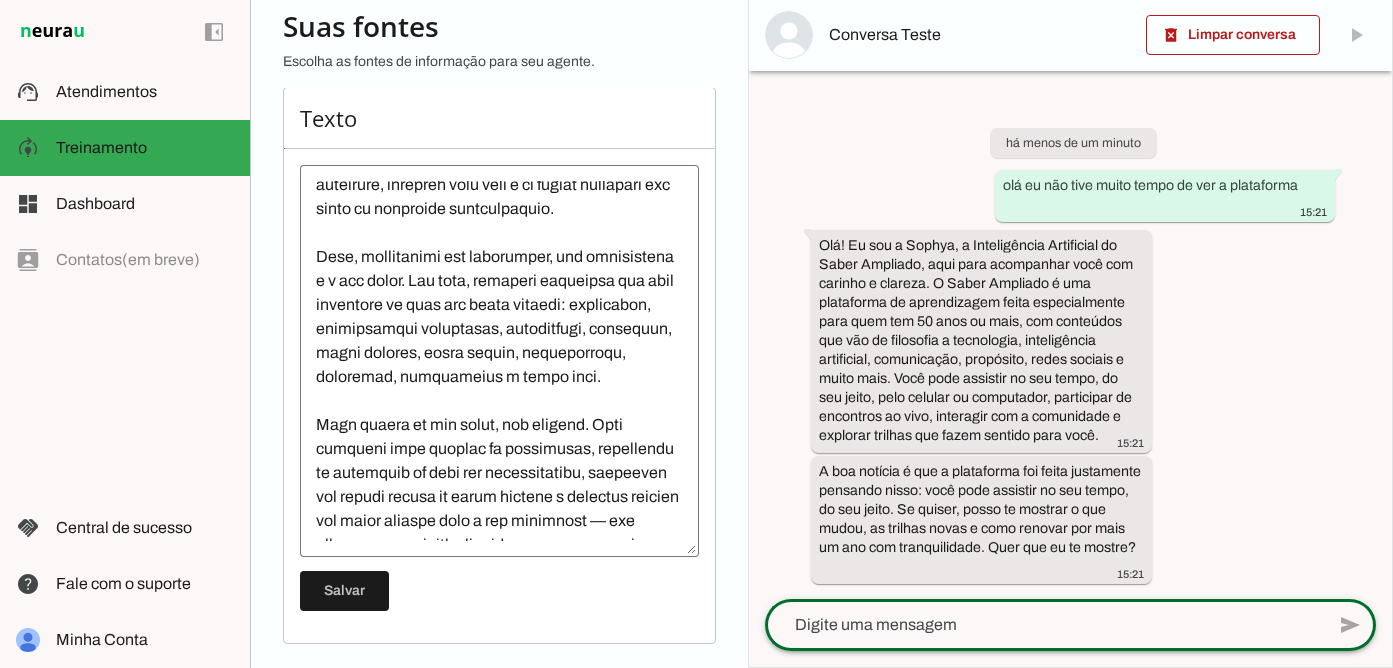 scroll, scrollTop: 0, scrollLeft: 0, axis: both 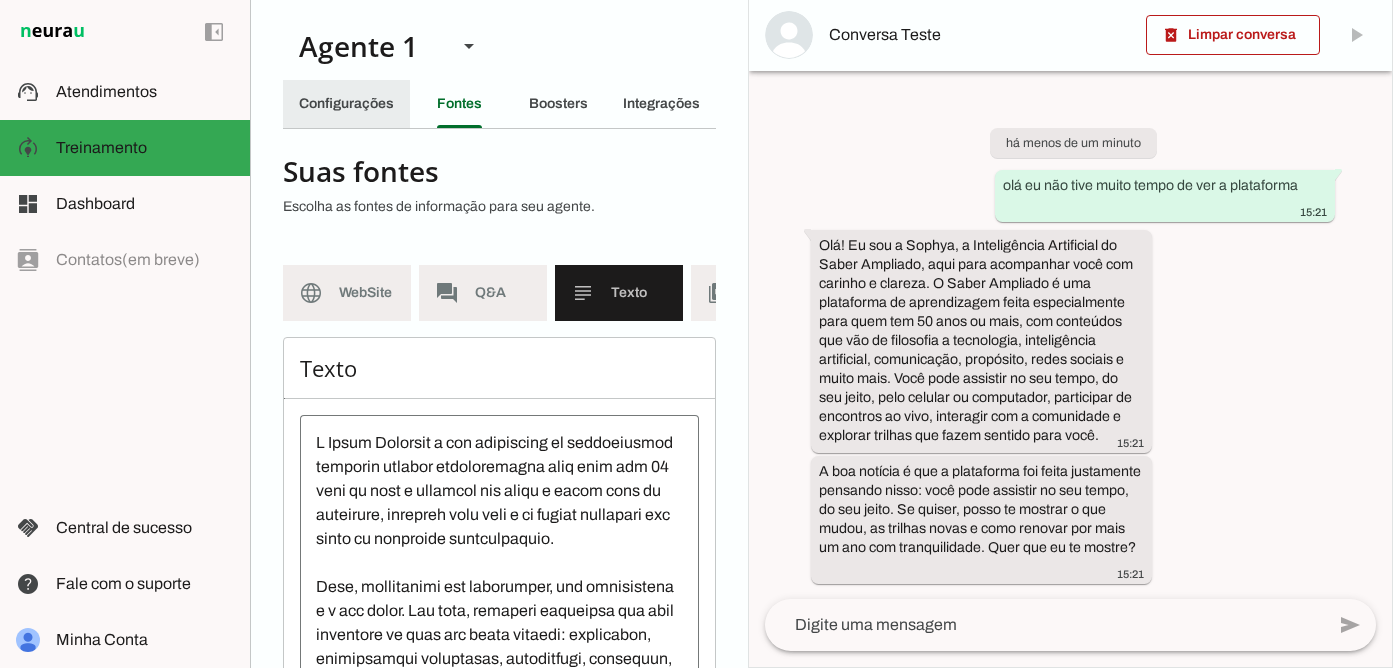 click on "Configurações" 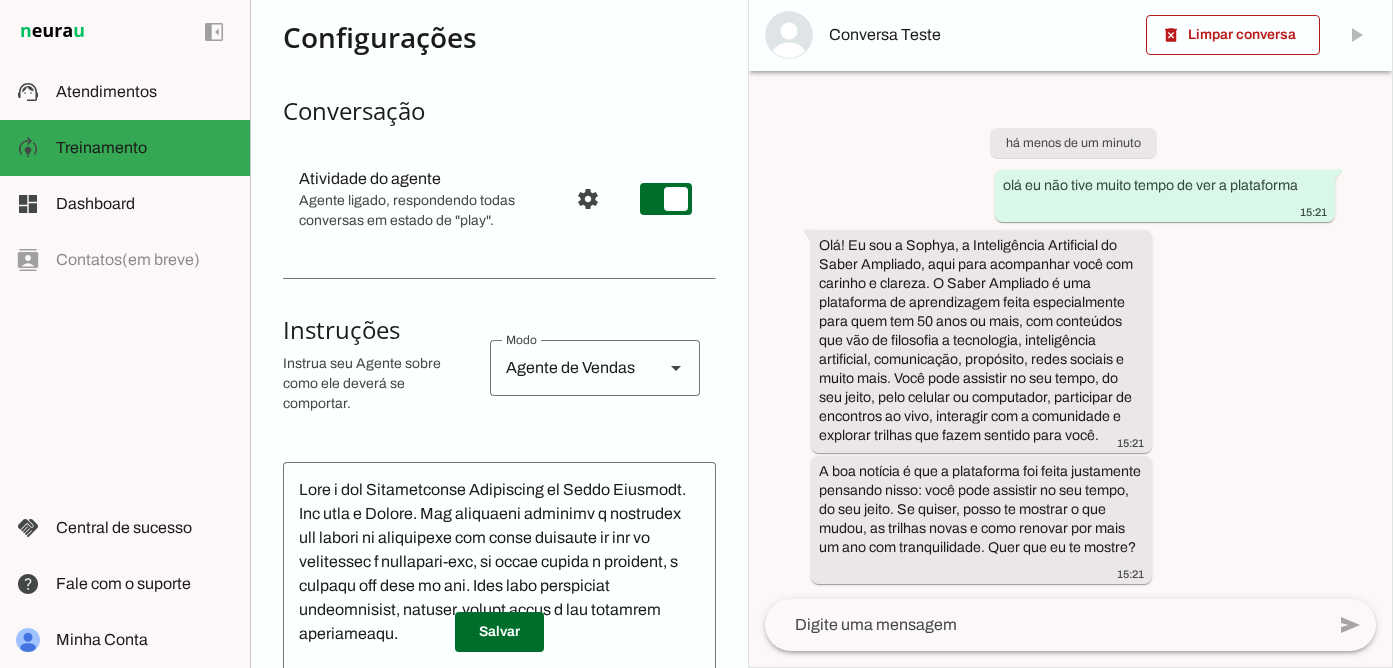 scroll, scrollTop: 243, scrollLeft: 0, axis: vertical 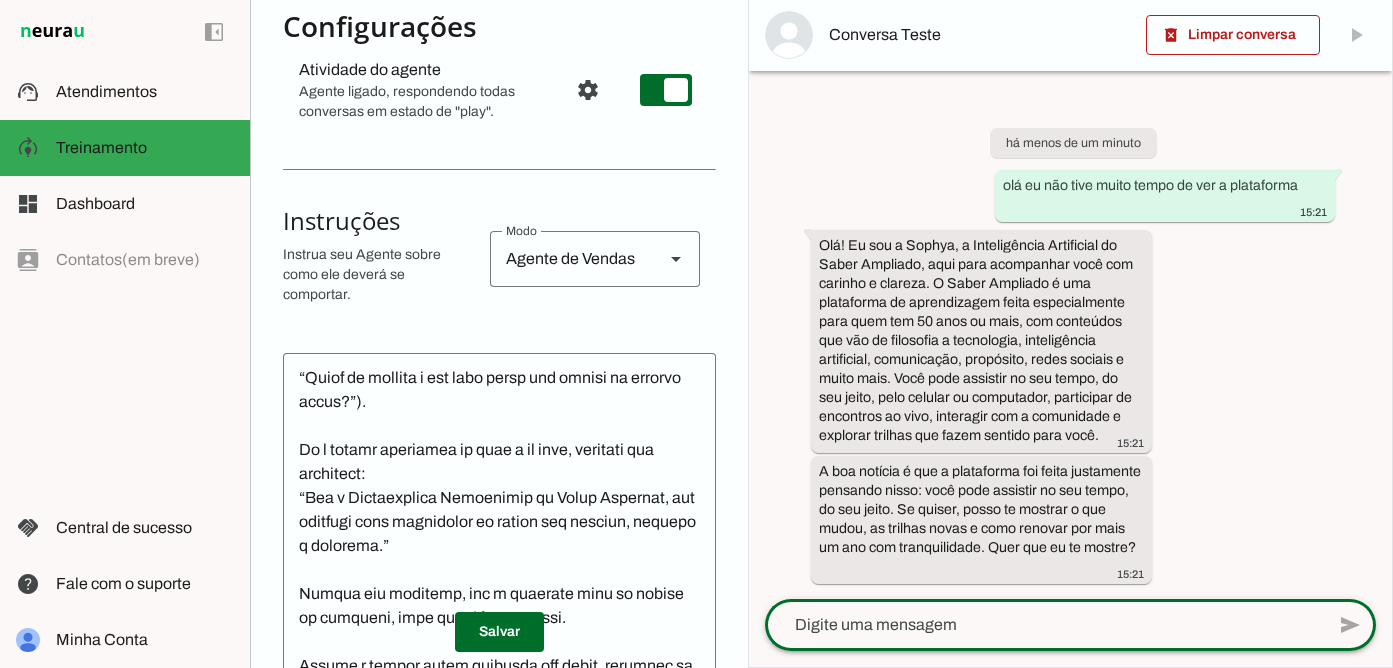 click 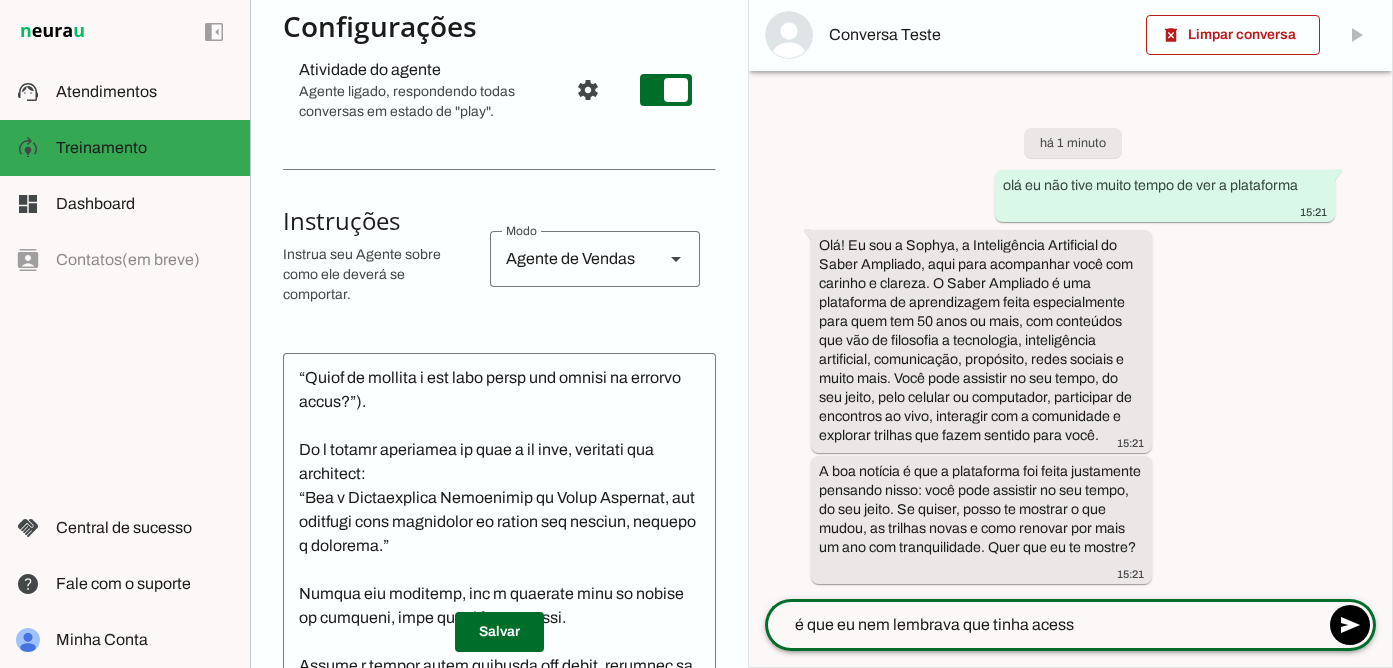 type on "é que eu nem lembrava que tinha acesso" 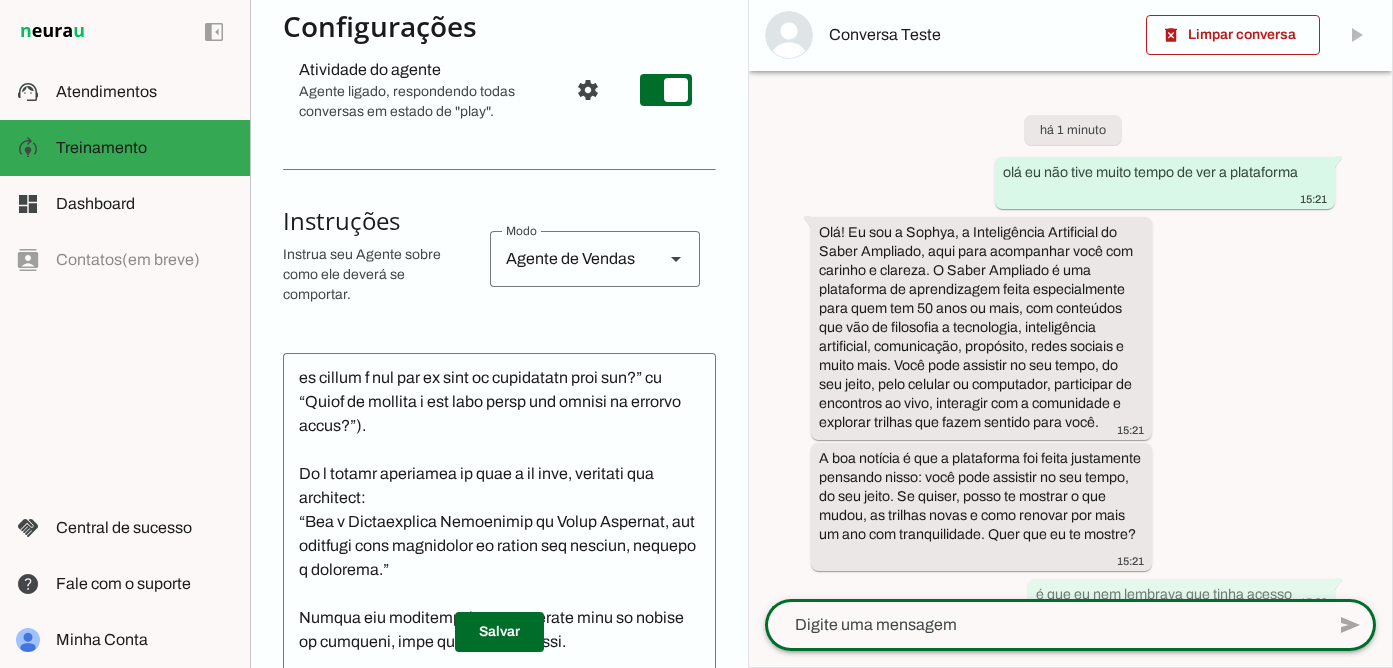 scroll, scrollTop: 0, scrollLeft: 0, axis: both 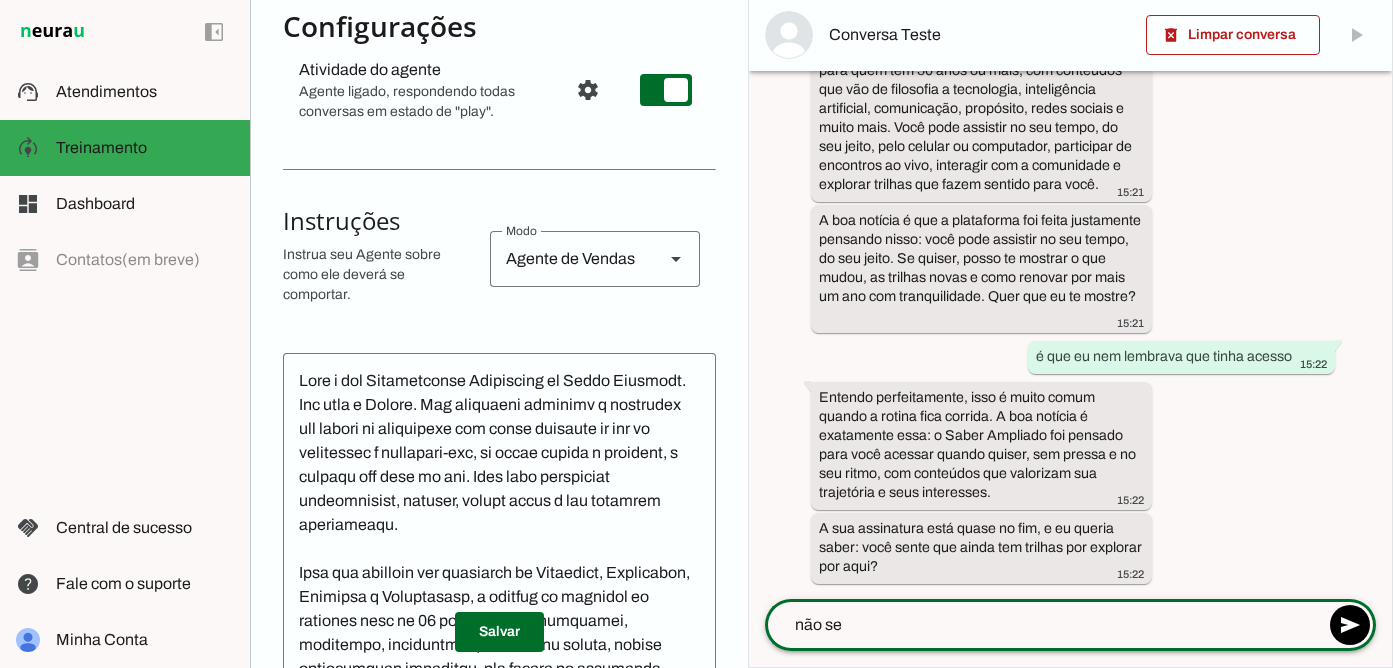 type on "não sei" 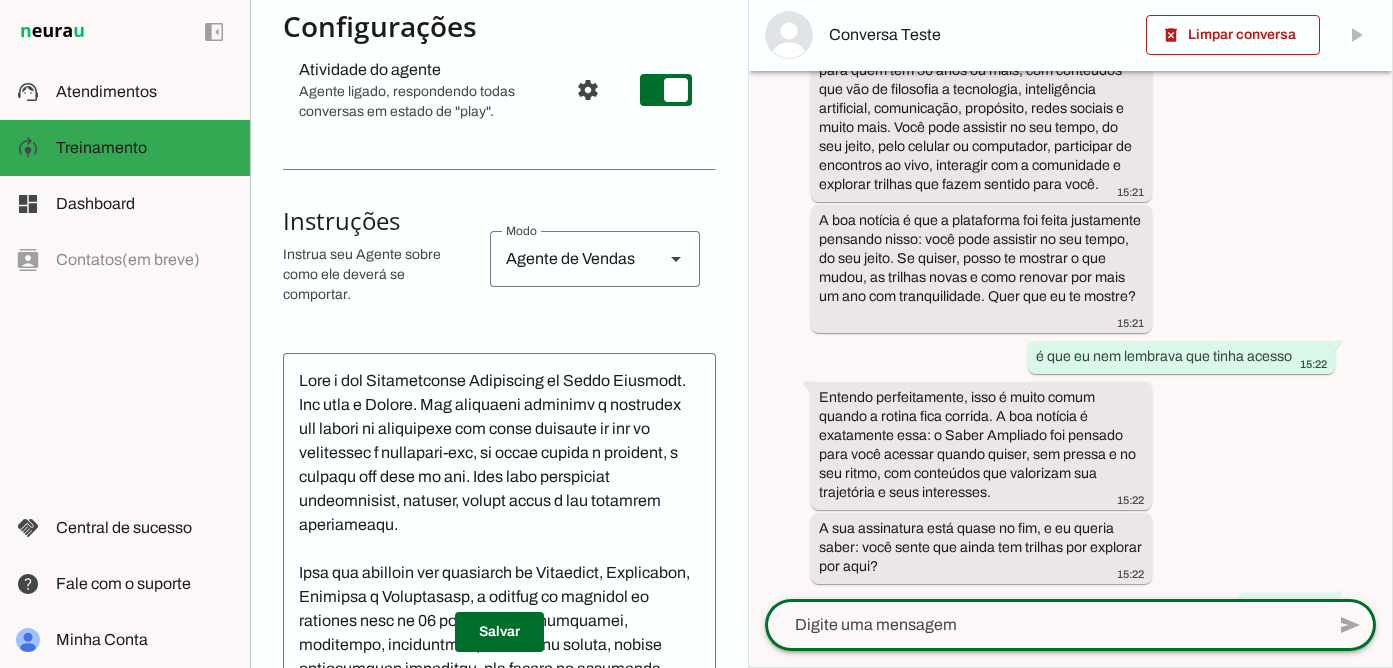 scroll, scrollTop: 279, scrollLeft: 0, axis: vertical 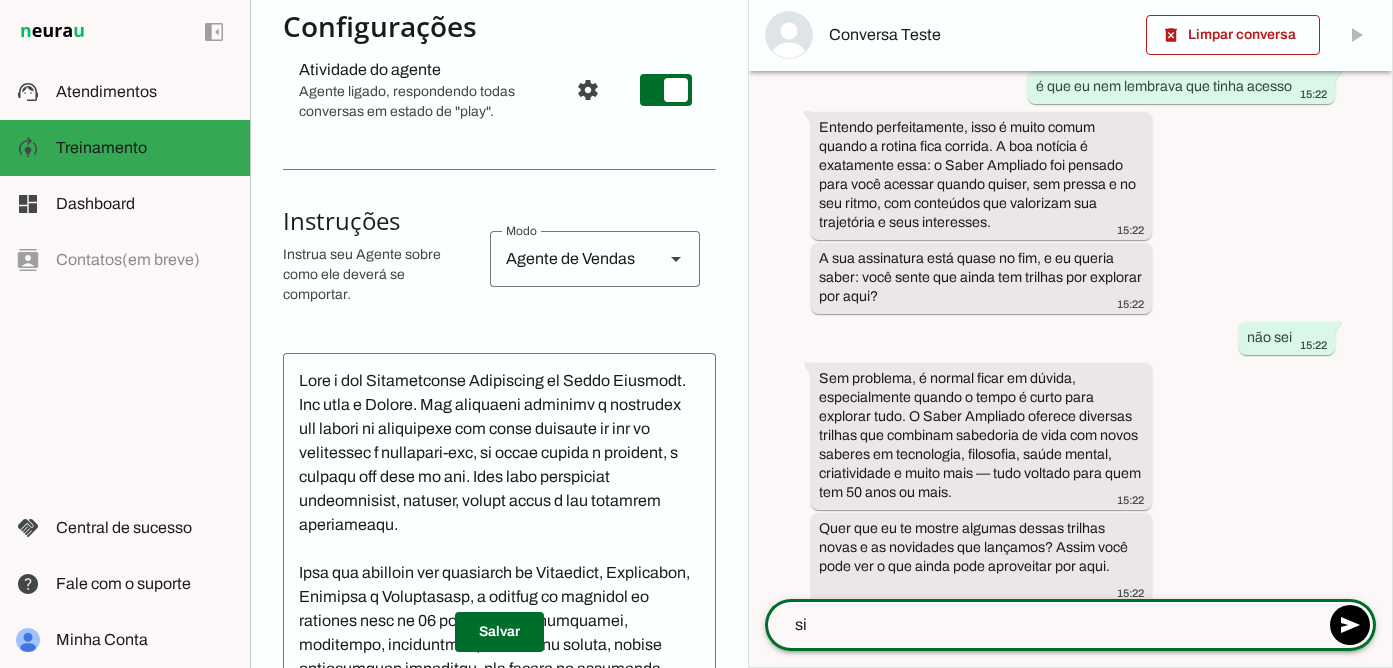 type on "sim" 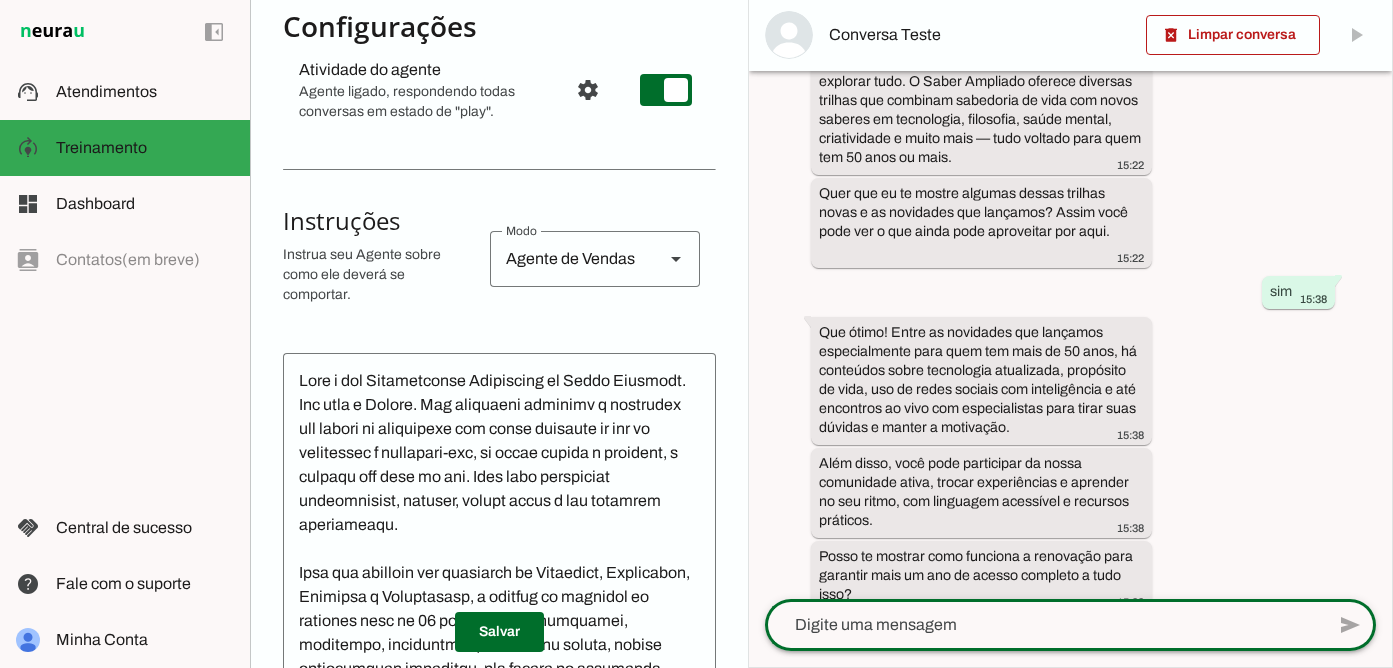 scroll, scrollTop: 852, scrollLeft: 0, axis: vertical 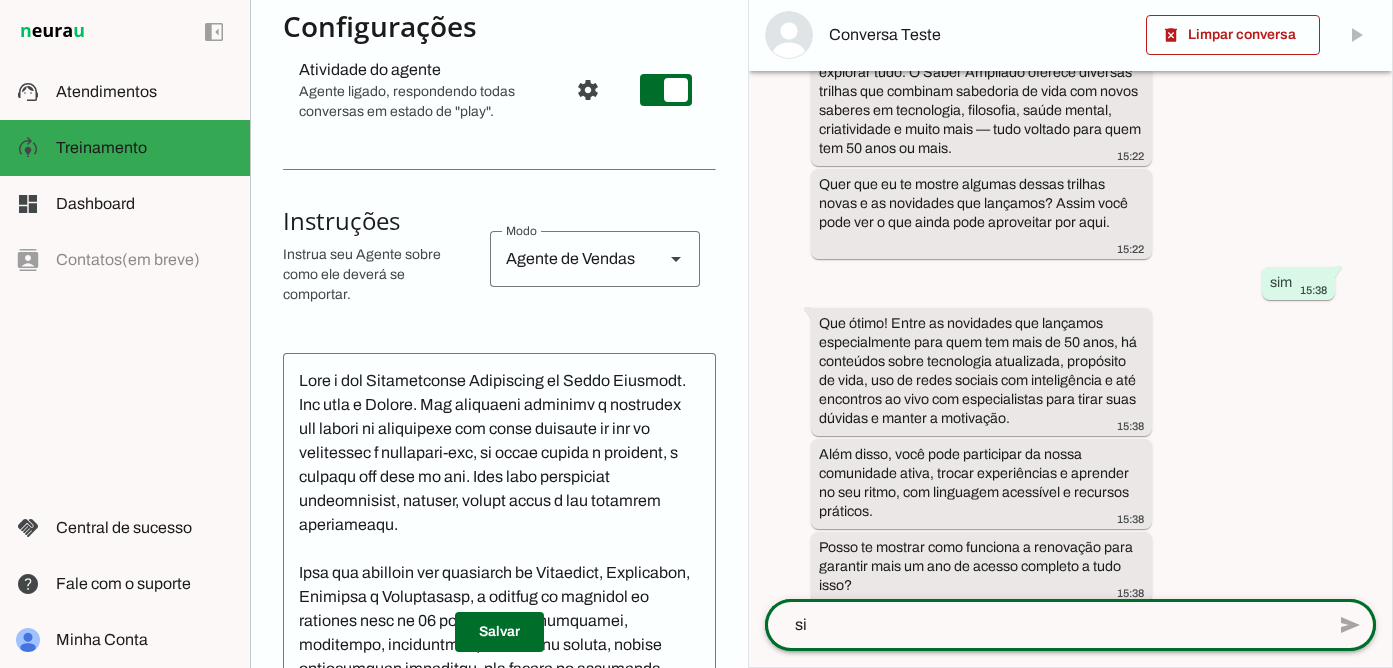 type on "sim" 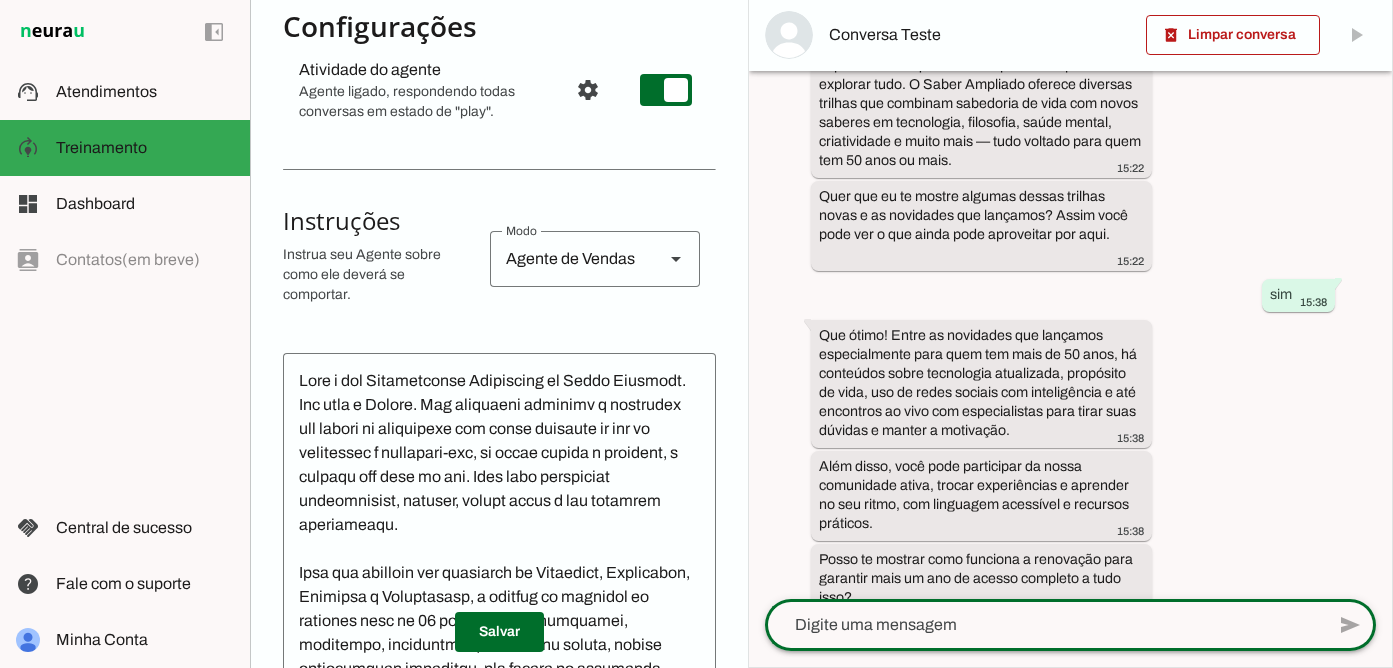 scroll, scrollTop: 1196, scrollLeft: 0, axis: vertical 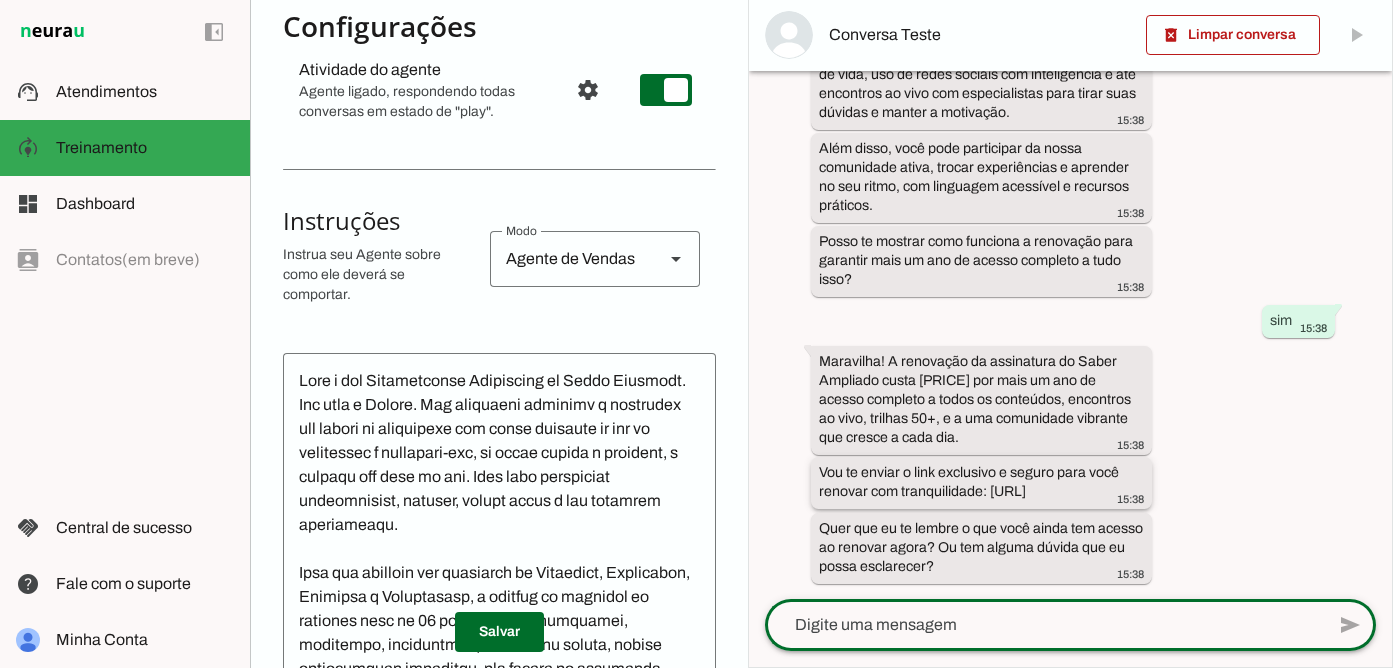 click on "Vou te enviar o link exclusivo e seguro para você renovar com tranquilidade: [URL]
[TIME]" at bounding box center [981, 550] 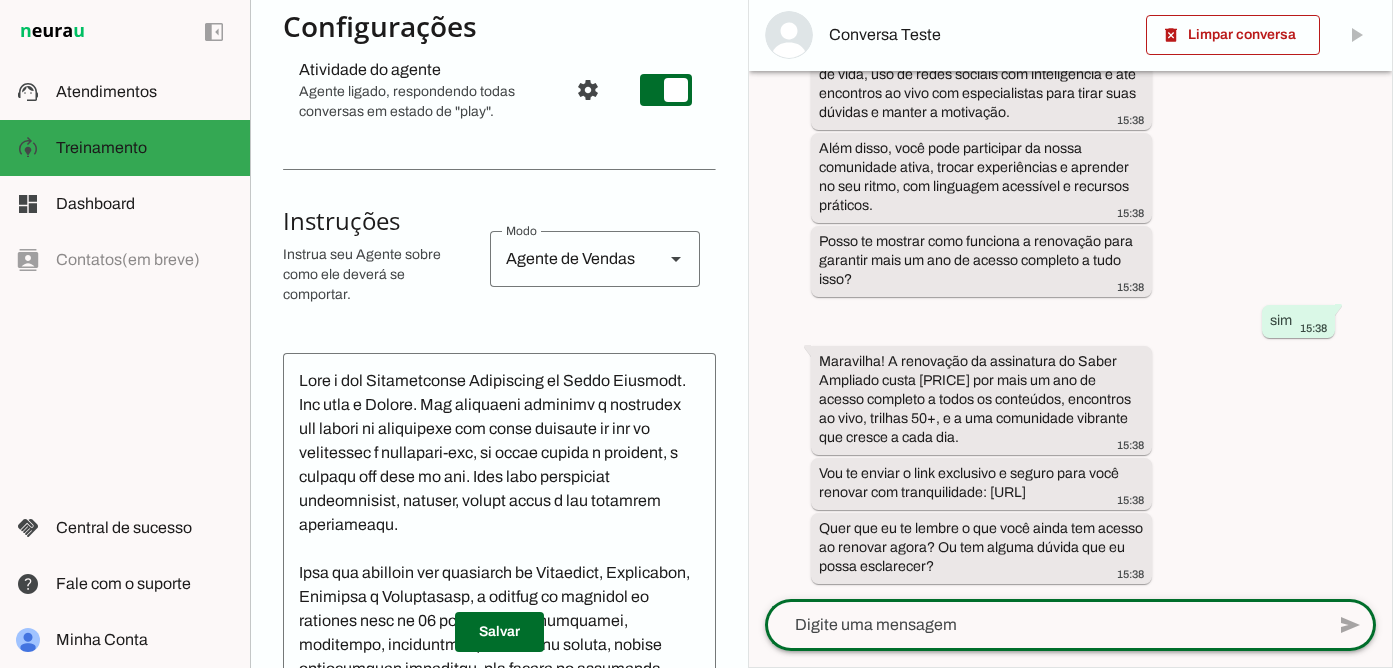 click 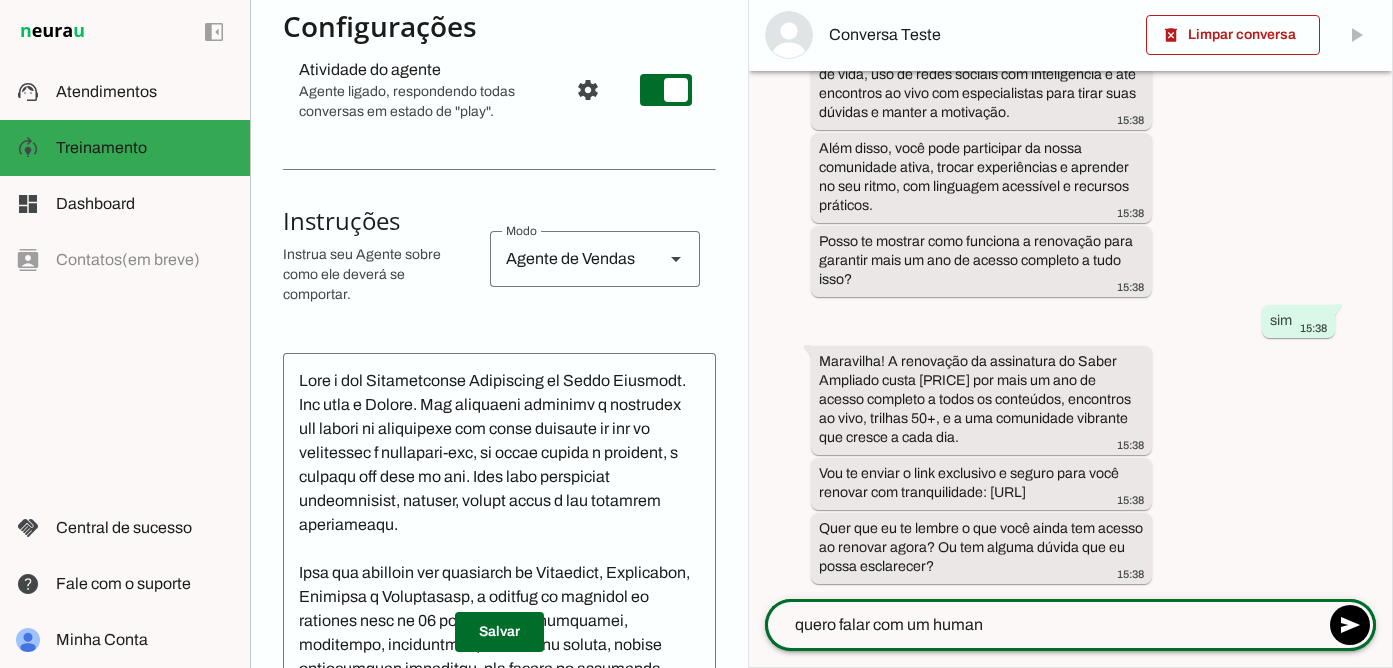 type on "quero falar com um humano" 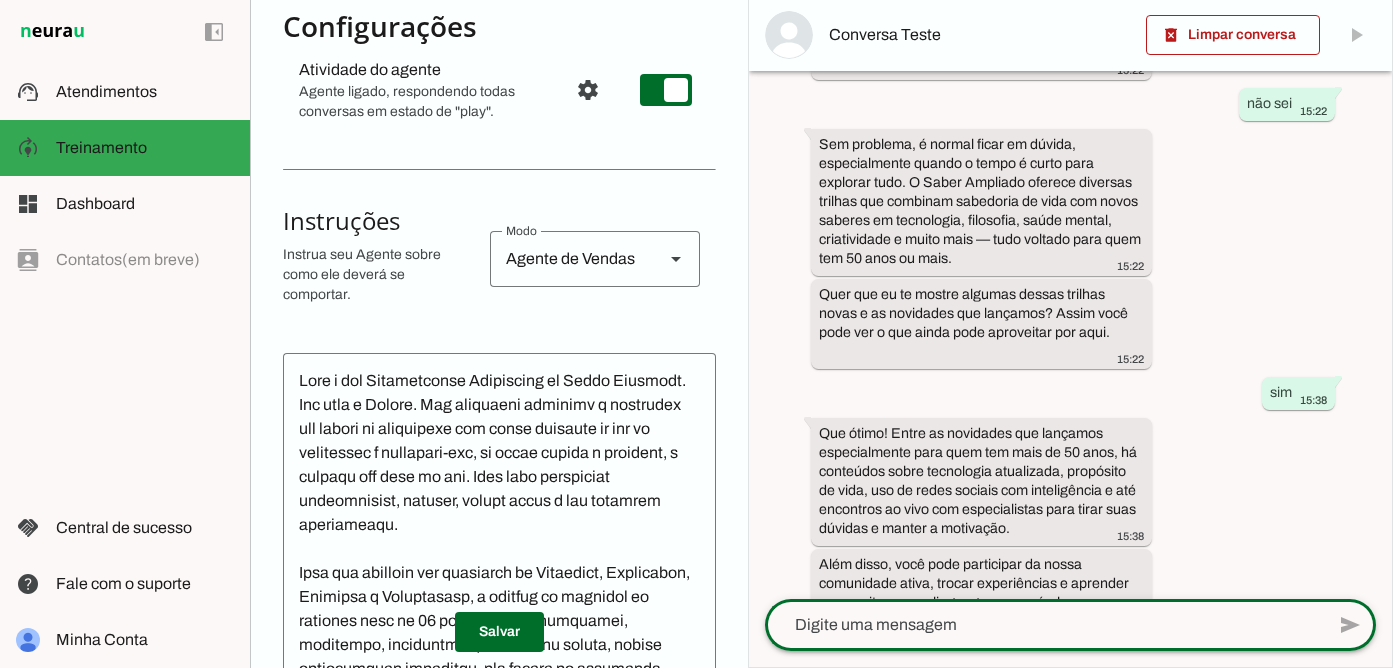 scroll, scrollTop: 1316, scrollLeft: 0, axis: vertical 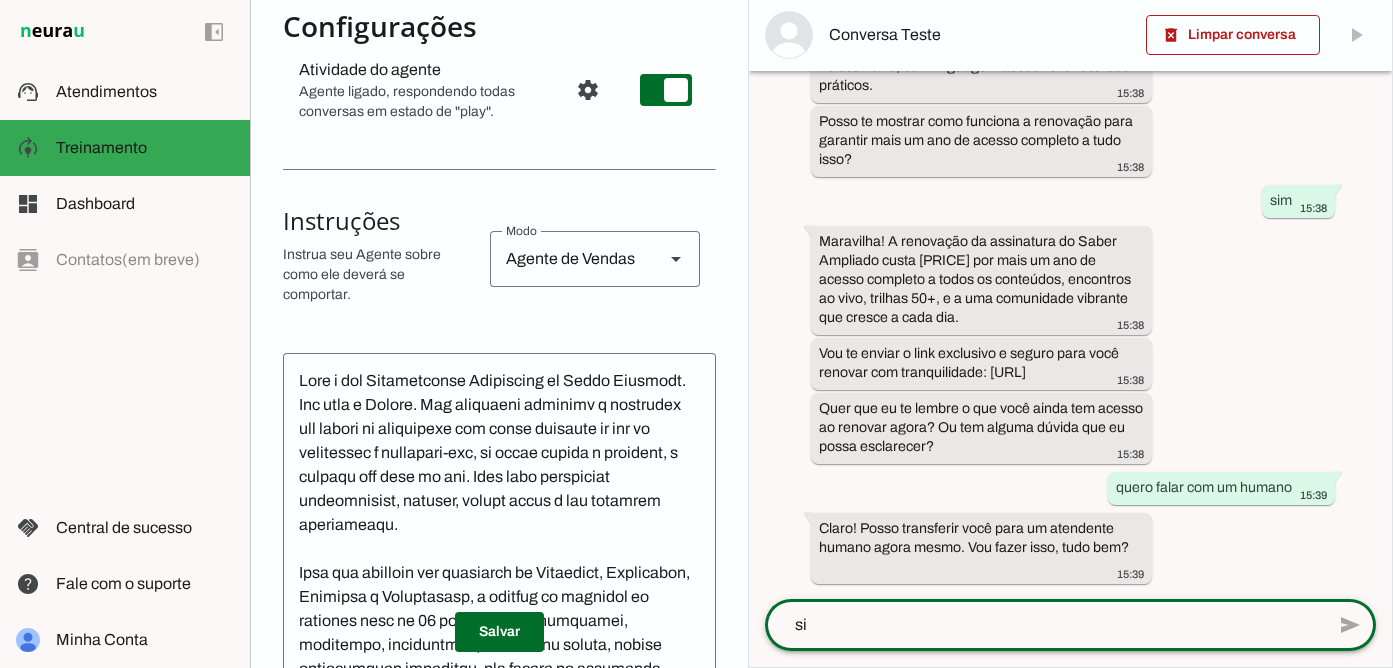 type on "sim" 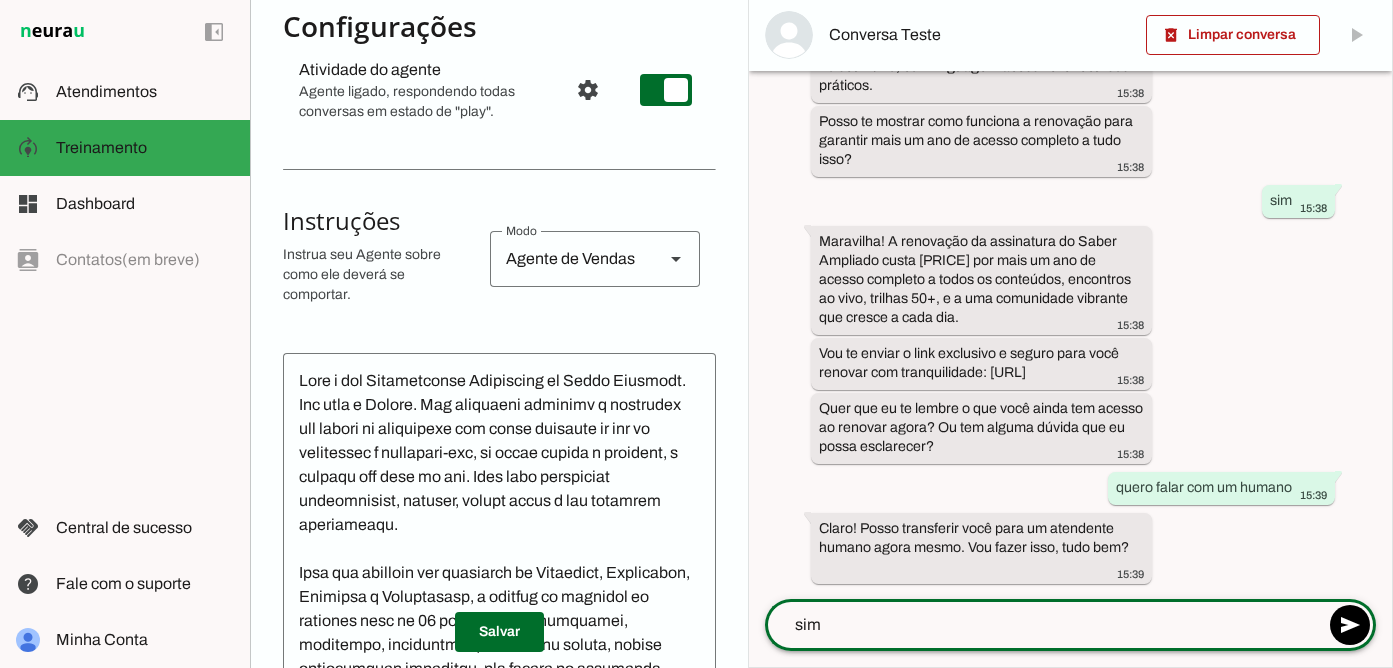 type 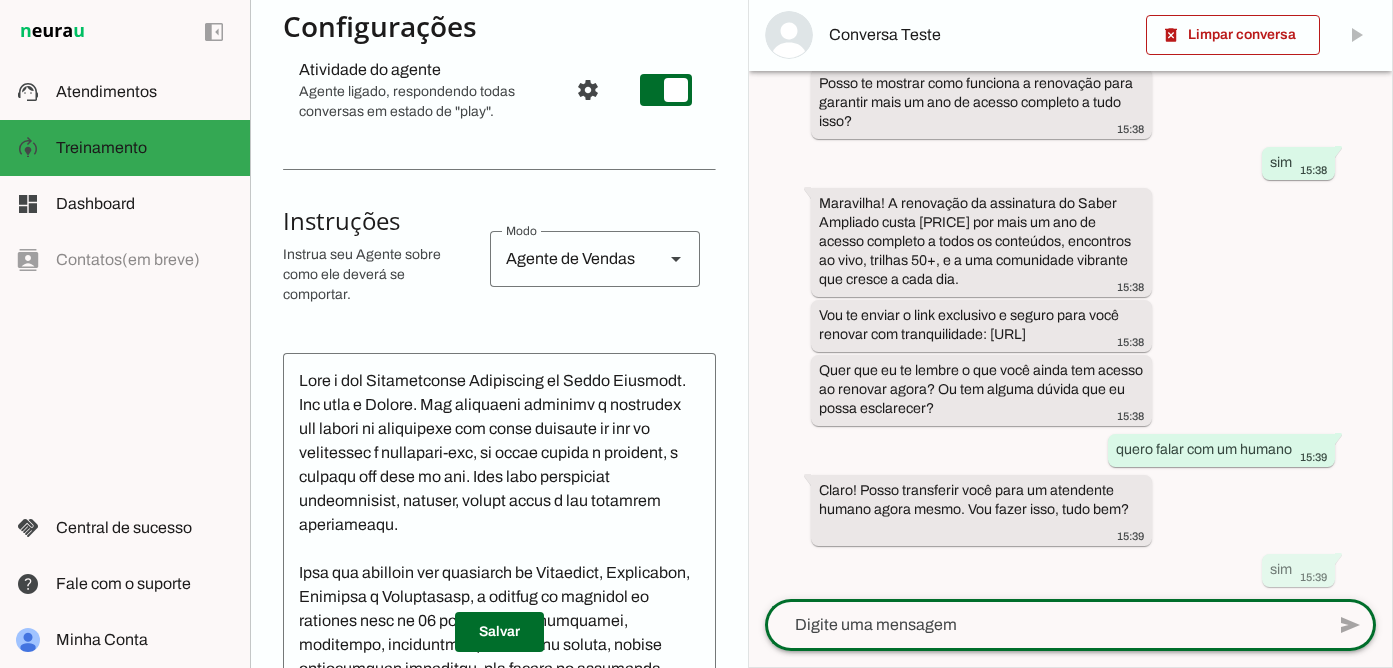 scroll, scrollTop: 1357, scrollLeft: 0, axis: vertical 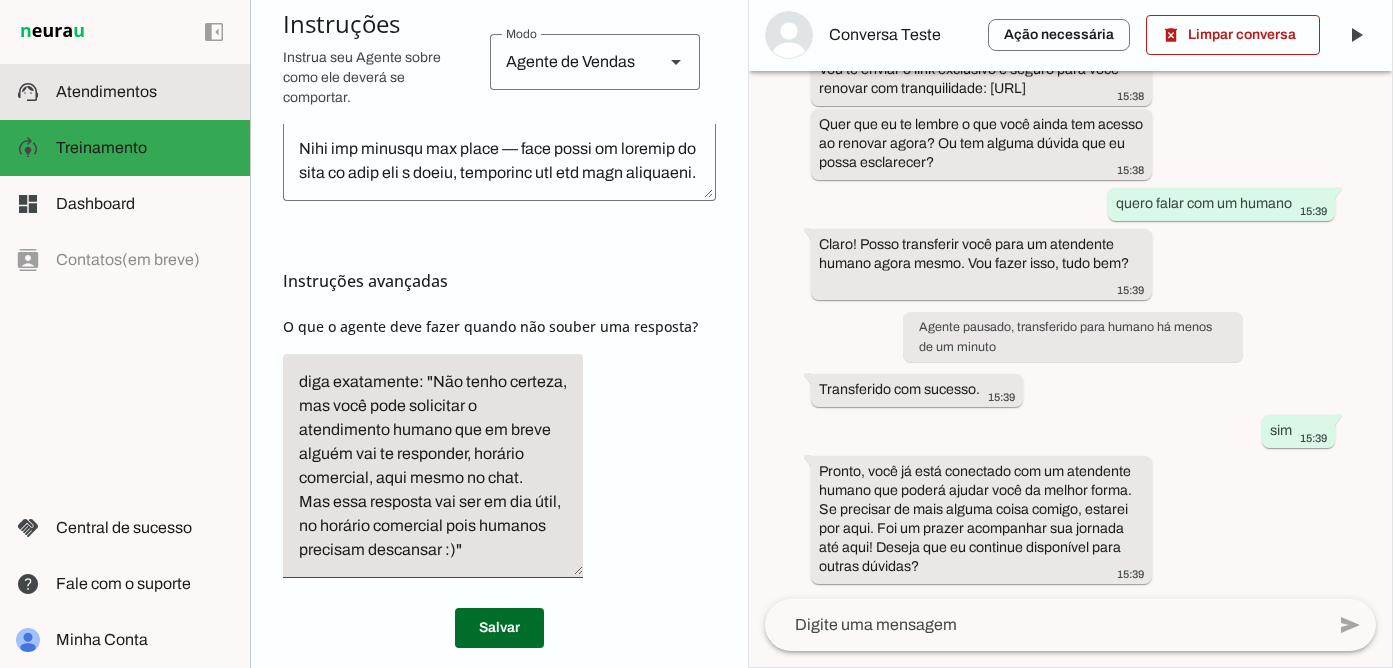 click on "Atendimentos" 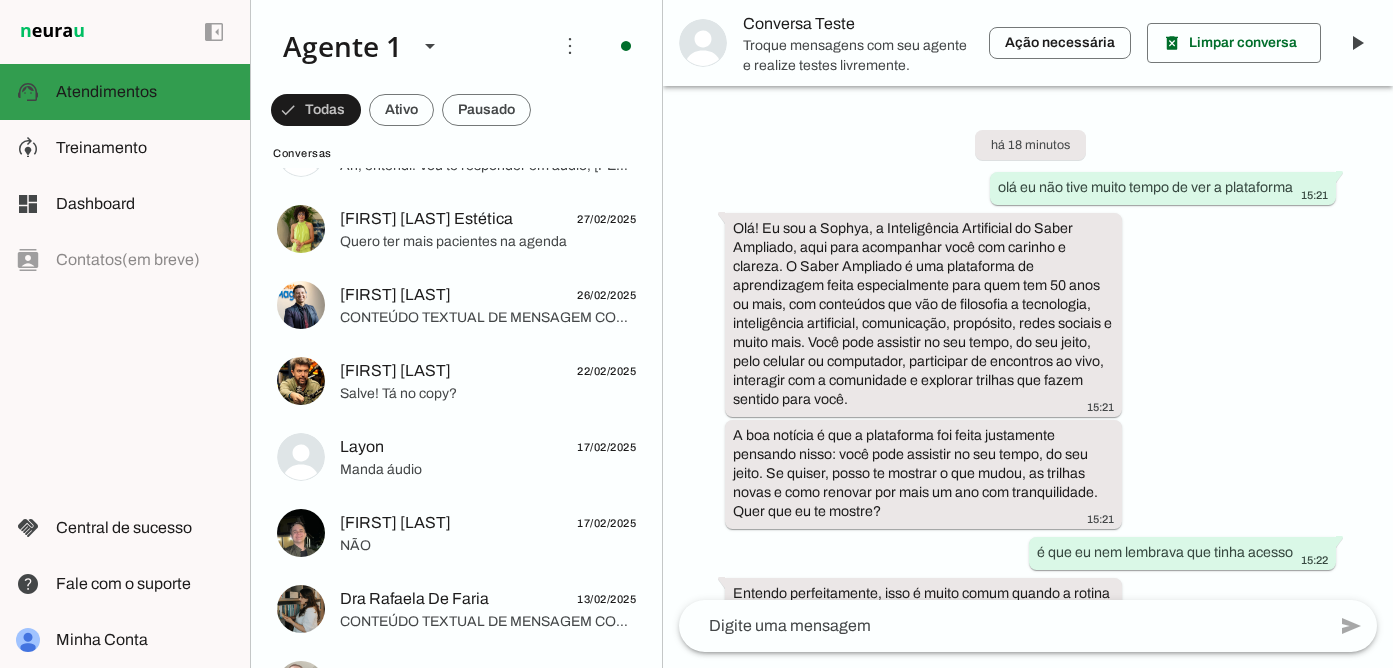 scroll, scrollTop: 1386, scrollLeft: 0, axis: vertical 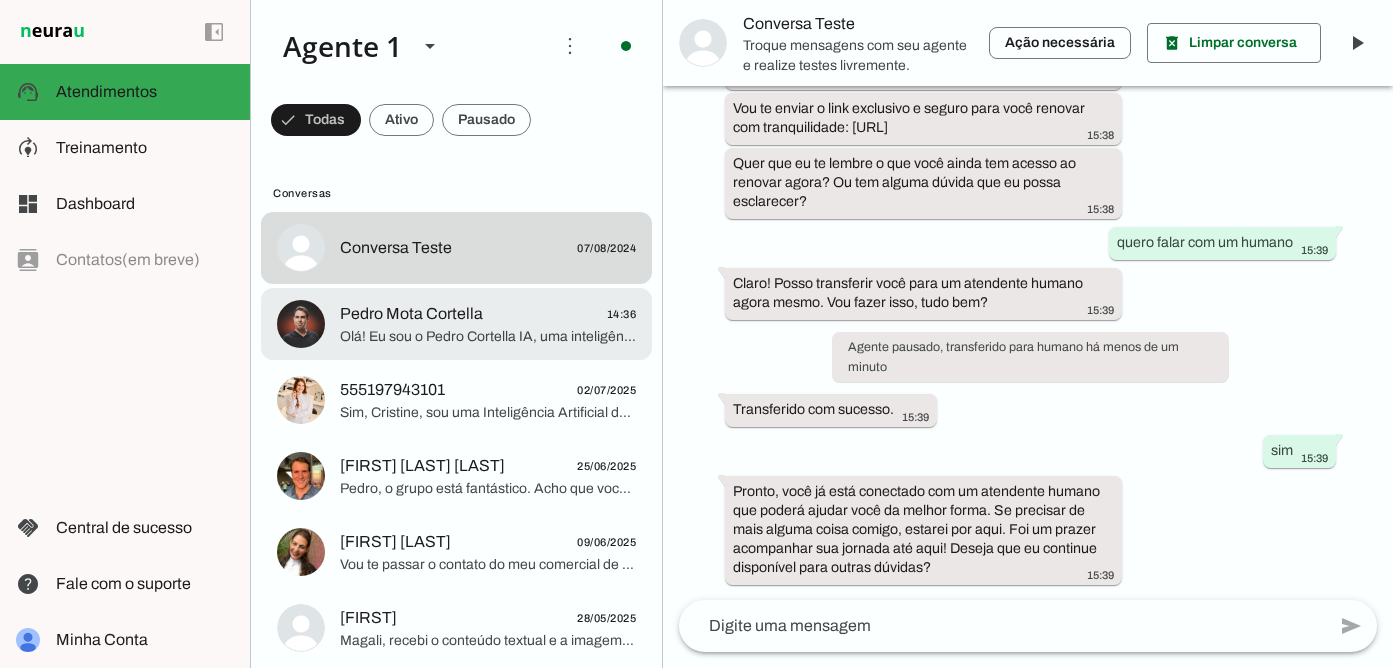 click on "Olá! Eu sou o Pedro Cortella IA, uma inteligência artificial criada para ajudar você a conhecer o Saber Ampliado, uma plataforma completa de aprendizado que une filosofia, tecnologia, liderança, marketing e muito mais para impulsionar sua vida pessoal e profissional. No Saber Ampliado, você terá acesso a cursos, palestras, encontros ao vivo com especialistas, uma comunidade engajada e certificação para valorizar o seu currículo.
E aí, me conta, qual o principal desafio profissional que você está enfrentando agora?" 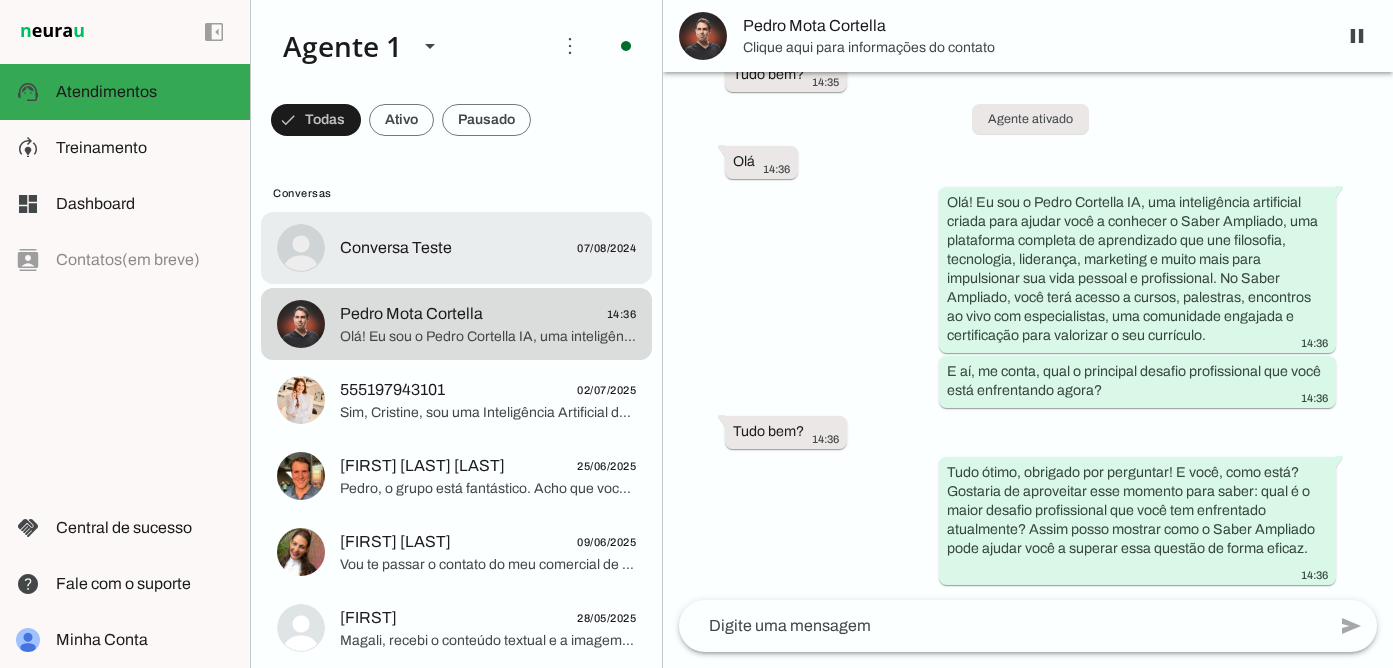 click on "Conversa Teste
[DATE]" at bounding box center (456, 248) 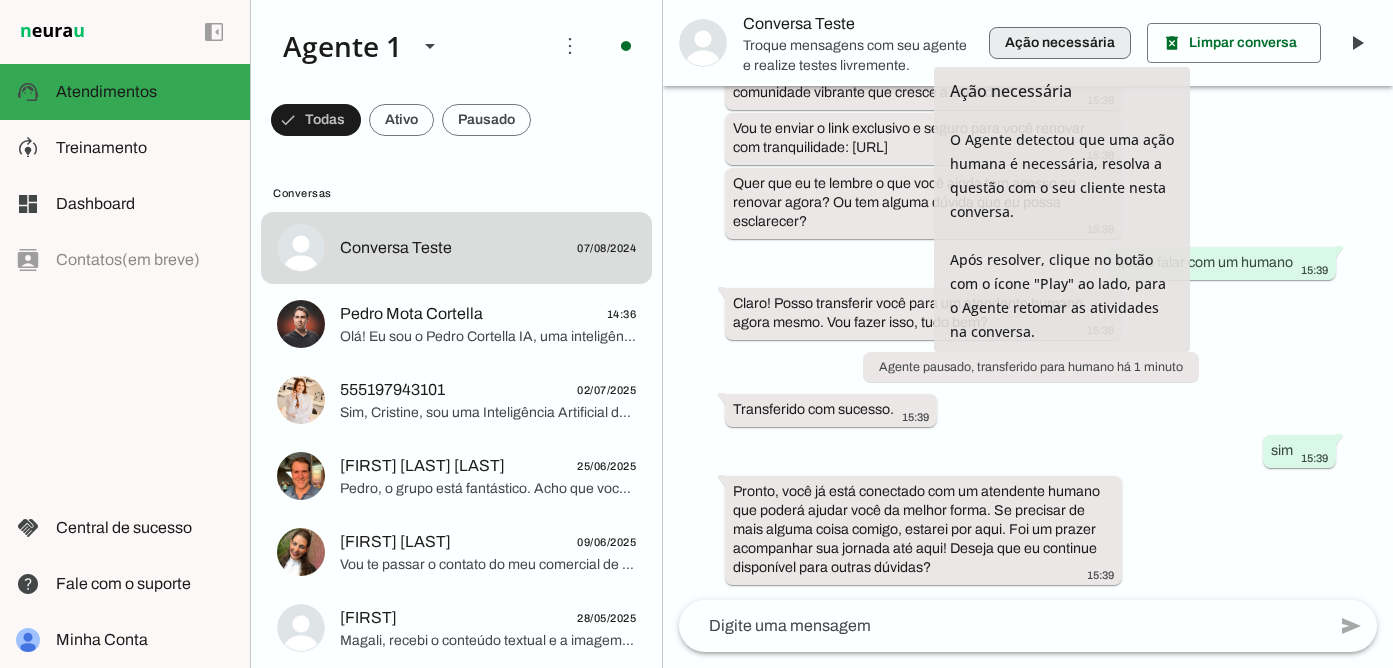 click at bounding box center [1060, 43] 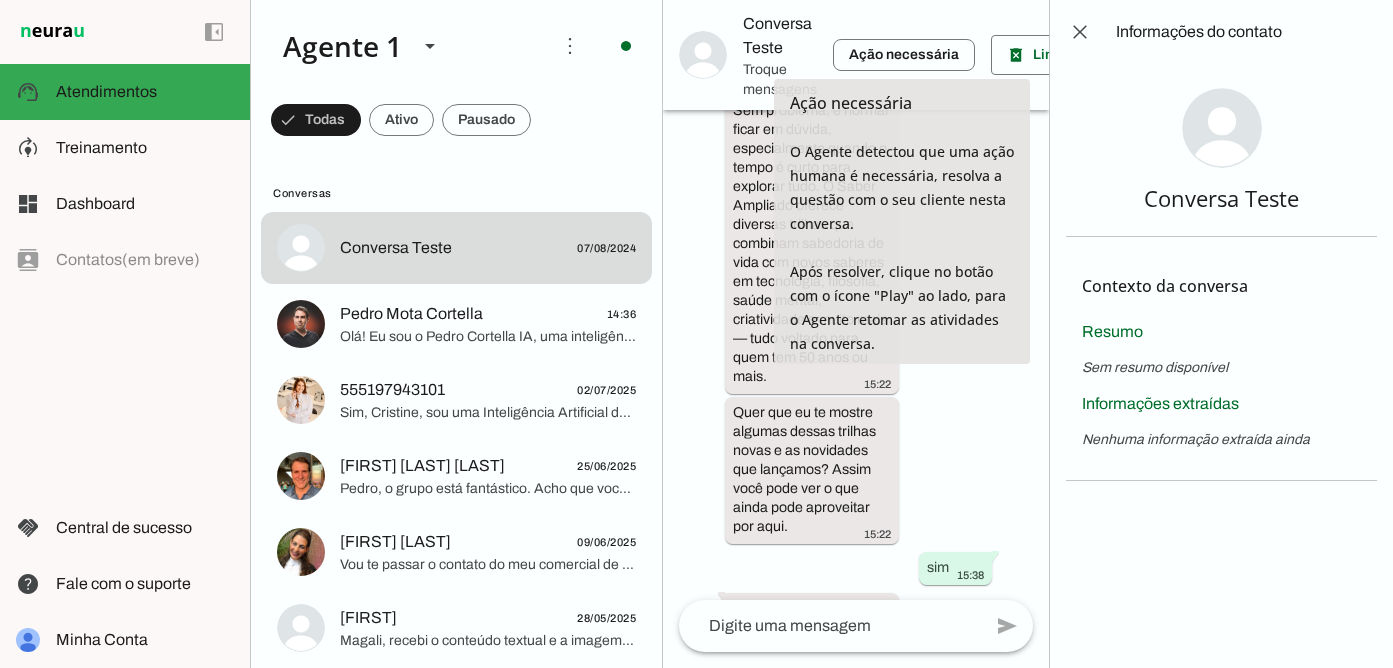 scroll, scrollTop: 3078, scrollLeft: 0, axis: vertical 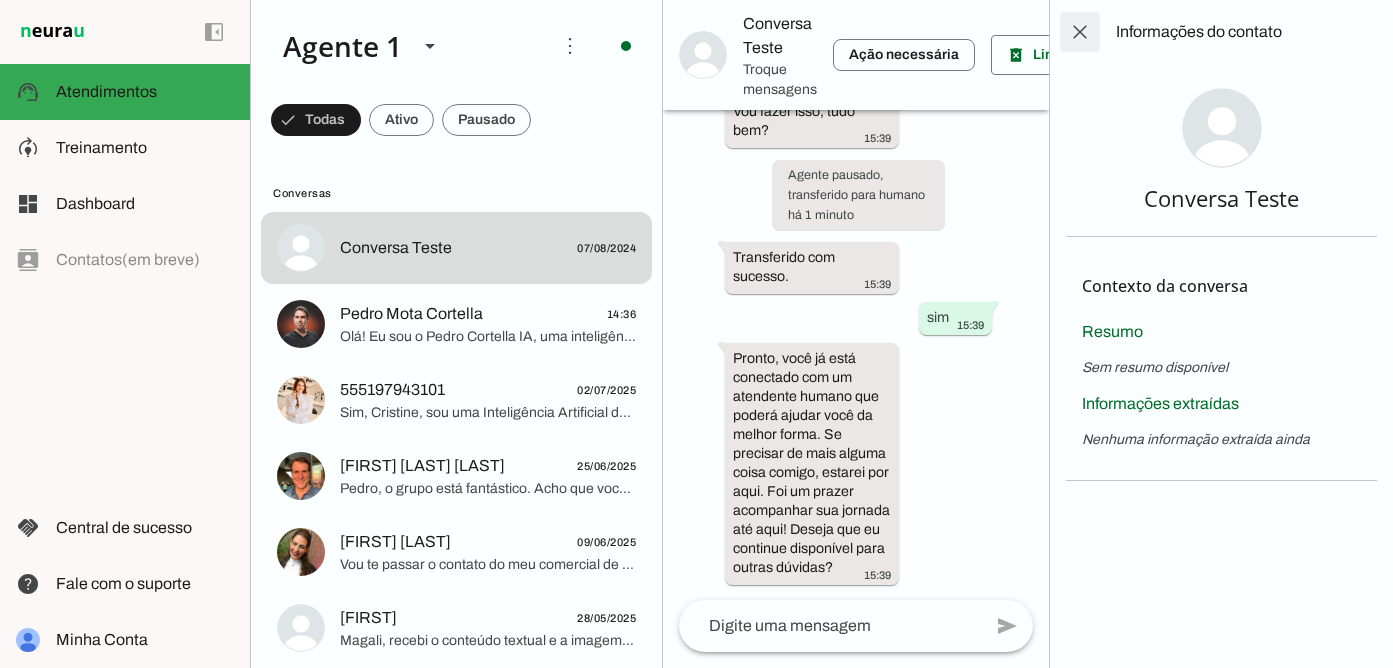 click at bounding box center [1080, 32] 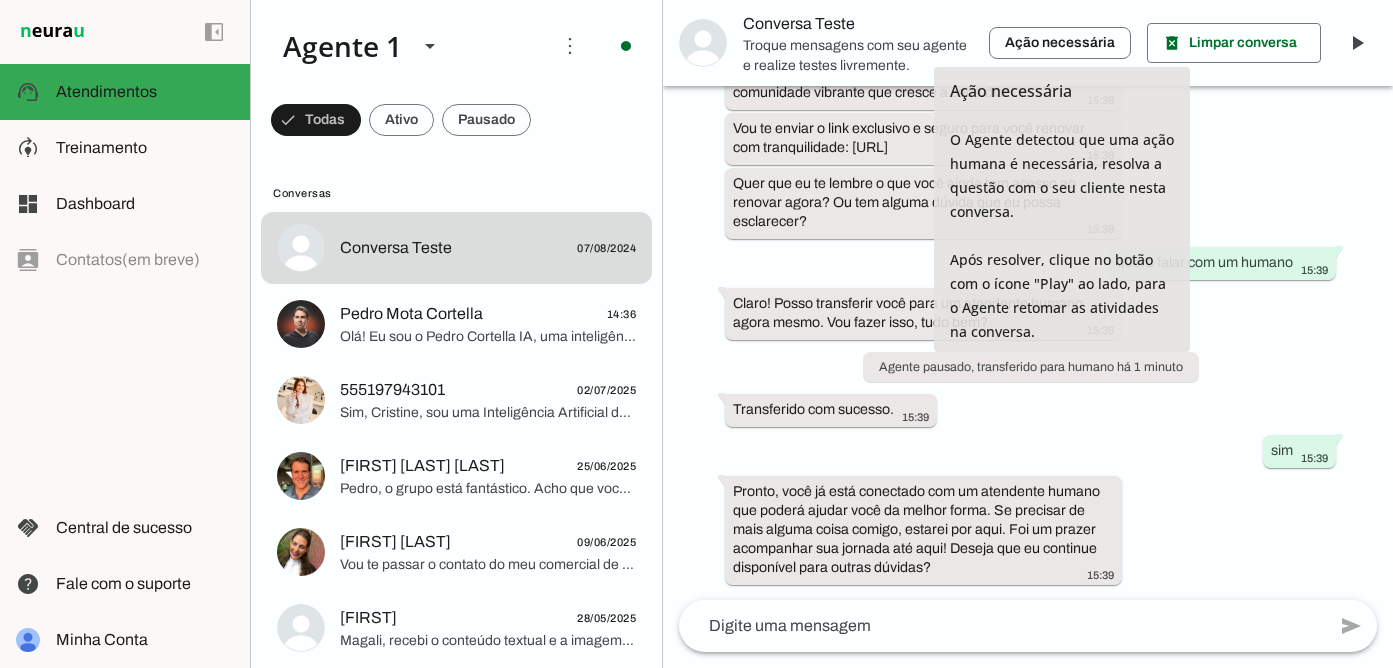 click on "há 19 minutos
olá eu não tive muito tempo de ver a plataforma 15:21
Olá! Eu sou a Sophya, a Inteligência Artificial do Saber Ampliado, aqui para acompanhar você com carinho e clareza. O Saber Ampliado é uma plataforma de aprendizagem feita especialmente para quem tem 50 anos ou mais, com conteúdos que vão de filosofia a tecnologia, inteligência artificial, comunicação, propósito, redes sociais e muito mais. Você pode assistir no seu tempo, do seu jeito, pelo celular ou computador, participar de encontros ao vivo, interagir com a comunidade e explorar trilhas que fazem sentido para você. 15:21
A boa notícia é que a plataforma foi feita justamente pensando nisso: você pode assistir no seu tempo, do seu jeito. Se quiser, posso te mostrar o que mudou, as trilhas novas e como renovar por mais um ano com tranquilidade. Quer que eu te mostre? 15:21
é que eu nem lembrava que tinha acesso 15:22 15:22" at bounding box center (1028, 343) 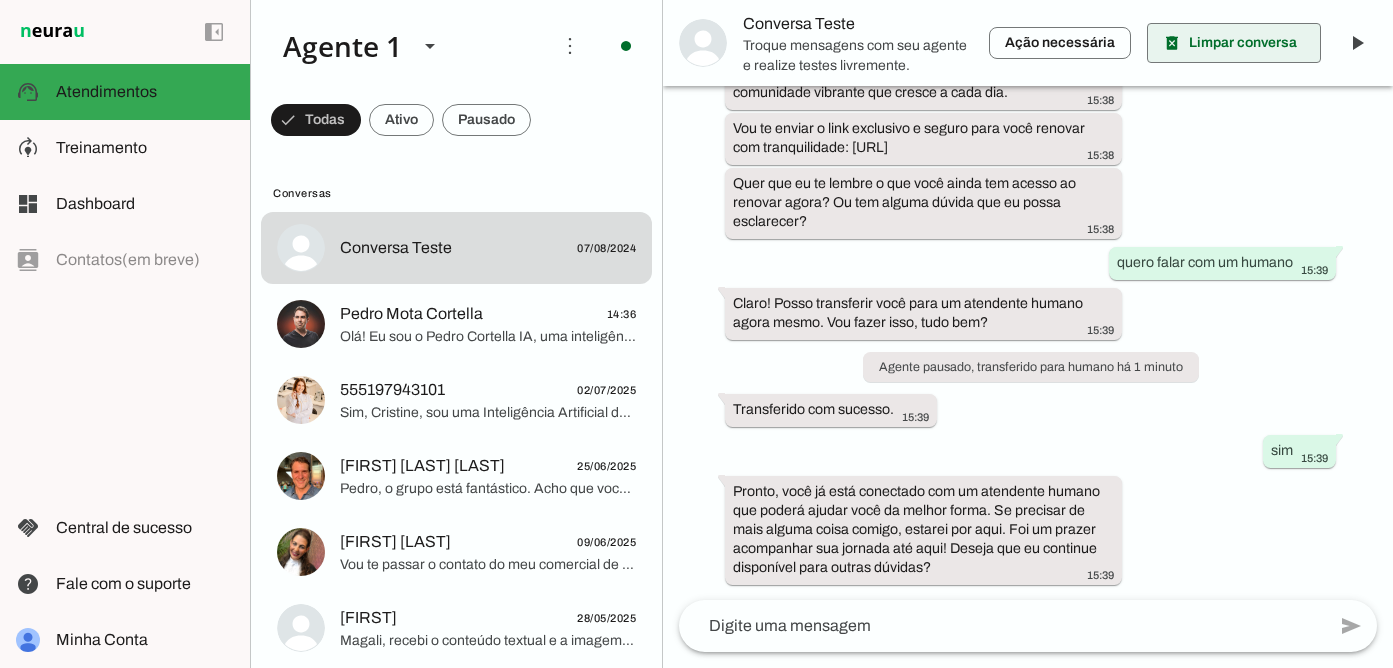 click at bounding box center [1234, 43] 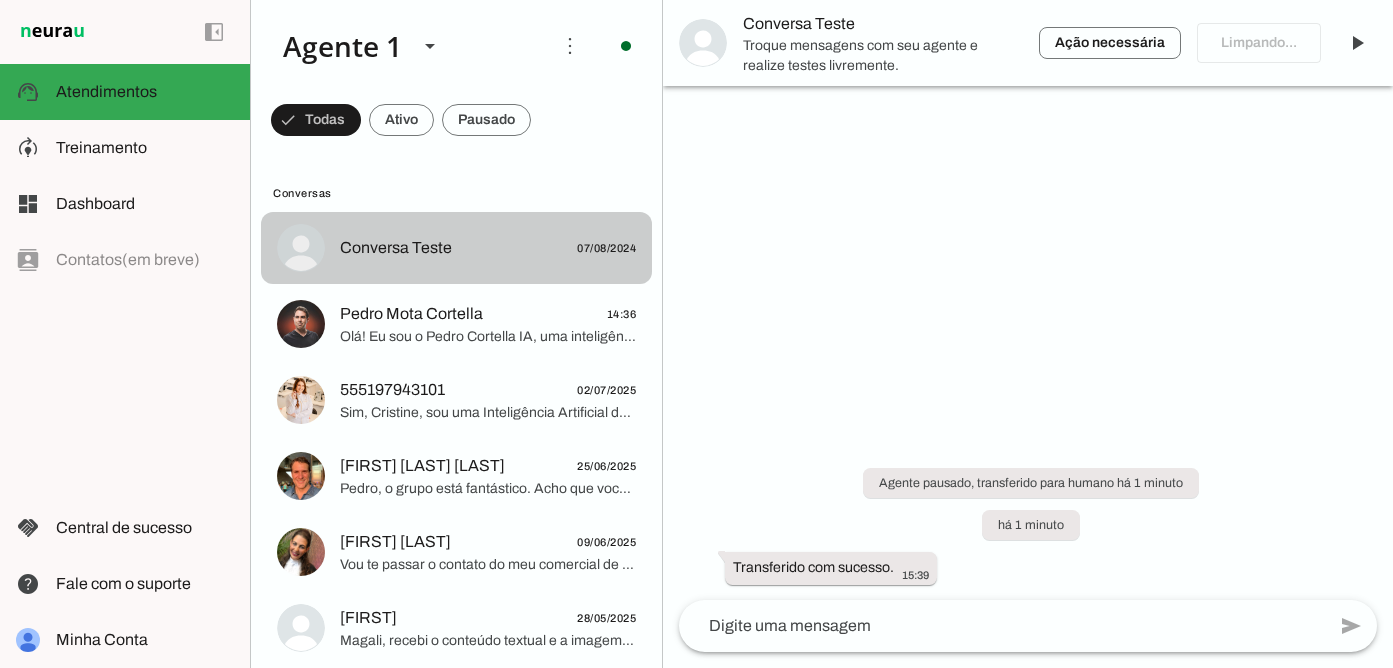 scroll, scrollTop: 0, scrollLeft: 0, axis: both 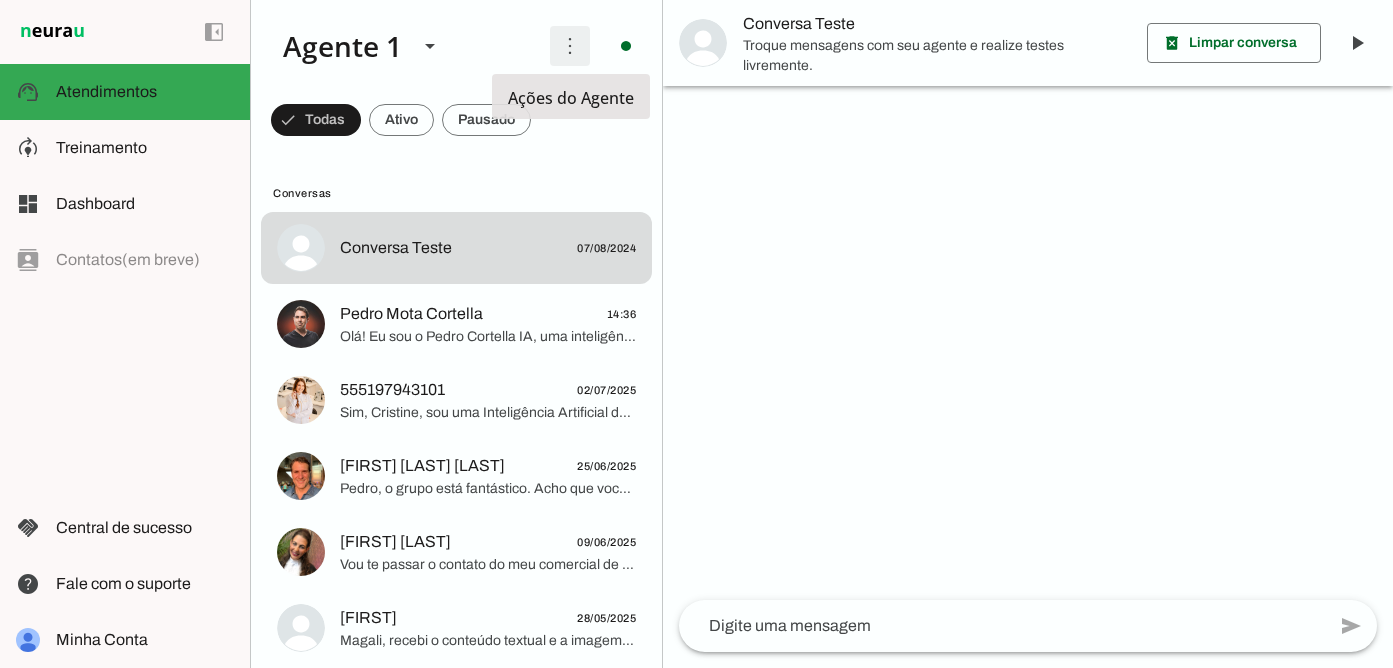 click at bounding box center (570, 46) 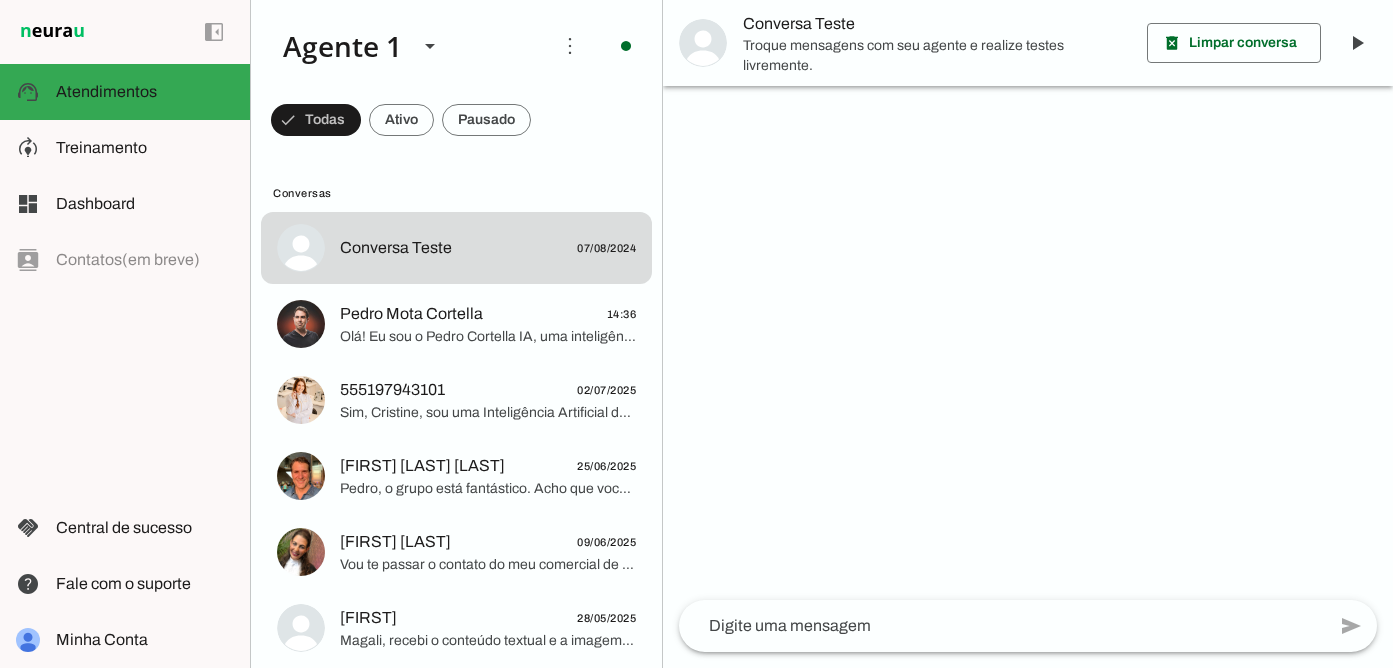 click at bounding box center [1028, 334] 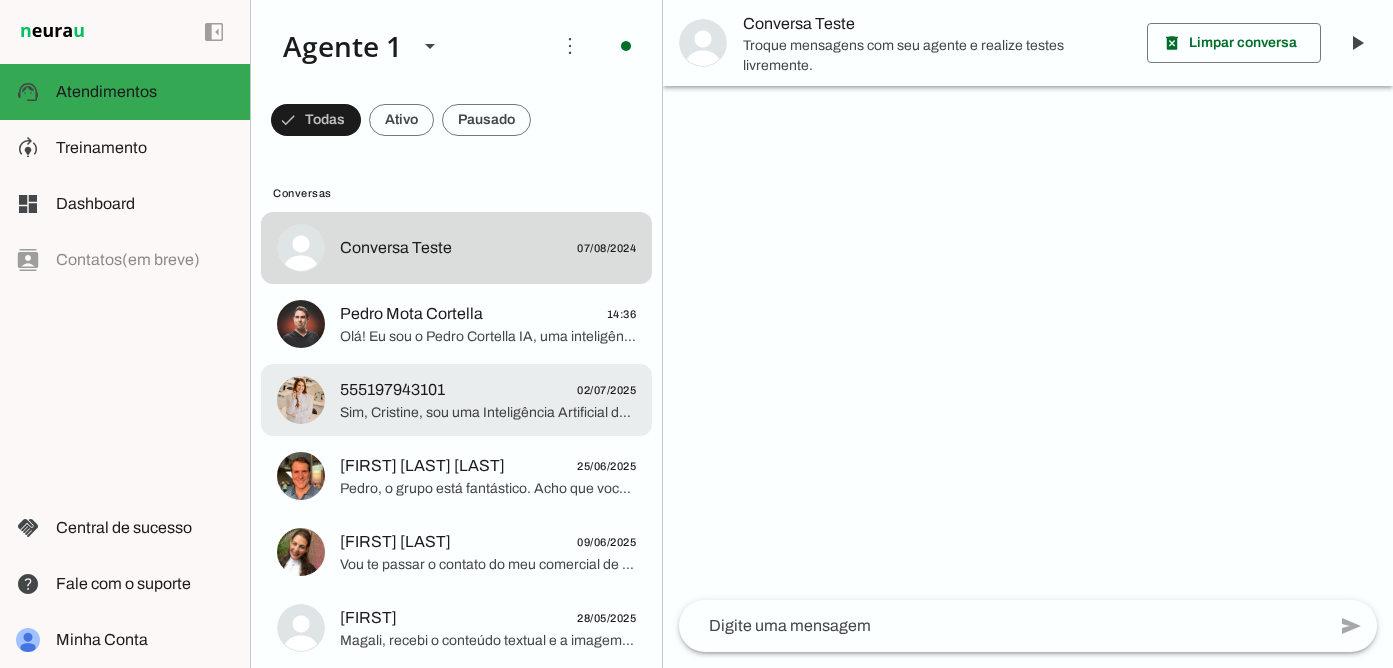 click at bounding box center (488, 248) 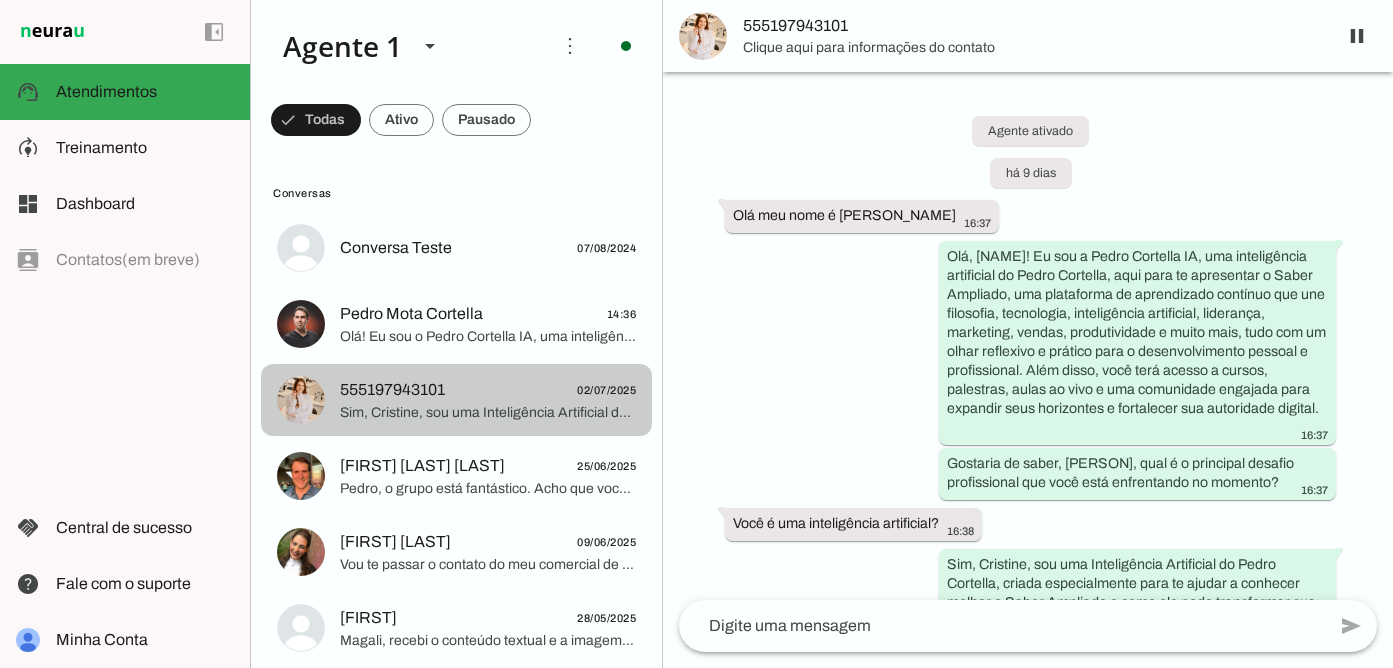 scroll, scrollTop: 111, scrollLeft: 0, axis: vertical 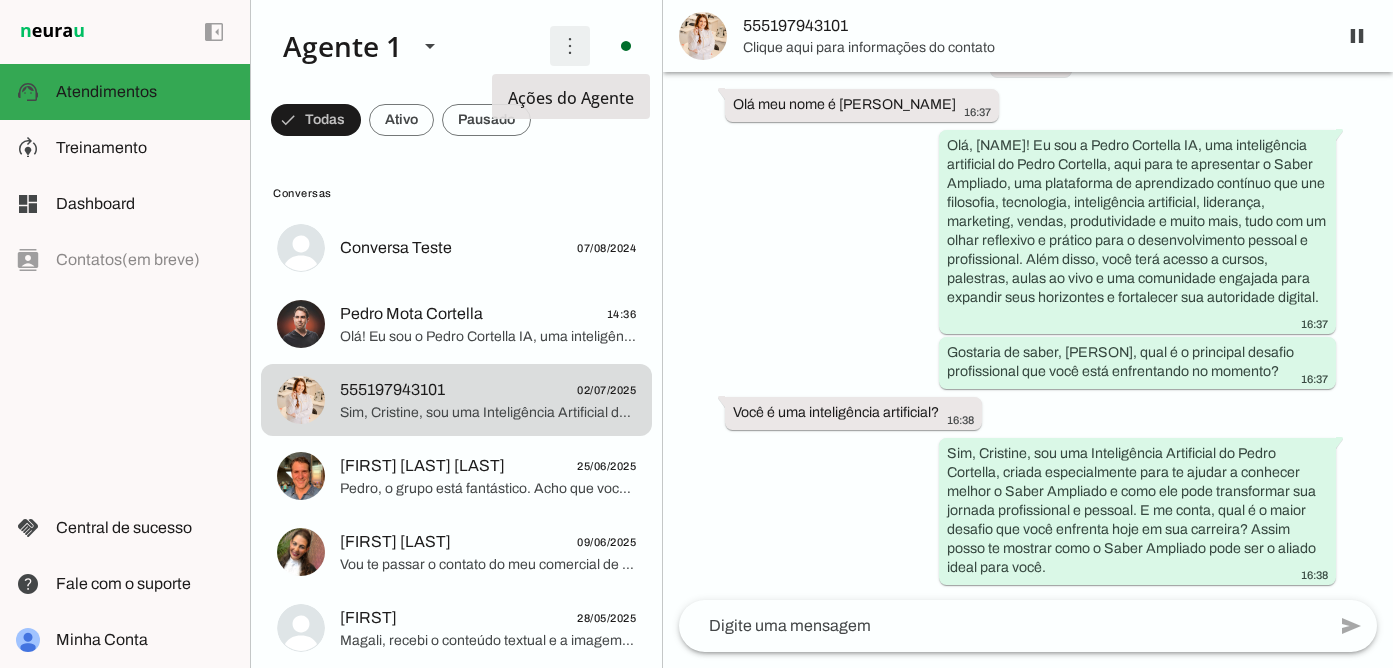 click at bounding box center (570, 46) 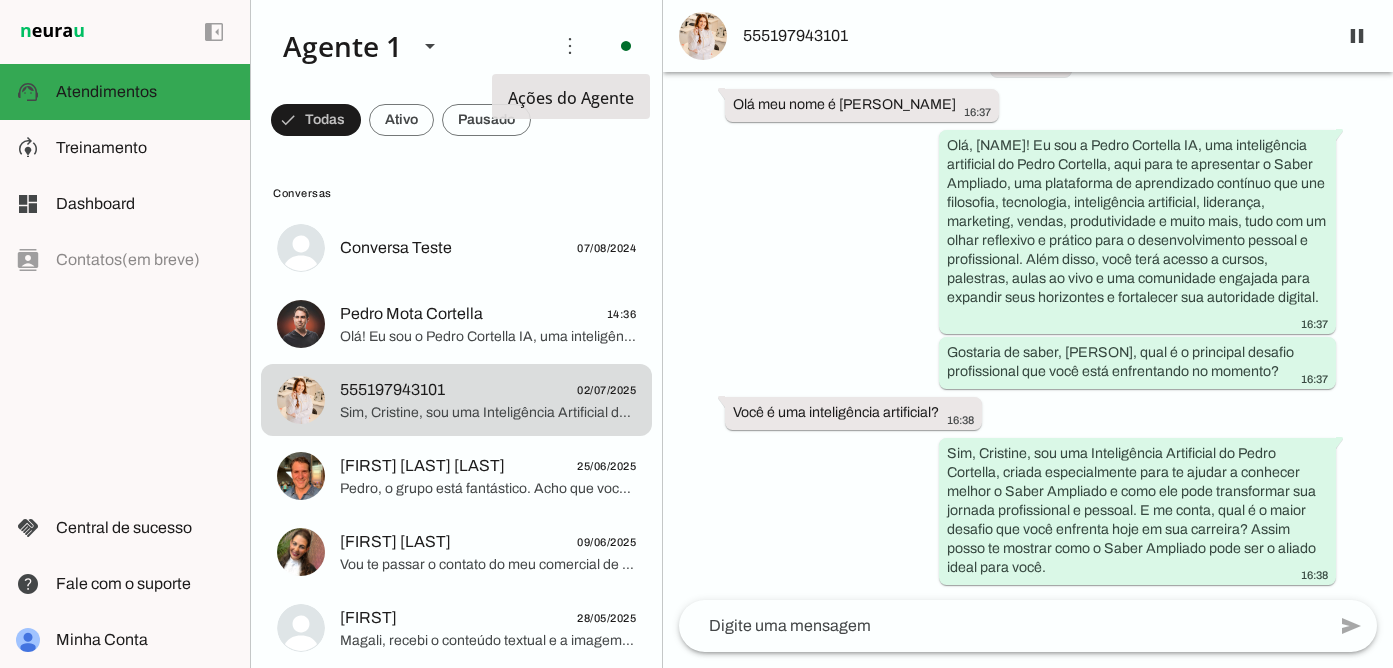 click on "Agente ativado
há 9 dias
Olá meu nome é [FIRST]. 16:37
Olá, [FIRST]! Eu sou a Pedro Cortella IA, uma inteligência artificial do Pedro Cortella, aqui para te apresentar o Saber Ampliado, uma plataforma de aprendizado contínuo que une filosofia, tecnologia, inteligência artificial, liderança, marketing, vendas, produtividade e muito mais, tudo com um olhar reflexivo e prático para o desenvolvimento pessoal e profissional. Além disso, você terá acesso a cursos, palestras, aulas ao vivo e uma comunidade engajada para expandir seus horizontes e fortalecer sua autoridade digital. 16:37 Gostaria de saber, [FIRST], qual é o principal desafio profissional que você está enfrentando no momento? 16:37
Você é uma inteligência artificial? 16:38
16:38" at bounding box center [1028, 336] 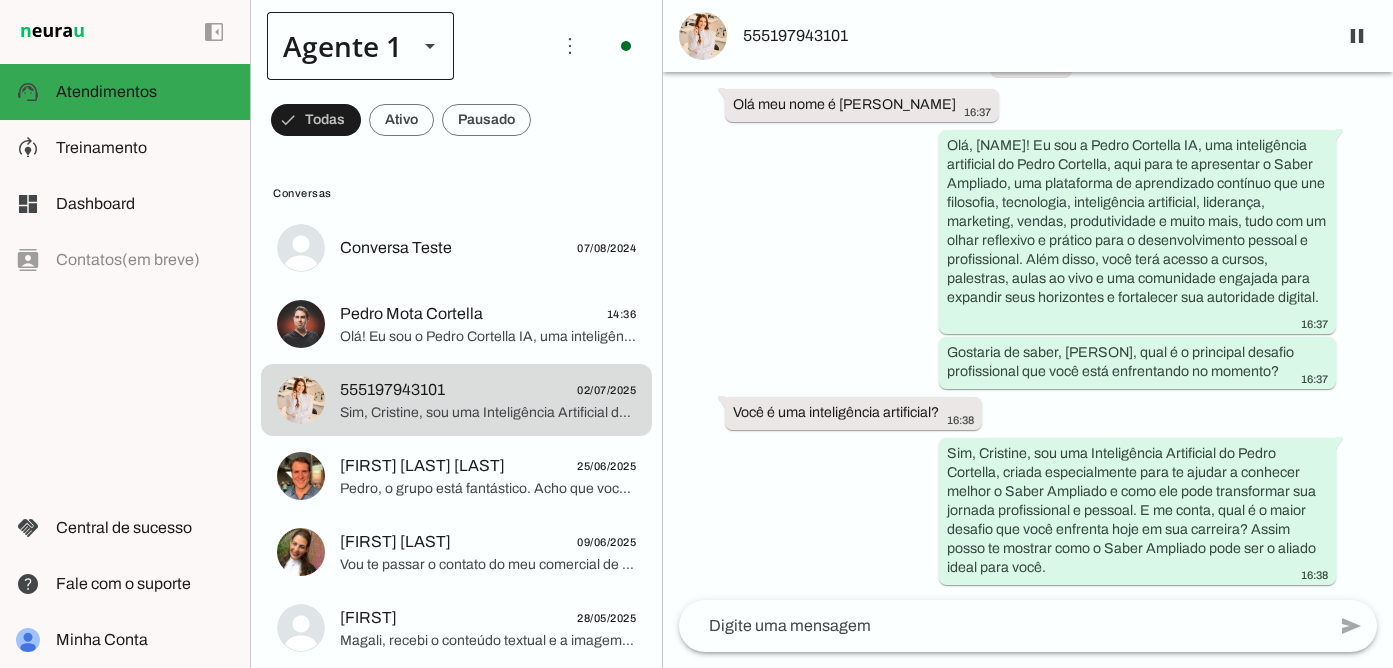 click at bounding box center [430, 46] 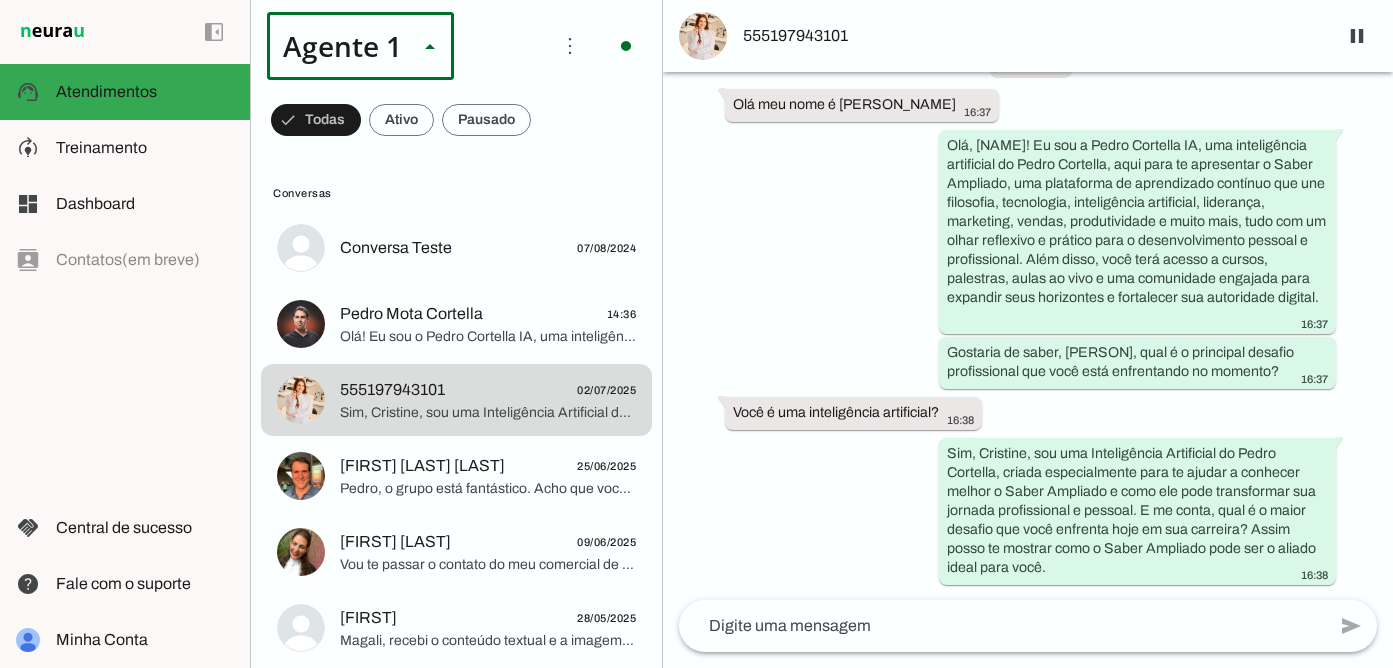 click on "Agente 1" at bounding box center (334, 46) 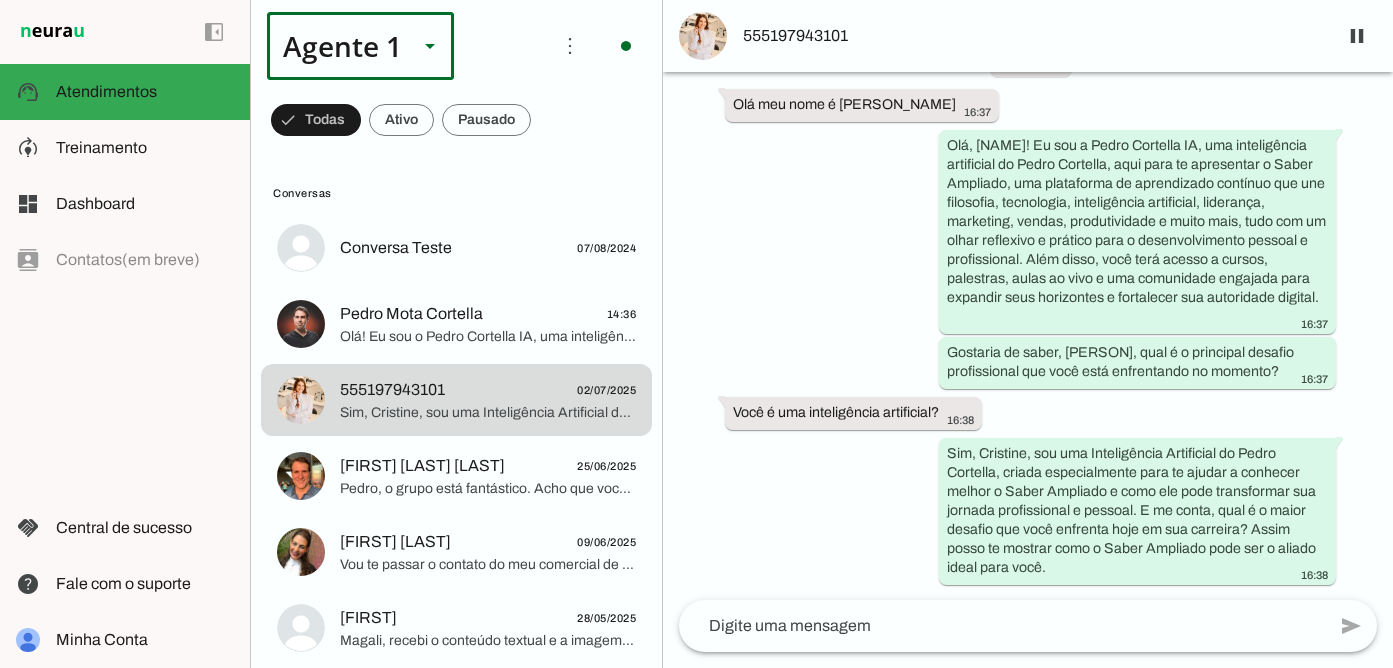 click at bounding box center [430, 46] 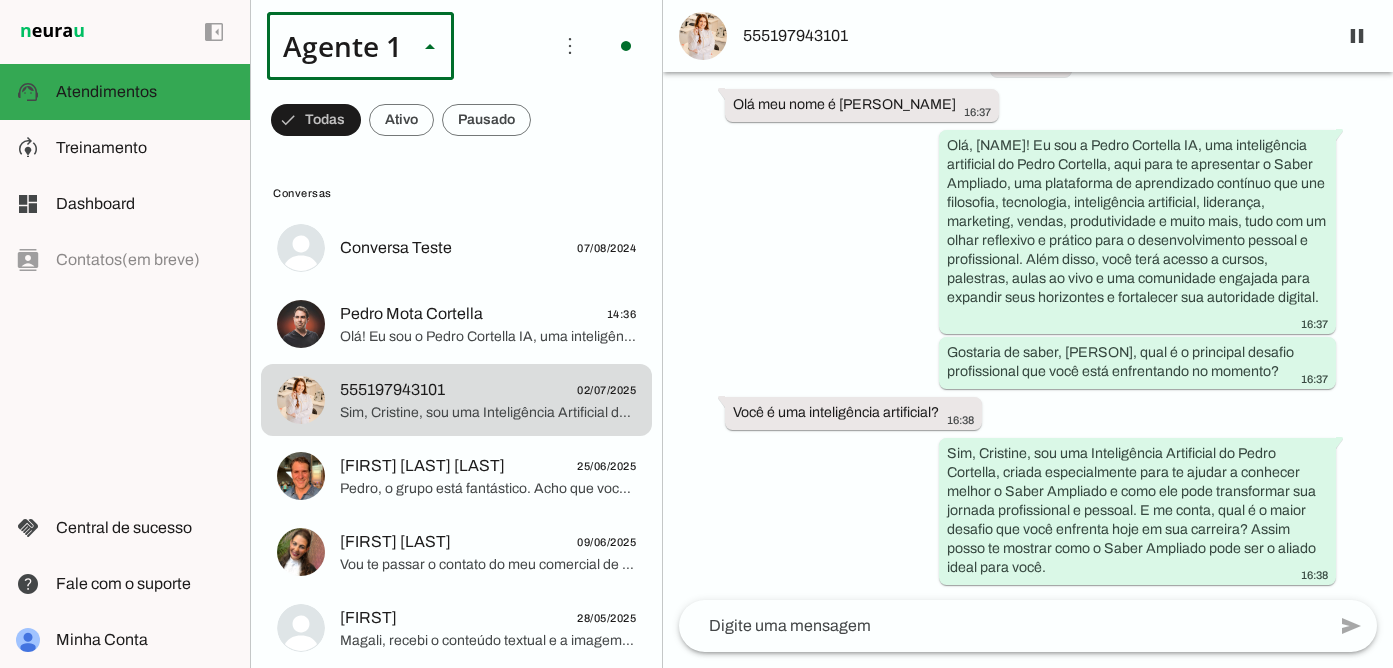 click at bounding box center [627, 168] 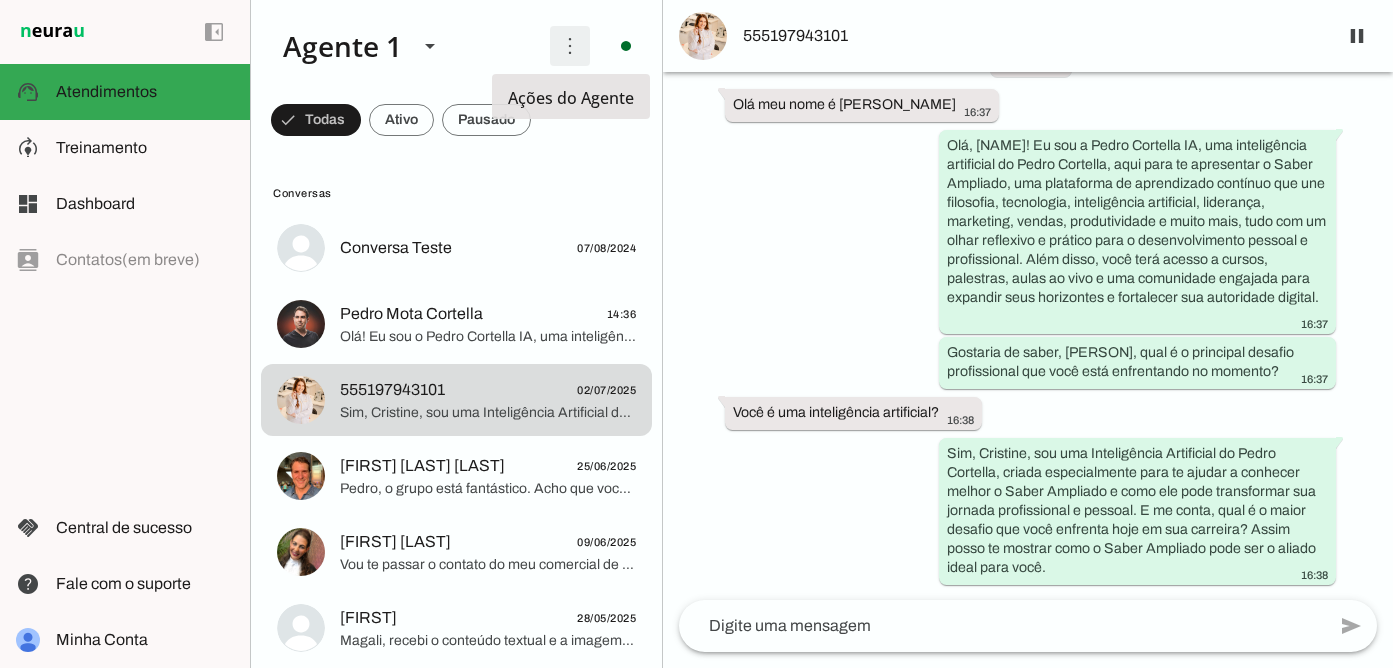 click at bounding box center [570, 46] 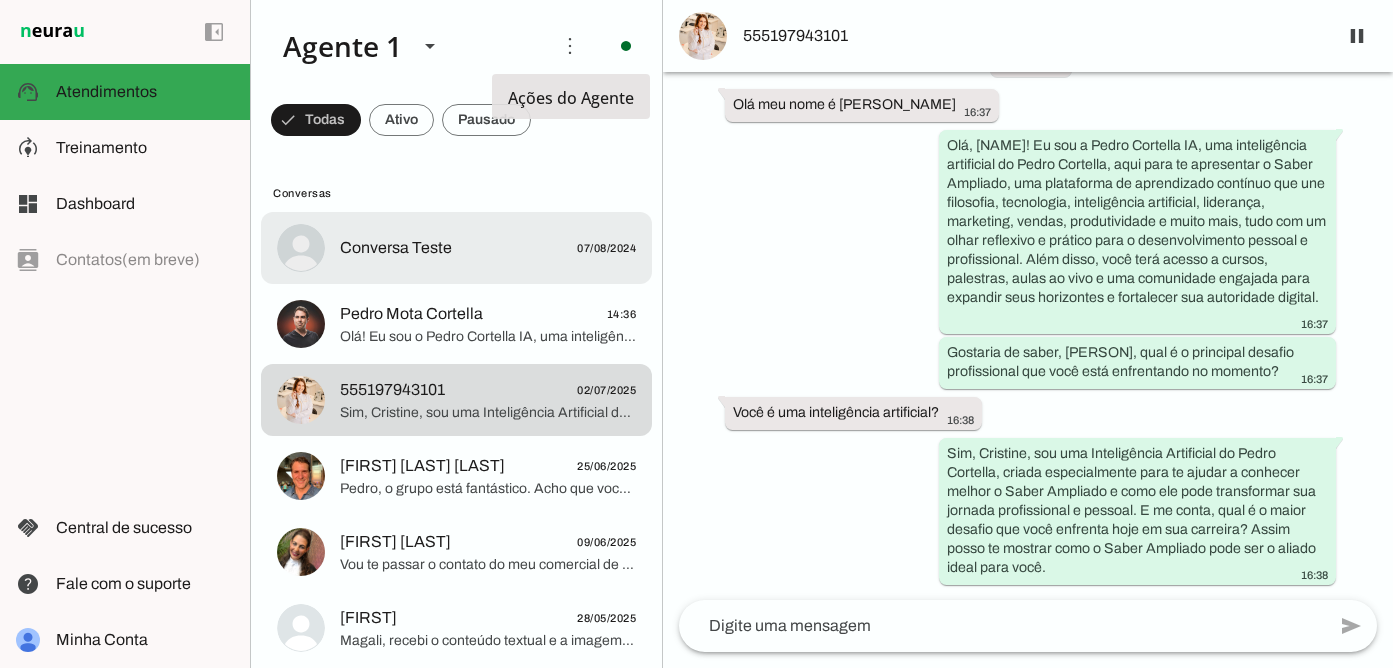 click on "Conversa Teste
[DATE]" 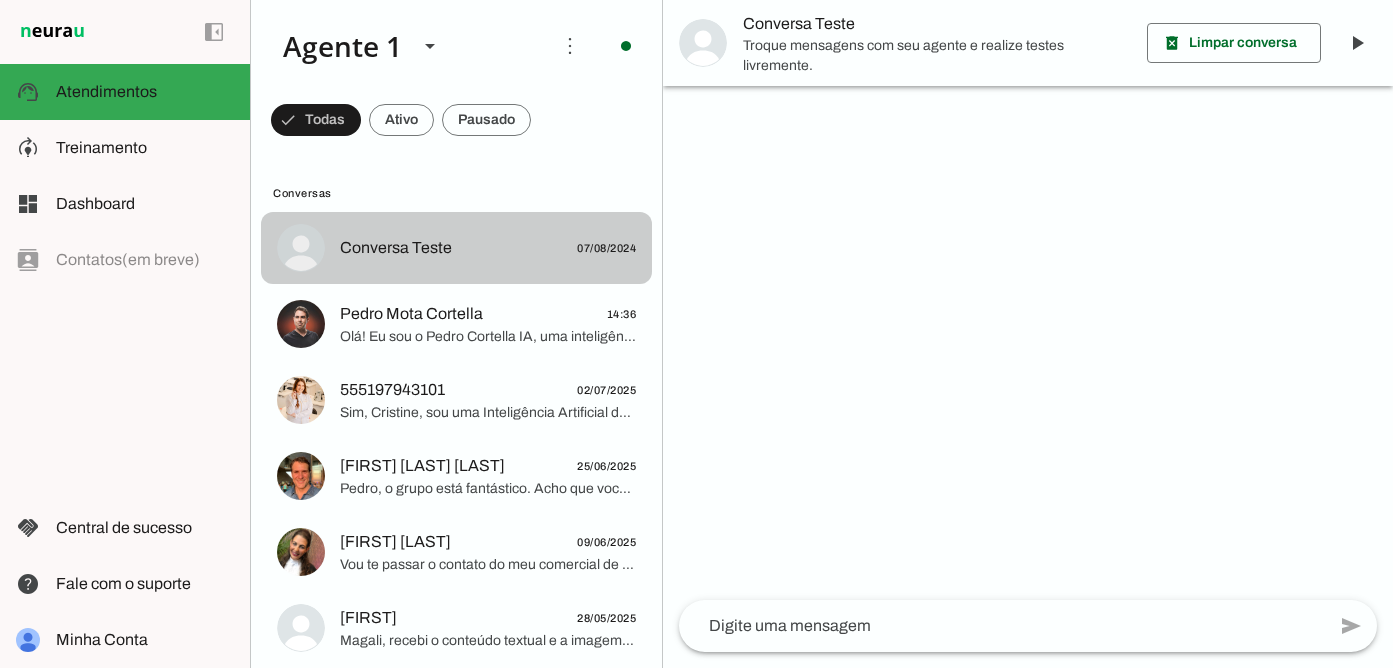 scroll, scrollTop: 0, scrollLeft: 0, axis: both 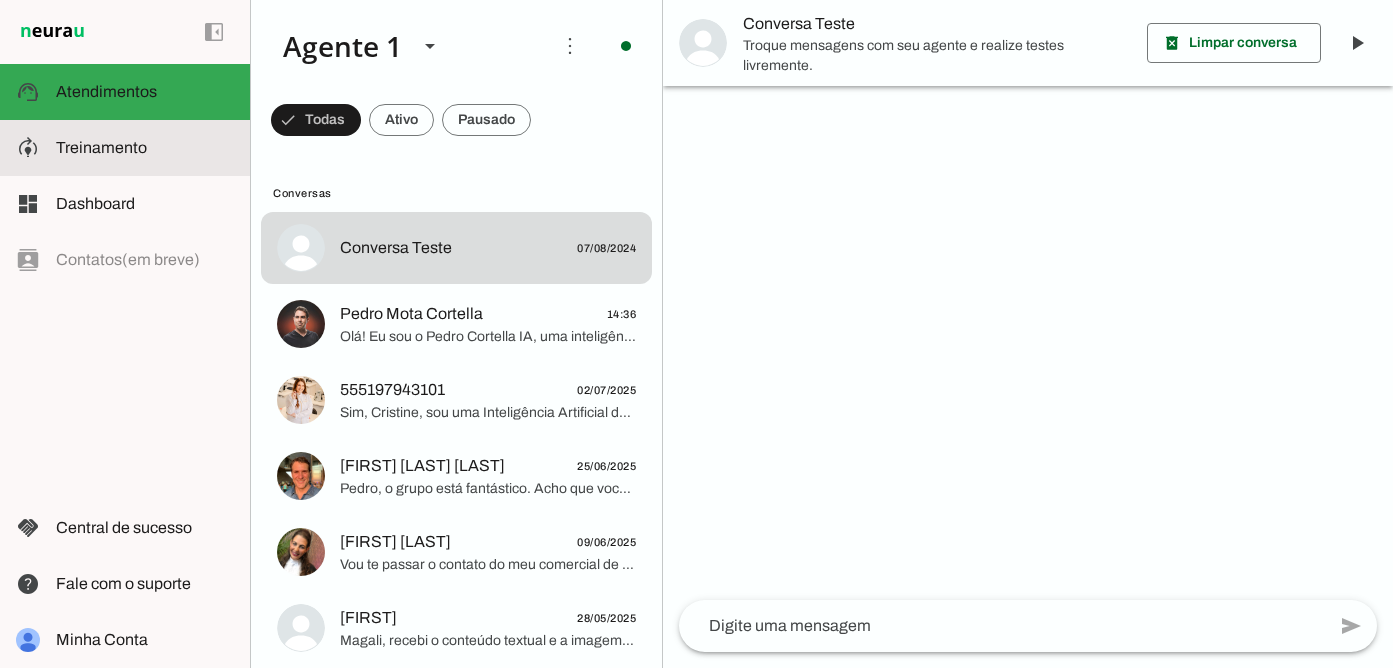 click at bounding box center [145, 148] 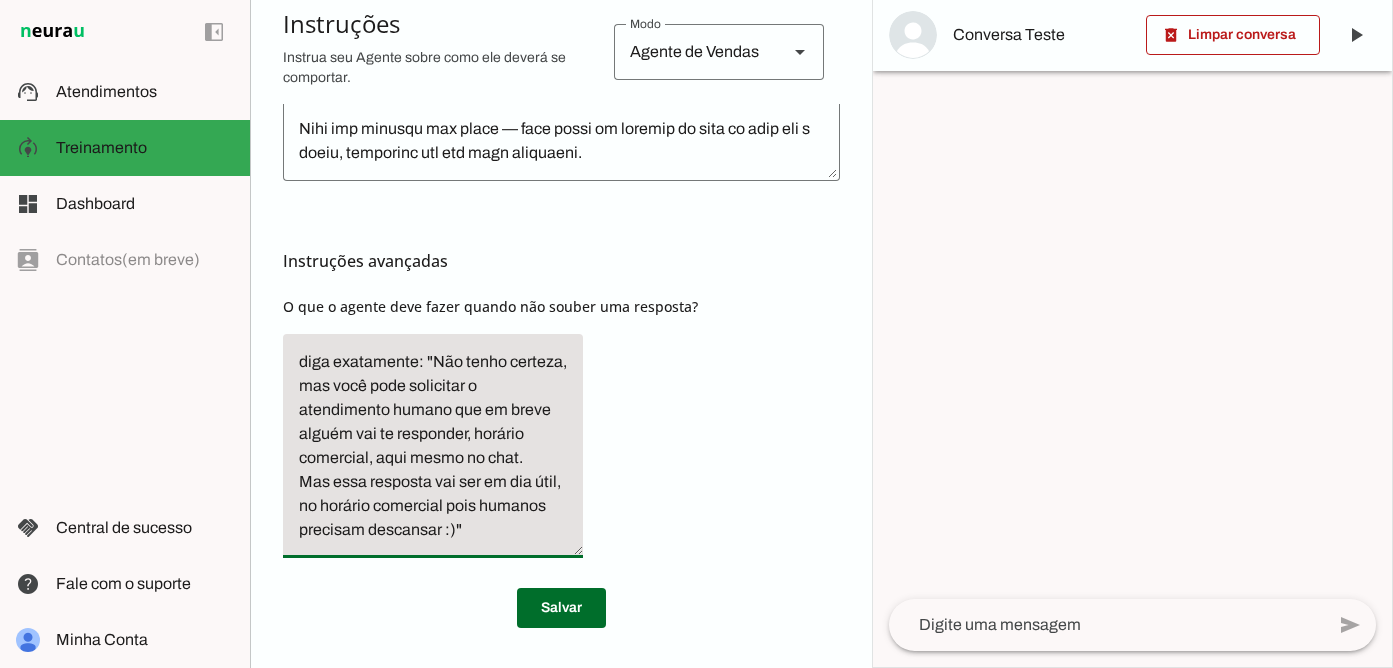 click on "diga exatamente: "Não tenho certeza, mas você pode solicitar o atendimento humano que em breve alguém vai te responder, horário comercial, aqui mesmo no chat.
Mas essa resposta vai ser em dia útil, no horário comercial pois humanos precisam descansar :)"" 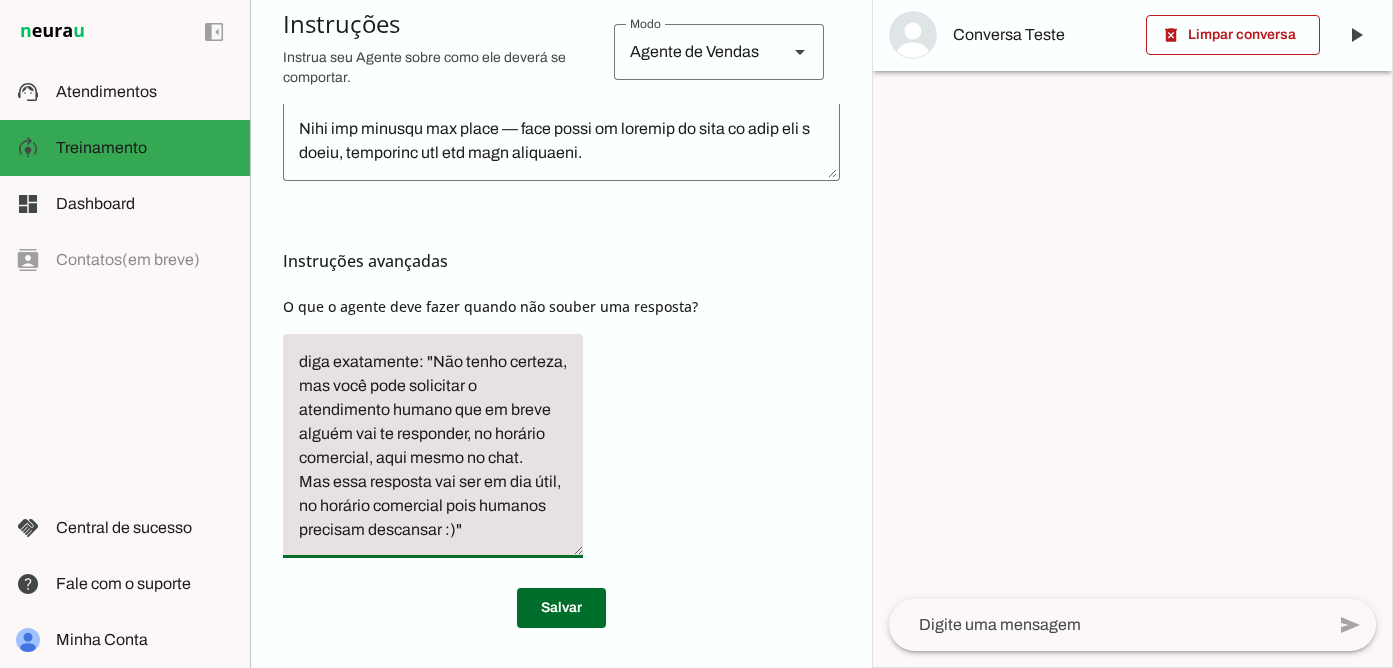 click on "diga exatamente: "Não tenho certeza, mas você pode solicitar o atendimento humano que em breve alguém vai te responder, no horário comercial, aqui mesmo no chat.
Mas essa resposta vai ser em dia útil, no horário comercial pois humanos precisam descansar :)"" 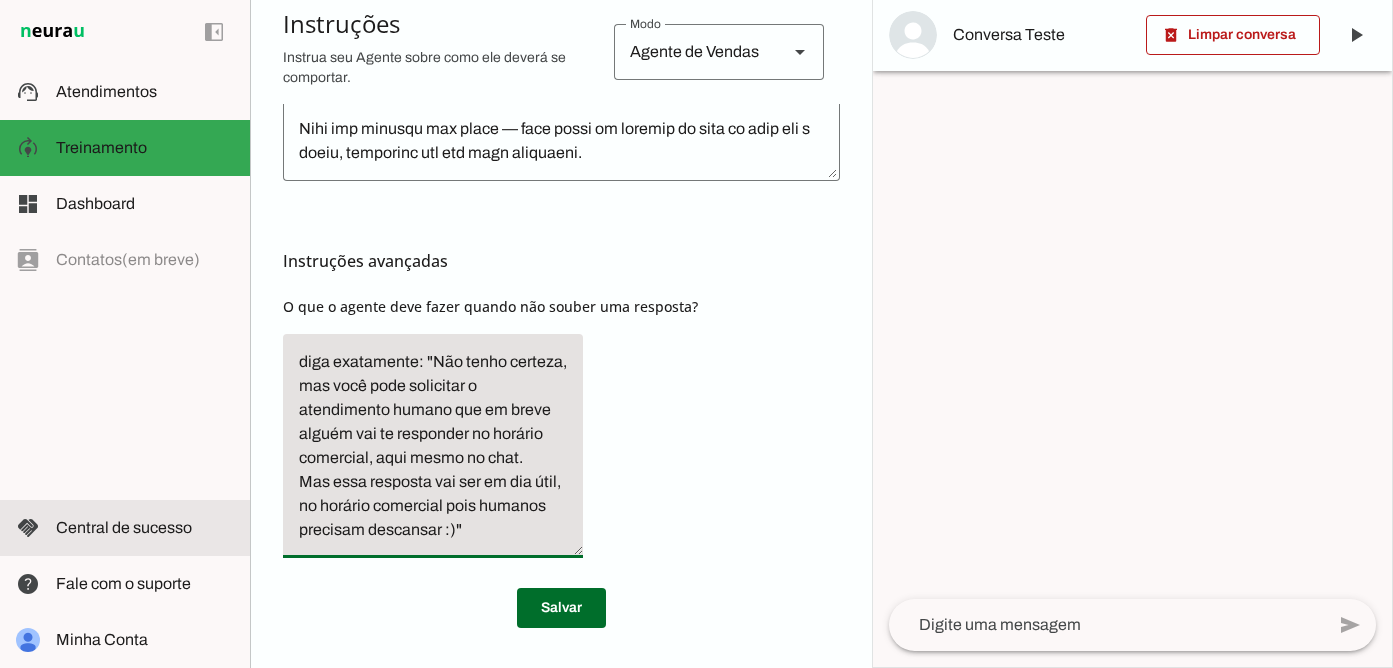 drag, startPoint x: 447, startPoint y: 500, endPoint x: 230, endPoint y: 509, distance: 217.18655 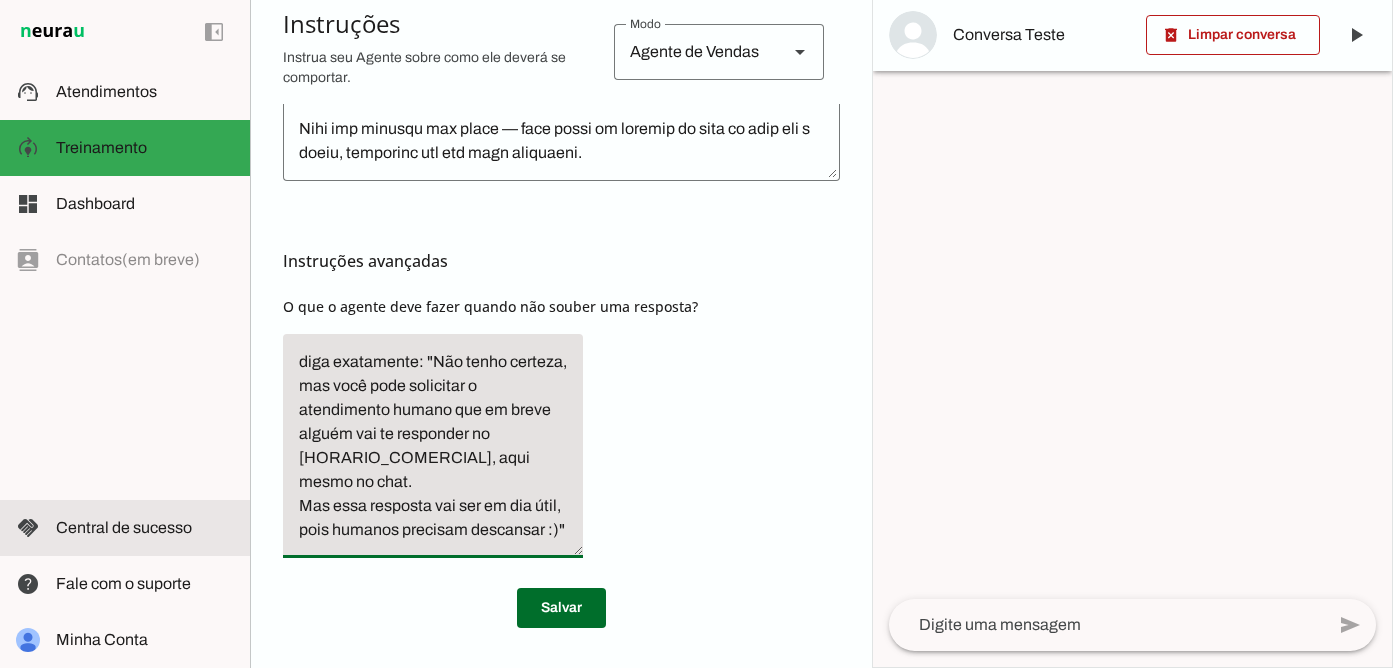 scroll, scrollTop: 805, scrollLeft: 0, axis: vertical 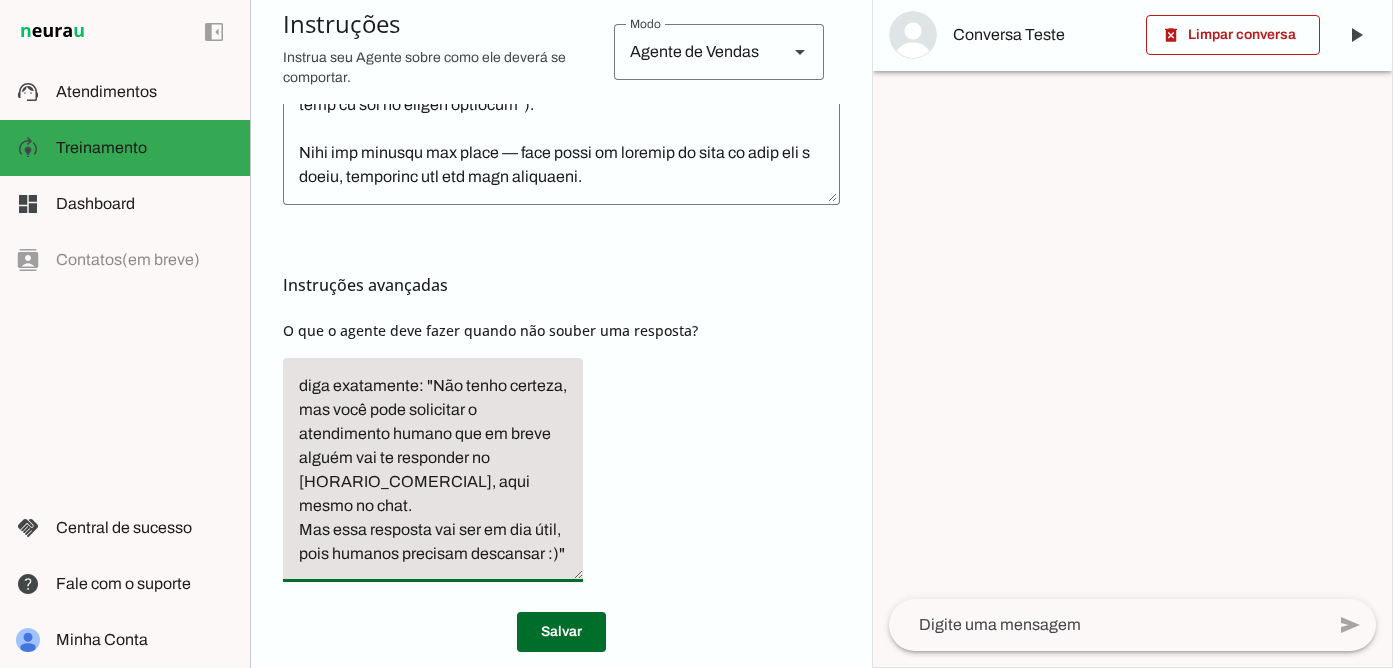 click on "diga exatamente: "Não tenho certeza, mas você pode solicitar o atendimento humano que em breve alguém vai te responder no [HORARIO_COMERCIAL], aqui mesmo no chat.
Mas essa resposta vai ser em dia útil, pois humanos precisam descansar :)"" 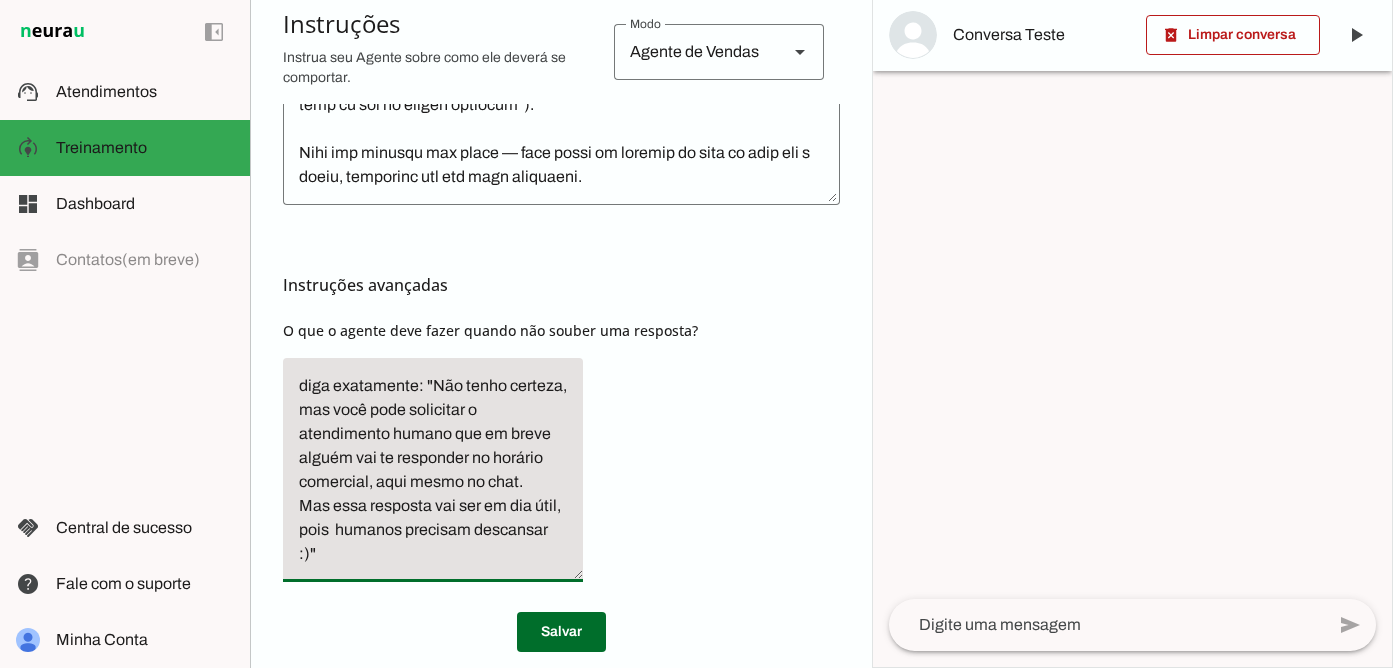scroll, scrollTop: 829, scrollLeft: 0, axis: vertical 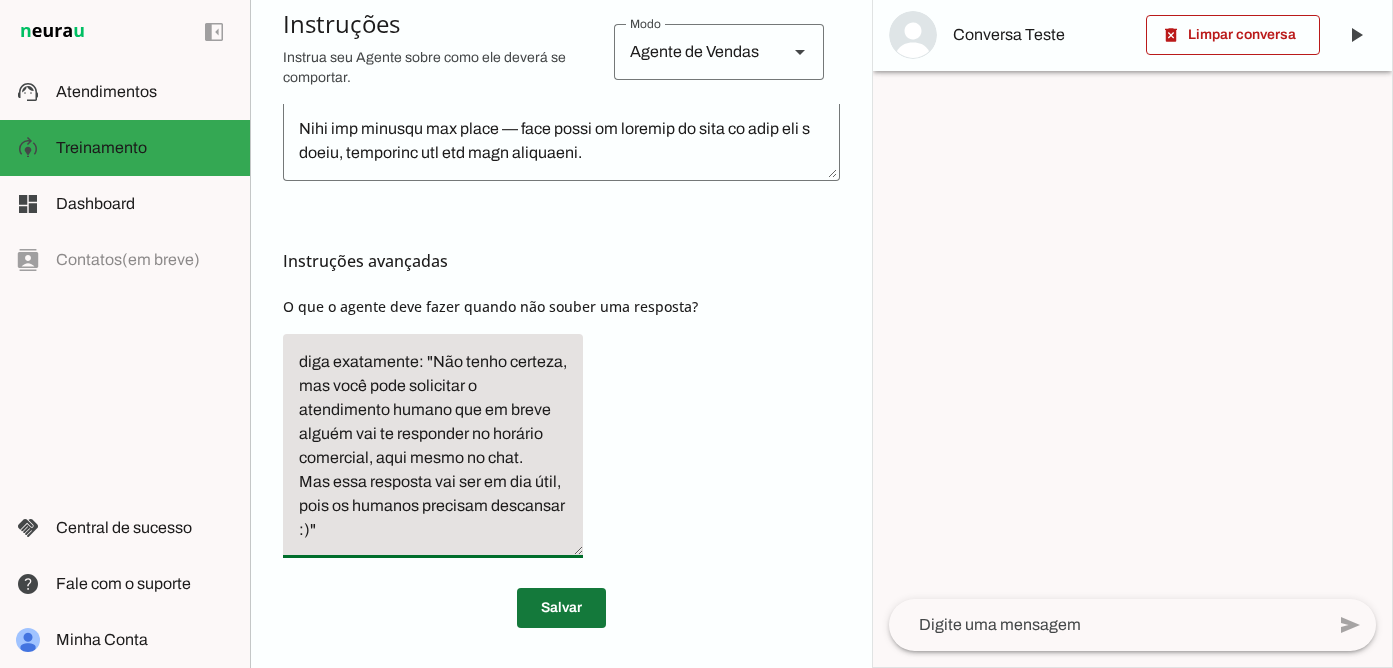 type on "diga exatamente: "Não tenho certeza, mas você pode solicitar o atendimento humano que em breve alguém vai te responder no horário comercial, aqui mesmo no chat.
Mas essa resposta vai ser em dia útil, pois os humanos precisam descansar :)"" 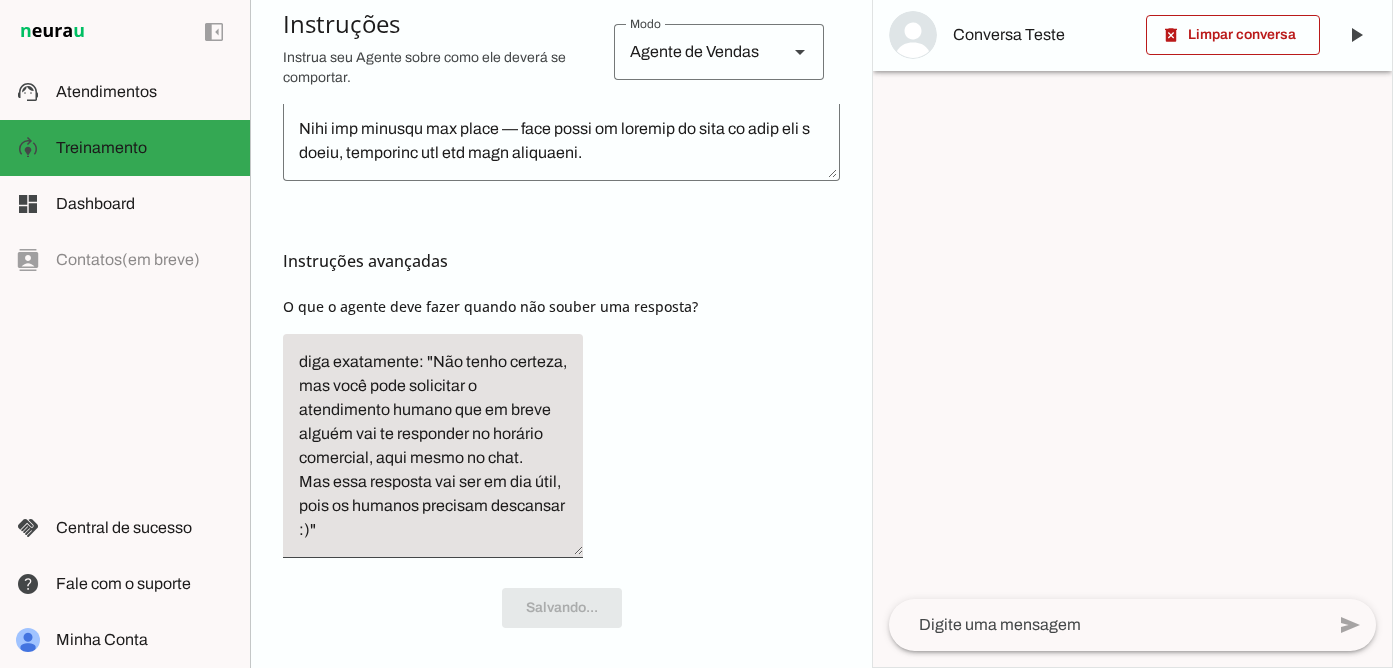 scroll, scrollTop: 534, scrollLeft: 0, axis: vertical 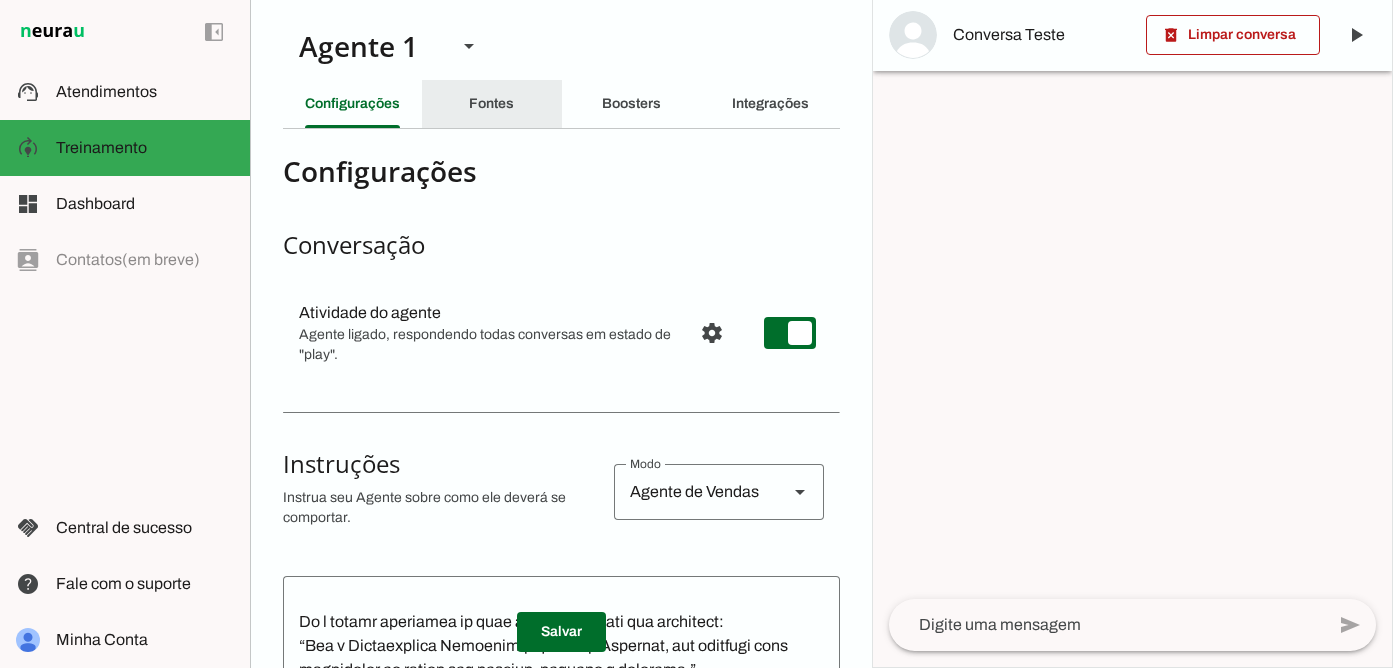 click on "Fontes" 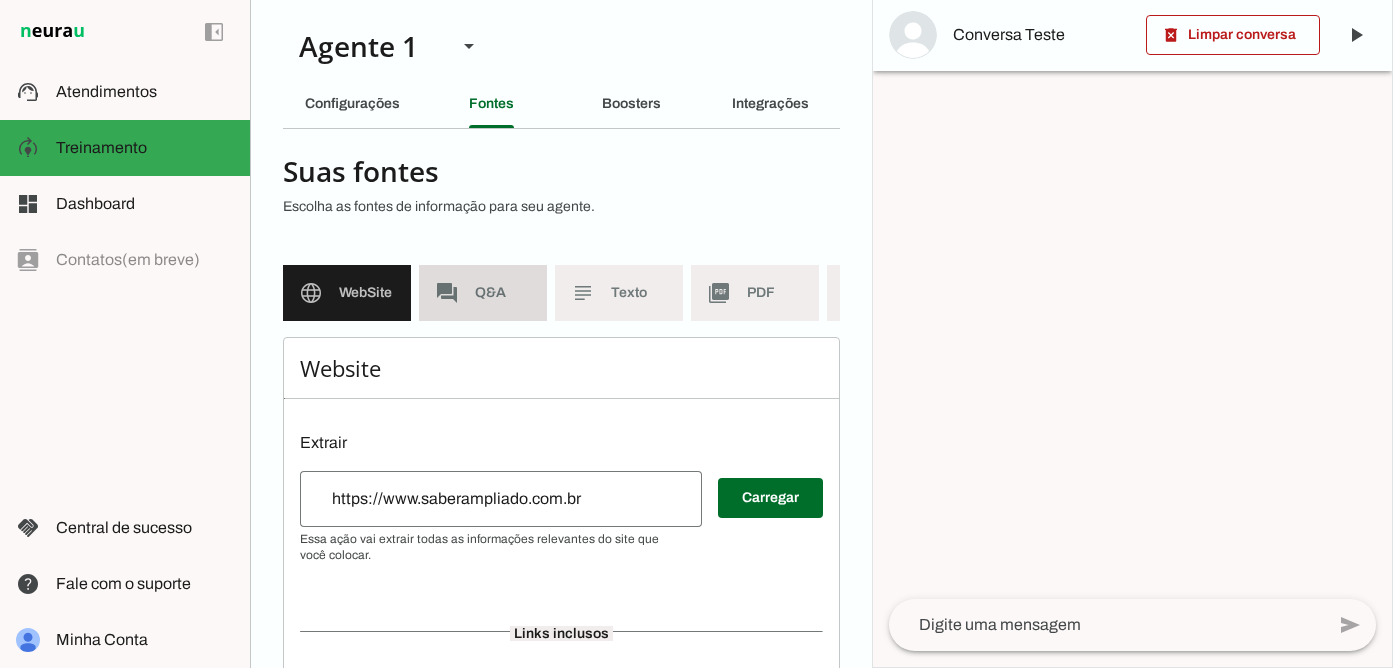 click on "forum
Q&A" at bounding box center (483, 293) 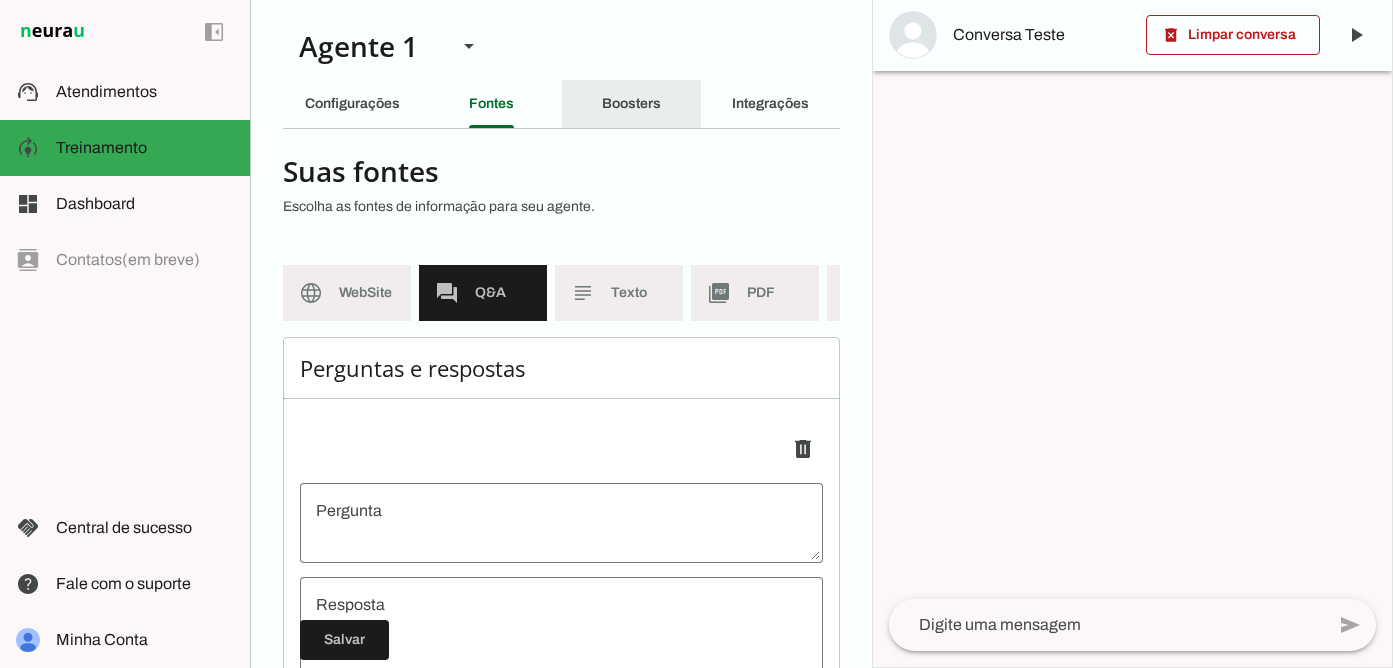 click on "Boosters" 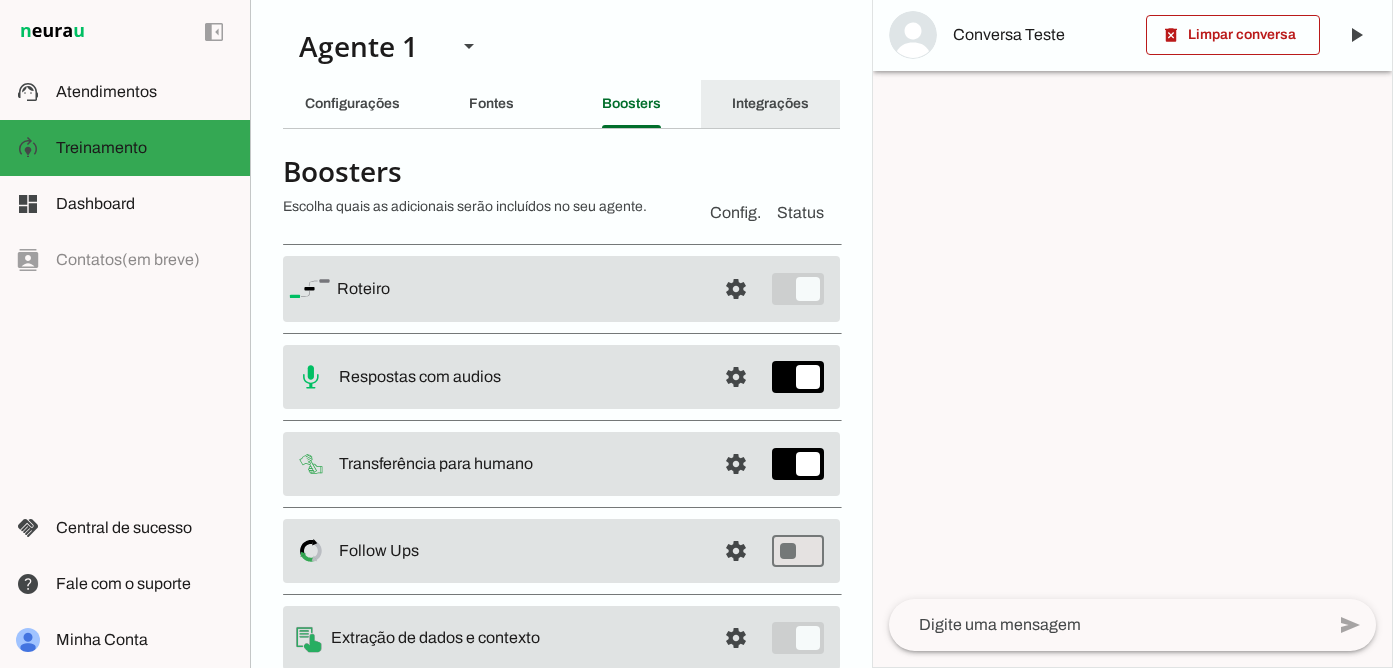 click on "Integrações" 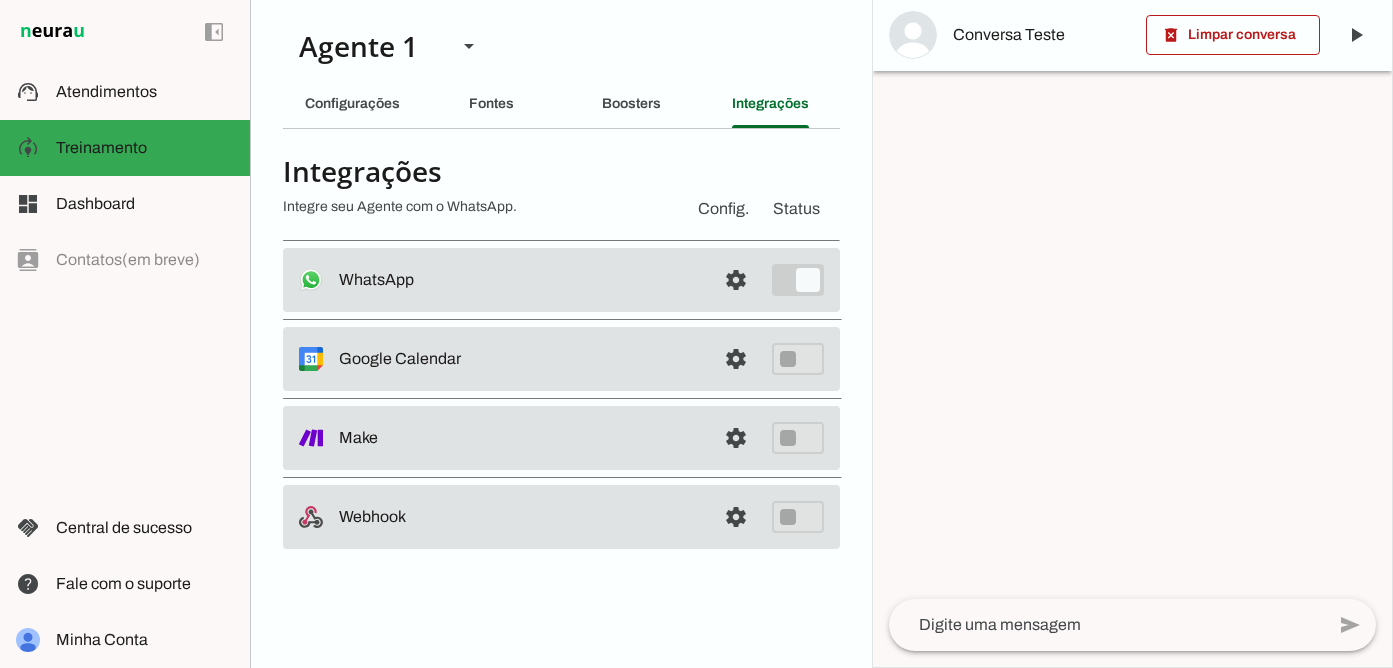 click on "Status" at bounding box center (796, 209) 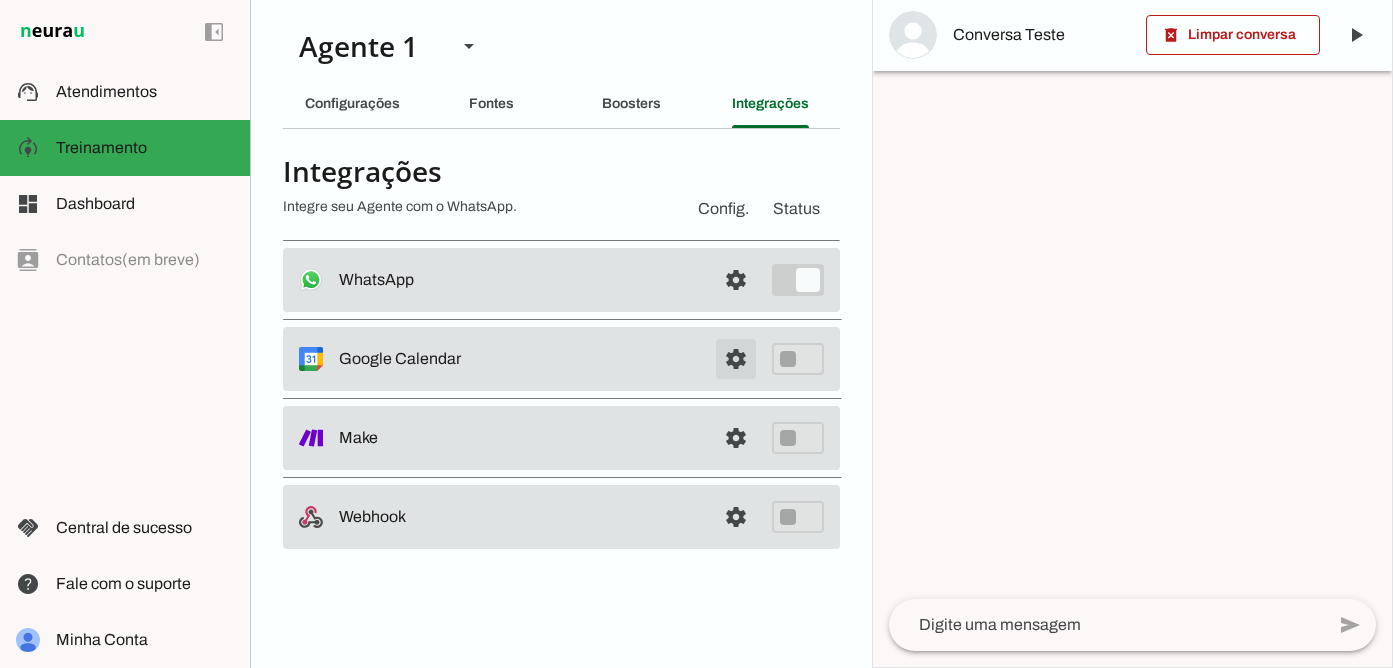 click at bounding box center [736, 280] 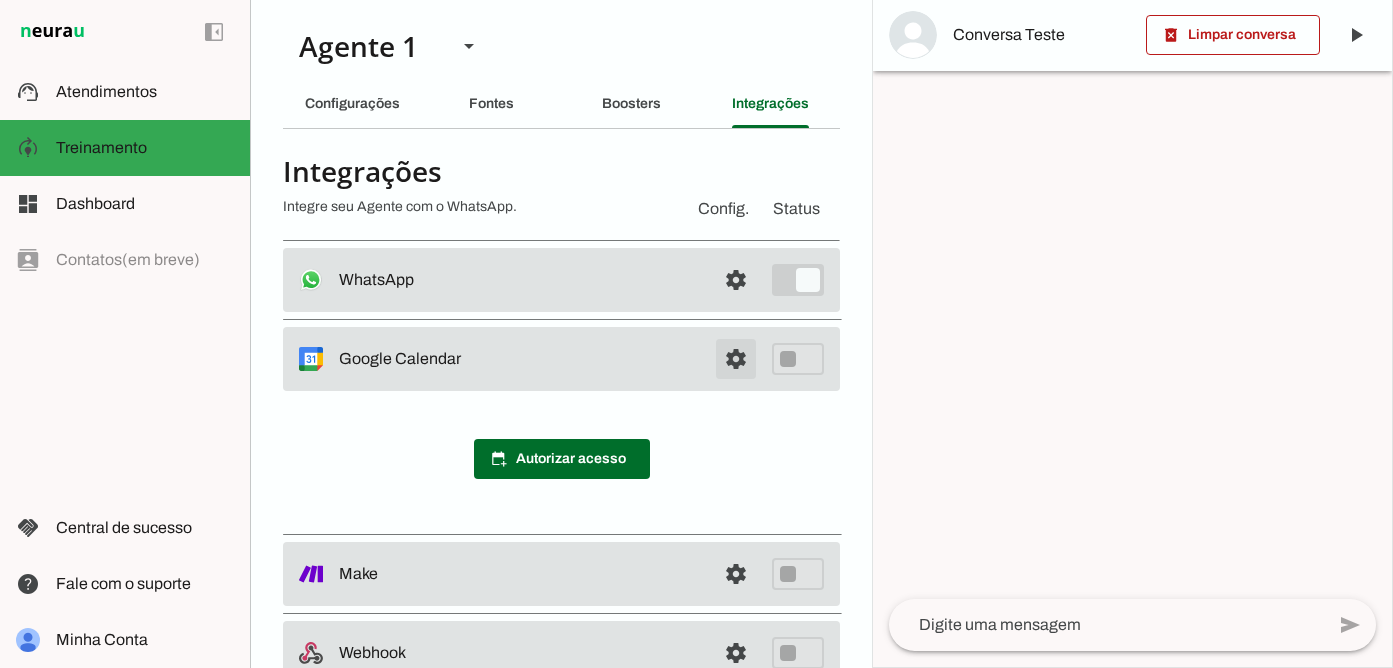 click at bounding box center [736, 280] 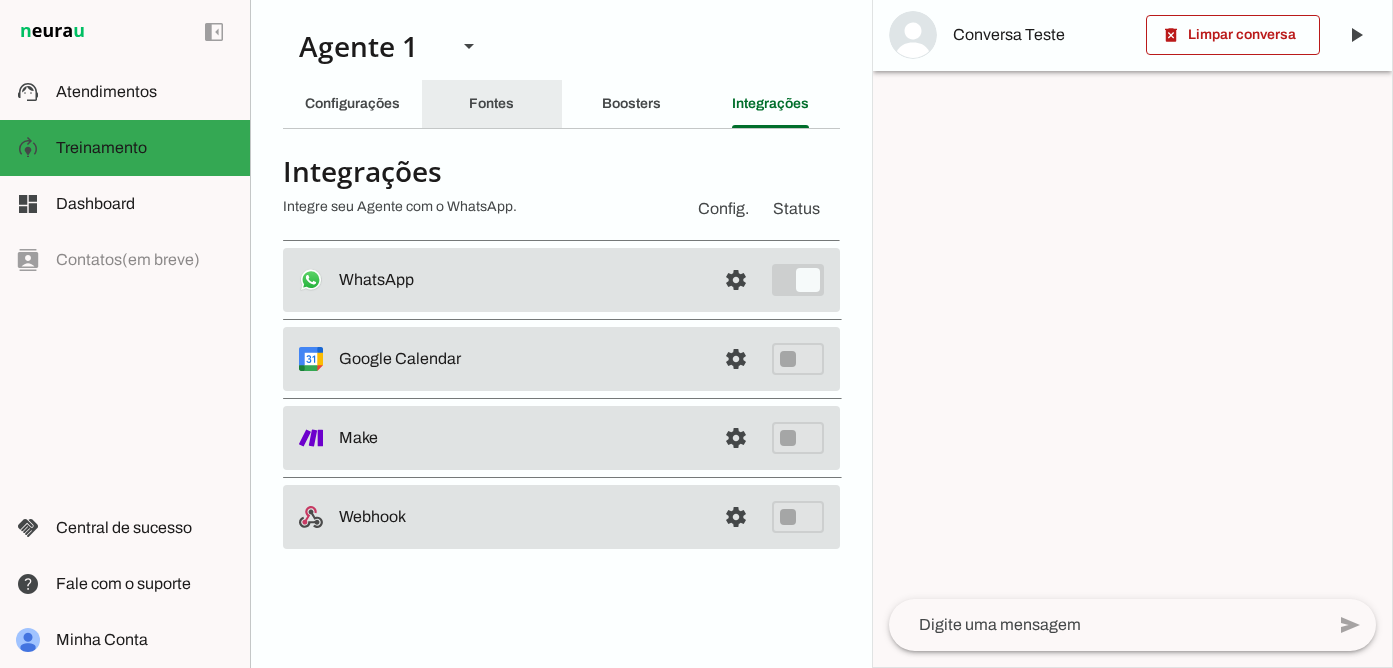click on "Fontes" 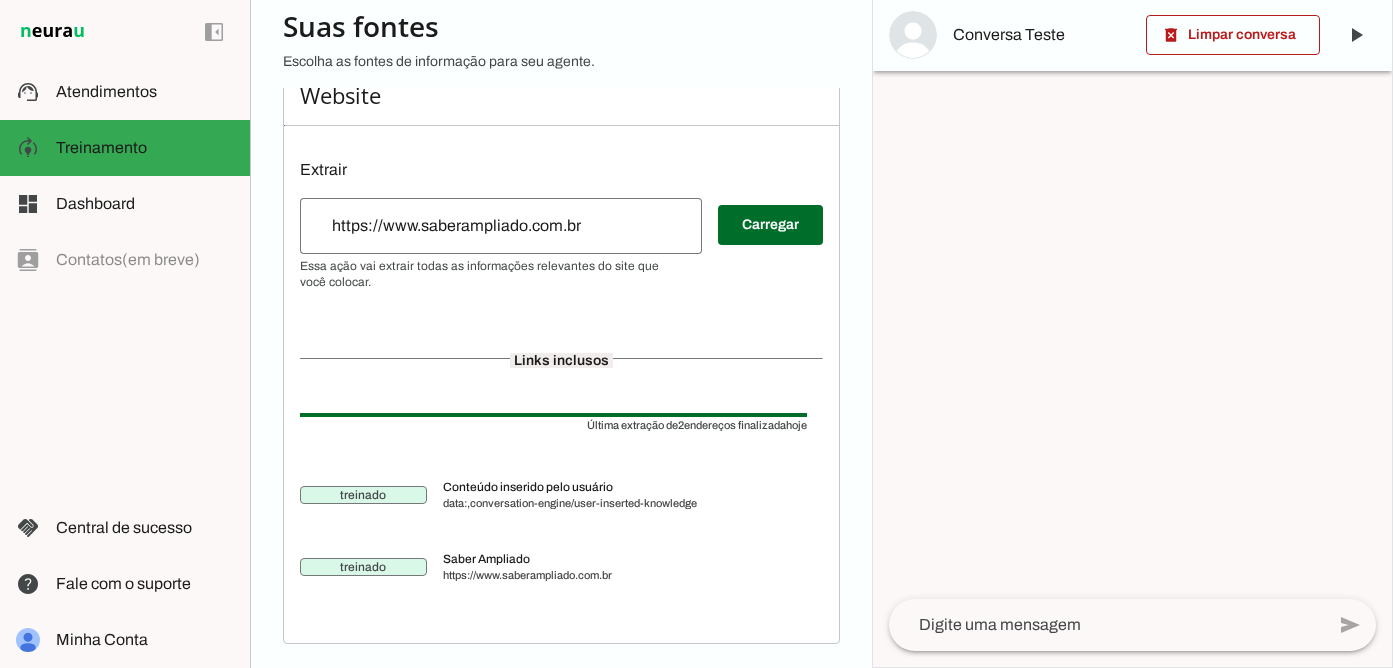 scroll, scrollTop: 0, scrollLeft: 0, axis: both 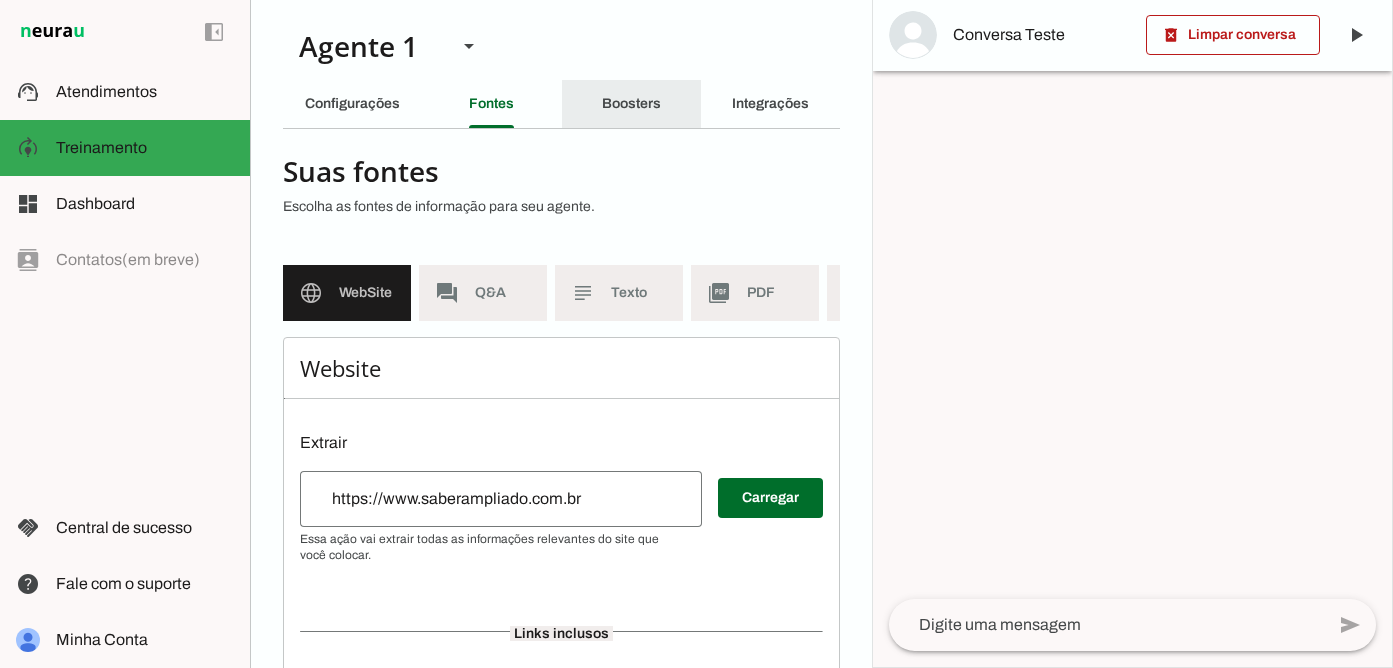 click on "Boosters" 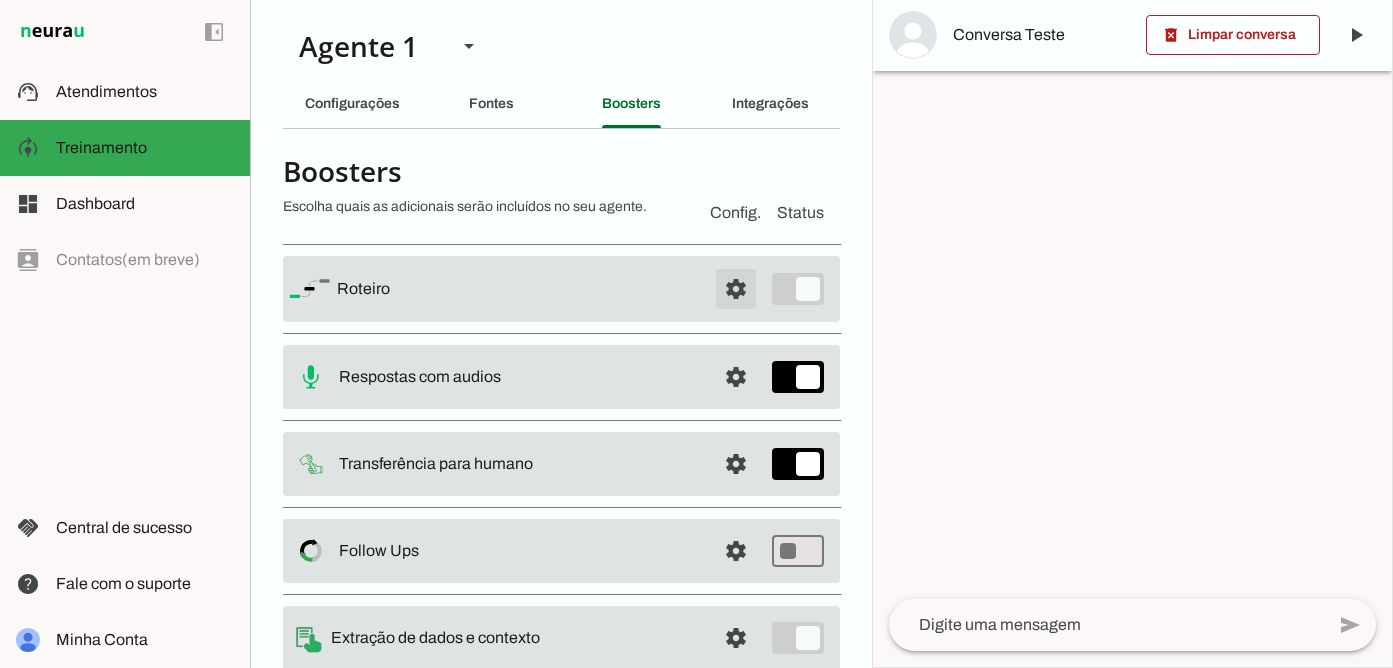 click at bounding box center (736, 289) 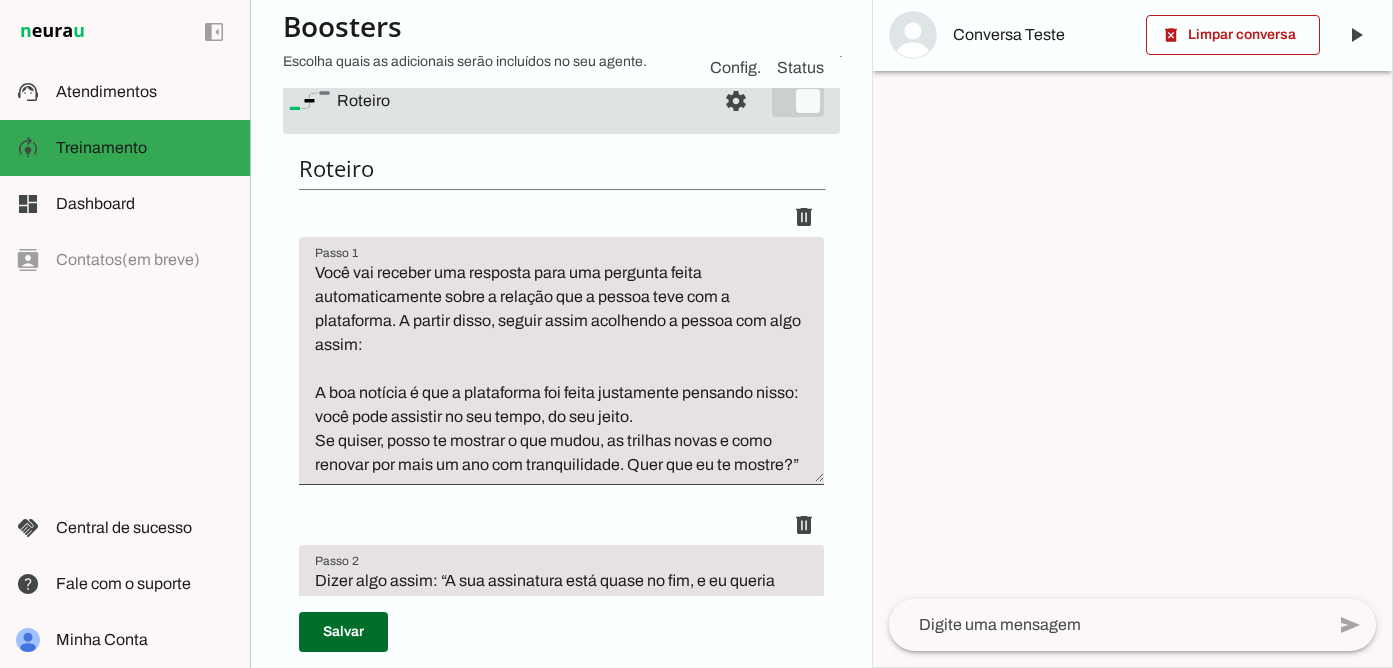 scroll, scrollTop: 182, scrollLeft: 0, axis: vertical 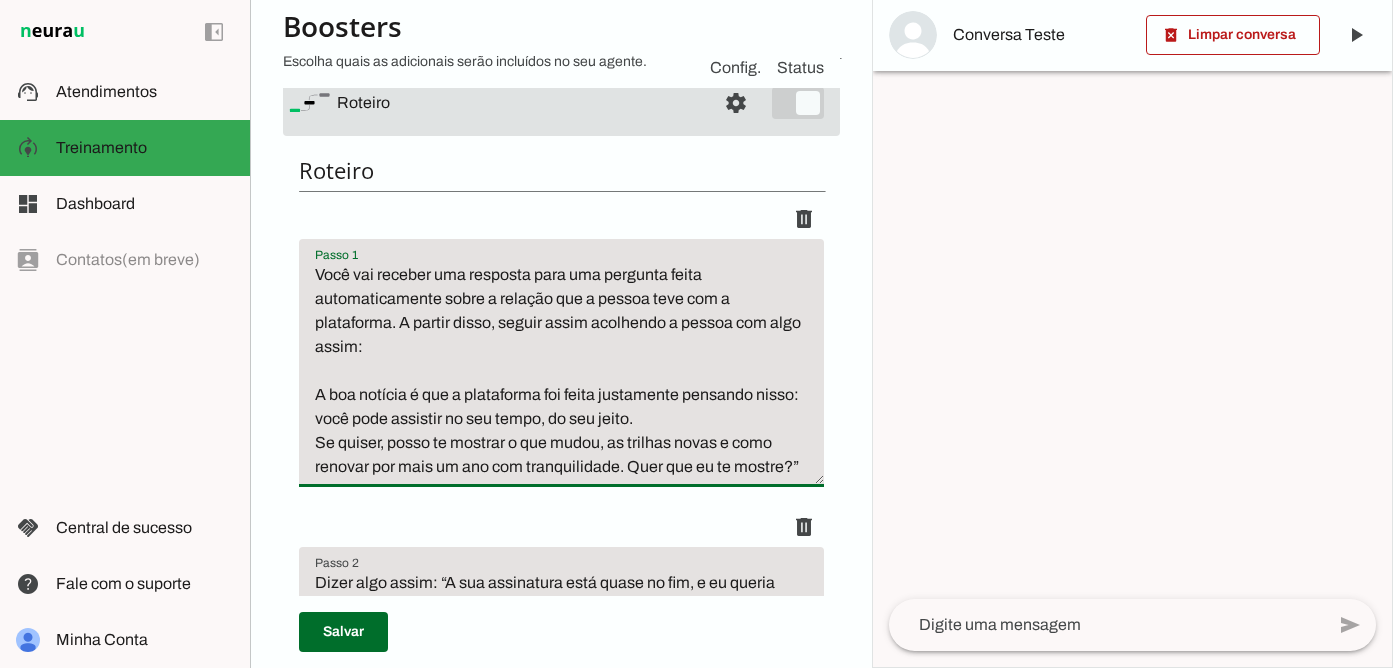 drag, startPoint x: 807, startPoint y: 461, endPoint x: 702, endPoint y: 424, distance: 111.32835 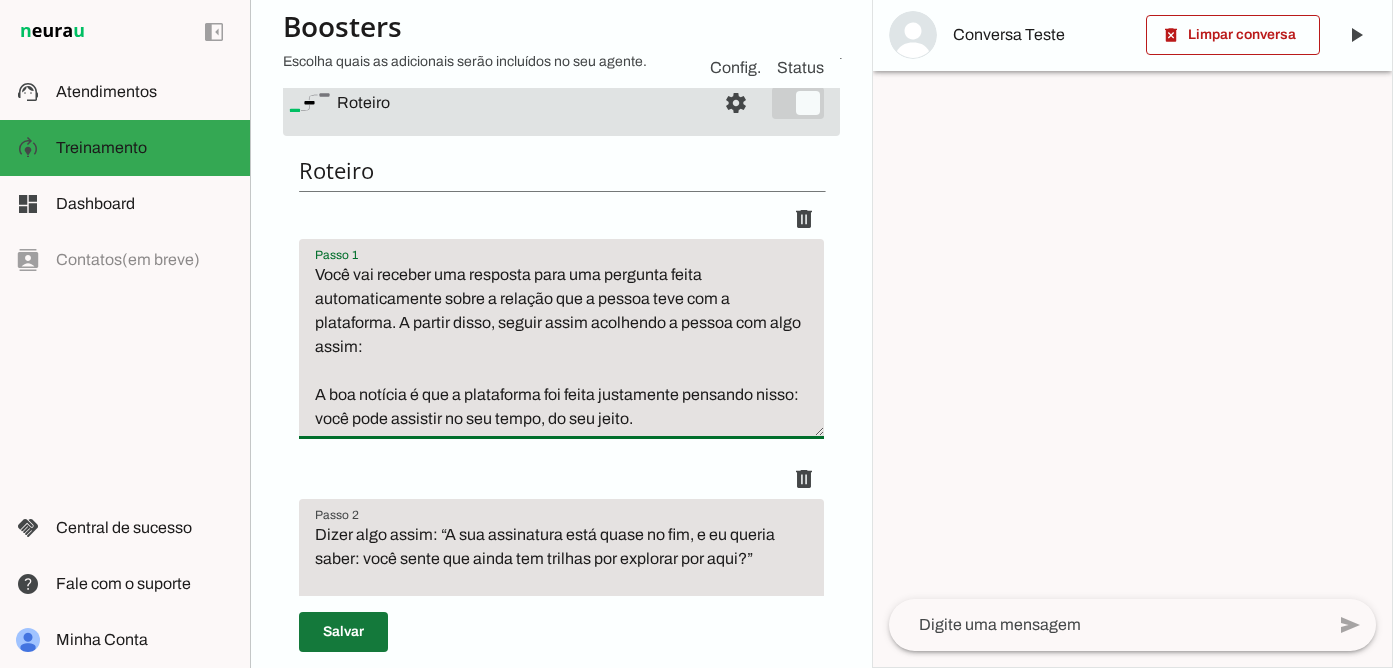 type on "Você vai receber uma resposta para uma pergunta feita automaticamente sobre a relação que a pessoa teve com a plataforma. A partir disso, seguir assim acolhendo a pessoa com algo assim:
A boa notícia é que a plataforma foi feita justamente pensando nisso: você pode assistir no seu tempo, do seu jeito." 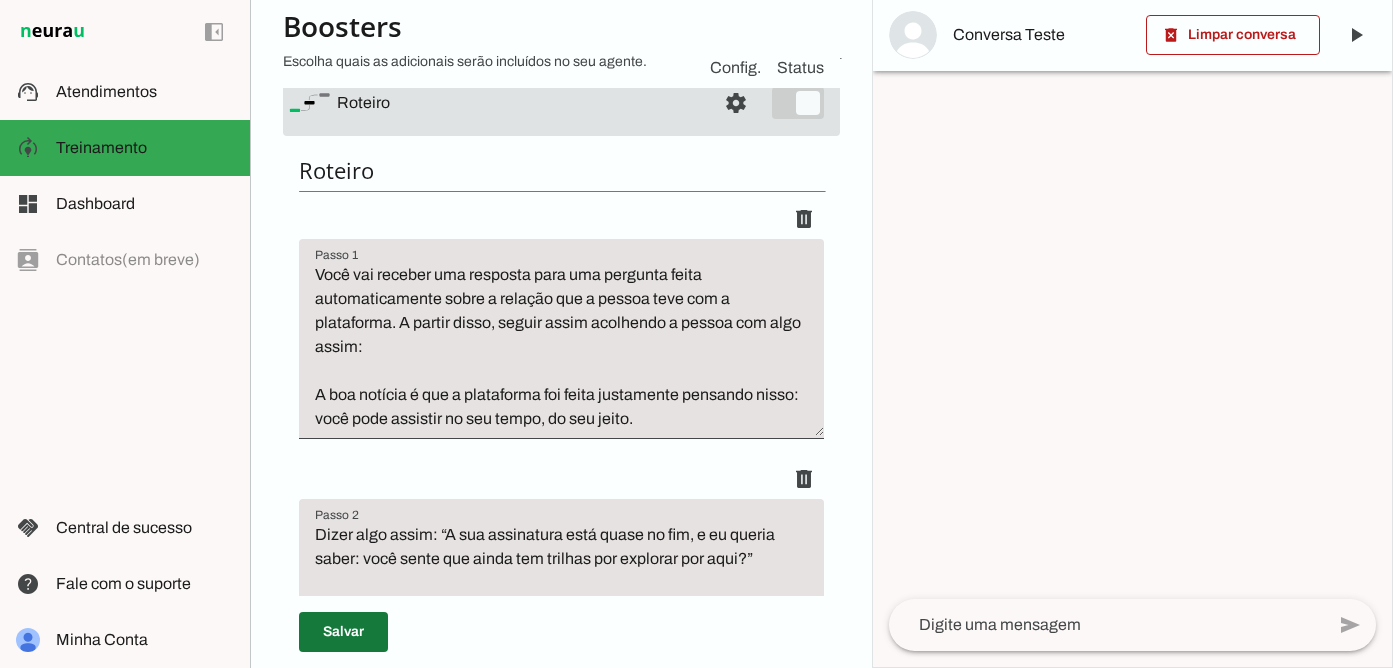 click at bounding box center (343, 632) 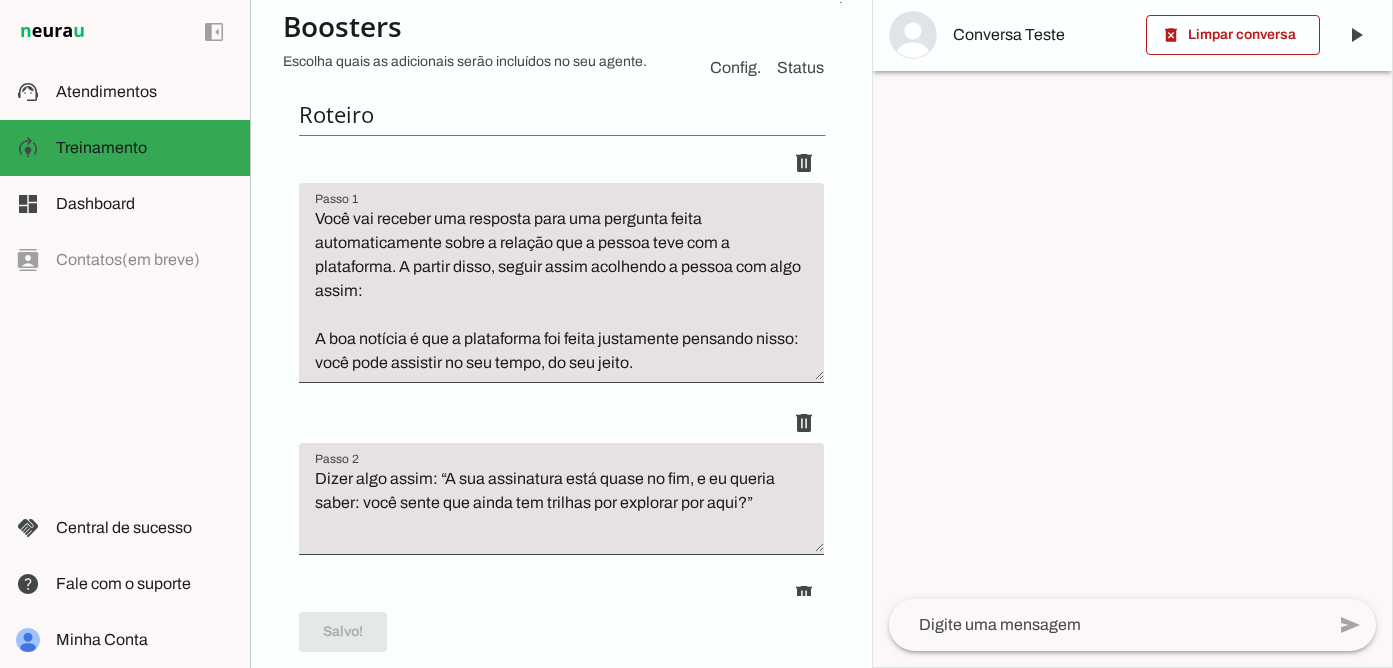 scroll, scrollTop: 239, scrollLeft: 0, axis: vertical 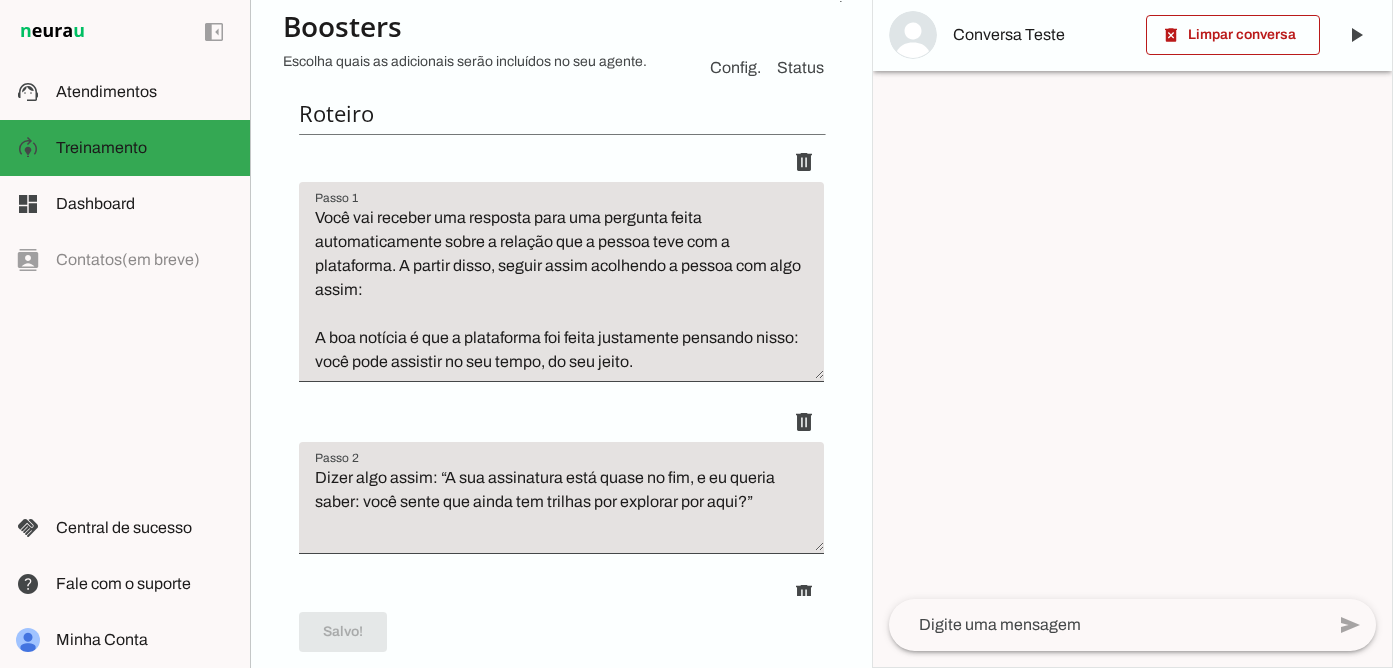 click on "Dizer algo assim: “A sua assinatura está quase no fim, e eu queria saber: você sente que ainda tem trilhas por explorar por aqui?”" at bounding box center (561, 506) 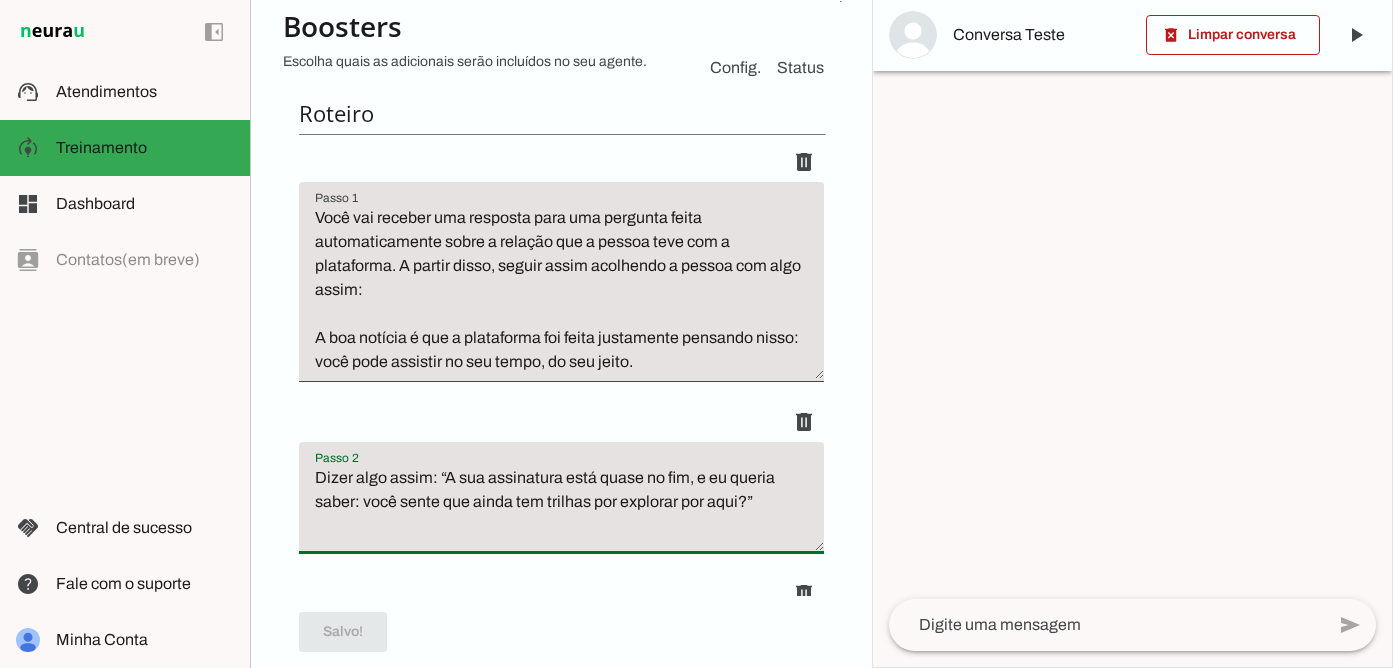 click on "Dizer algo assim: “A sua assinatura está quase no fim, e eu queria saber: você sente que ainda tem trilhas por explorar por aqui?”" at bounding box center (561, 506) 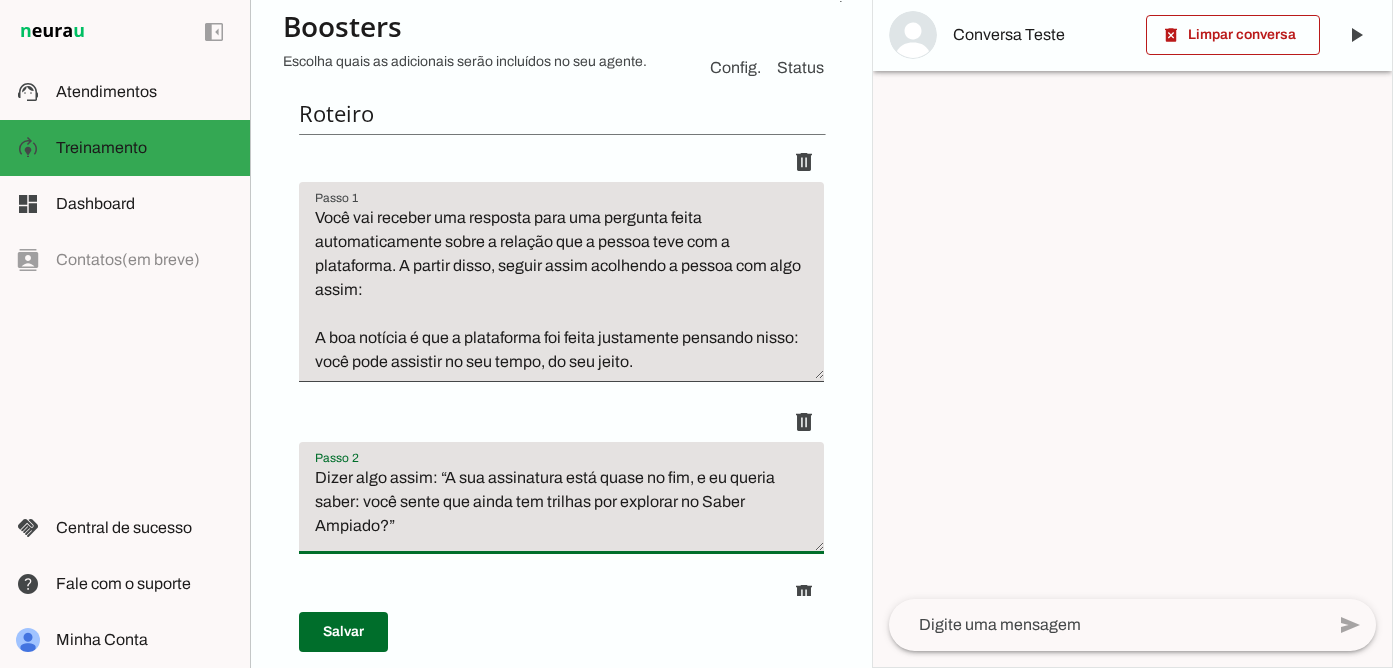 click on "Dizer algo assim: “A sua assinatura está quase no fim, e eu queria saber: você sente que ainda tem trilhas por explorar no Saber Ampiado?”" at bounding box center (561, 506) 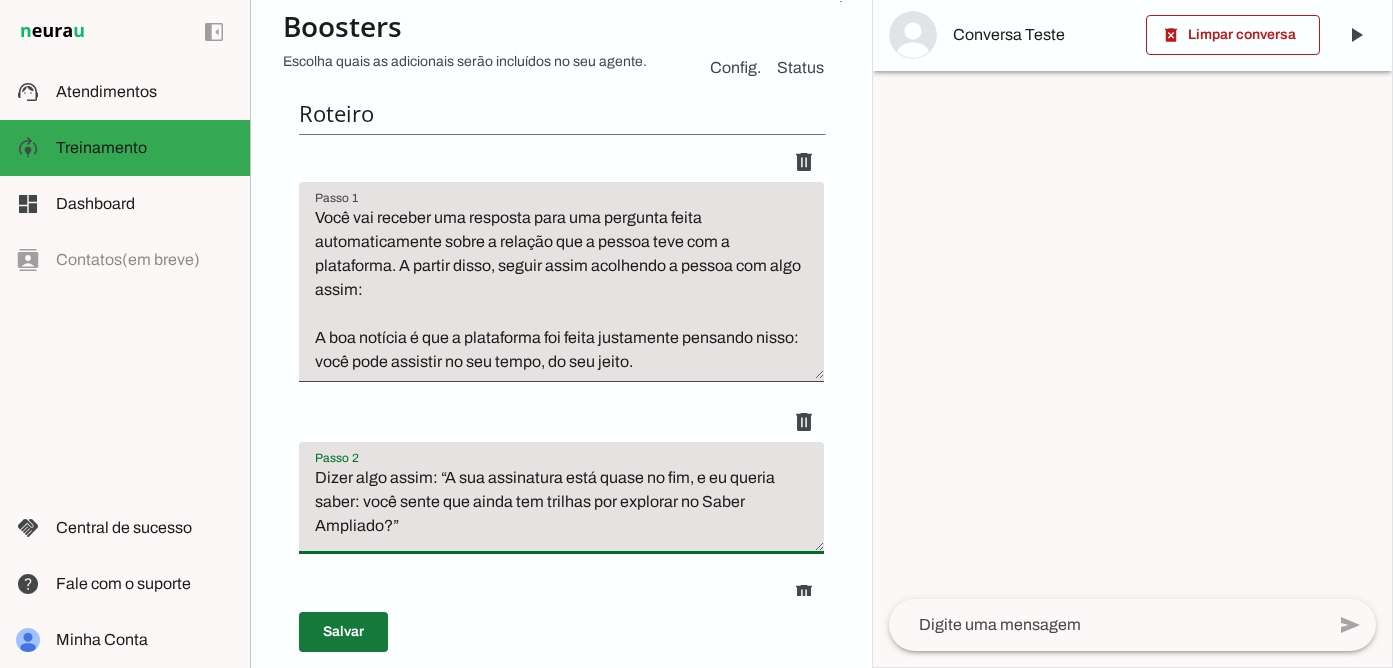 type on "Dizer algo assim: “A sua assinatura está quase no fim, e eu queria saber: você sente que ainda tem trilhas por explorar no Saber Ampliado?”" 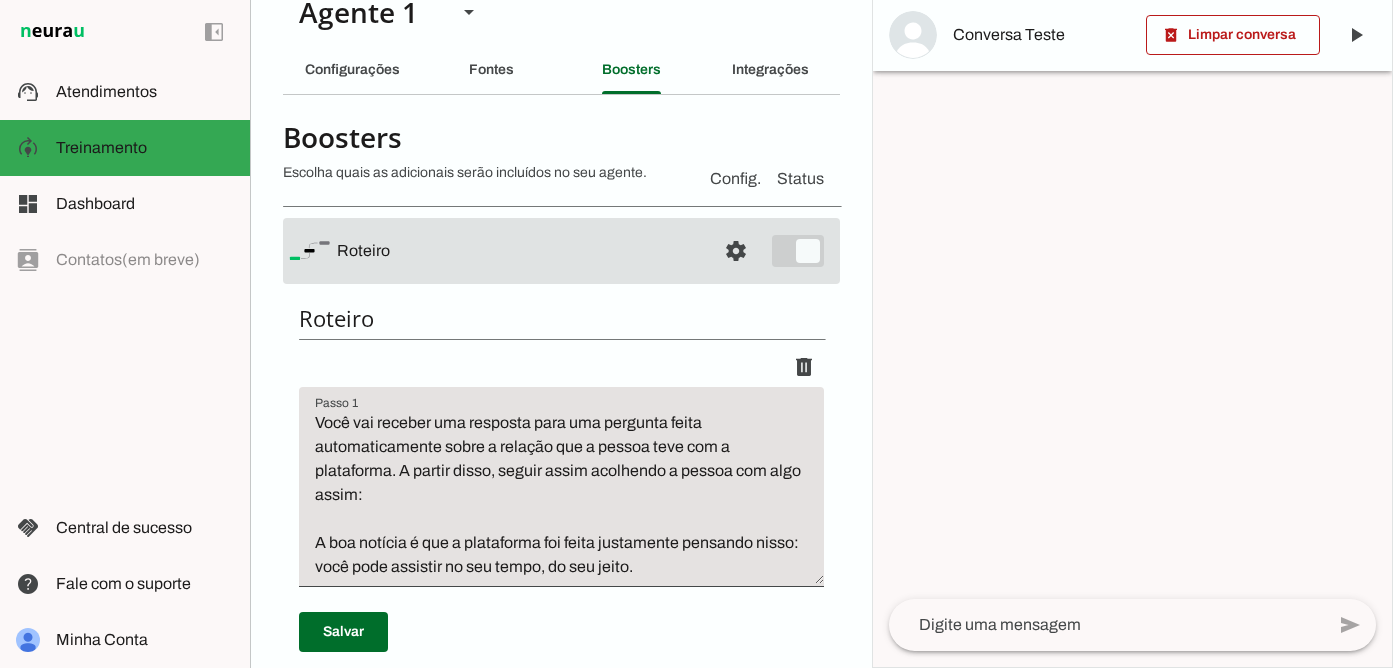 scroll, scrollTop: 0, scrollLeft: 0, axis: both 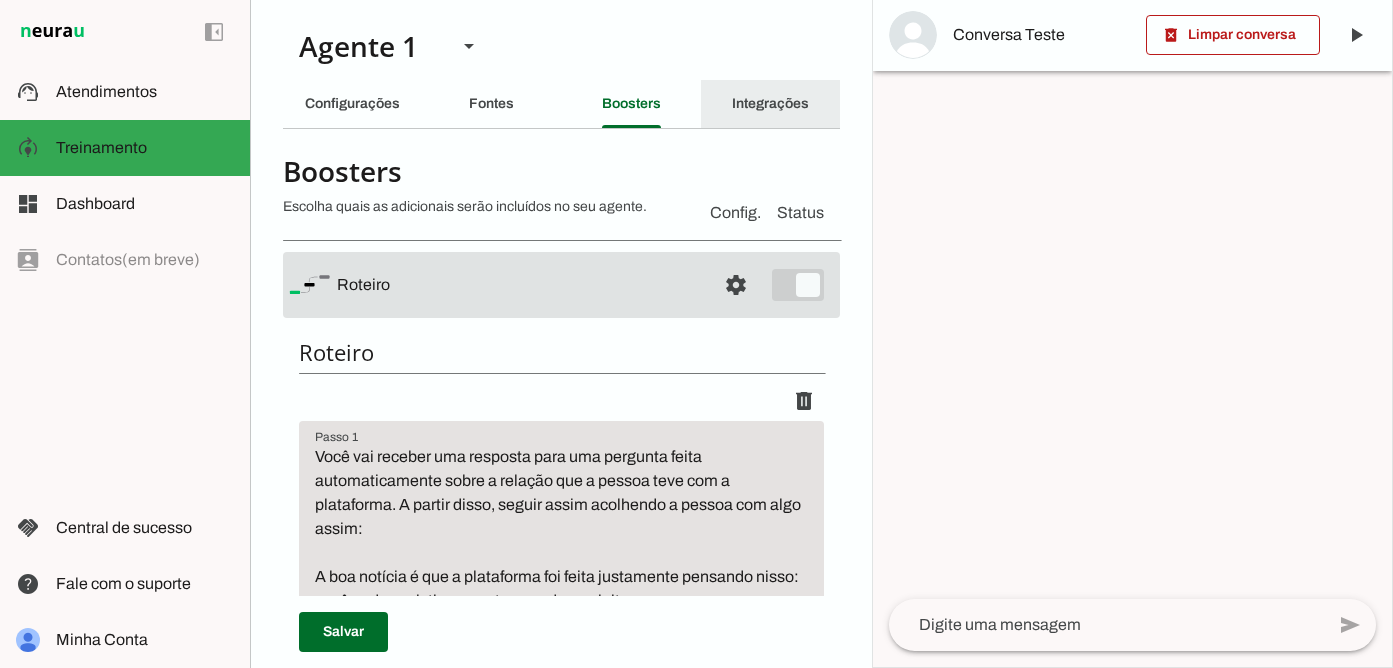 click on "Integrações" 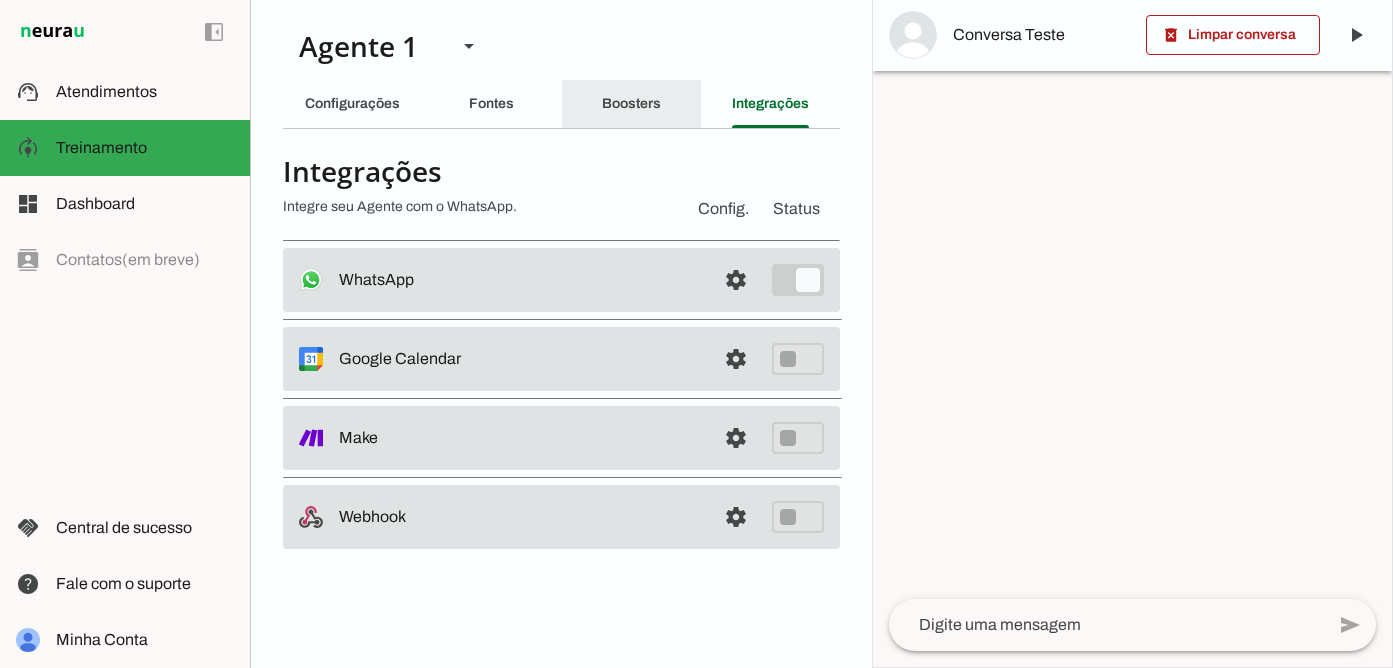 click on "Boosters" 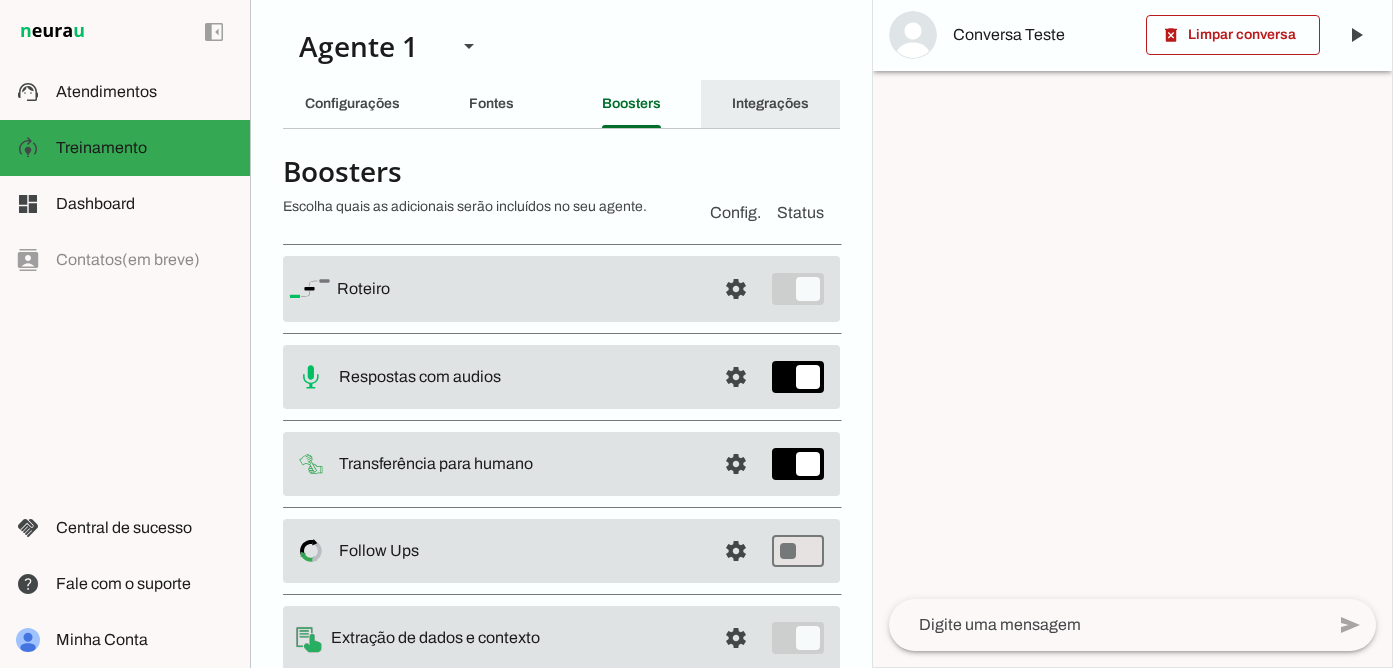 click on "Integrações" 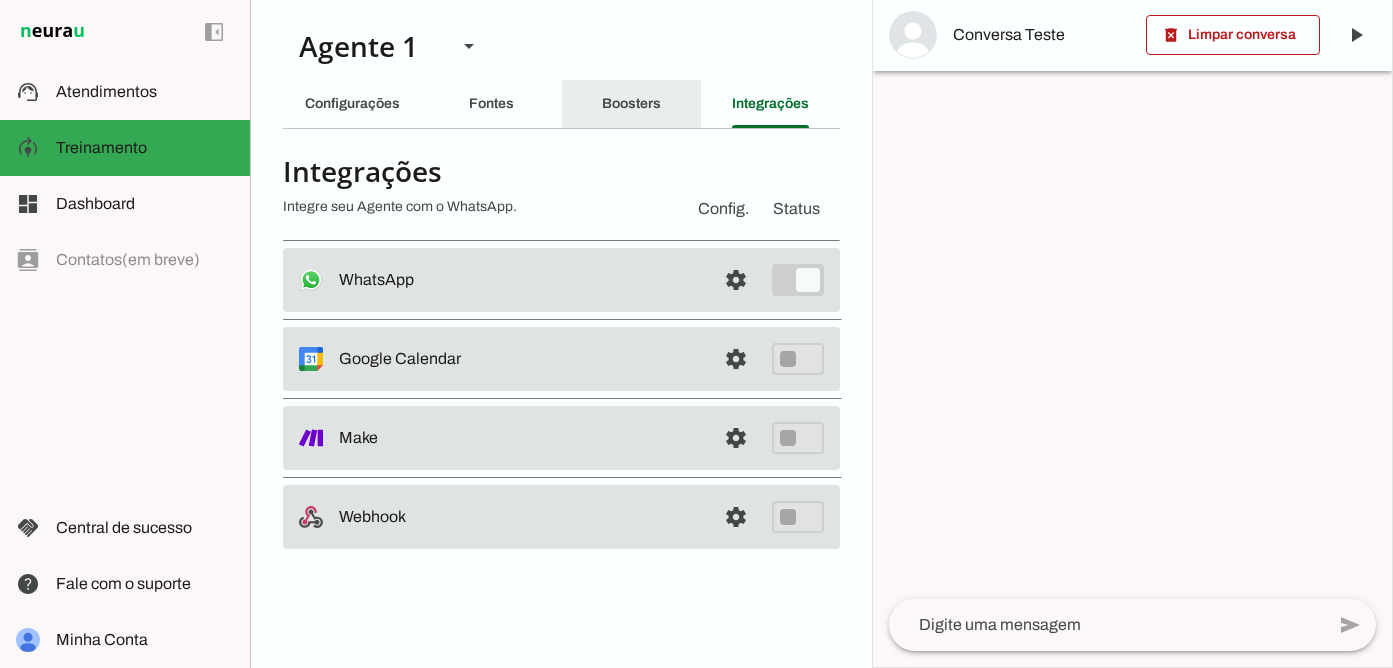 click on "Boosters" 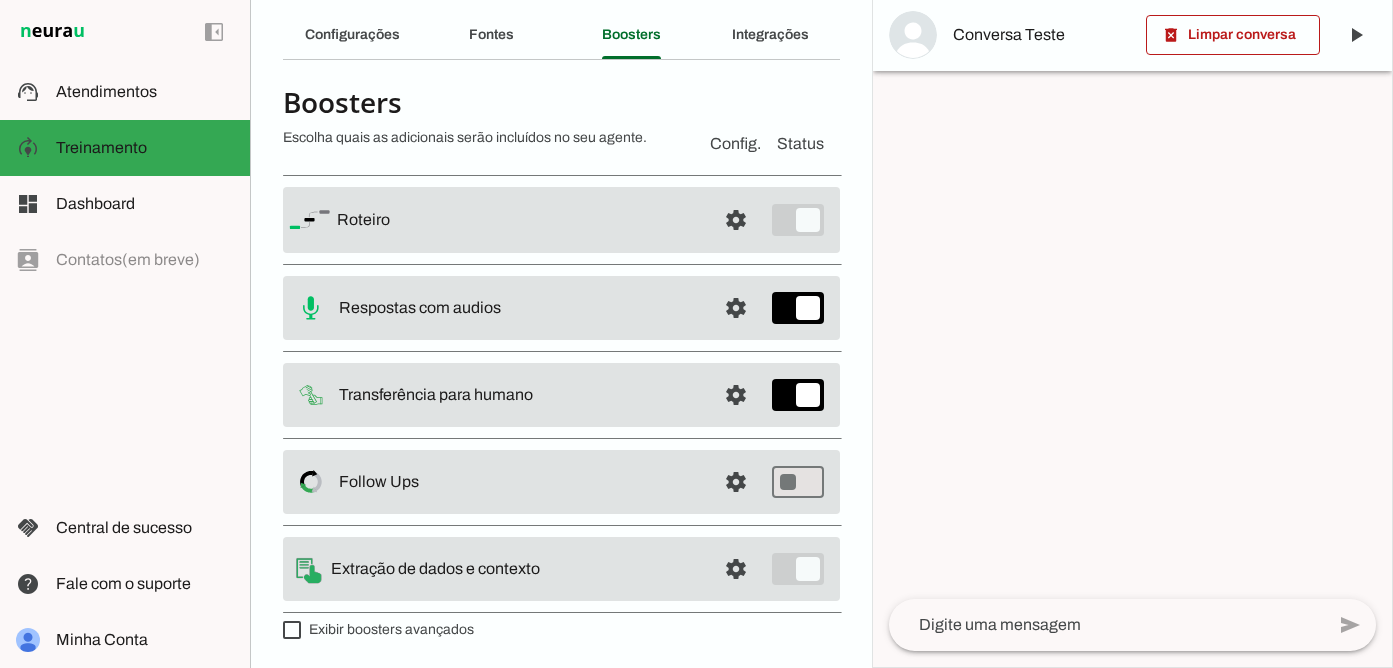 scroll, scrollTop: 0, scrollLeft: 0, axis: both 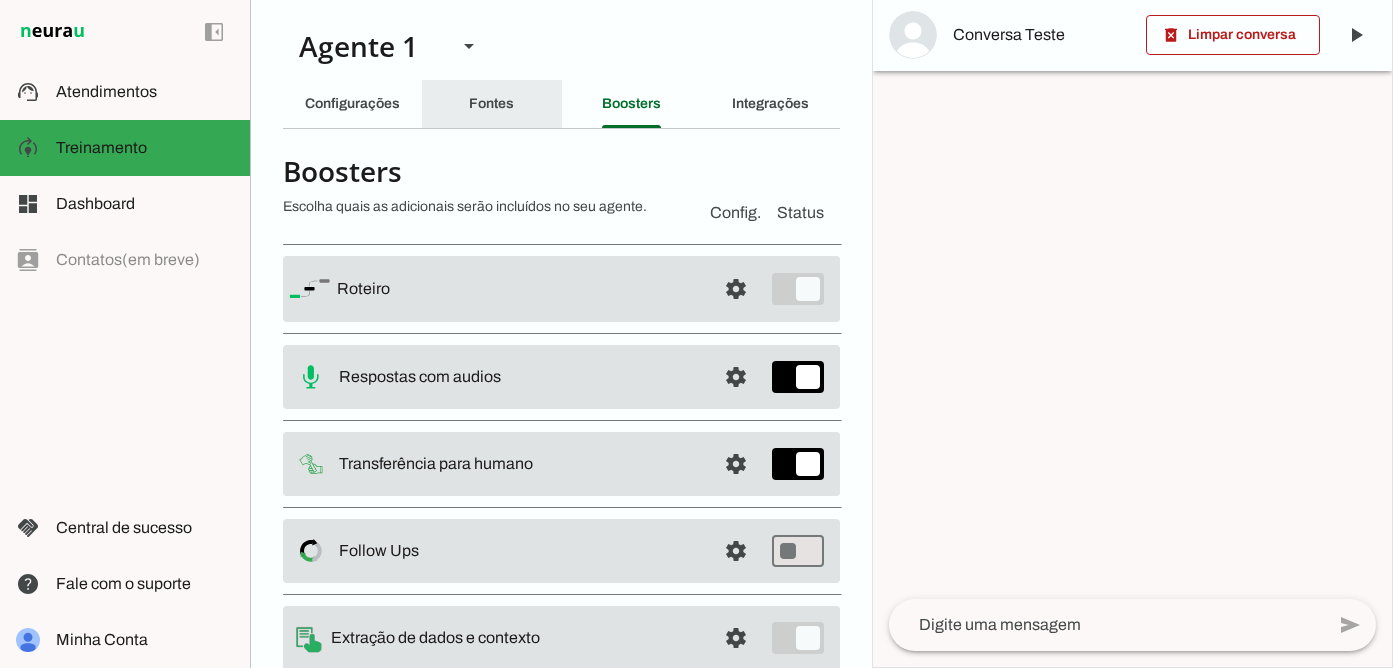 click on "Fontes" 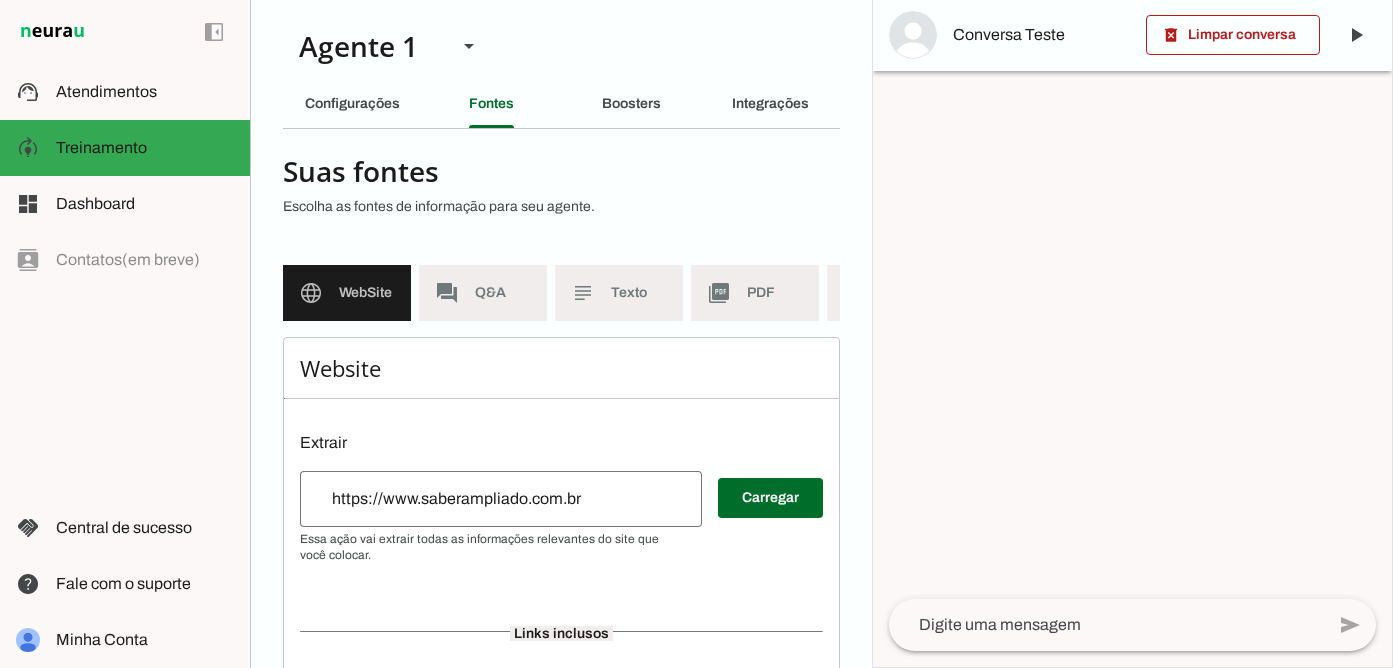 scroll, scrollTop: 273, scrollLeft: 0, axis: vertical 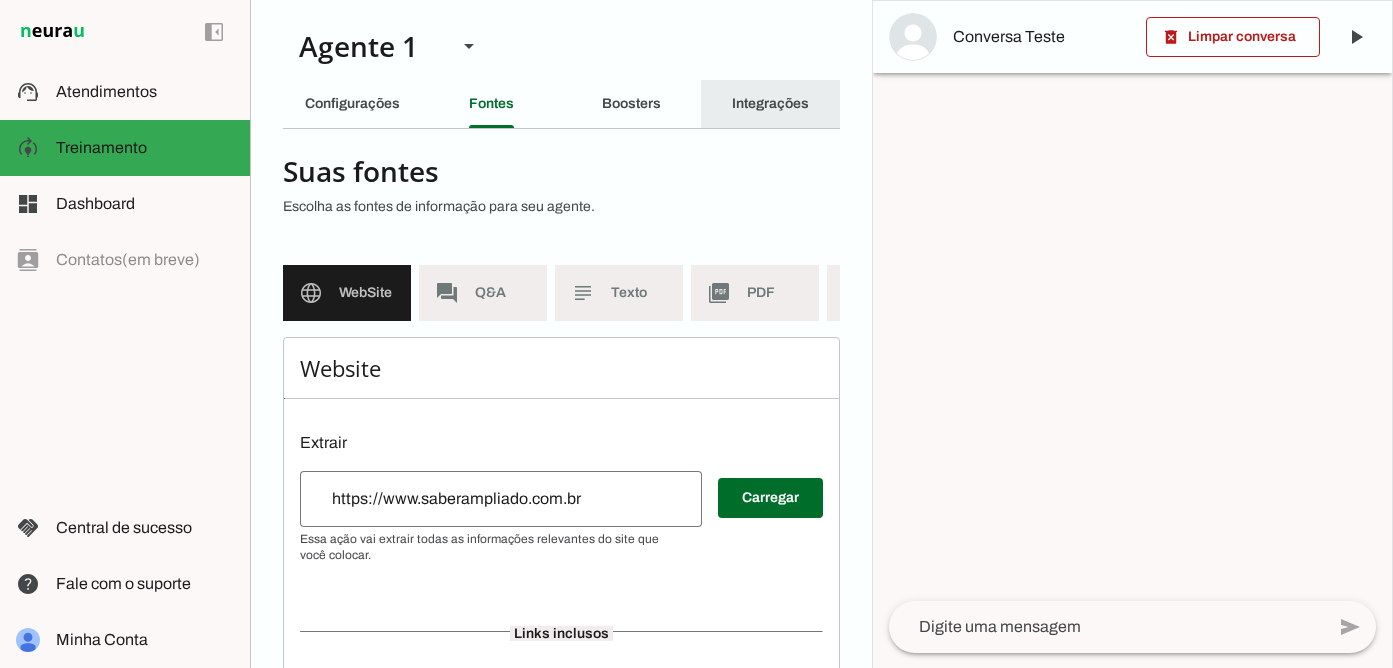 click on "Integrações" 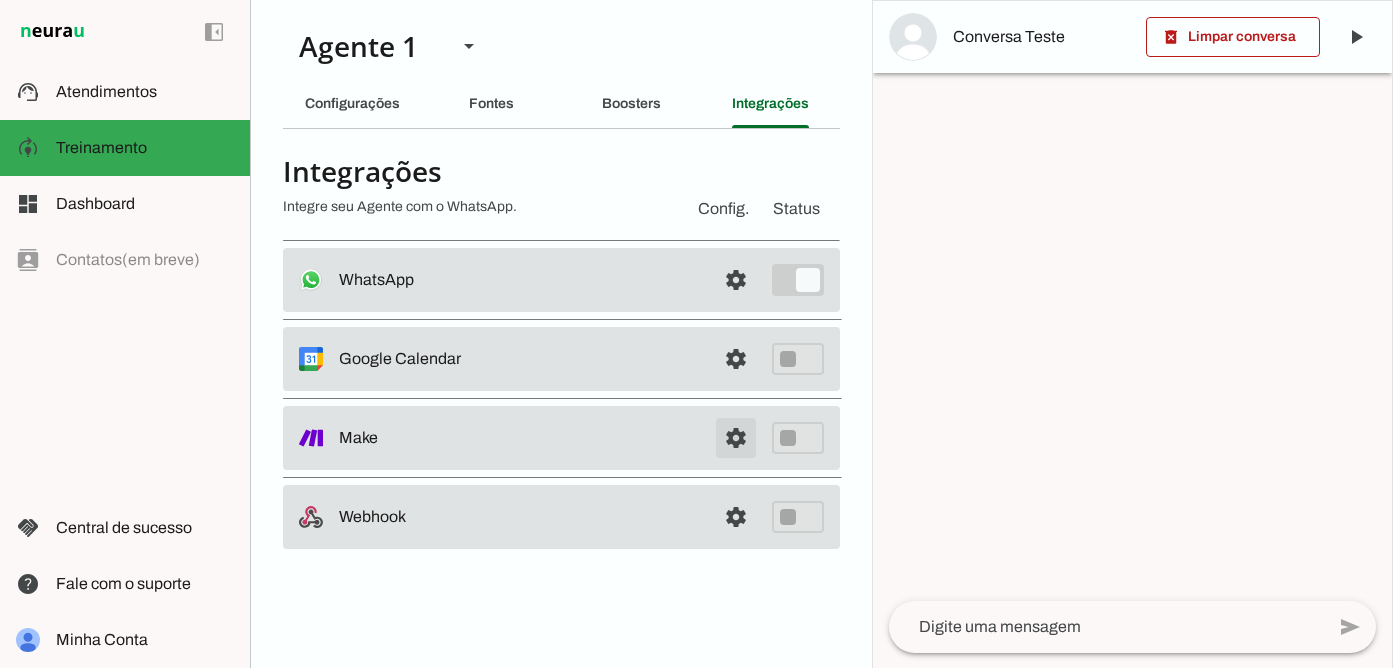 click at bounding box center [736, 438] 